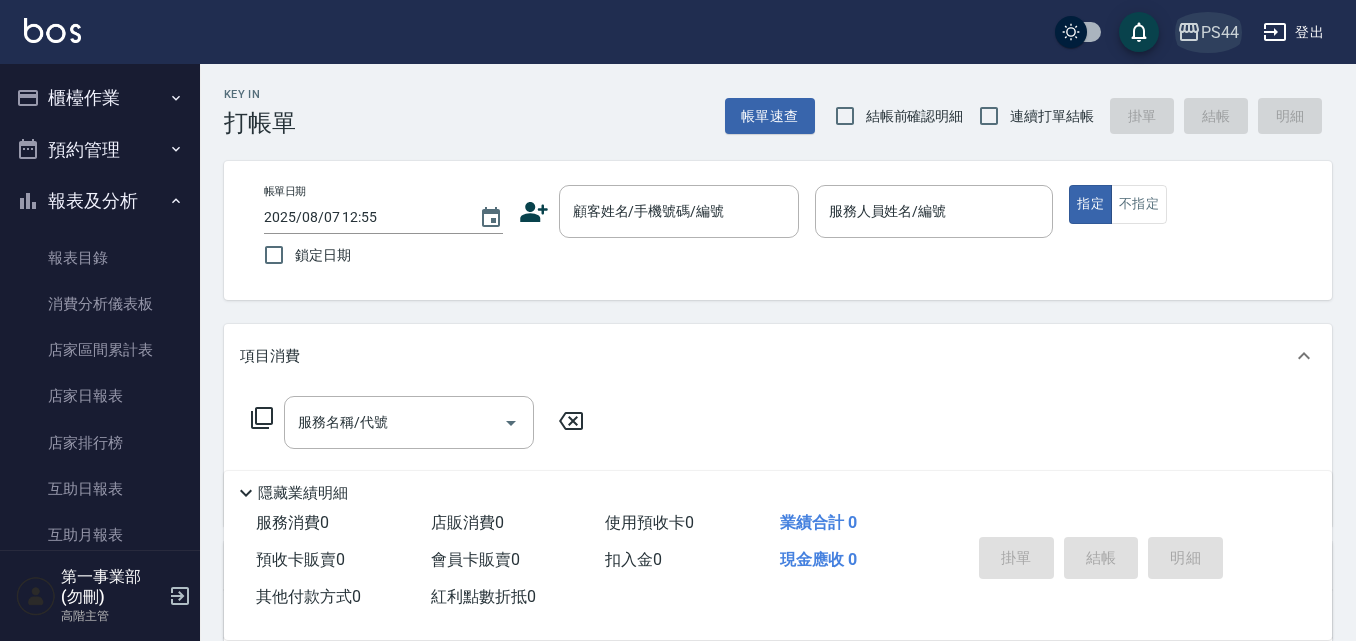 click on "PS44" at bounding box center (1220, 32) 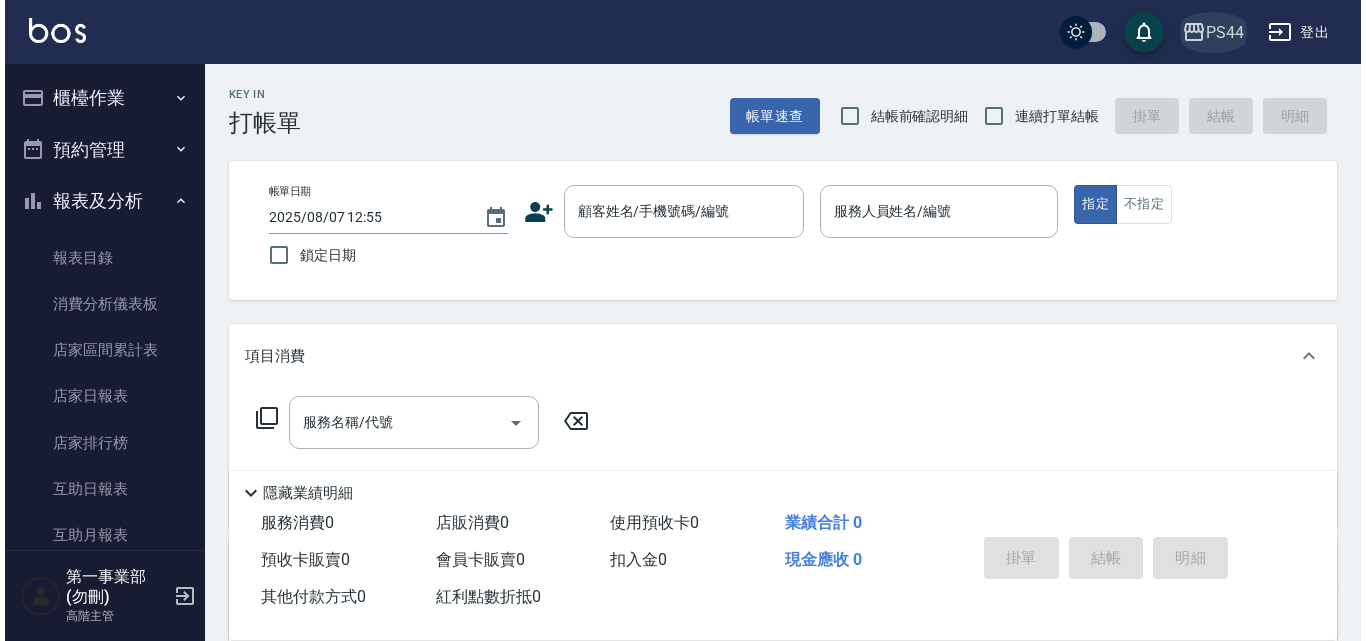scroll, scrollTop: 0, scrollLeft: 0, axis: both 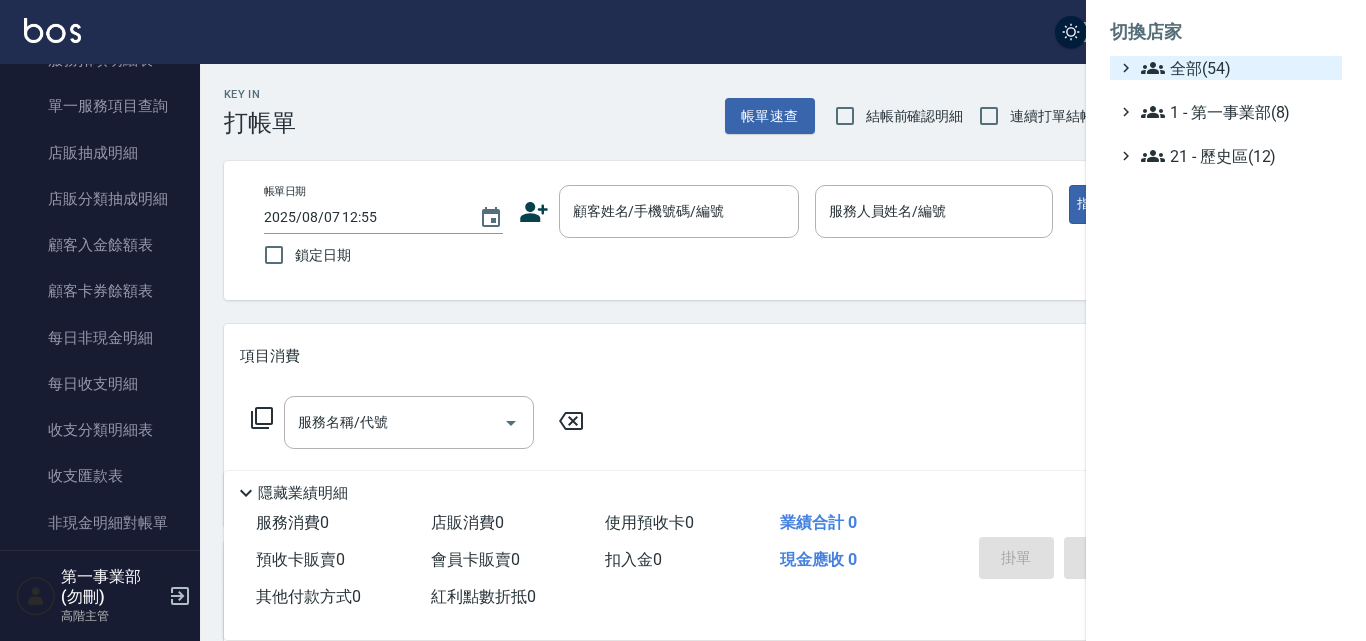 click on "全部(54)" at bounding box center [1237, 68] 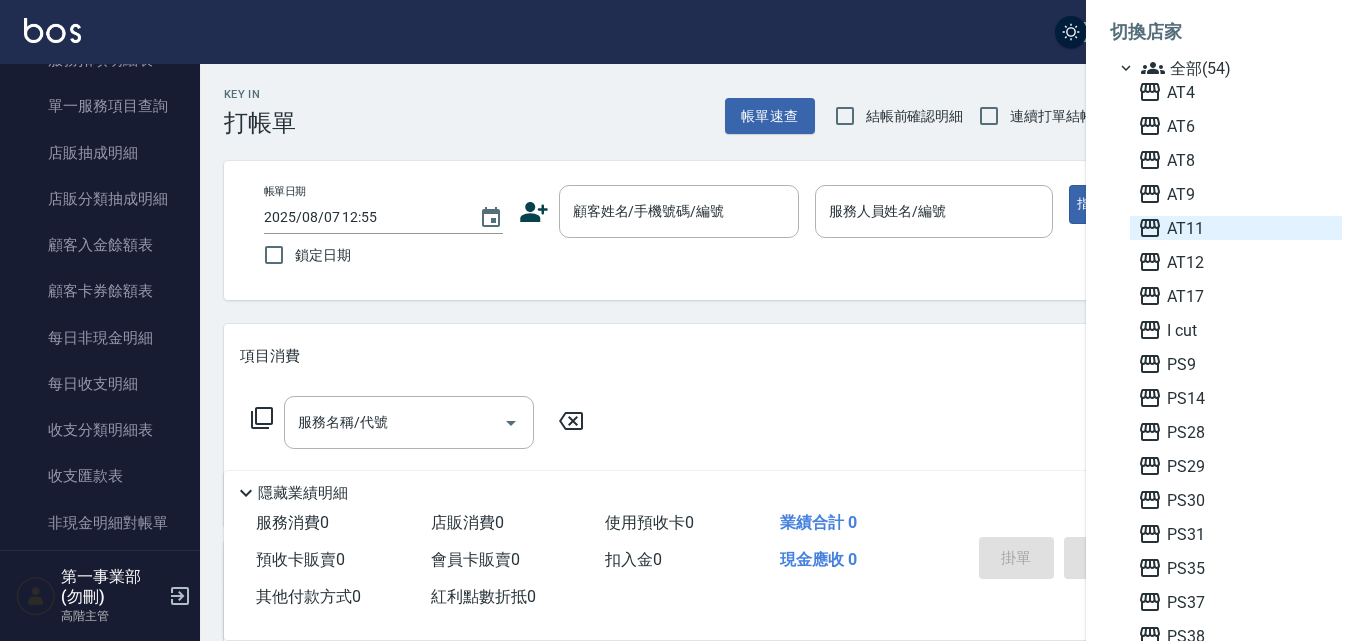 click on "AT11" at bounding box center (1236, 228) 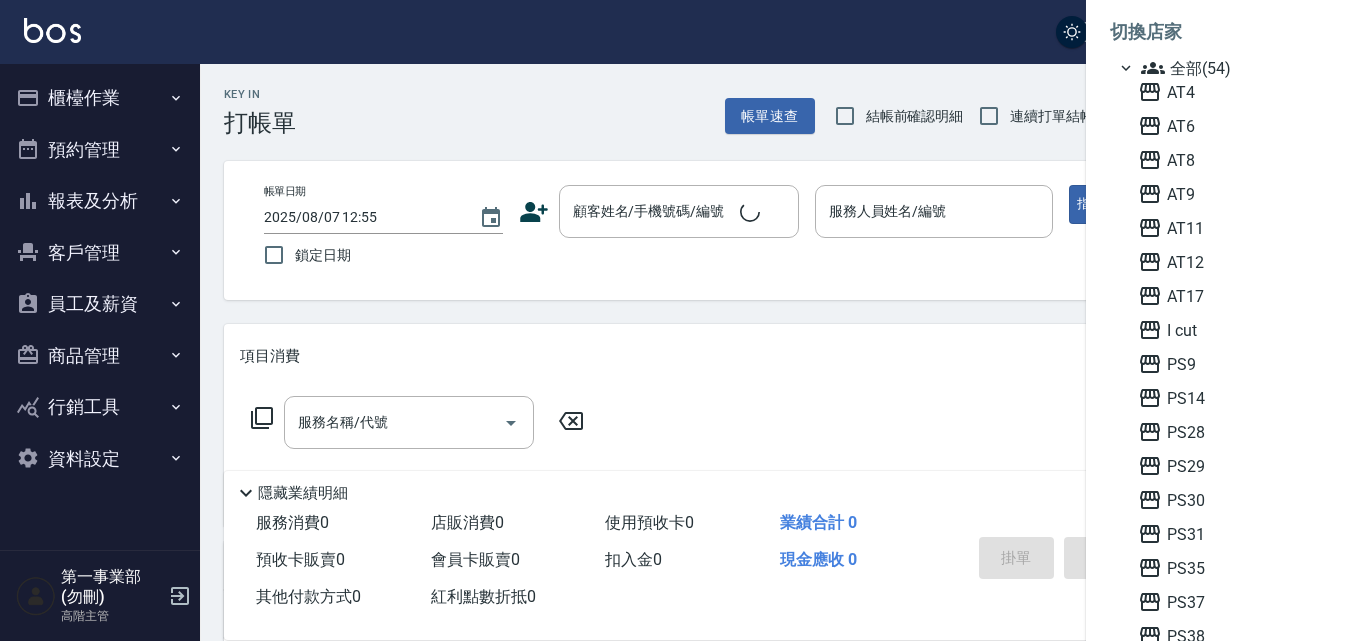 scroll, scrollTop: 0, scrollLeft: 0, axis: both 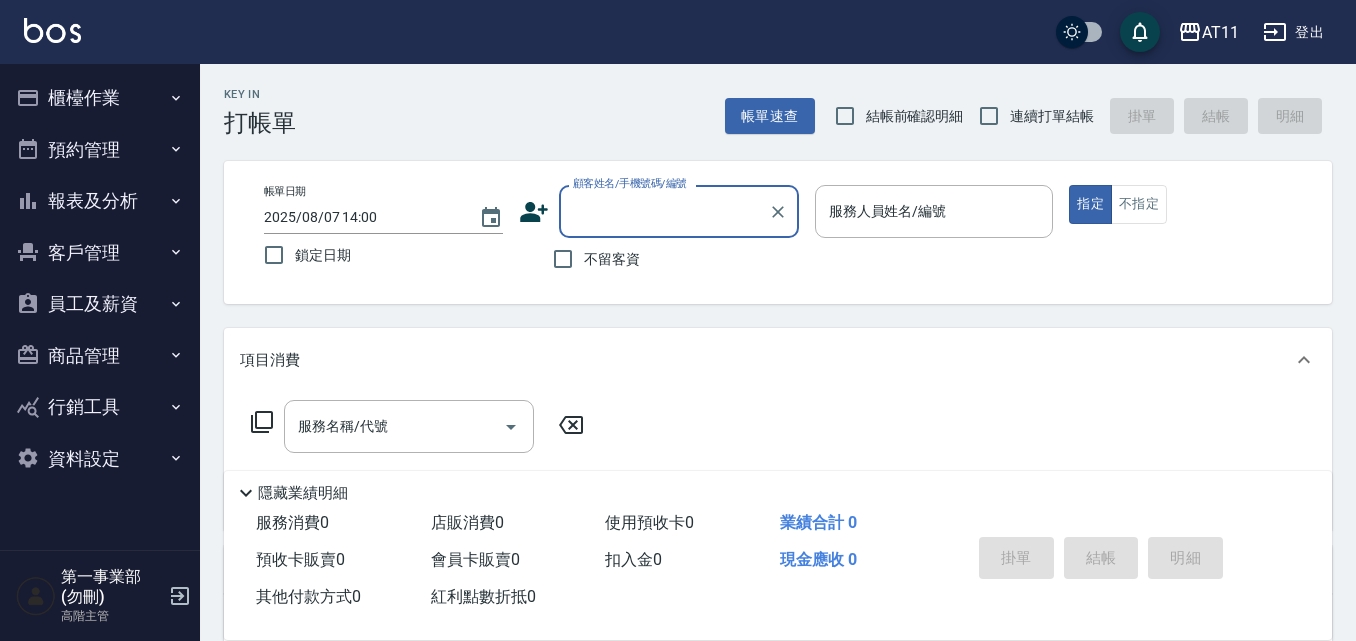 click on "員工及薪資" at bounding box center [100, 304] 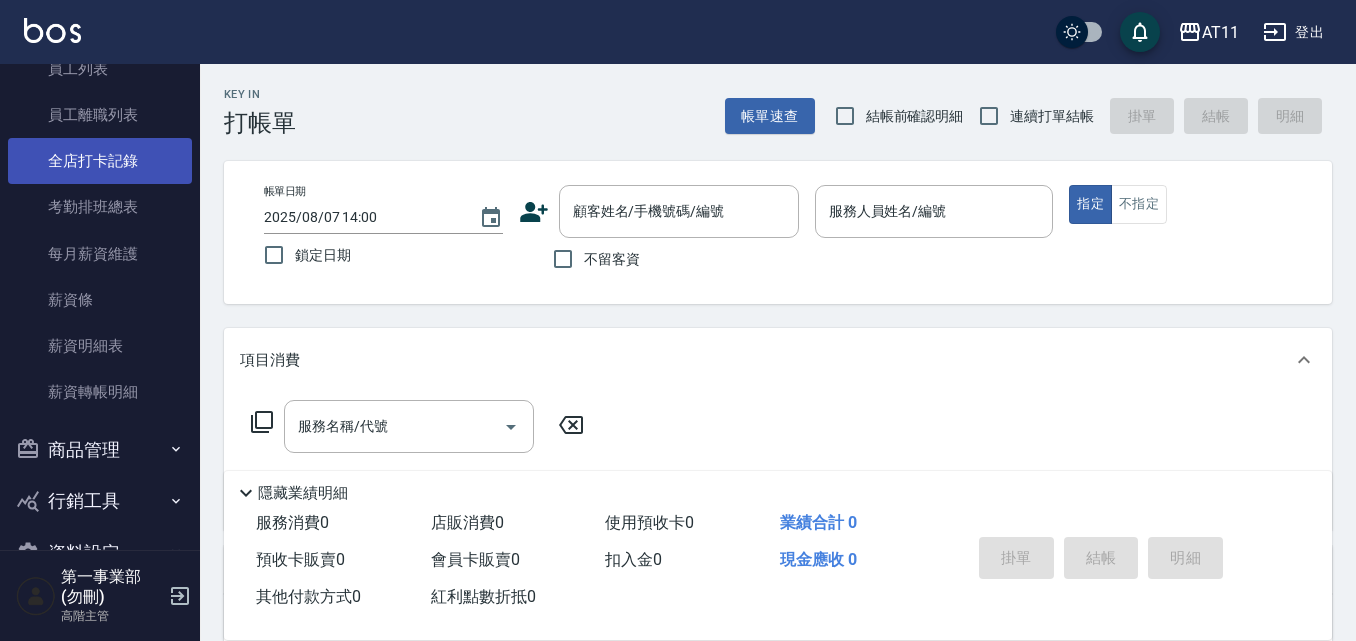 scroll, scrollTop: 300, scrollLeft: 0, axis: vertical 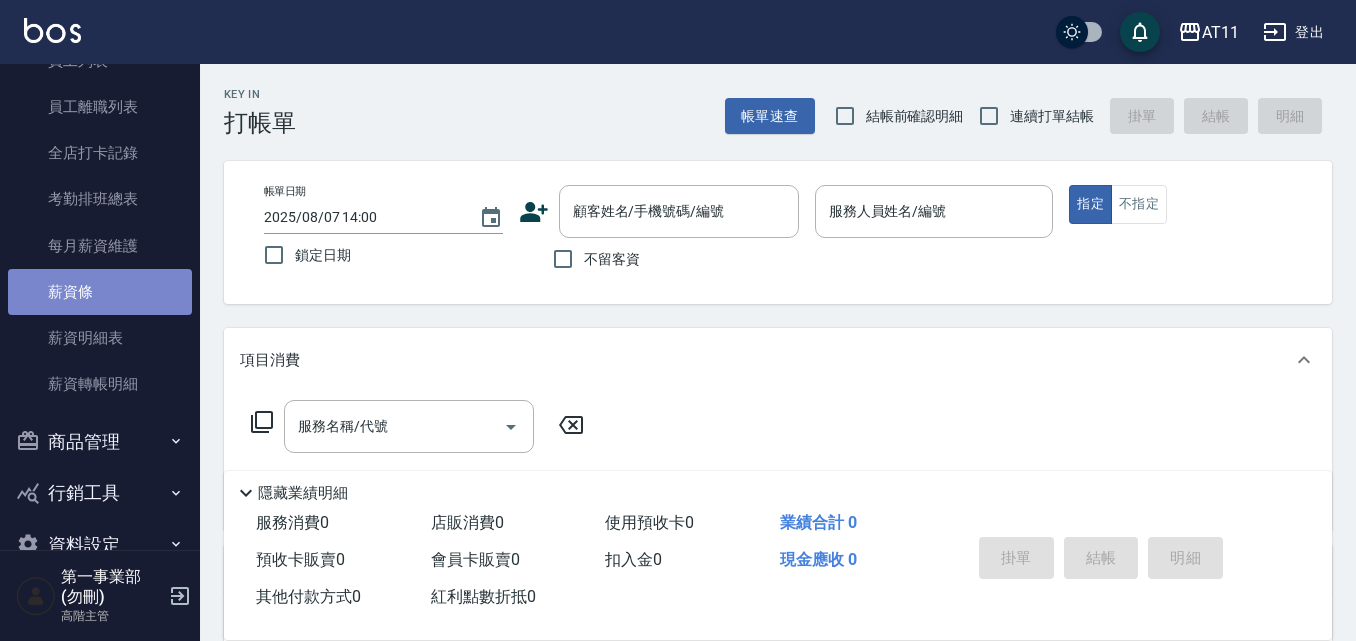 click on "薪資條" at bounding box center (100, 292) 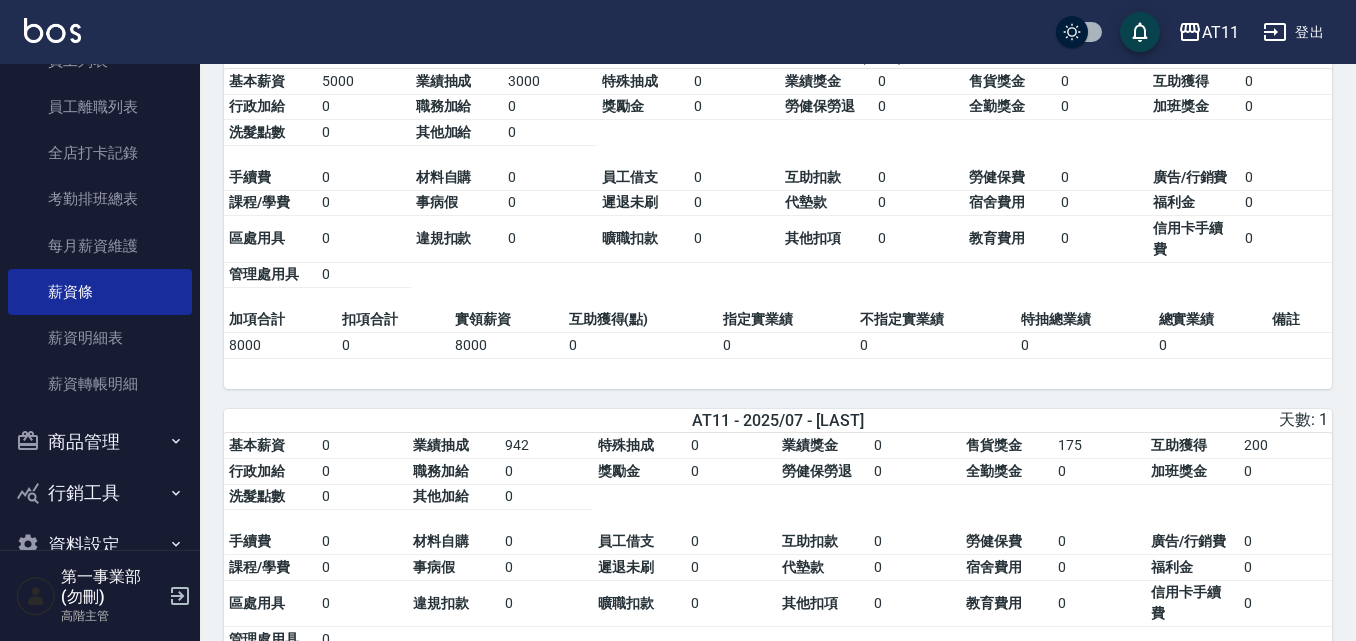 scroll, scrollTop: 0, scrollLeft: 0, axis: both 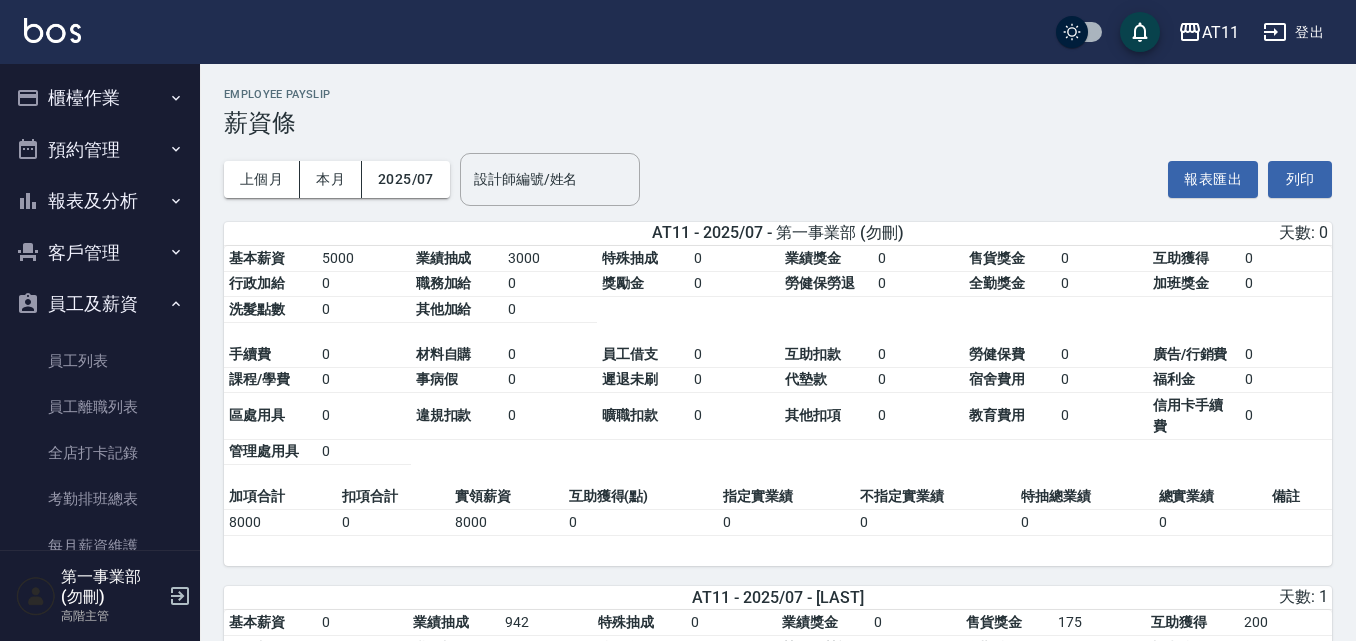 click on "報表及分析" at bounding box center [100, 201] 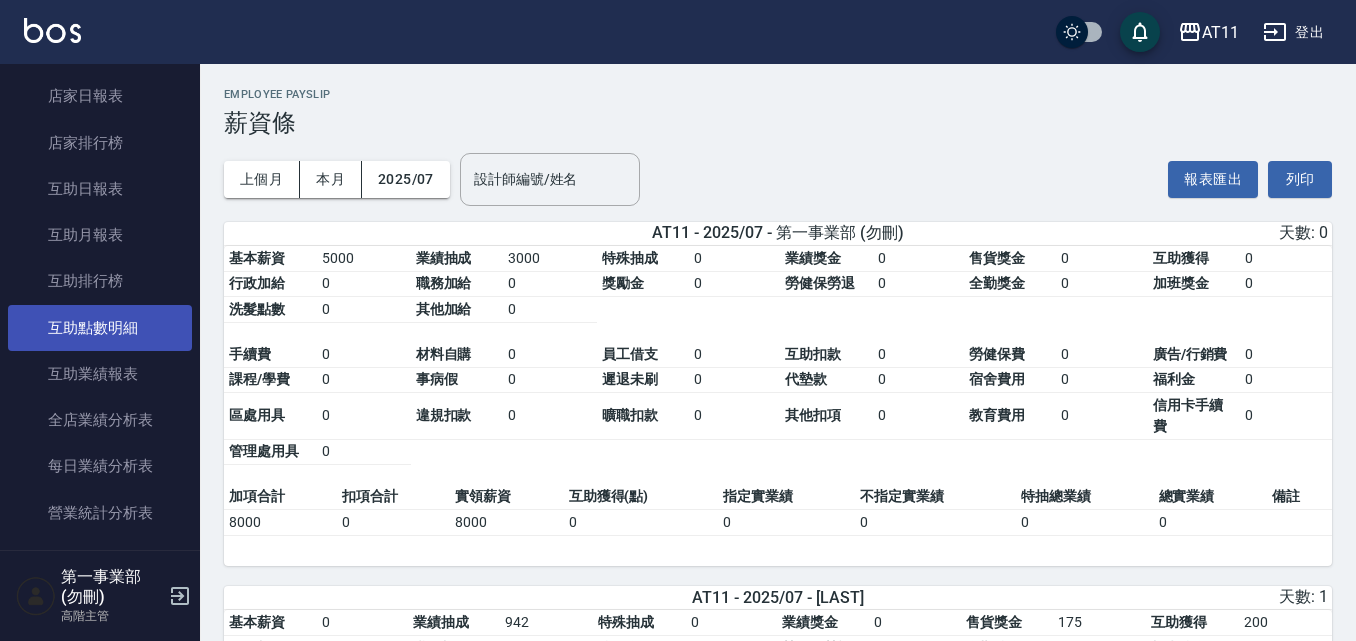 scroll, scrollTop: 400, scrollLeft: 0, axis: vertical 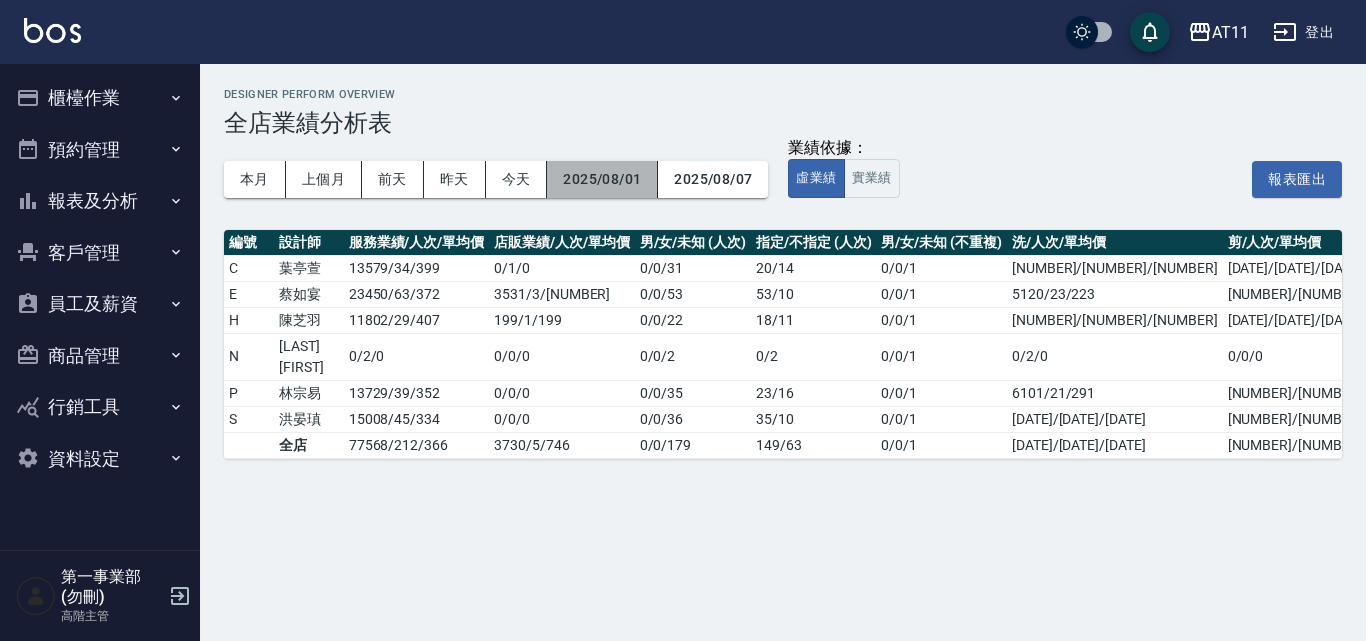 click on "2025/08/01" at bounding box center (602, 179) 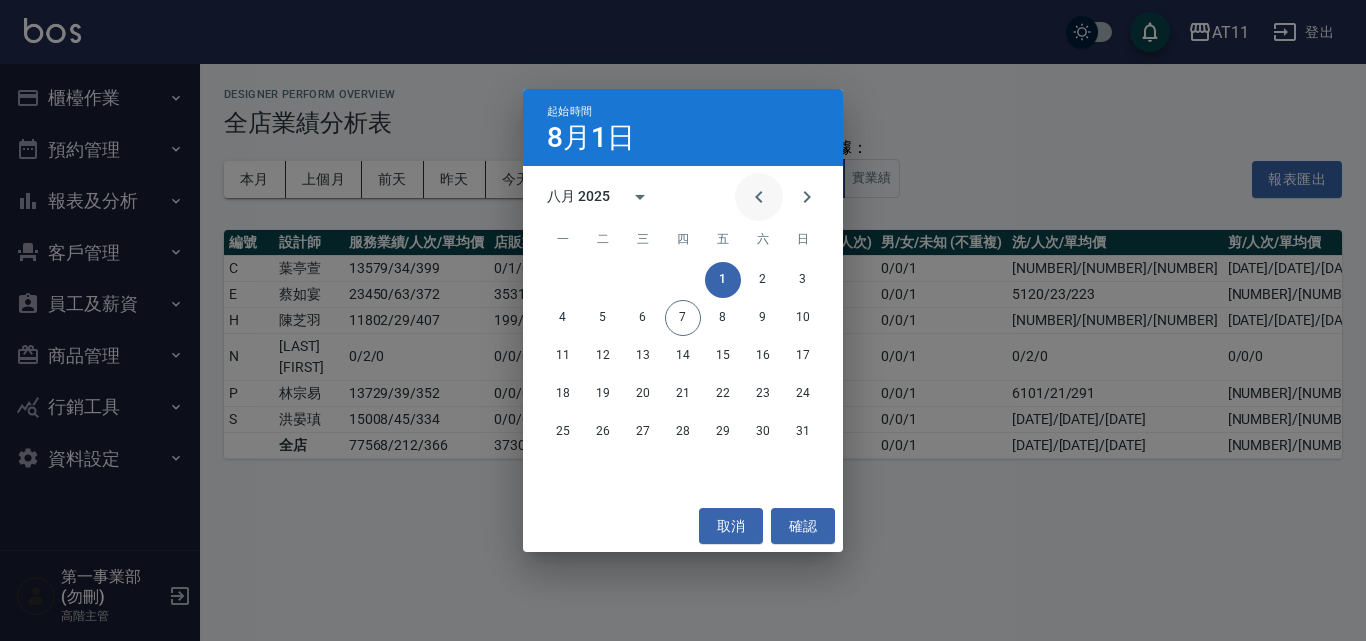 click 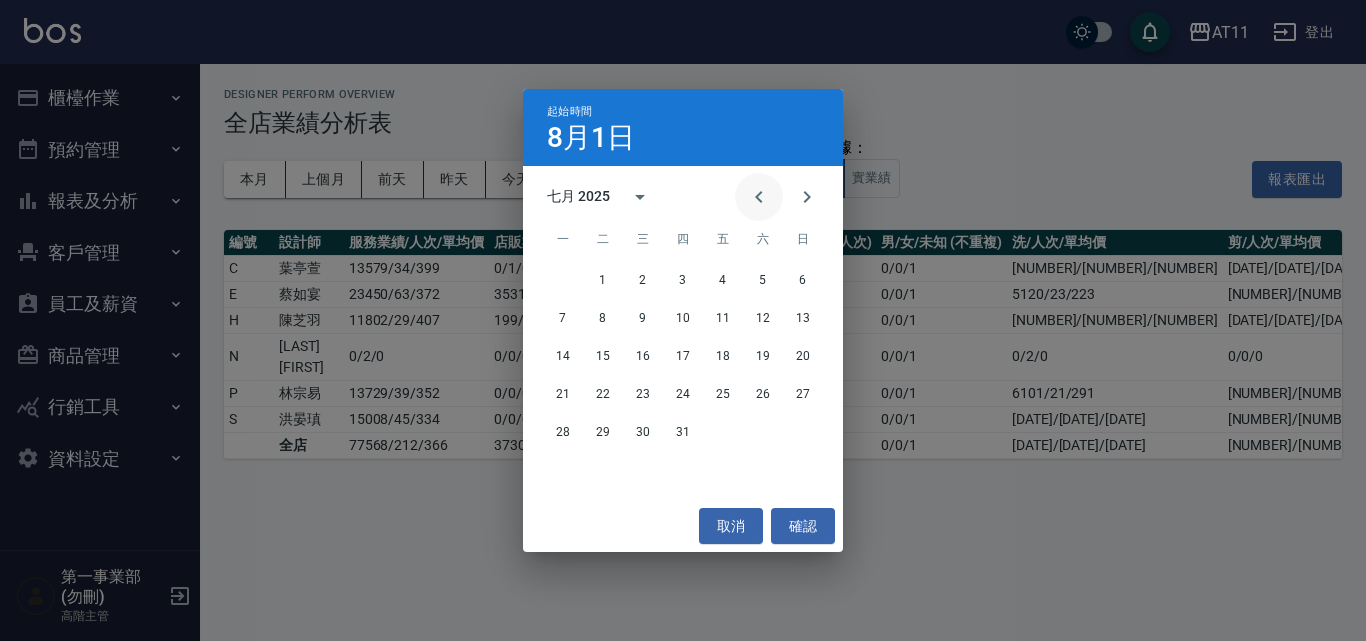 click 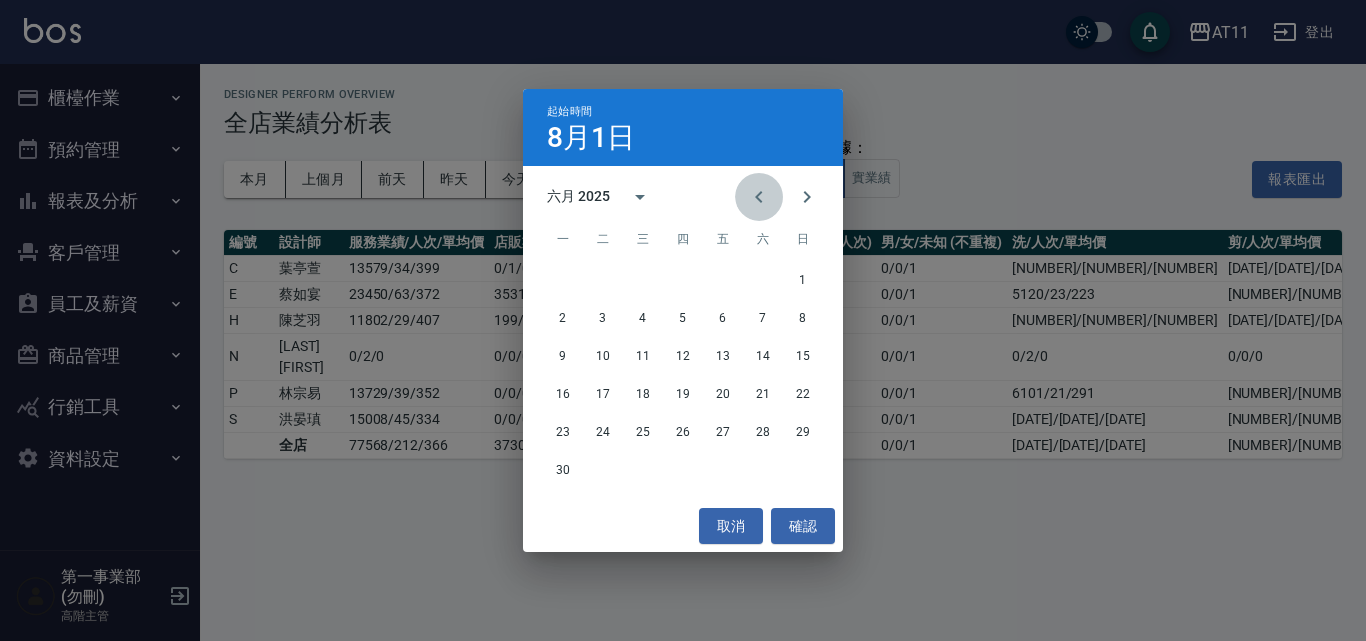 click 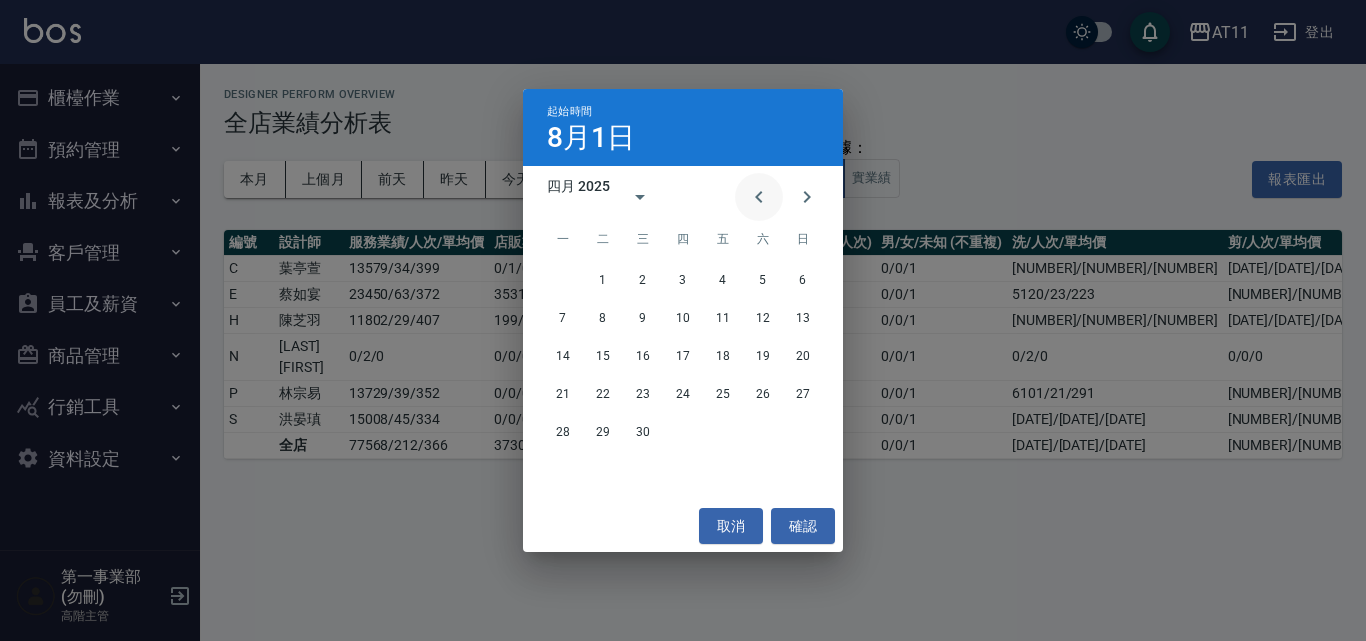 click 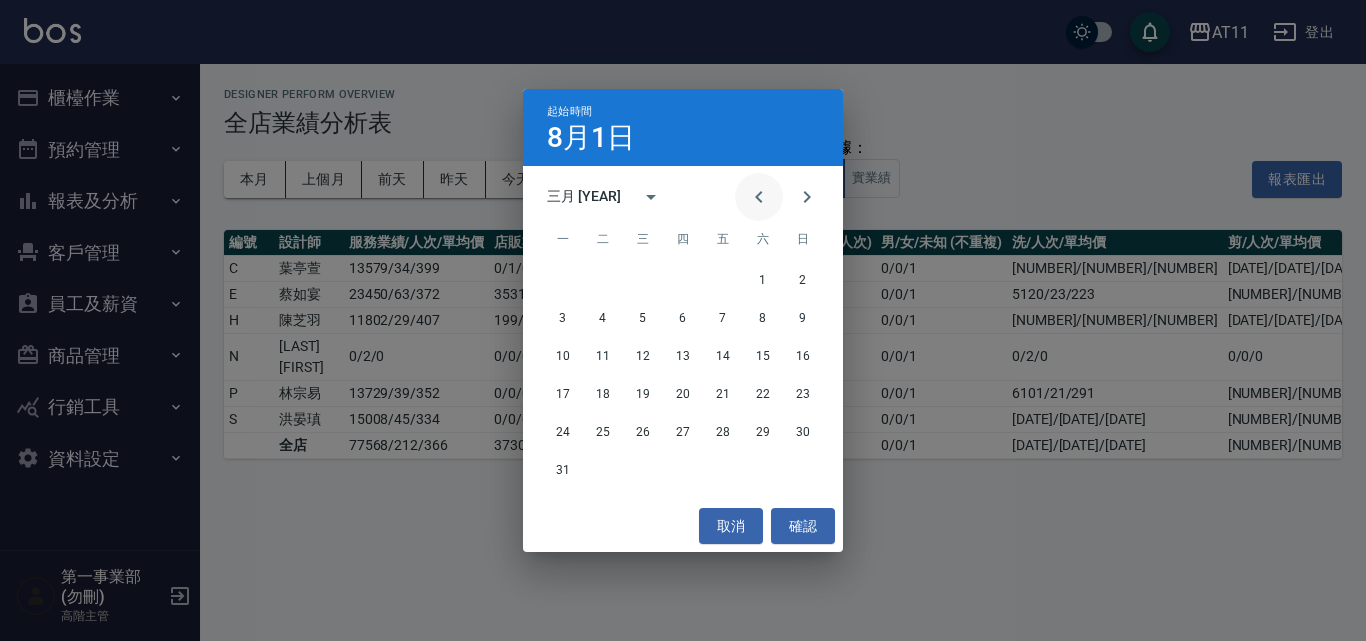 click 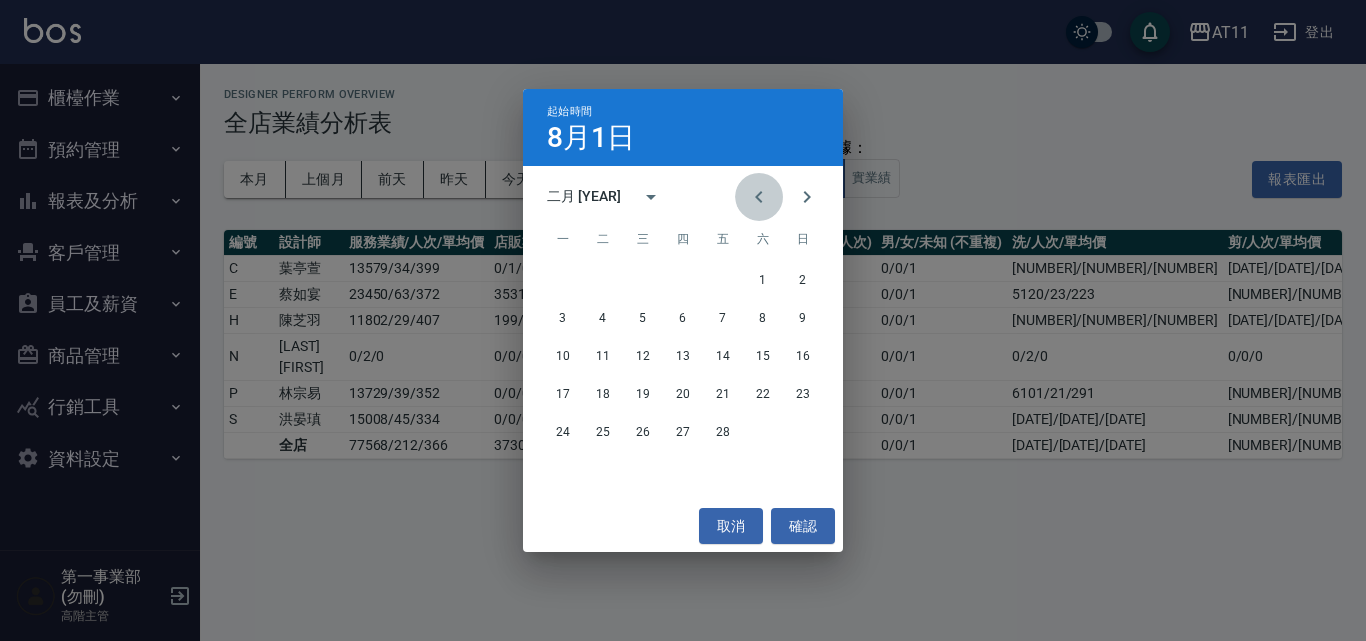 click 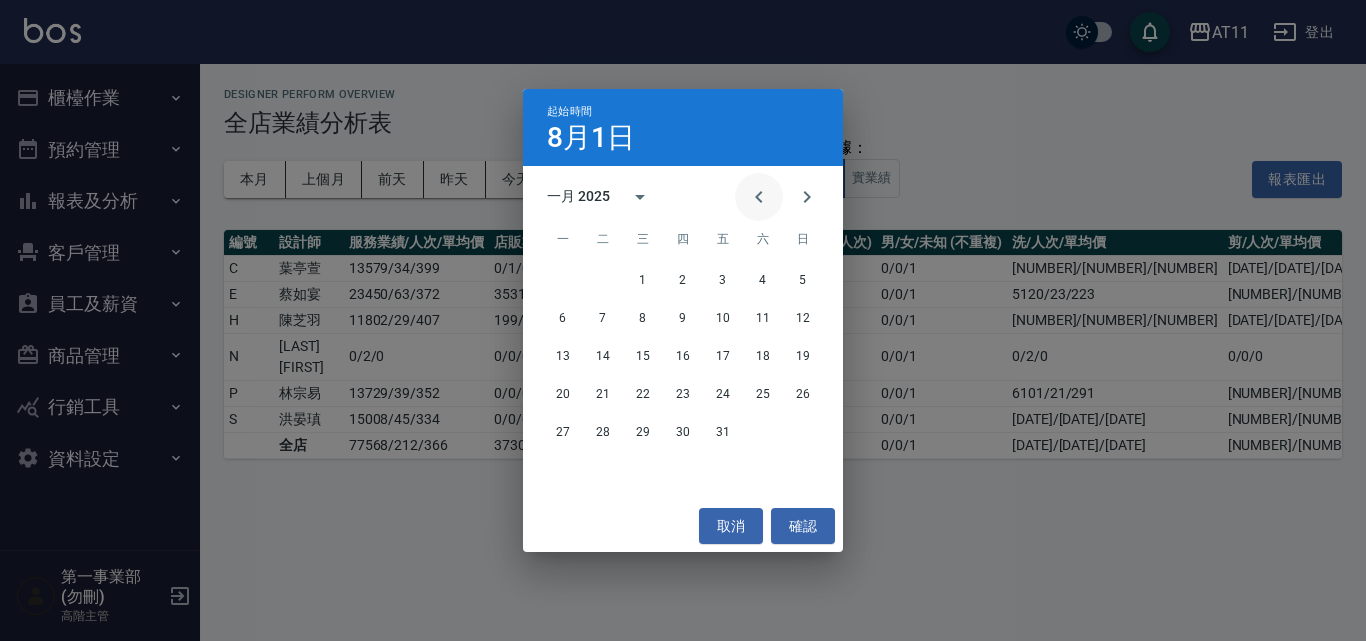 click 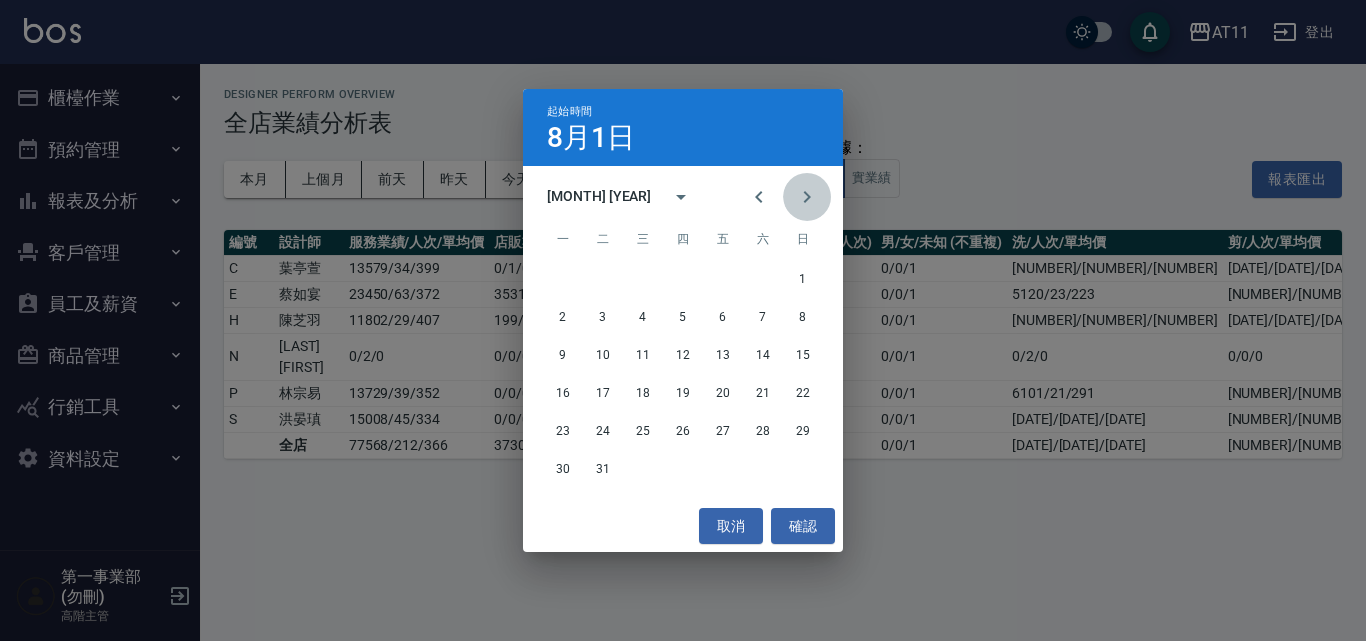 click 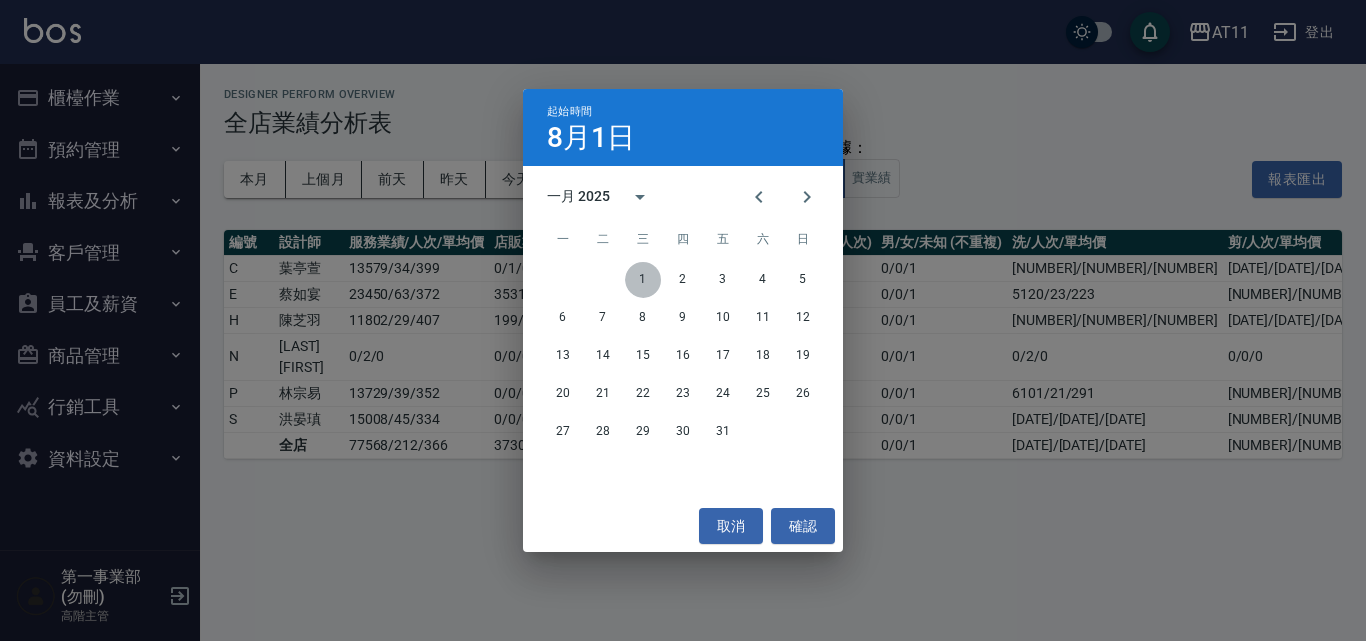 click on "1" at bounding box center [643, 280] 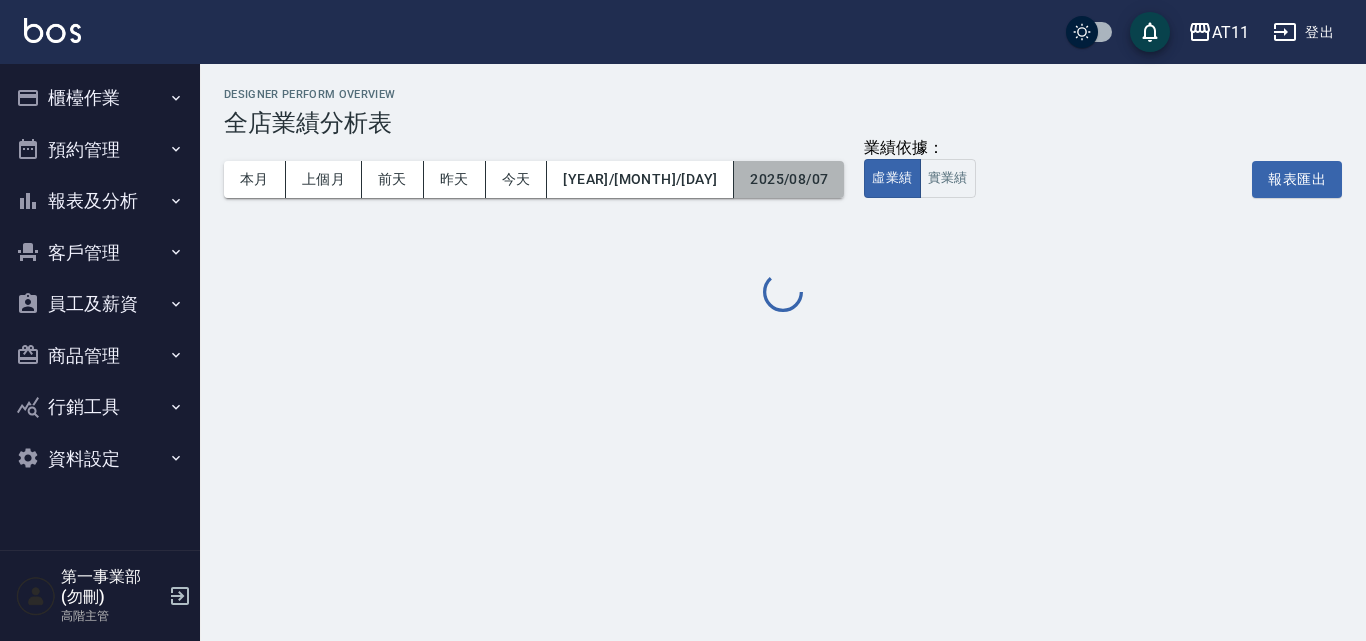 click on "2025/08/07" at bounding box center (789, 179) 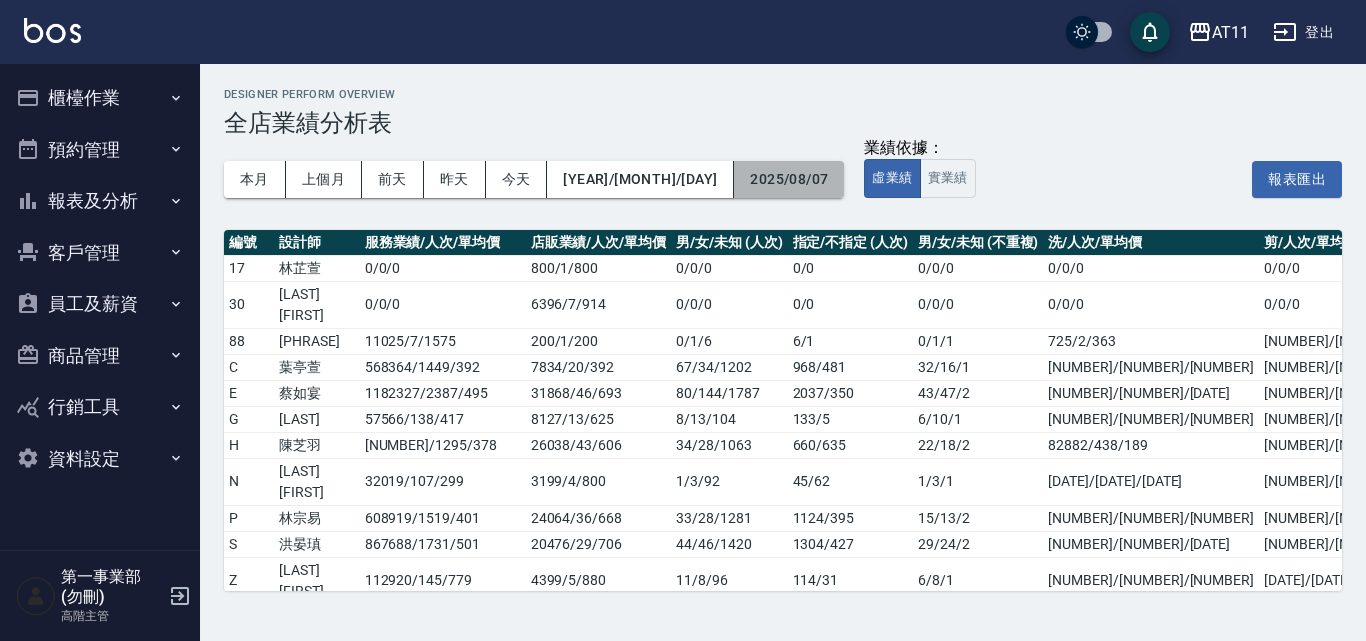 click on "2025/08/07" at bounding box center [789, 179] 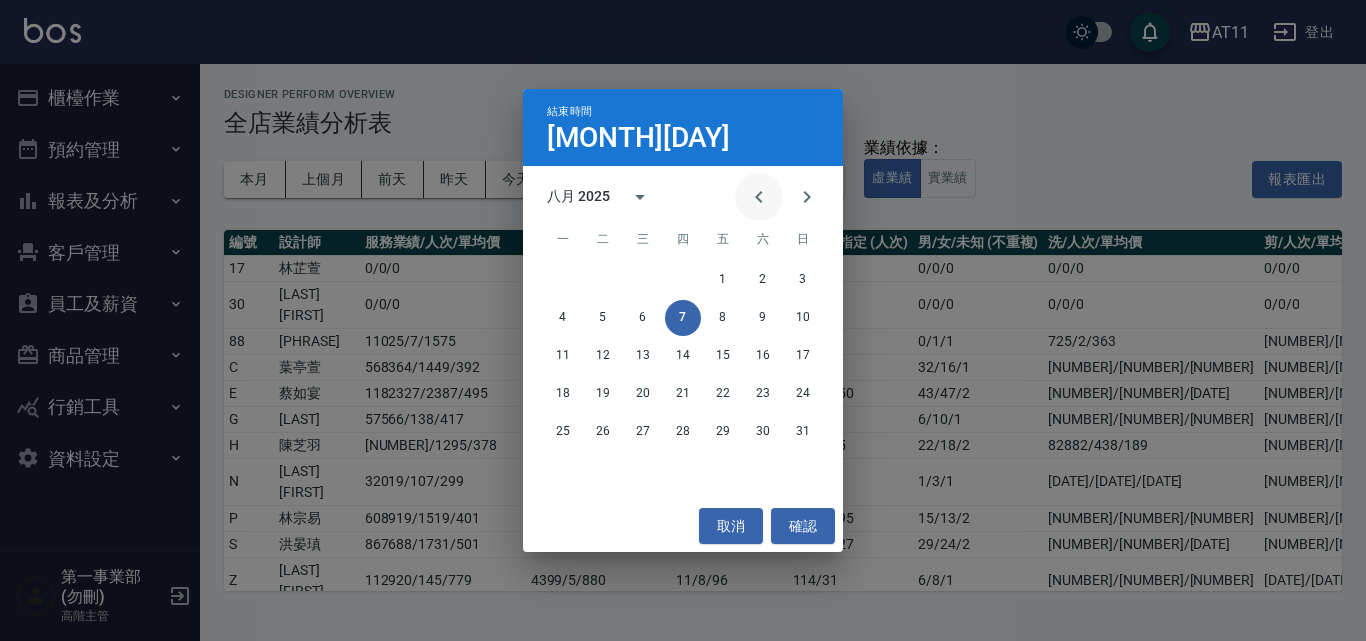 click 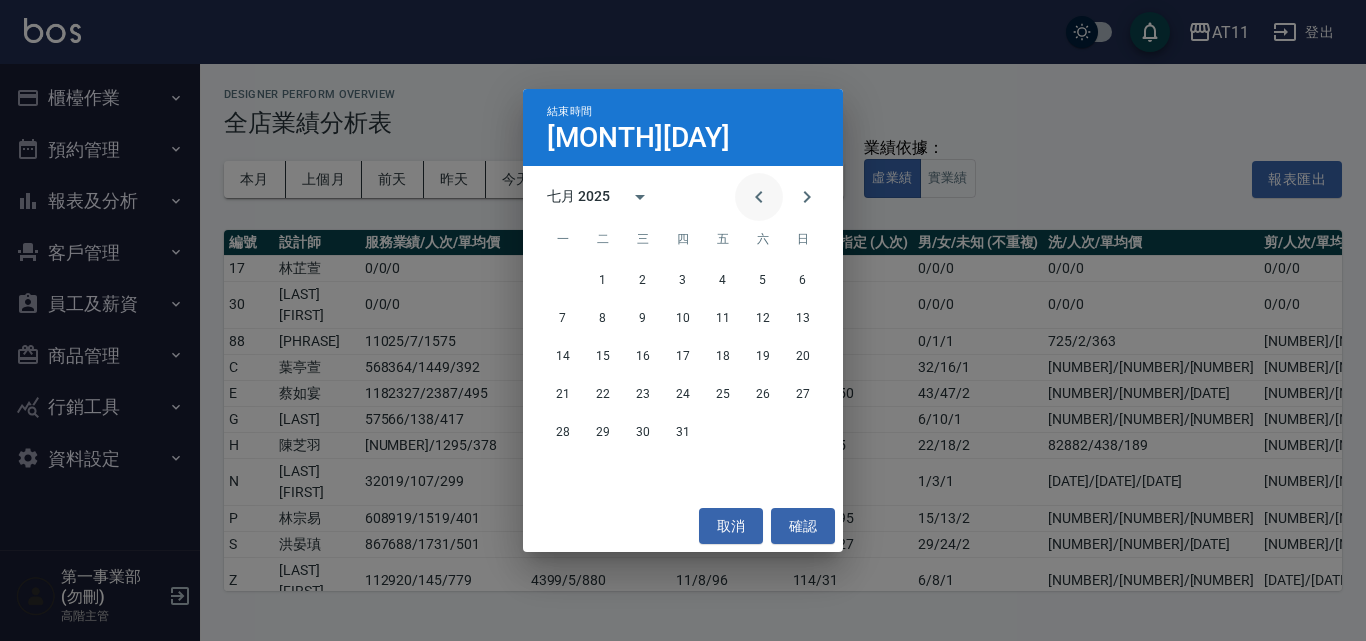 click 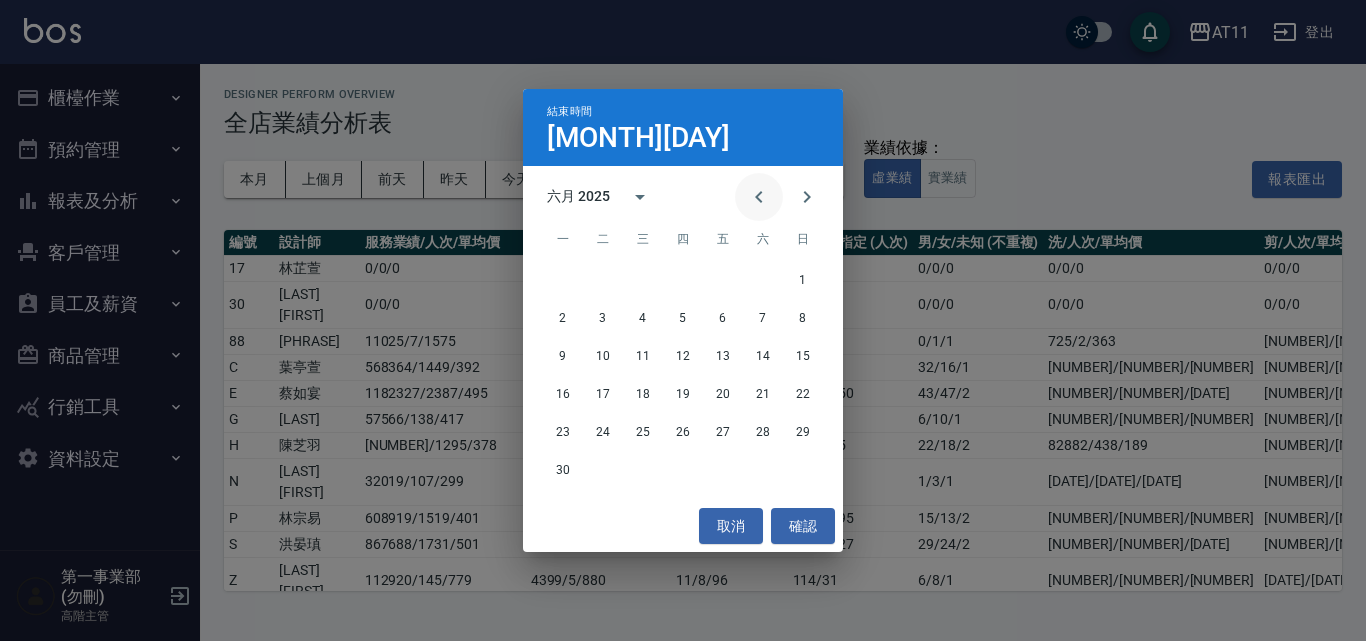 click 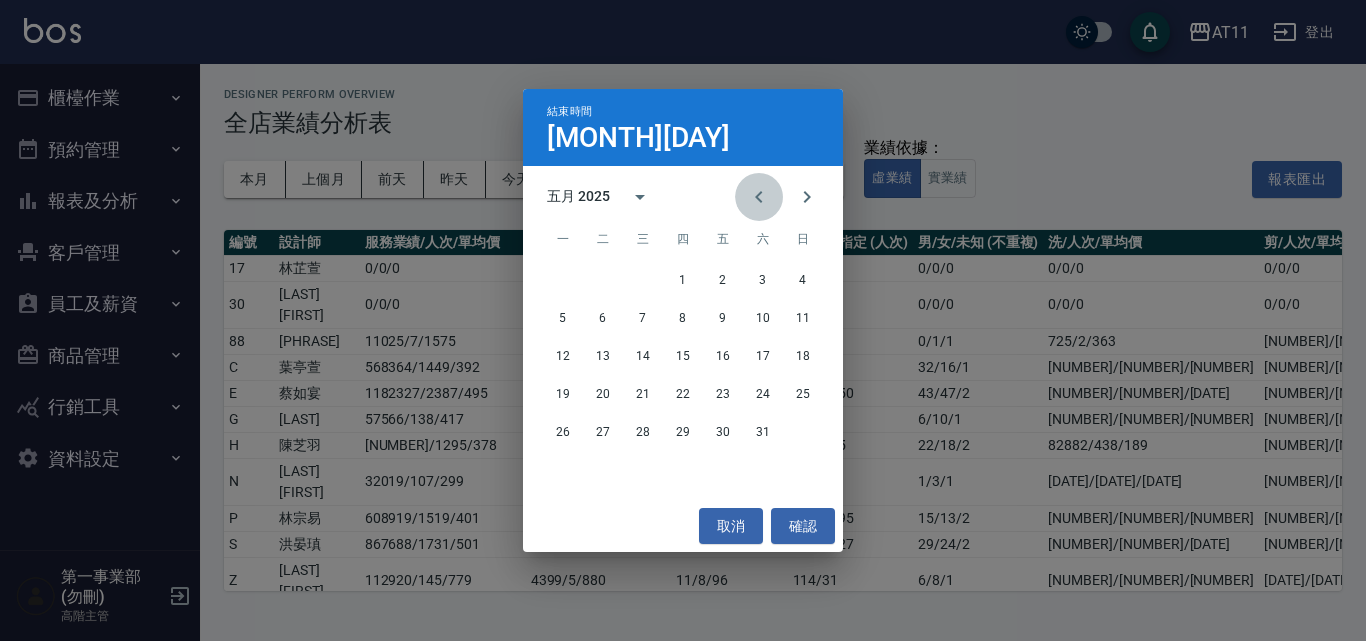 click 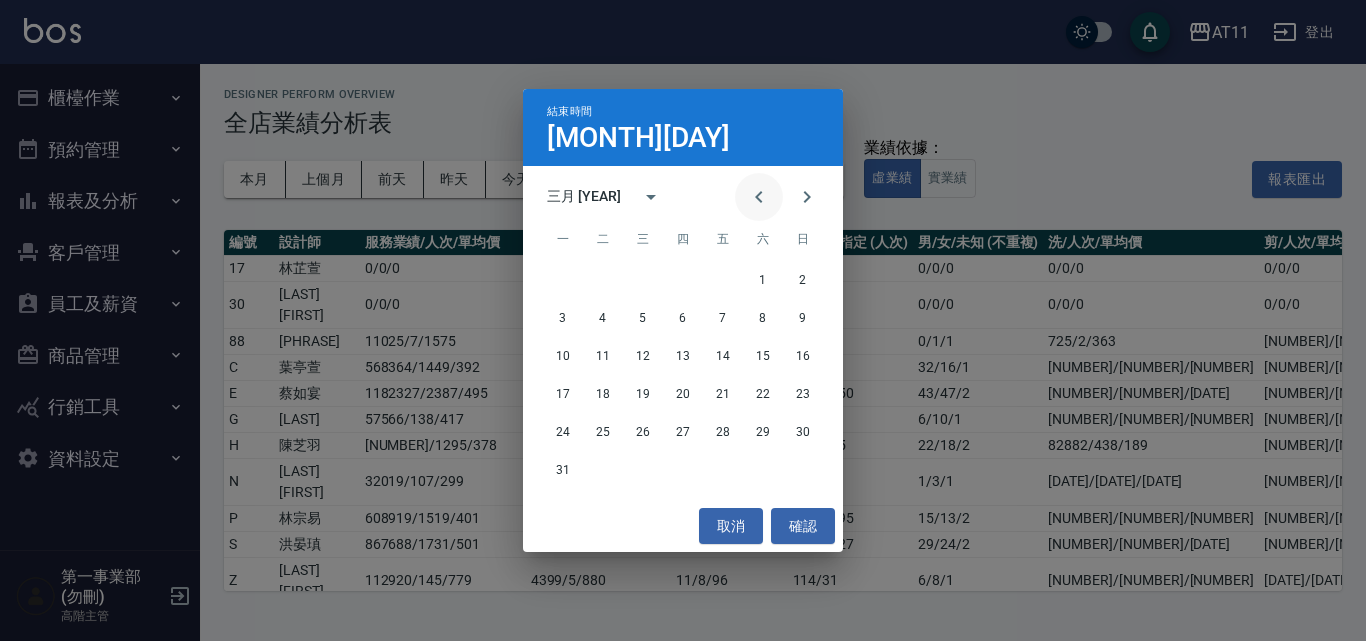click 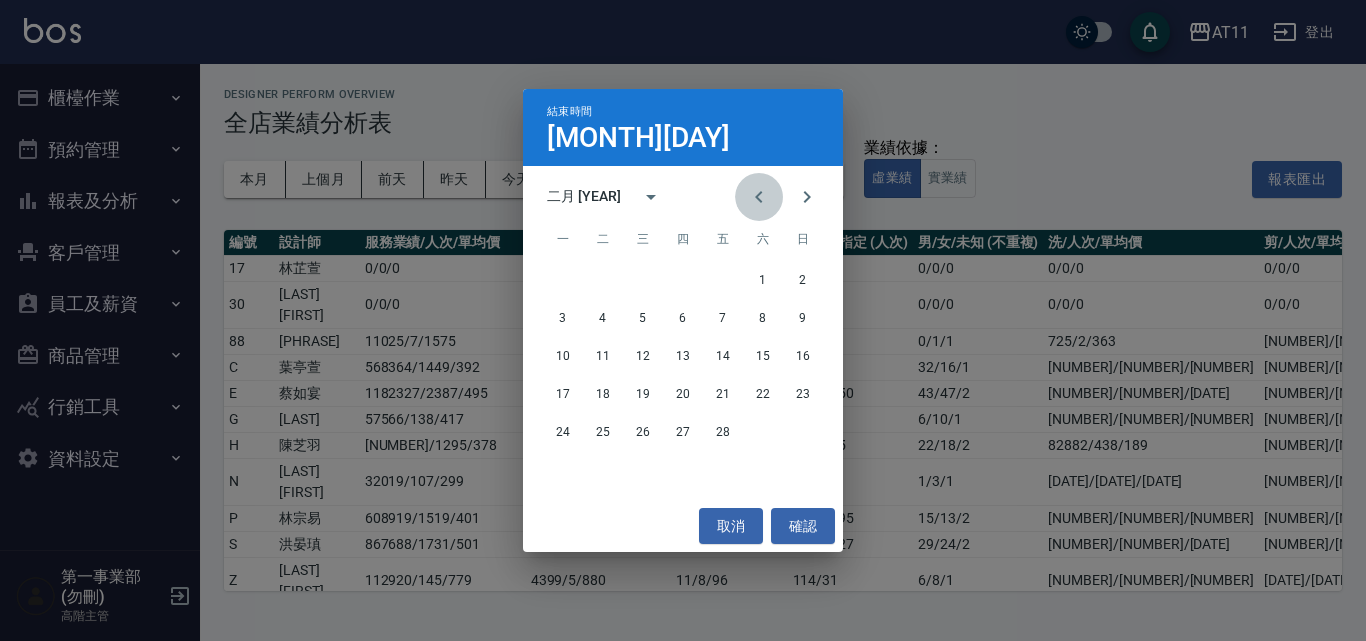 click 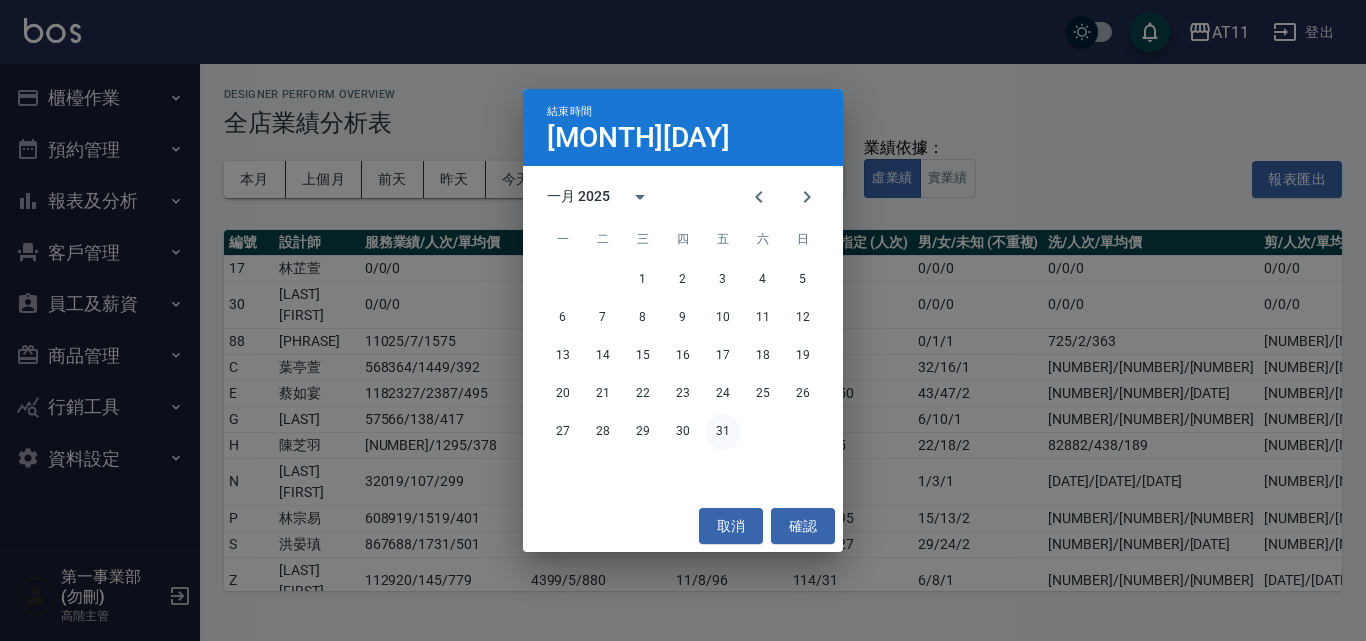 click on "31" at bounding box center (723, 432) 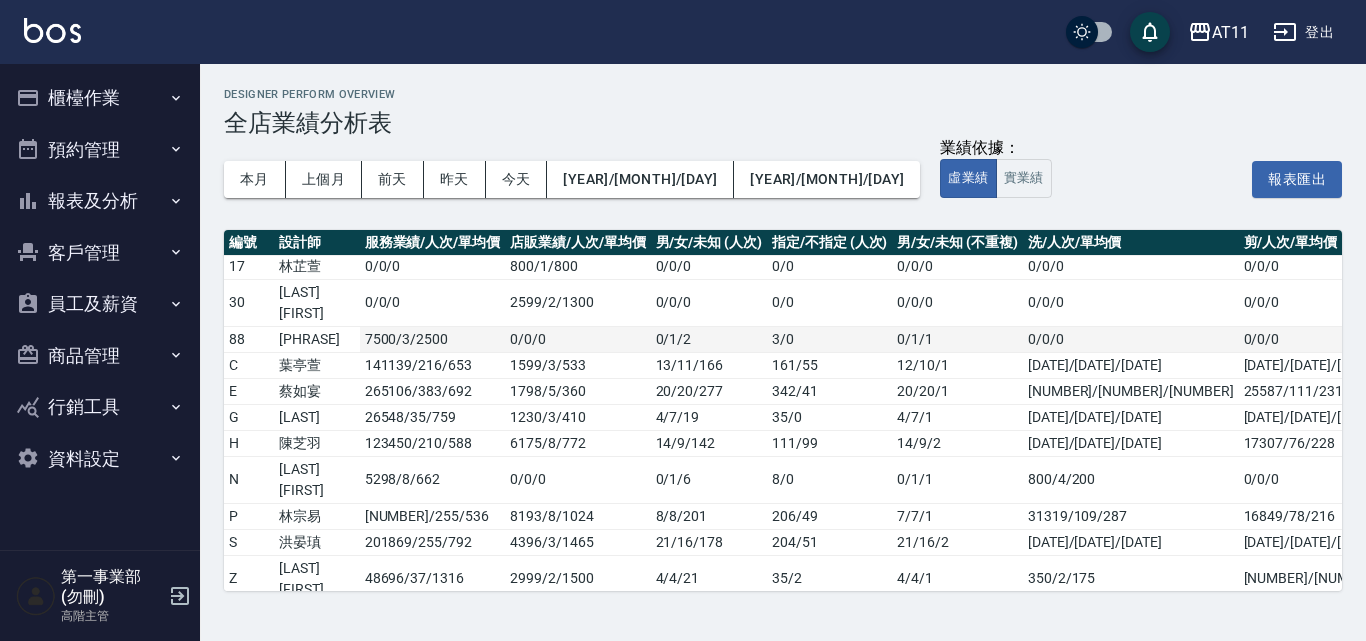 scroll, scrollTop: 0, scrollLeft: 0, axis: both 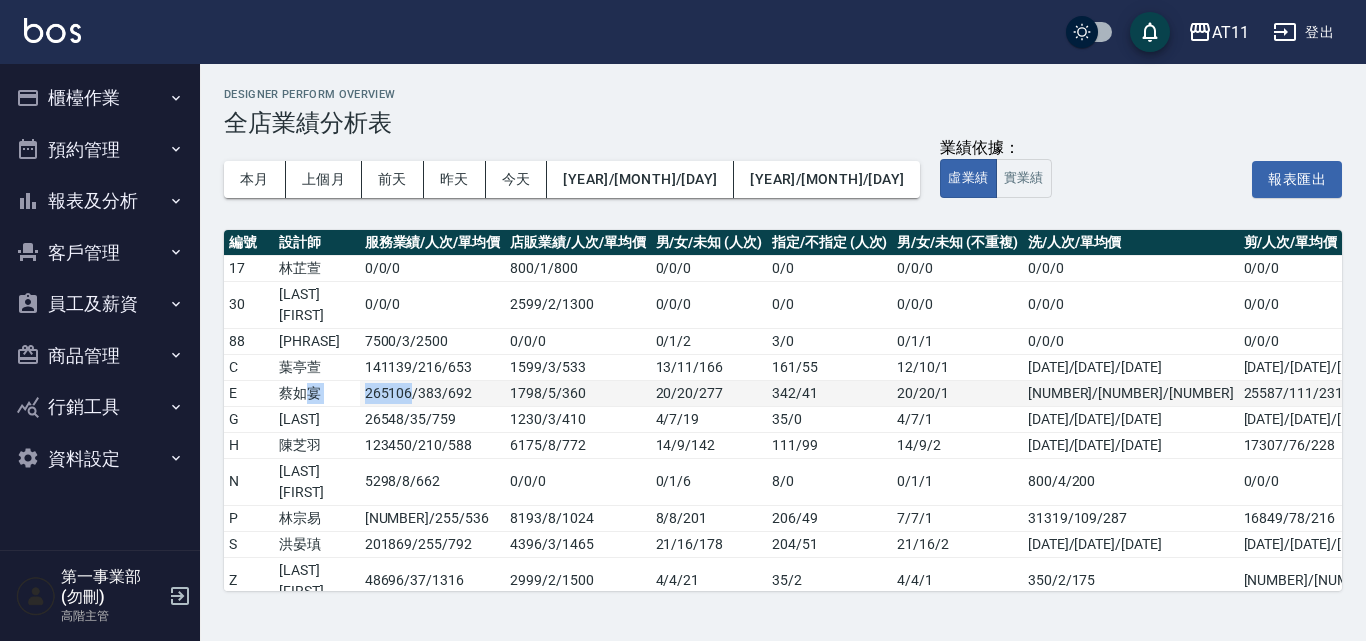 drag, startPoint x: 394, startPoint y: 394, endPoint x: 313, endPoint y: 396, distance: 81.02469 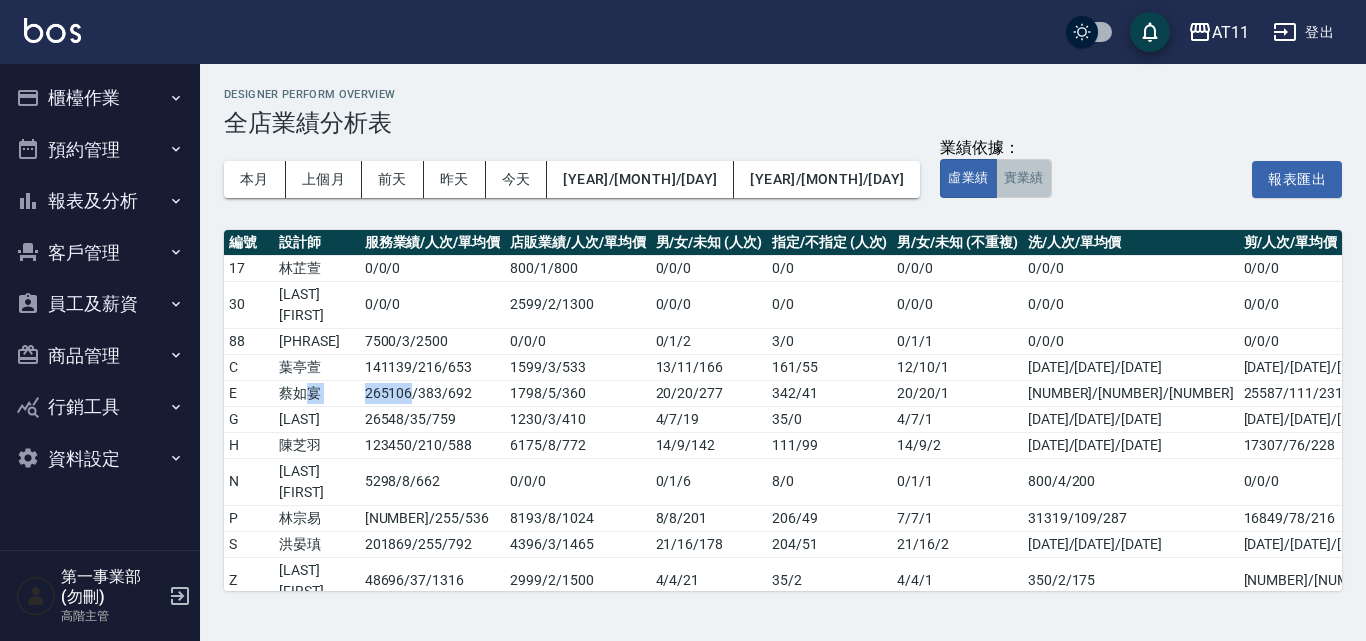 click on "實業績" at bounding box center (1024, 178) 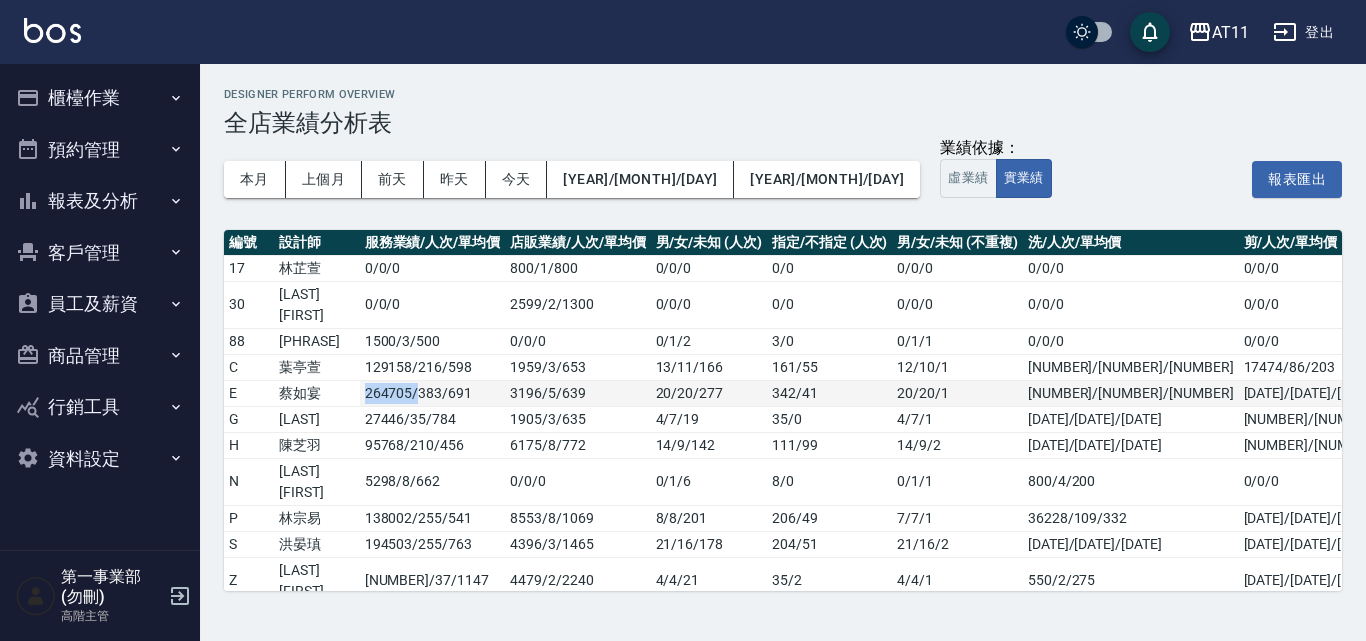 drag, startPoint x: 396, startPoint y: 389, endPoint x: 336, endPoint y: 396, distance: 60.40695 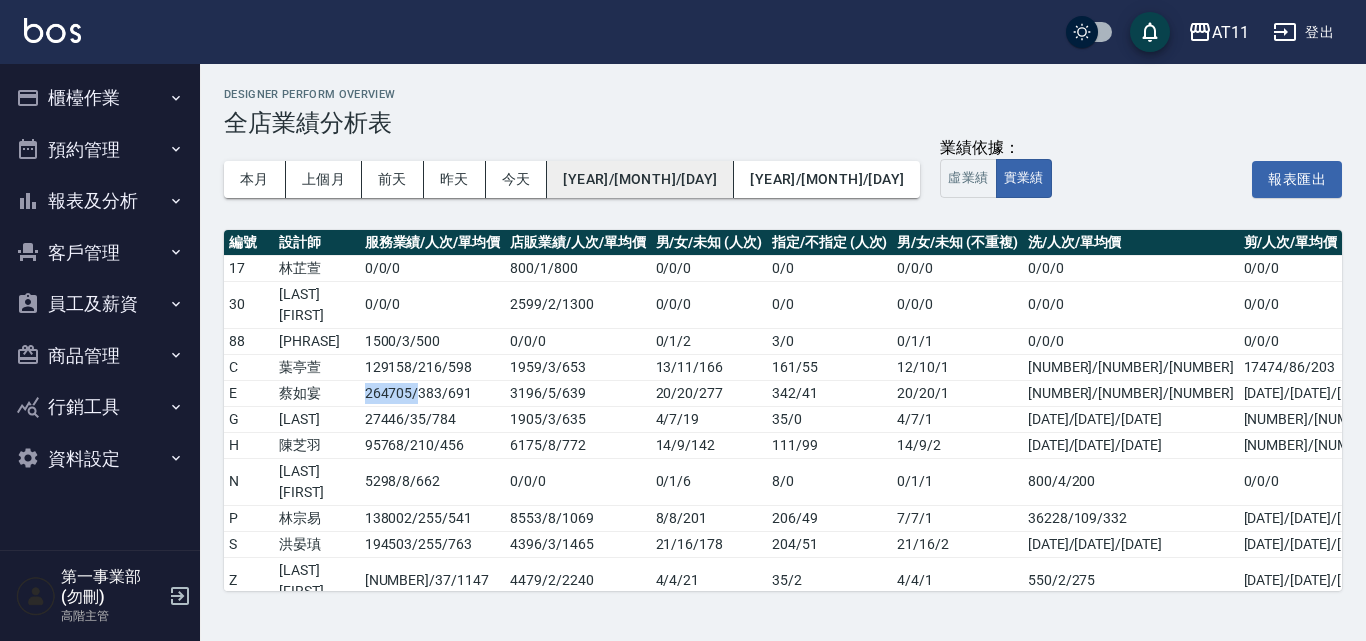 click on "2025/01/01" at bounding box center (640, 179) 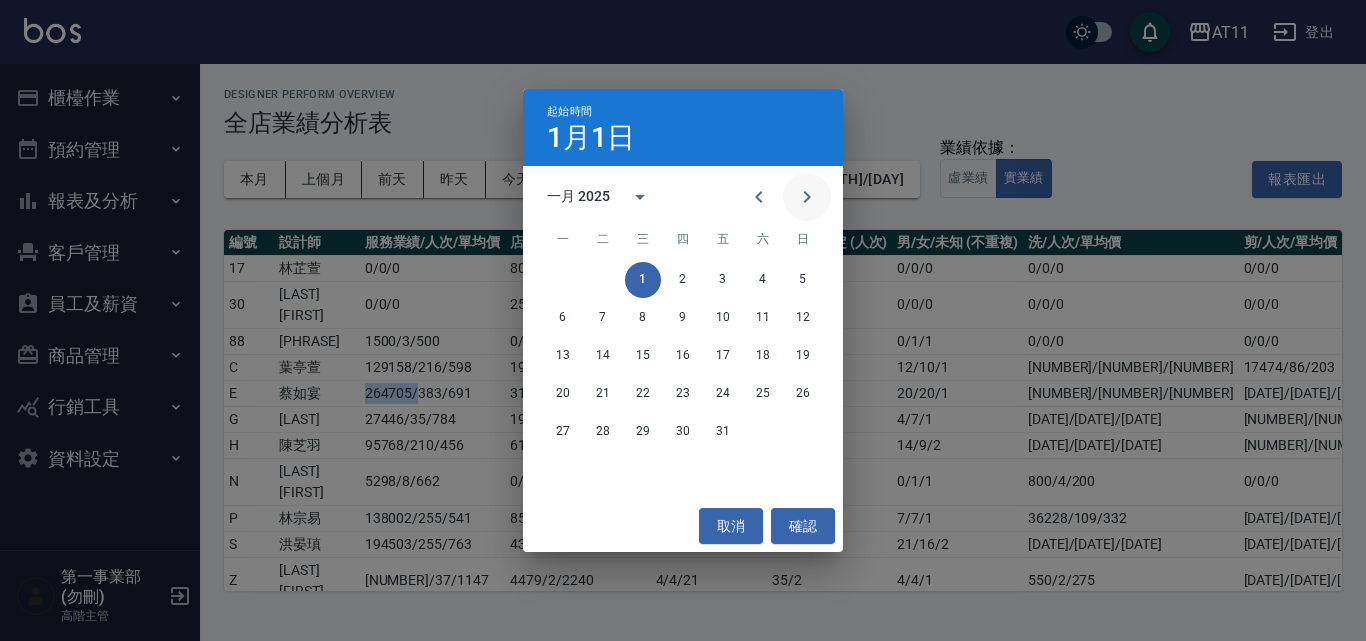 click 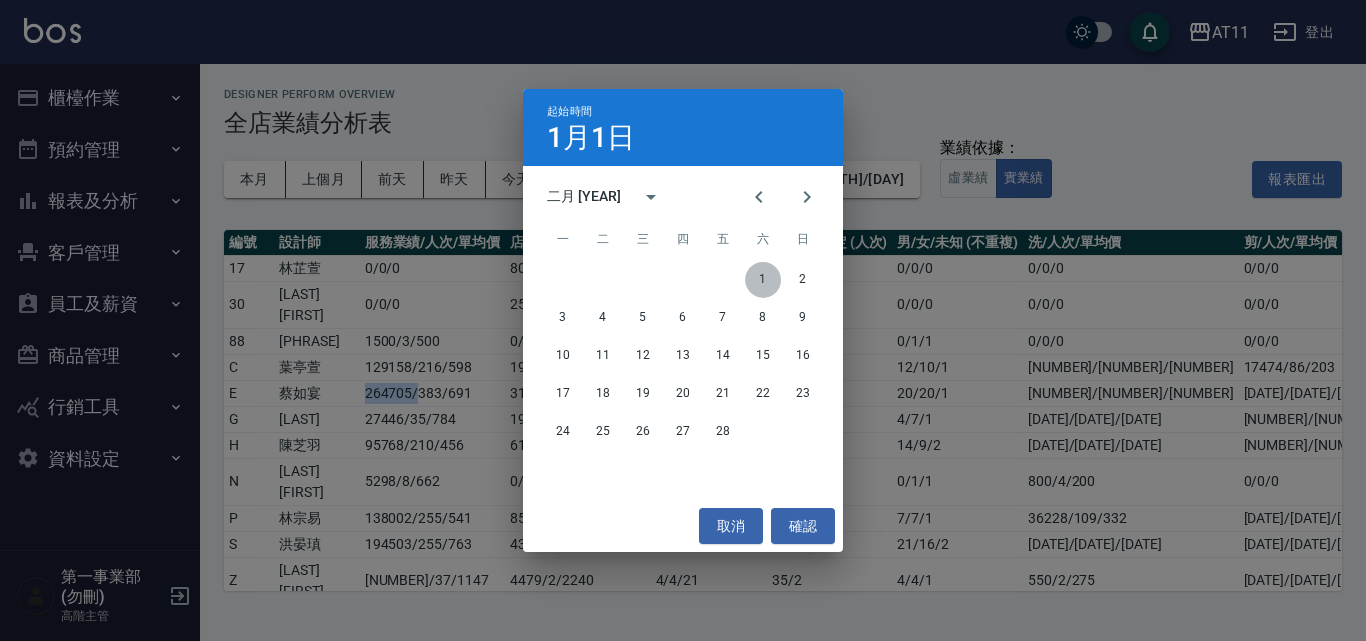 click on "1" at bounding box center [763, 280] 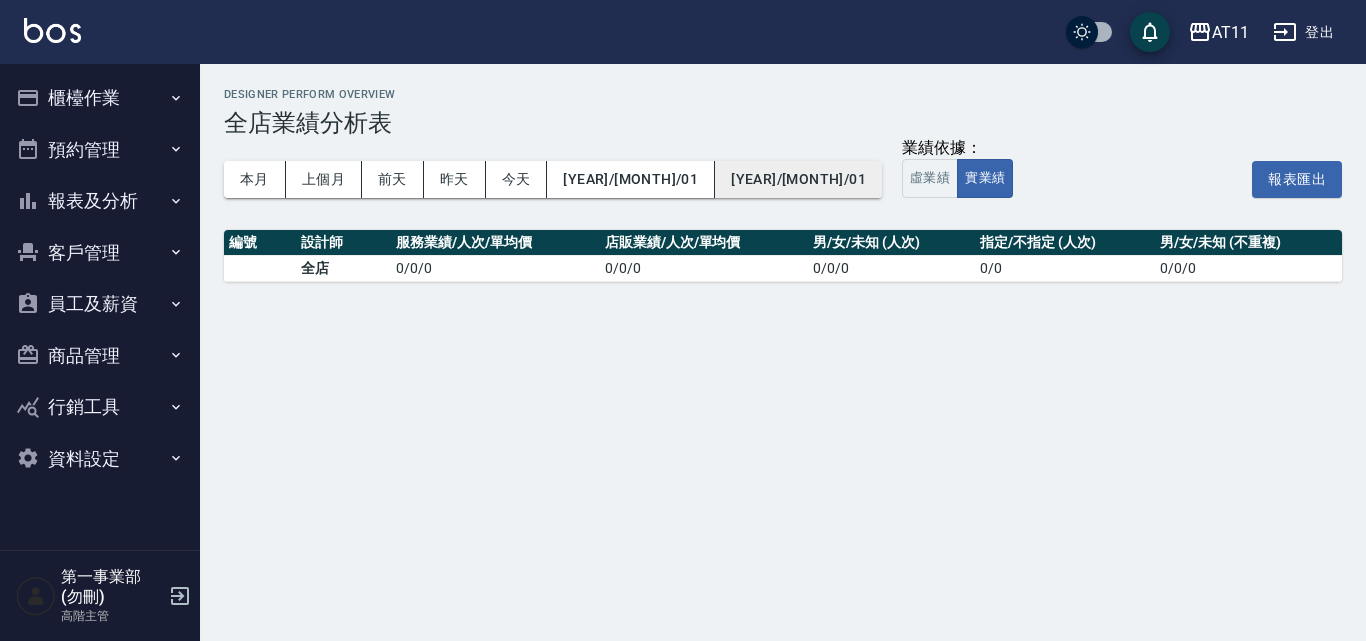 click on "2025/02/01" at bounding box center [798, 179] 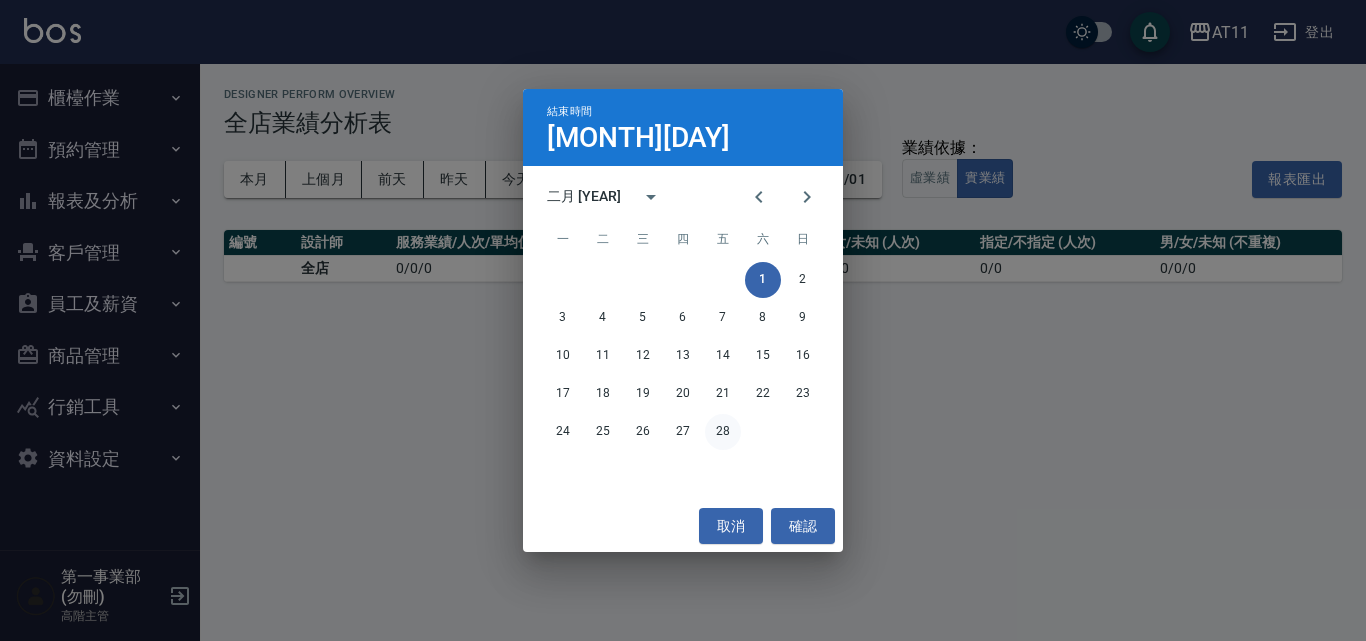 click on "28" at bounding box center [723, 432] 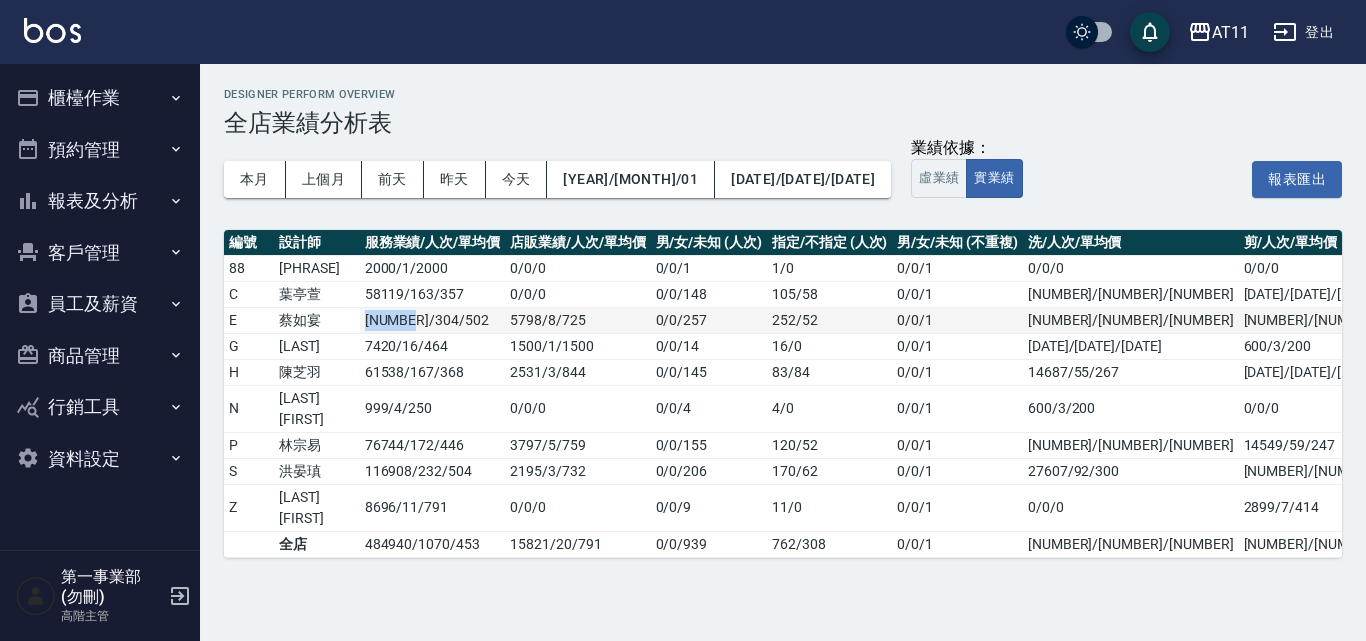 drag, startPoint x: 342, startPoint y: 342, endPoint x: 390, endPoint y: 343, distance: 48.010414 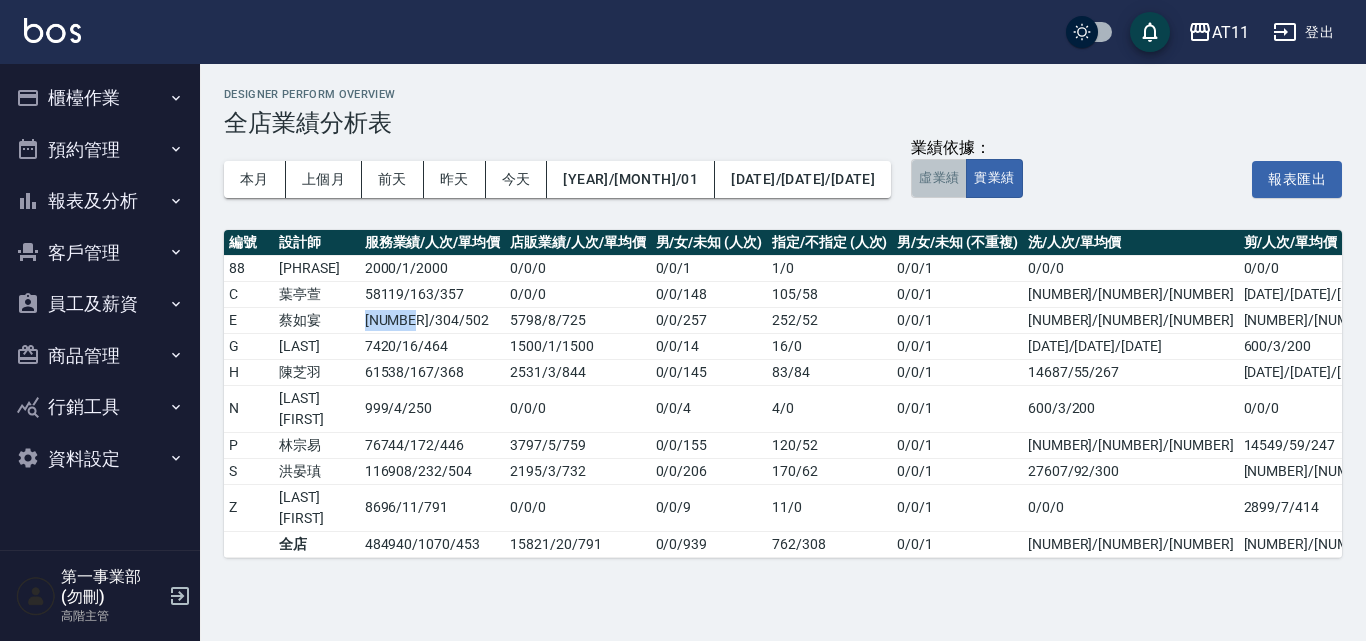 click on "虛業績" at bounding box center (939, 178) 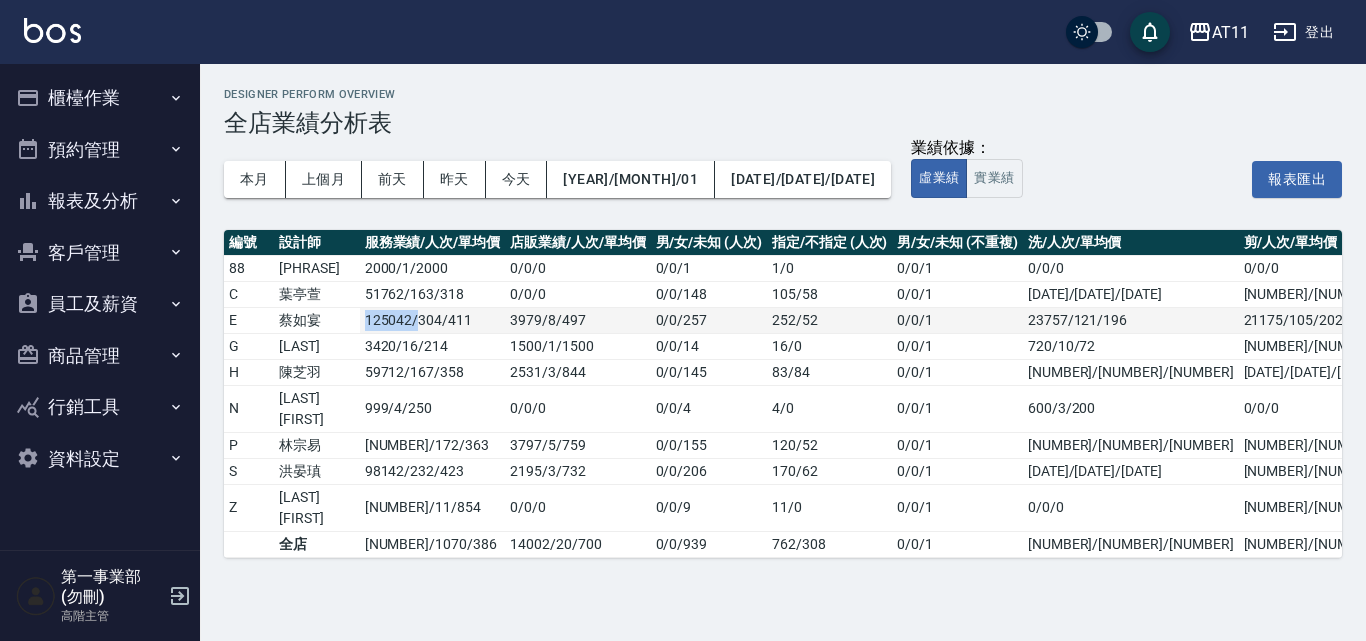 drag, startPoint x: 396, startPoint y: 340, endPoint x: 329, endPoint y: 347, distance: 67.36468 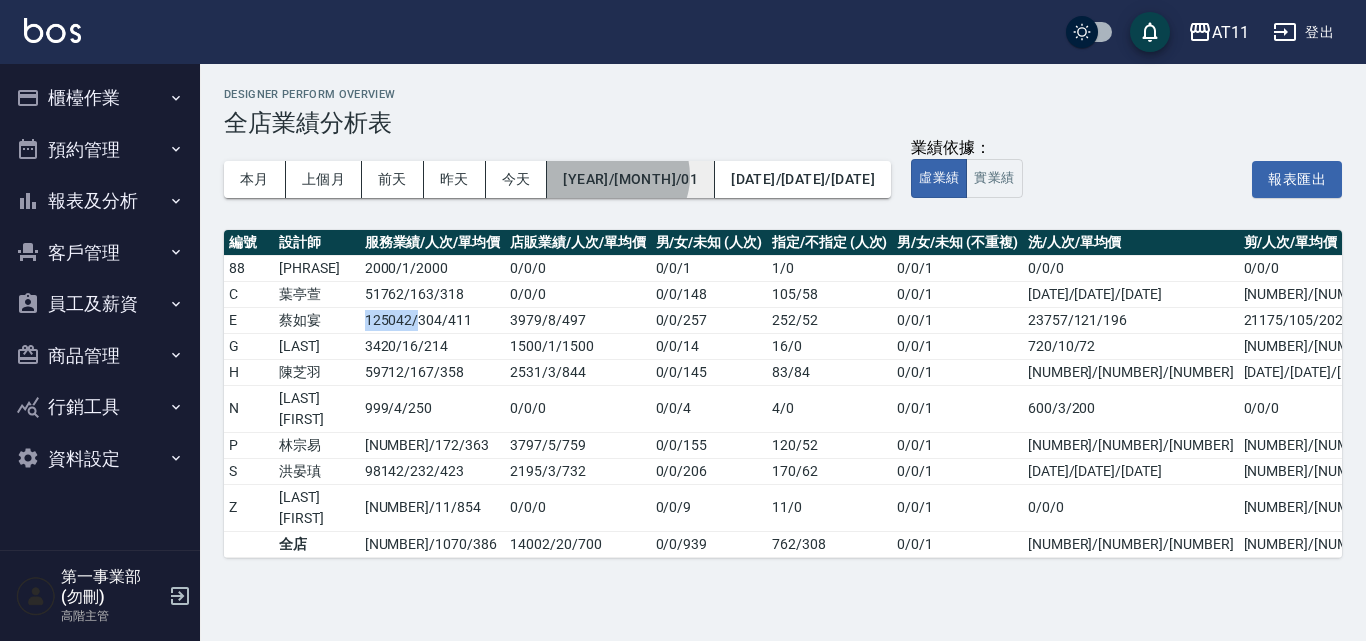 click on "2025/02/01" at bounding box center [631, 179] 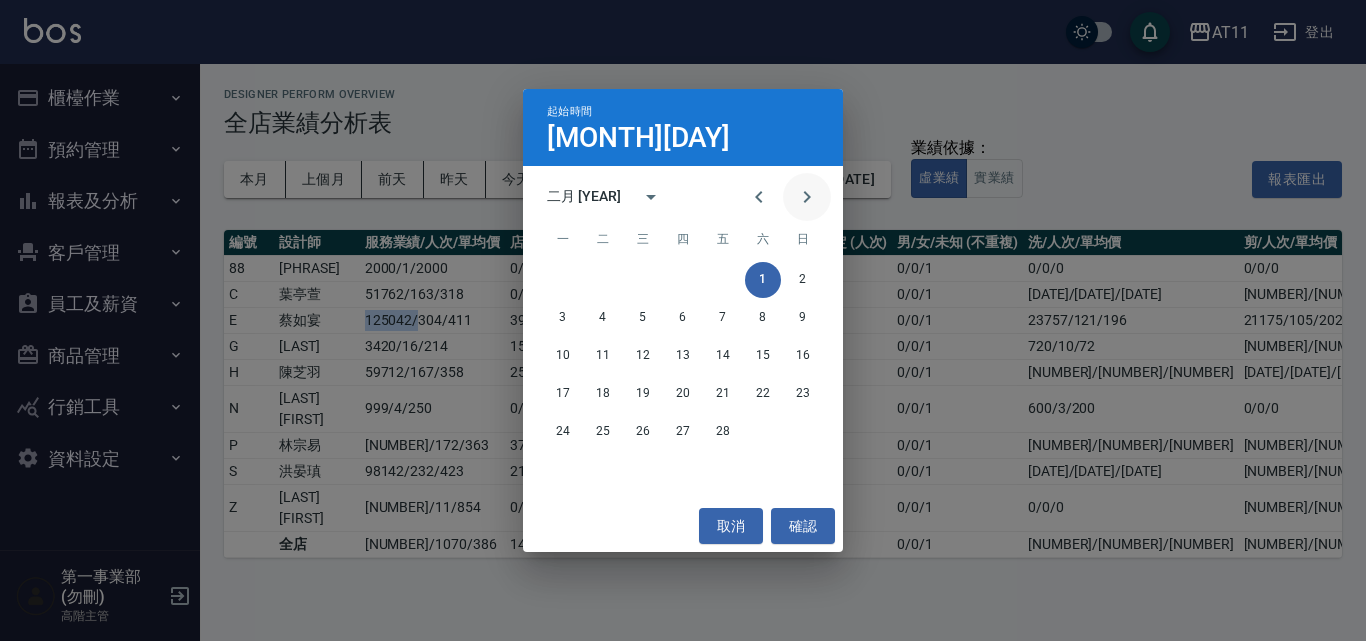 click 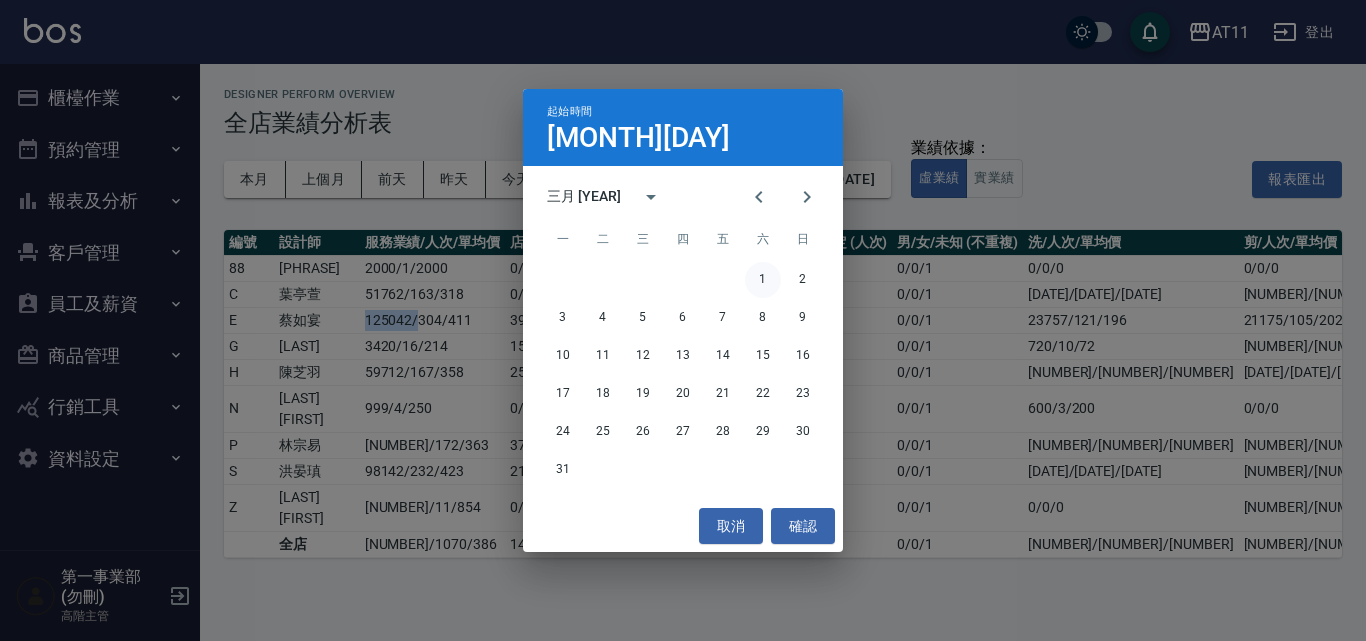 click on "1" at bounding box center [763, 280] 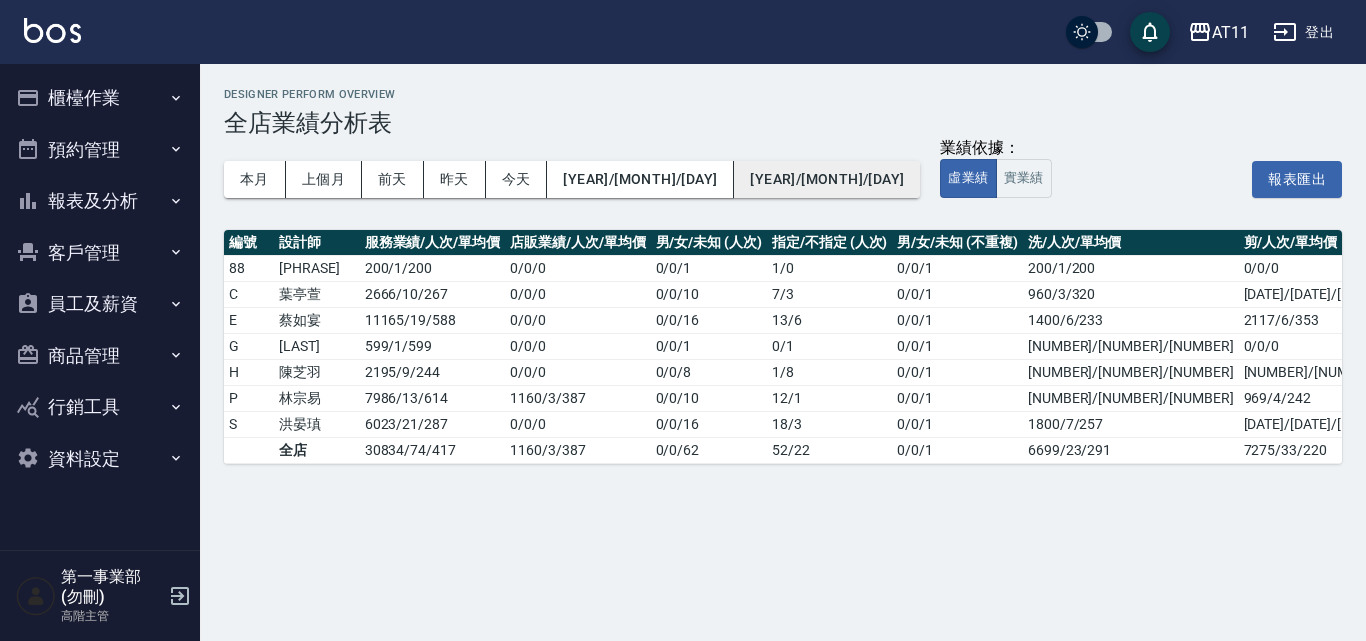 click on "2025/03/01" at bounding box center [827, 179] 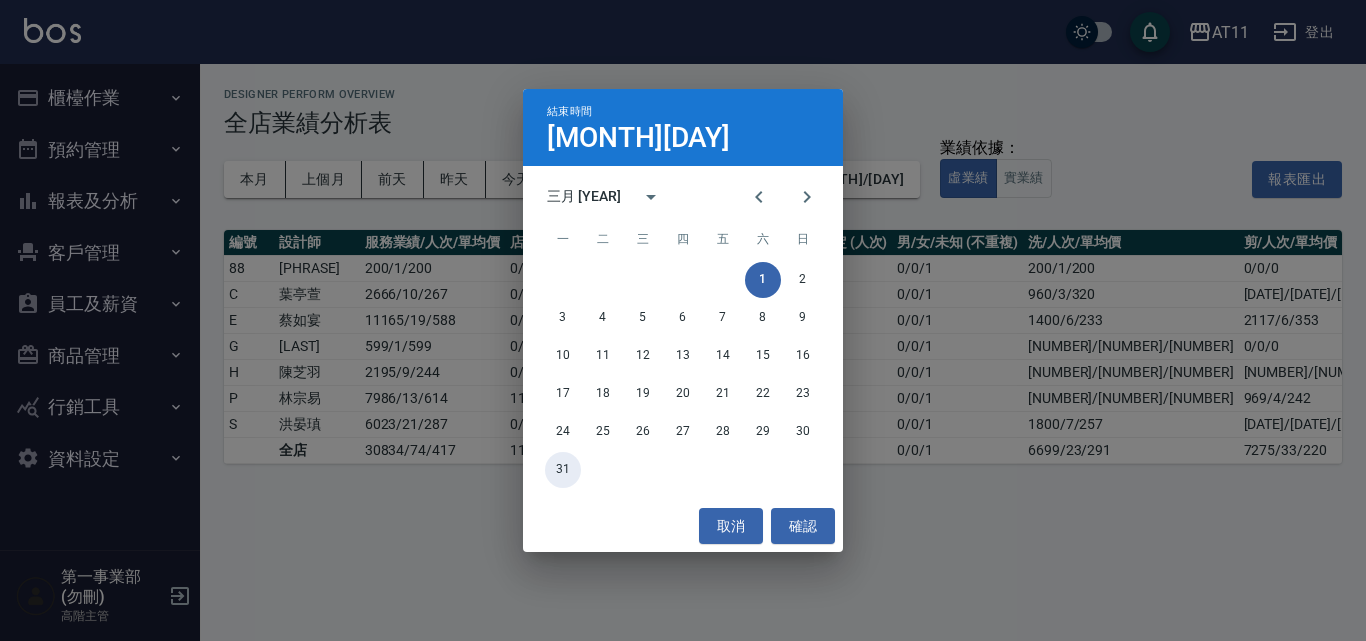 click on "31" at bounding box center [563, 470] 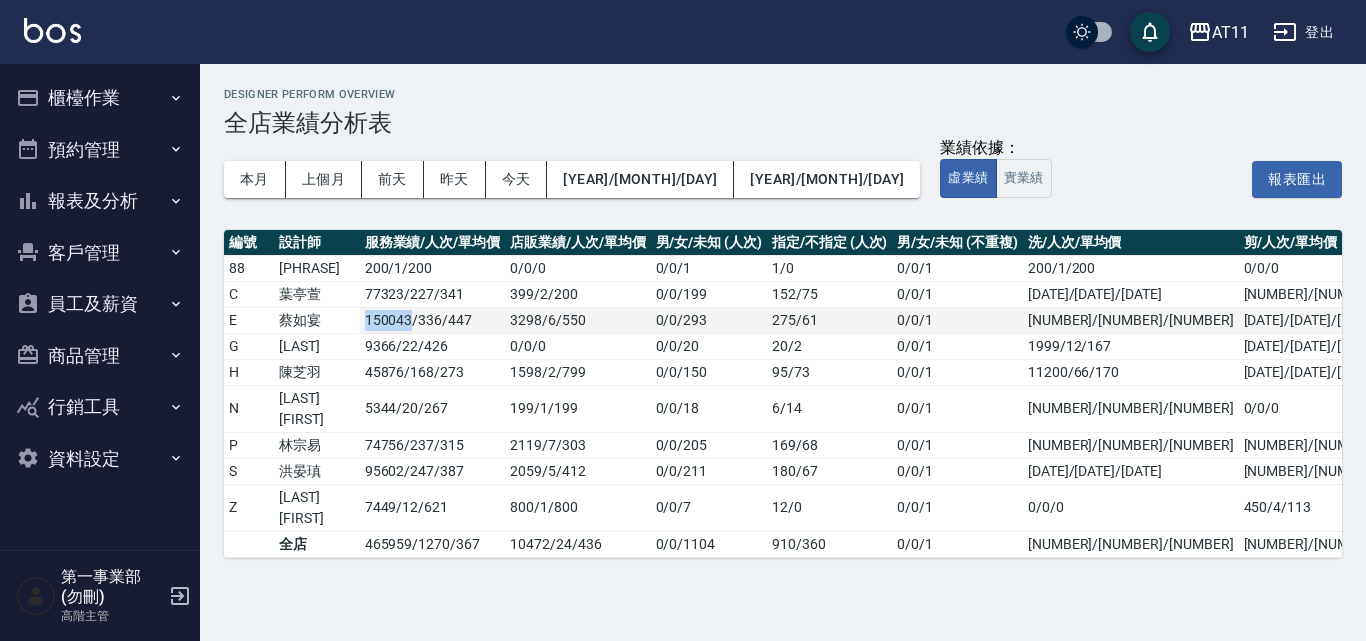 drag, startPoint x: 394, startPoint y: 333, endPoint x: 347, endPoint y: 341, distance: 47.67599 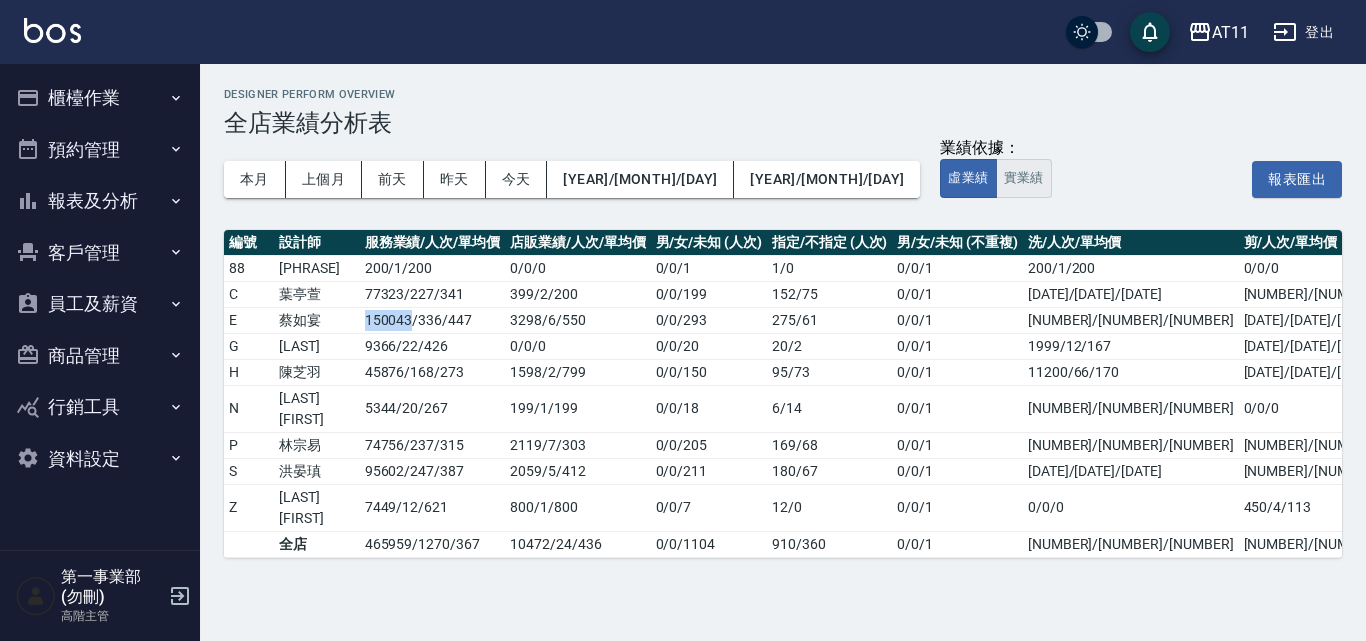 click on "實業績" at bounding box center (1024, 178) 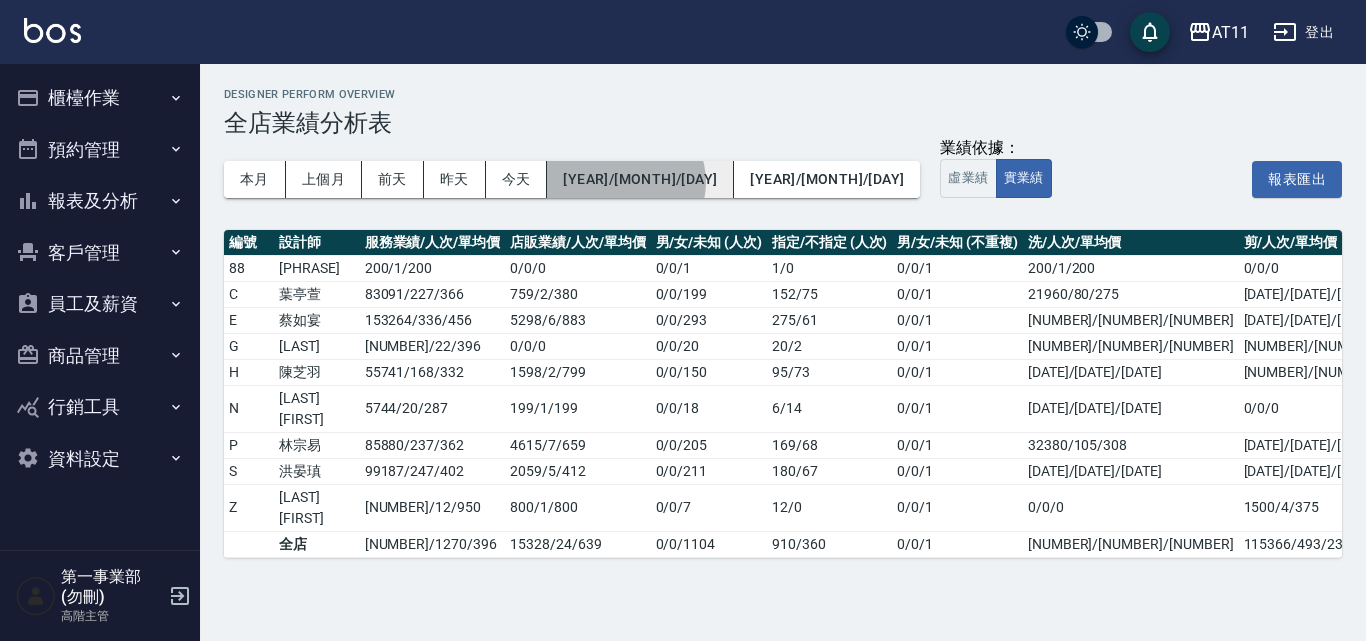 click on "2025/03/01" at bounding box center (640, 179) 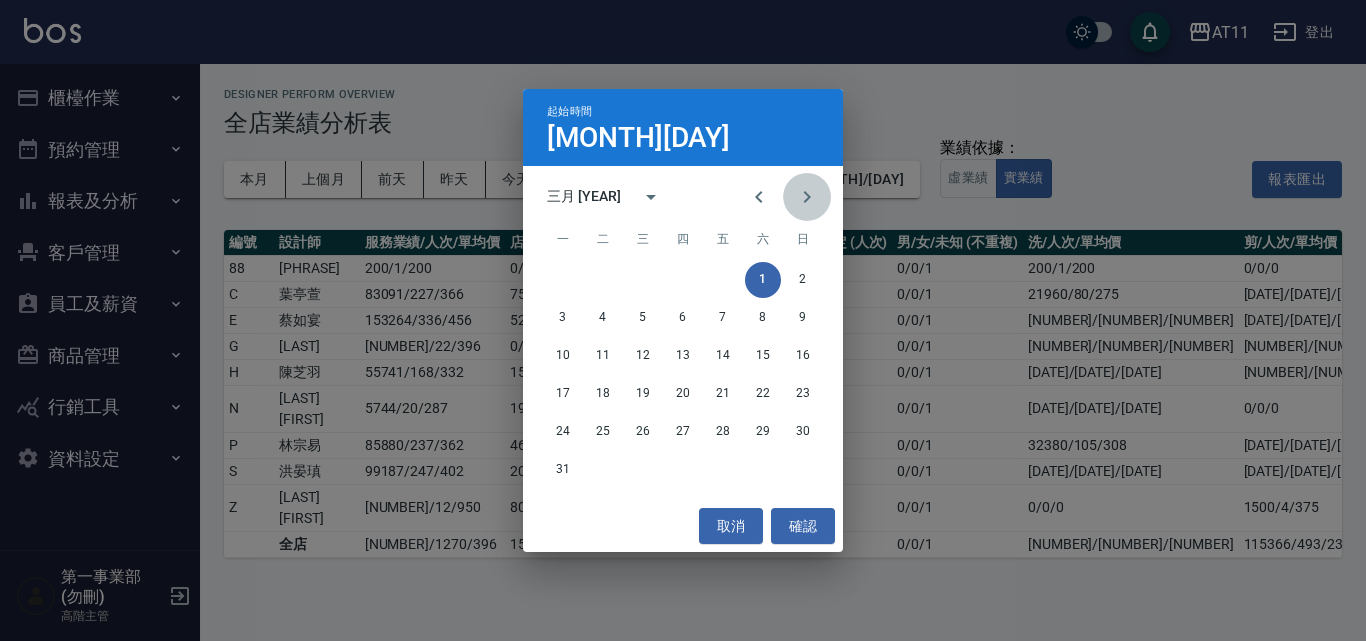 click at bounding box center (807, 197) 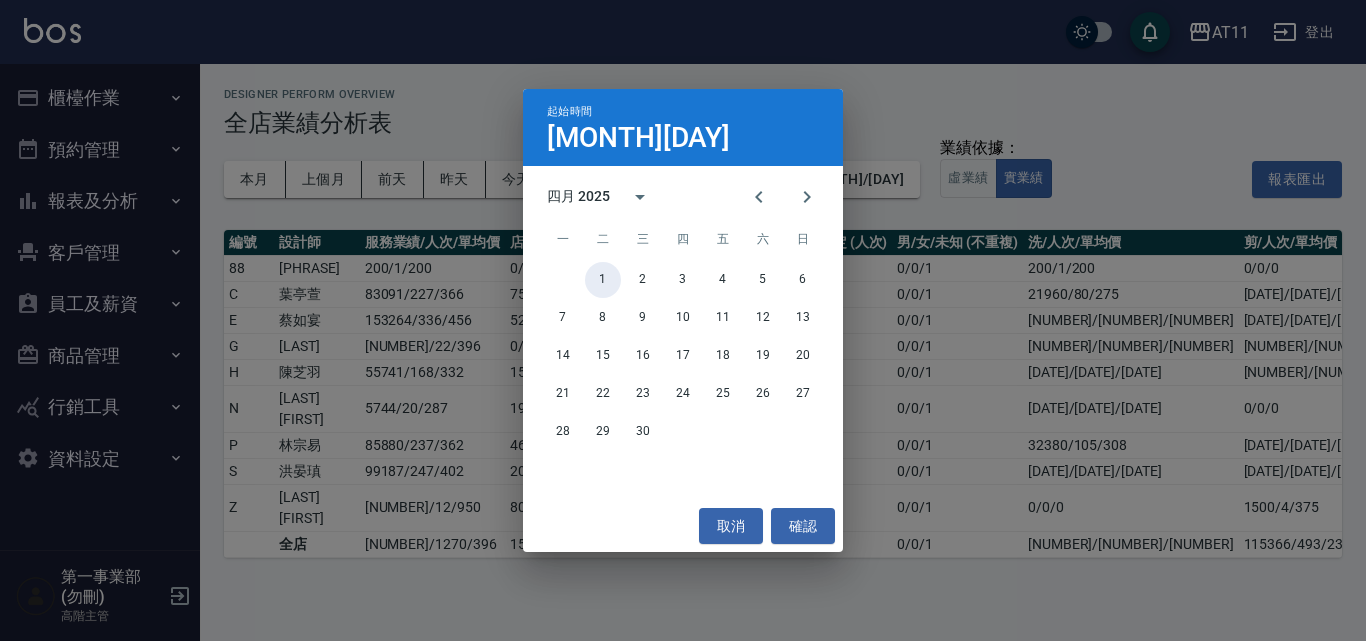 drag, startPoint x: 608, startPoint y: 280, endPoint x: 675, endPoint y: 255, distance: 71.51224 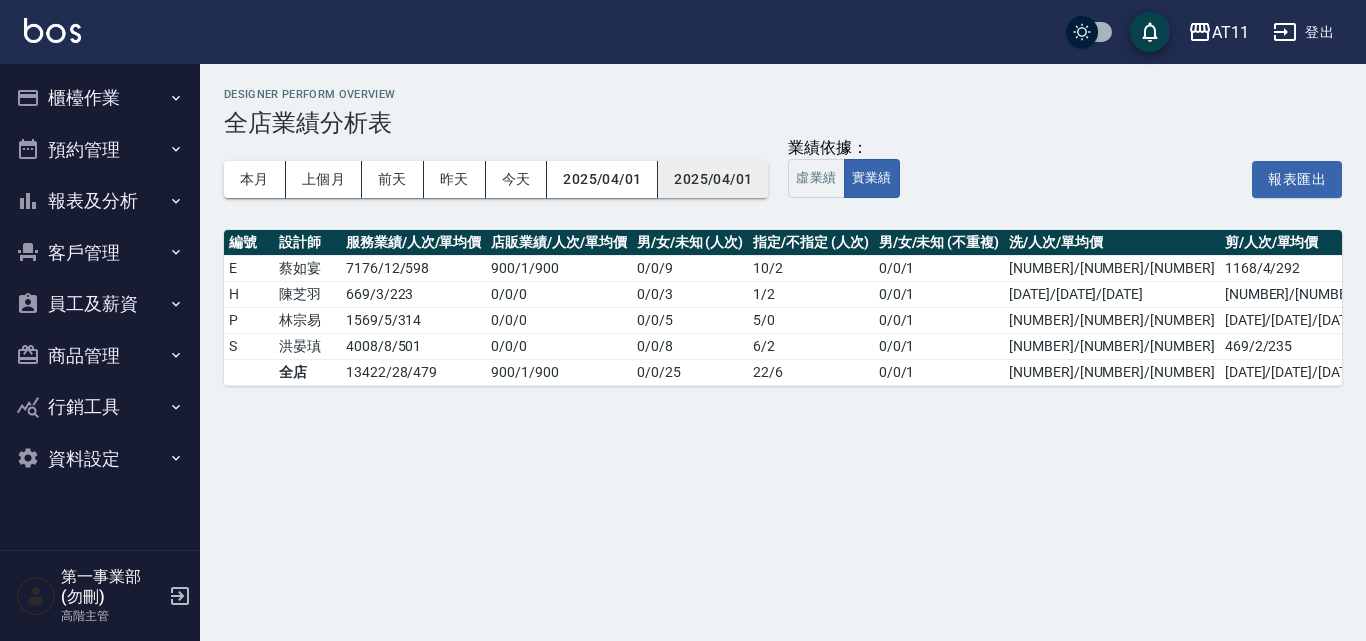 click on "2025/04/01" at bounding box center [713, 179] 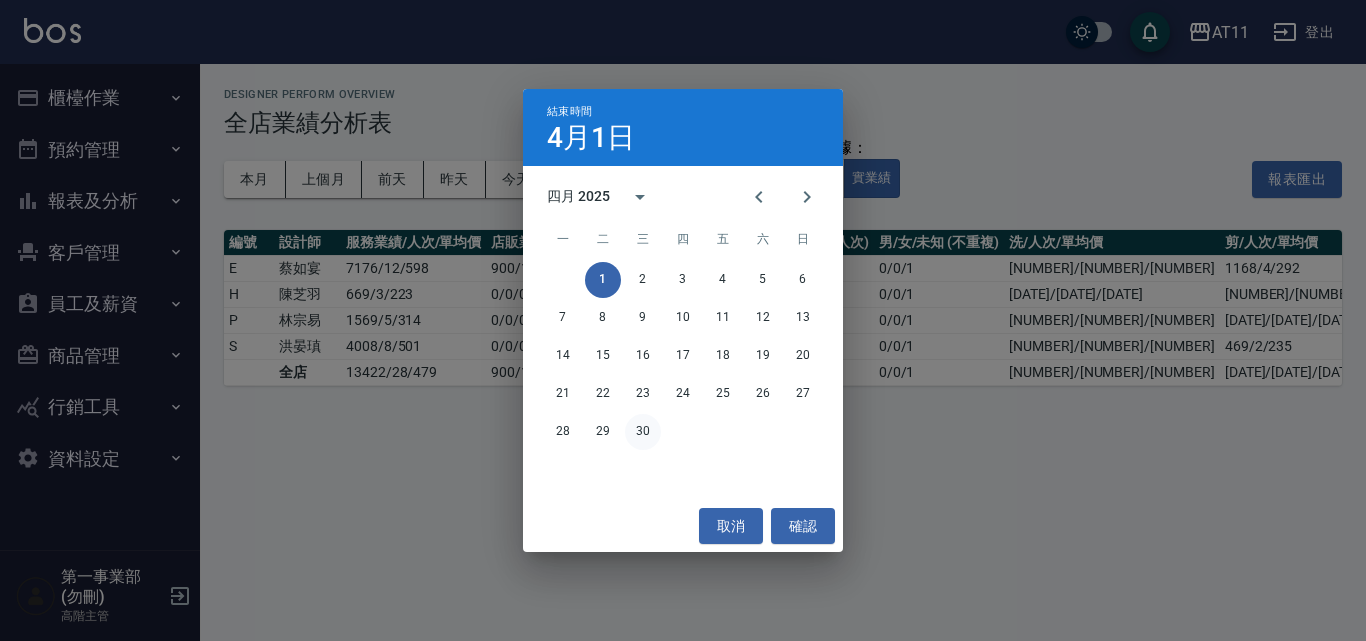 click on "30" at bounding box center [643, 432] 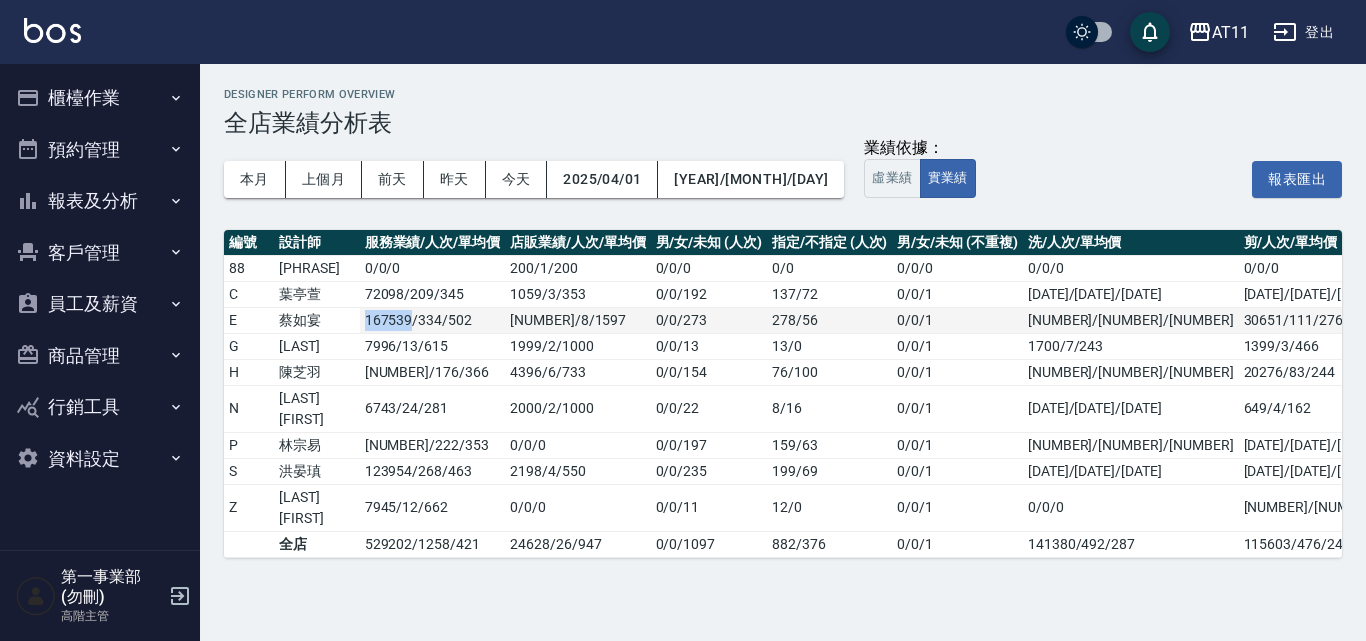 drag, startPoint x: 388, startPoint y: 339, endPoint x: 321, endPoint y: 340, distance: 67.00746 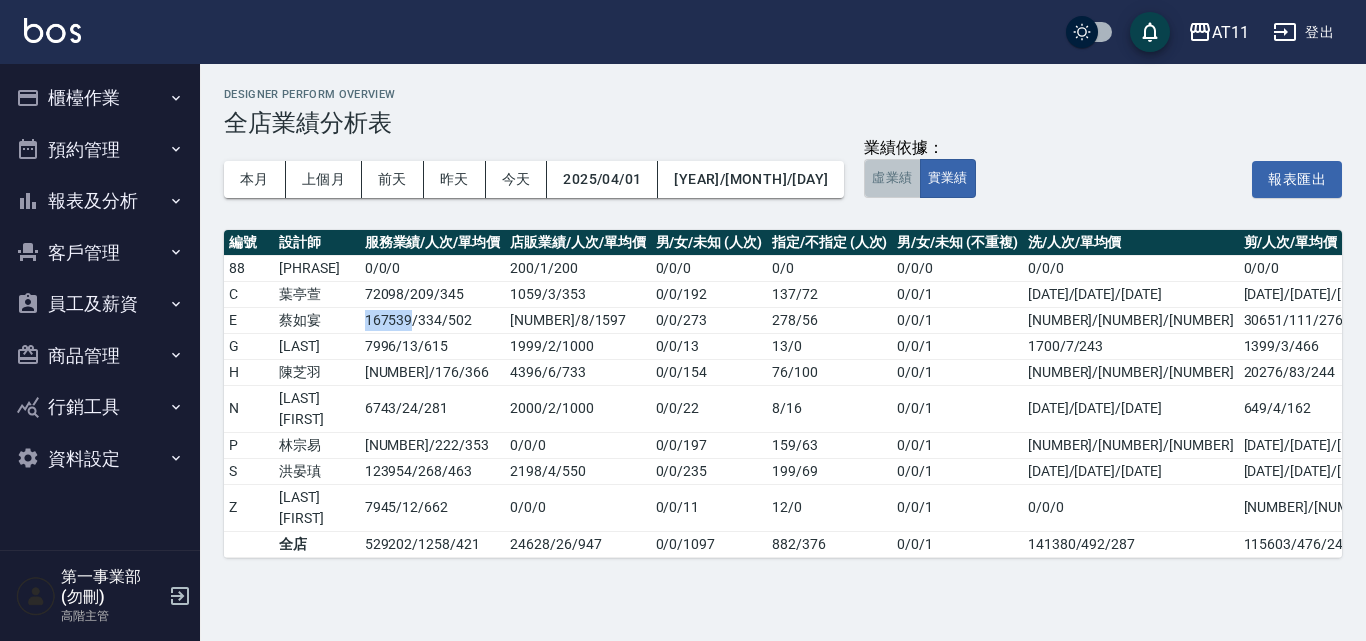 click on "虛業績" at bounding box center (892, 178) 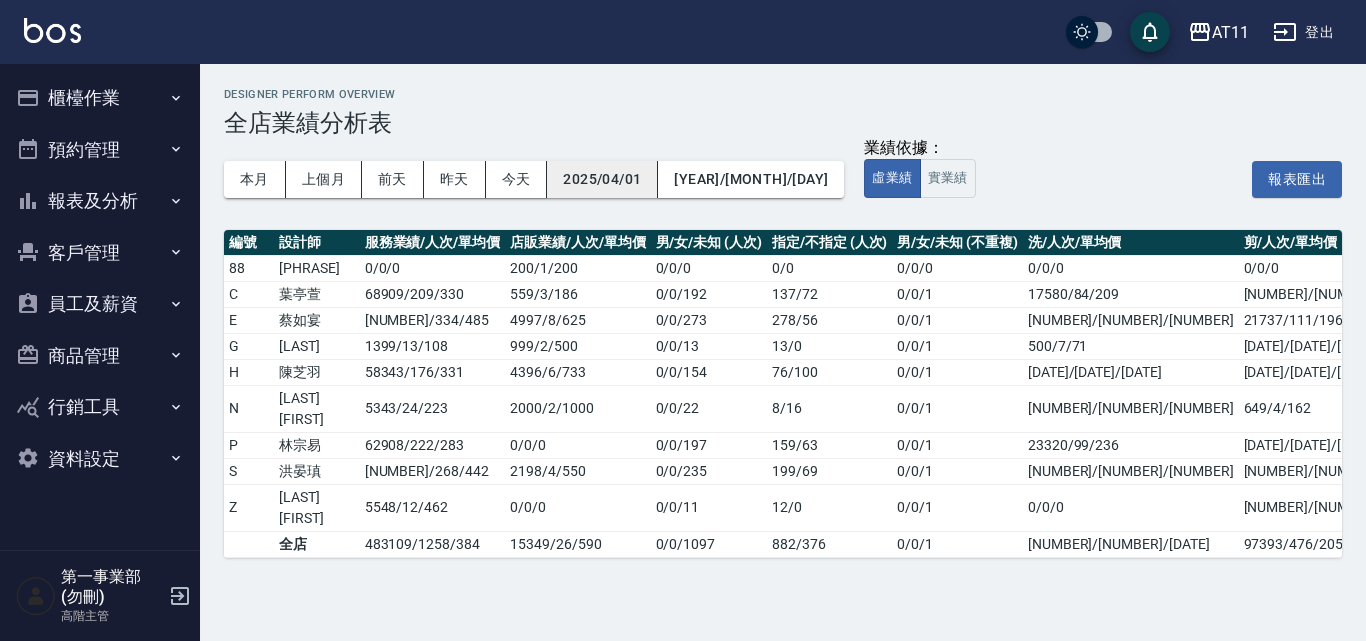 click on "2025/04/01" at bounding box center (602, 179) 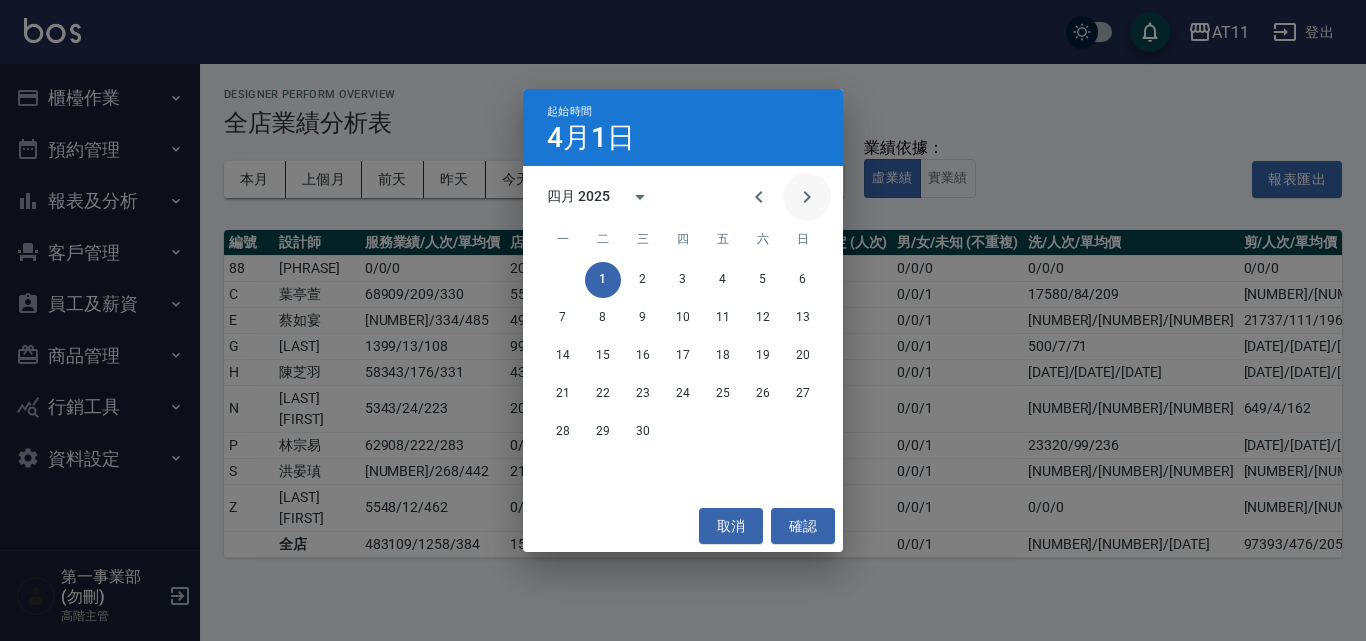 click 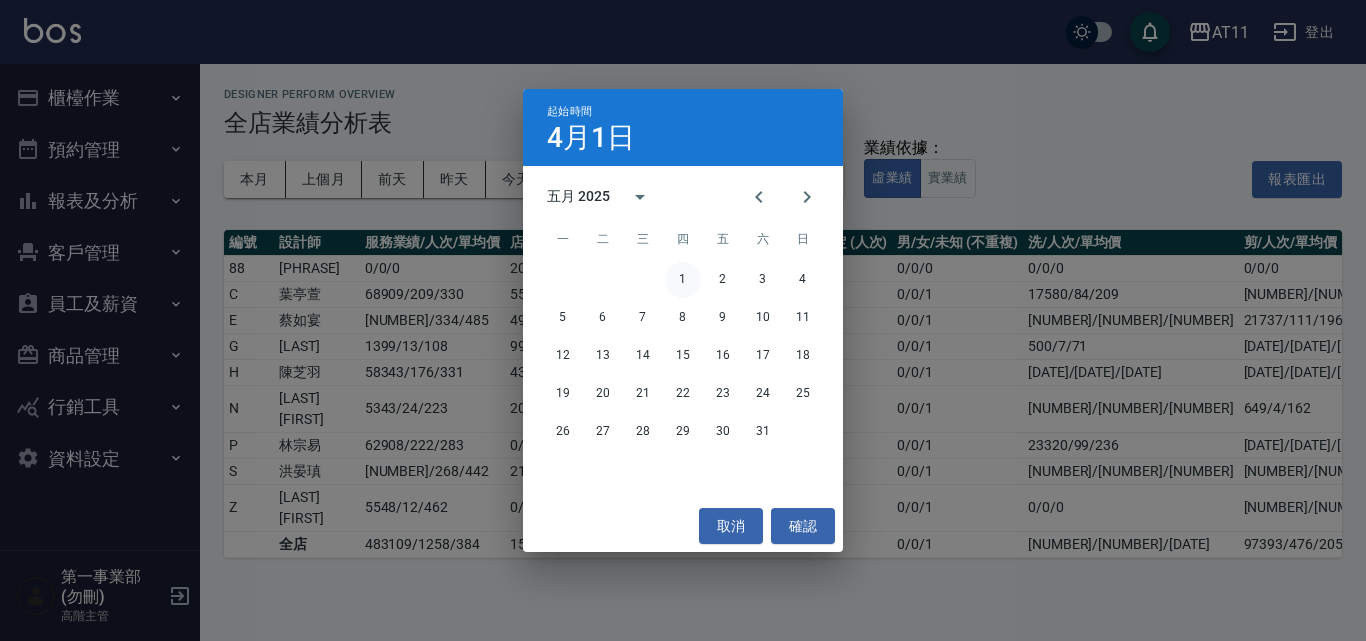 click on "1" at bounding box center [683, 280] 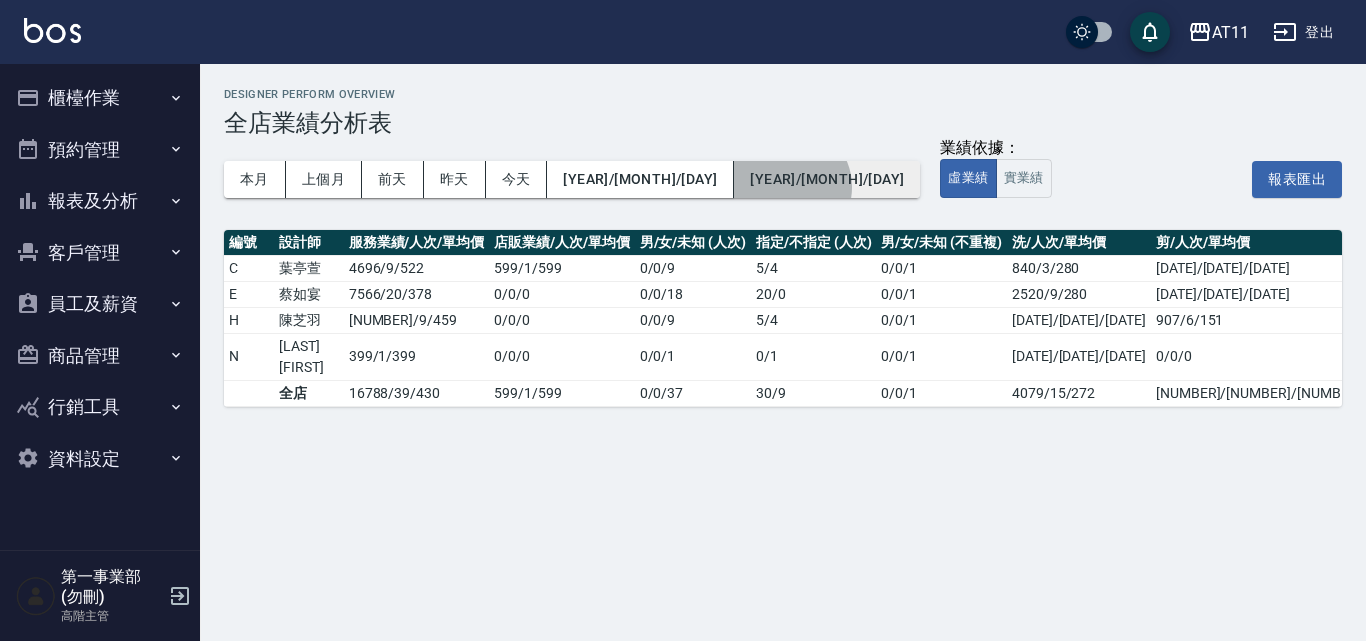 click on "2025/05/01" at bounding box center (827, 179) 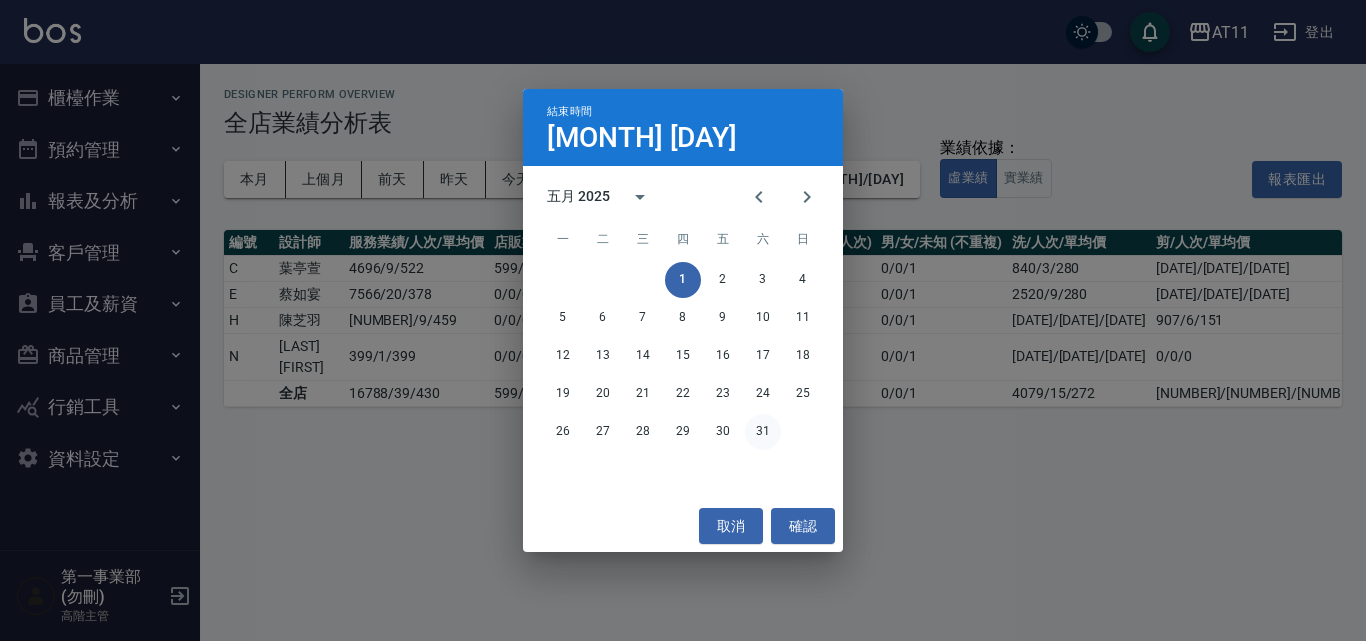 click on "31" at bounding box center [763, 432] 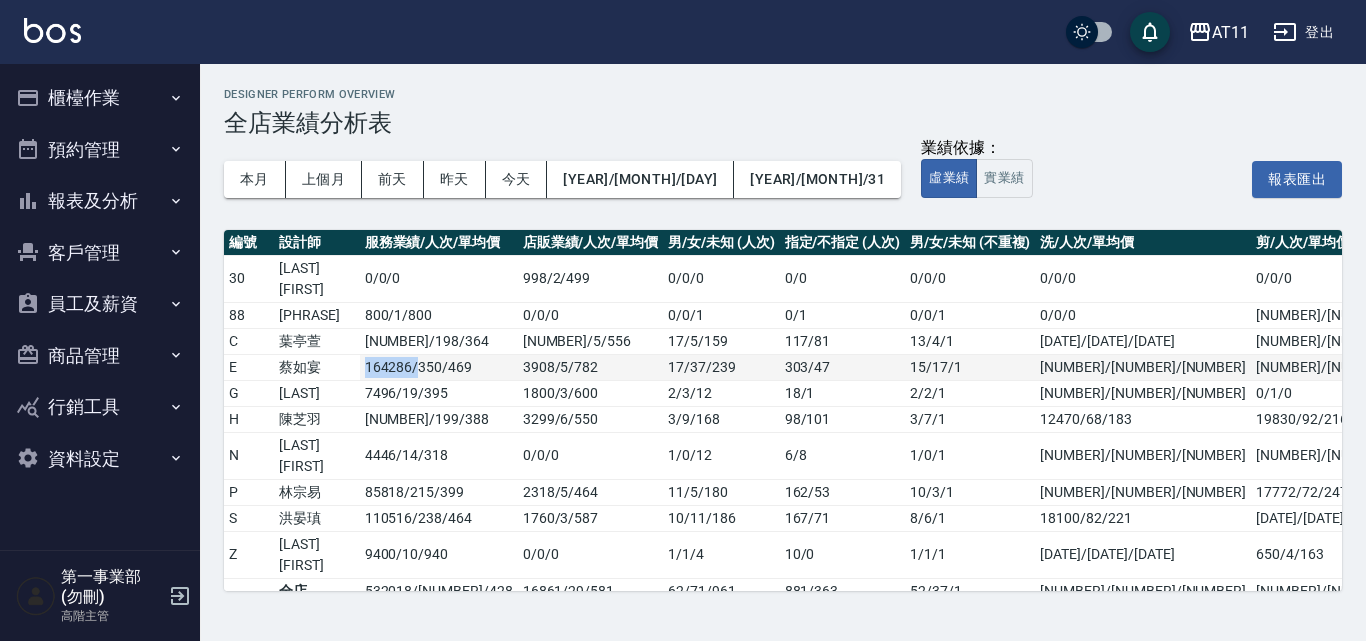drag, startPoint x: 402, startPoint y: 369, endPoint x: 325, endPoint y: 373, distance: 77.10383 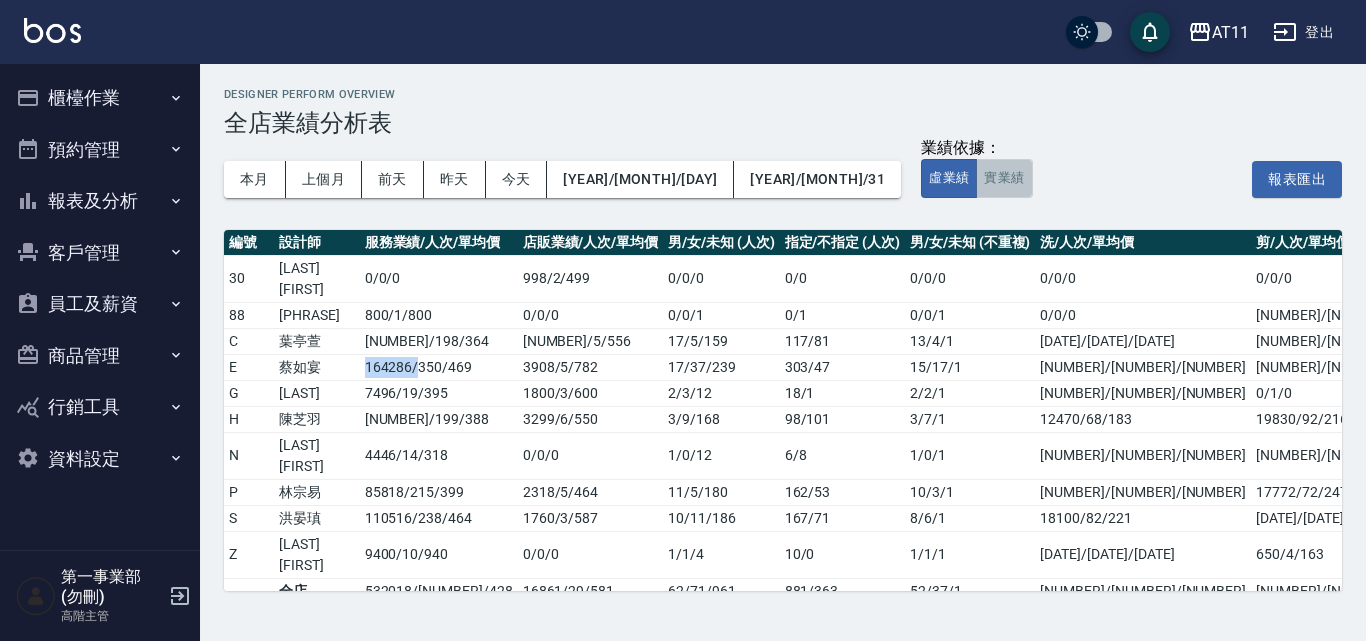 click on "實業績" at bounding box center (1004, 178) 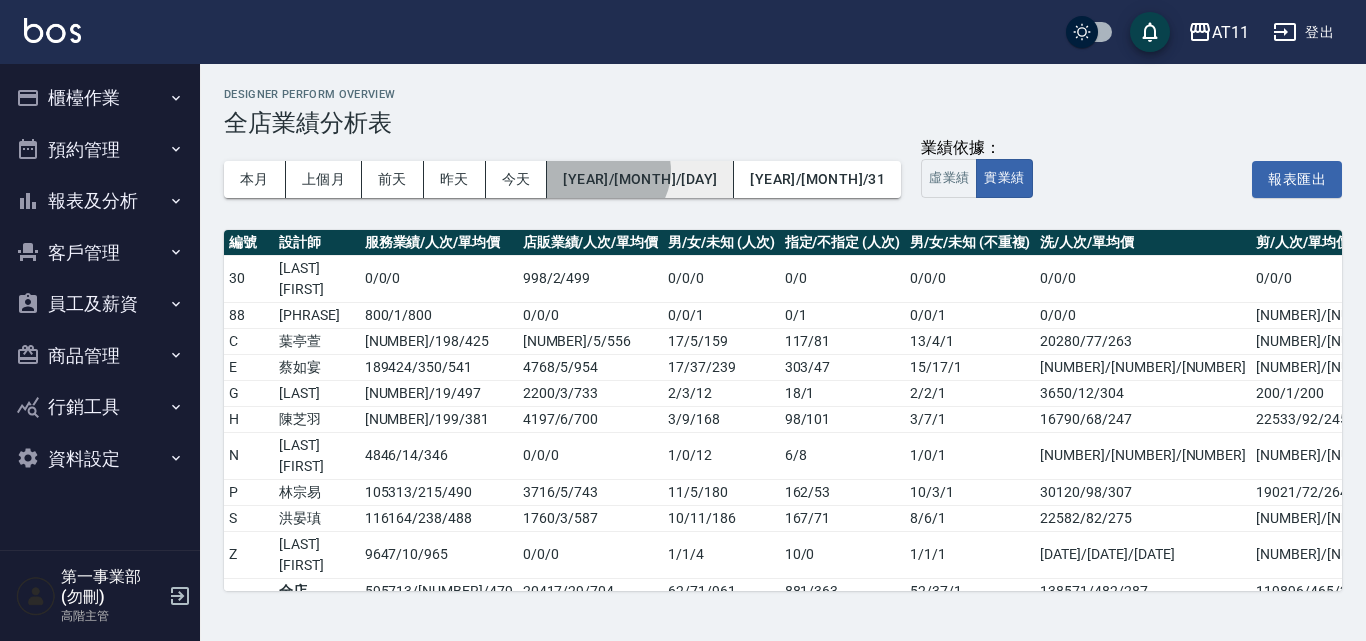 click on "2025/05/01" at bounding box center [640, 179] 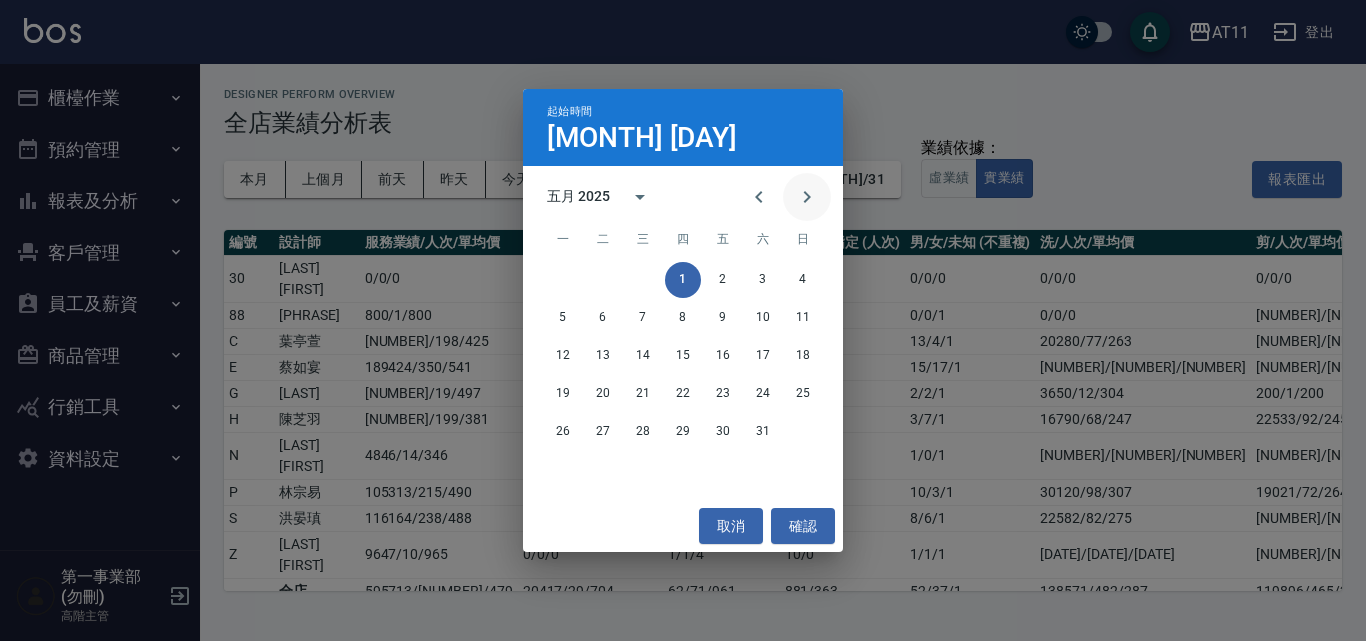 click 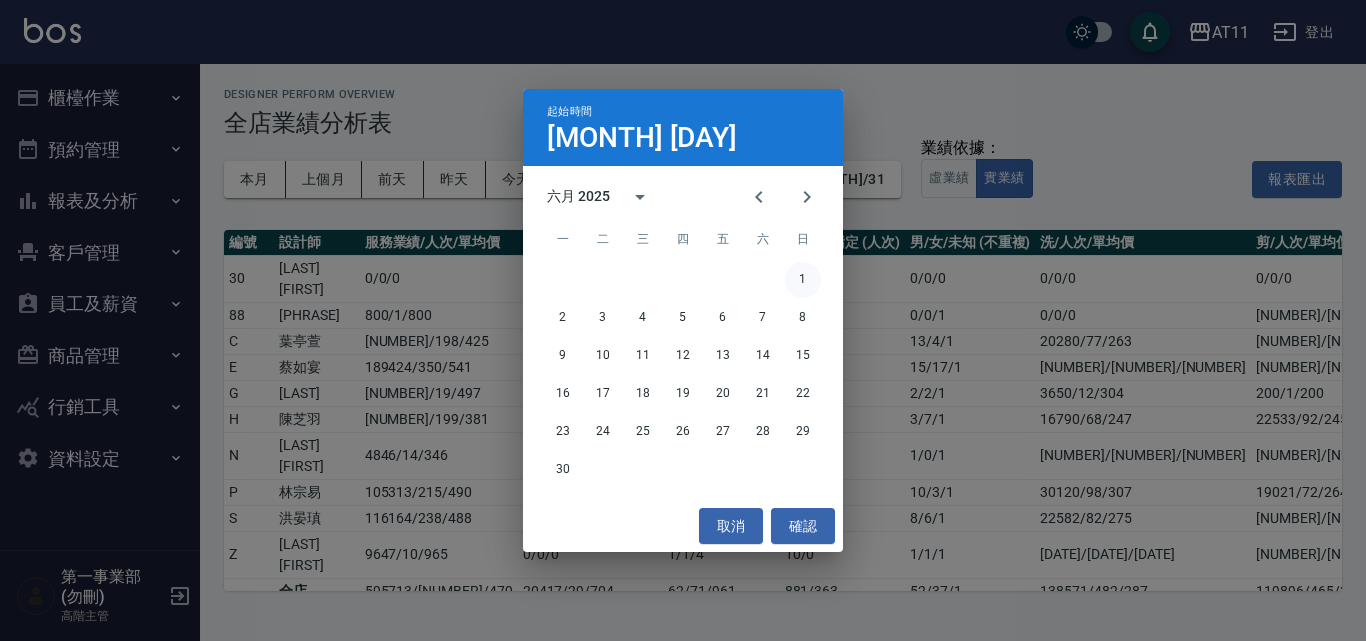 click on "1" at bounding box center [803, 280] 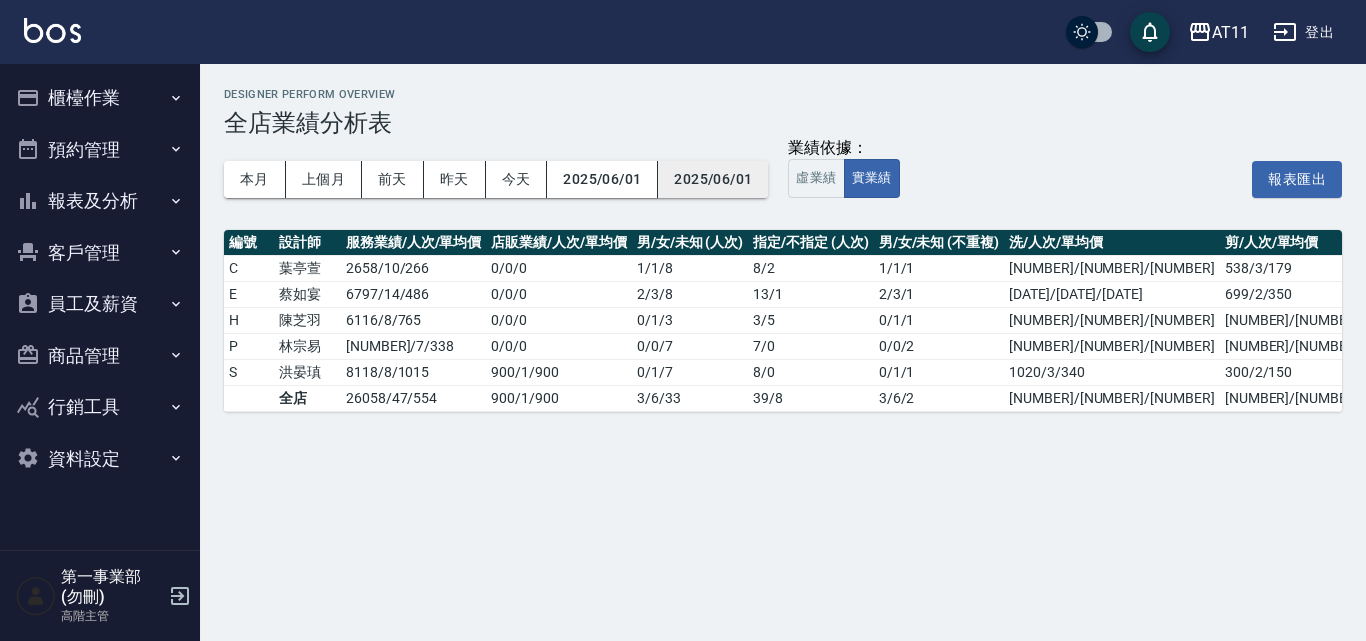 click on "2025/06/01" at bounding box center (713, 179) 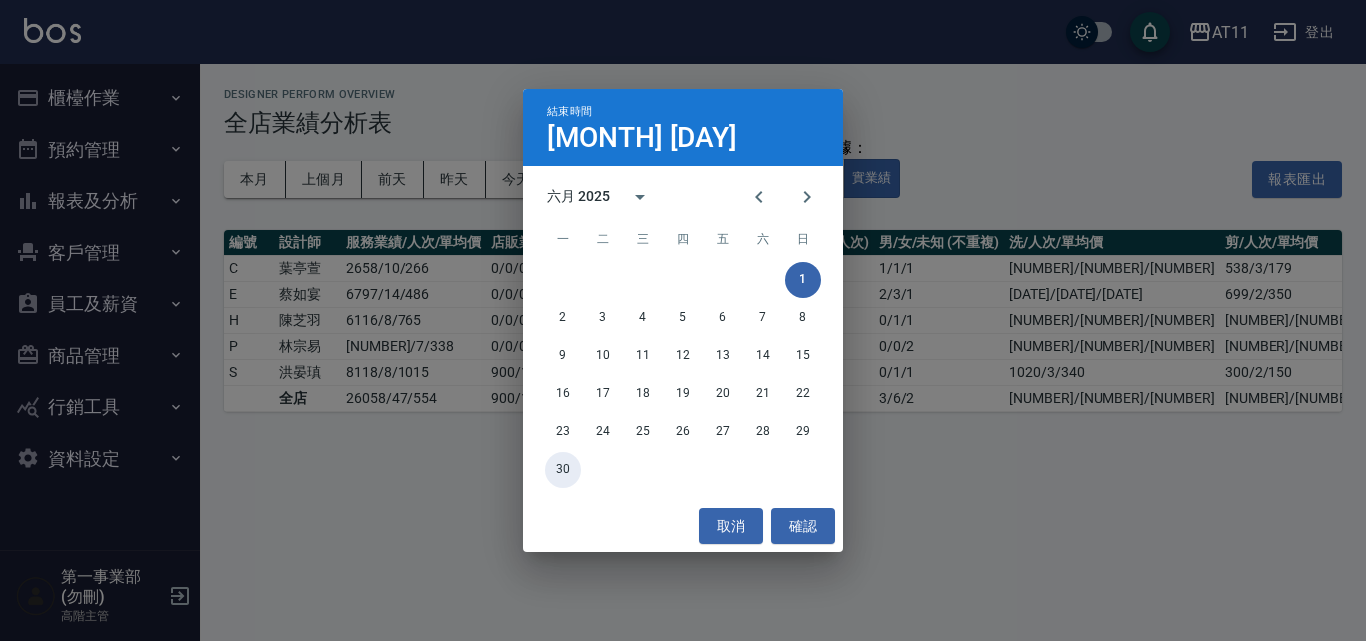 drag, startPoint x: 562, startPoint y: 467, endPoint x: 591, endPoint y: 473, distance: 29.614185 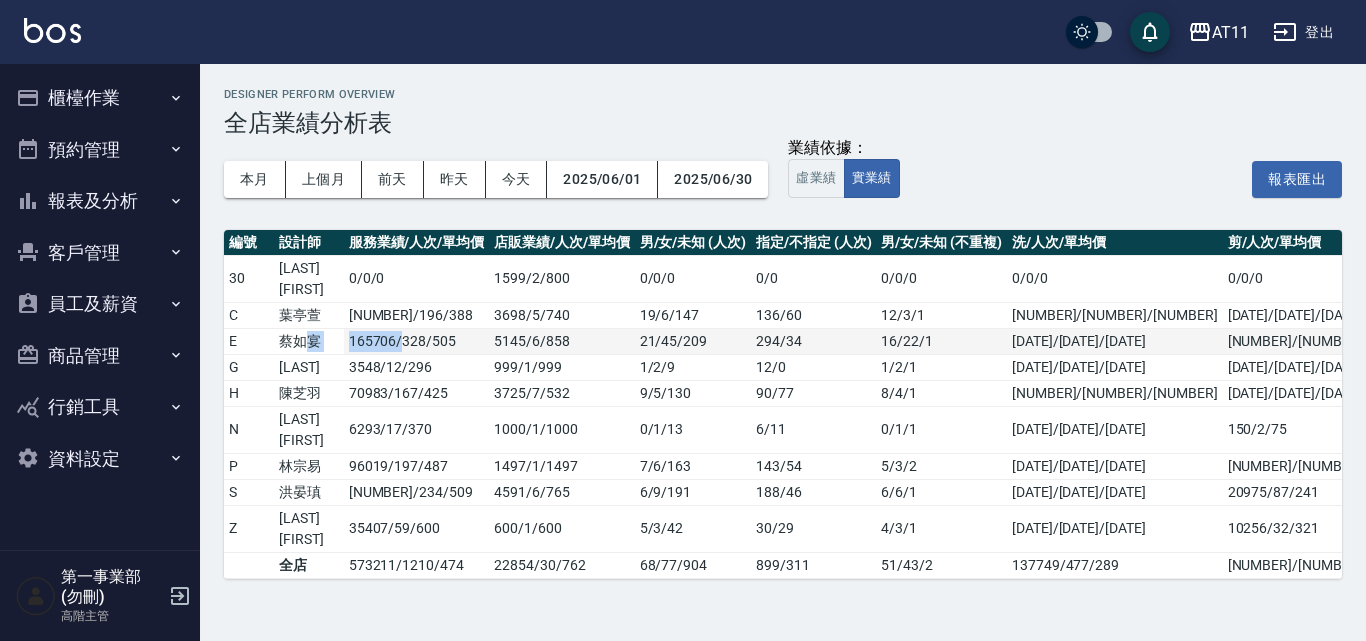 drag, startPoint x: 399, startPoint y: 321, endPoint x: 302, endPoint y: 314, distance: 97.25225 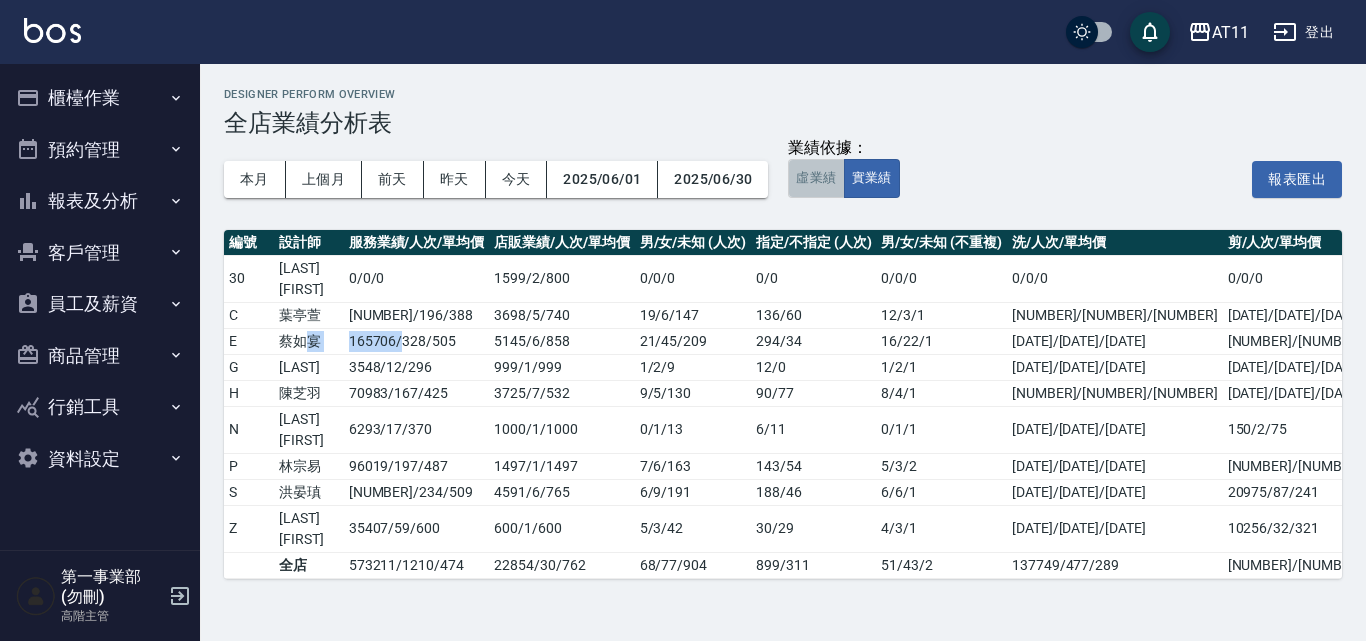 click on "虛業績" at bounding box center [816, 178] 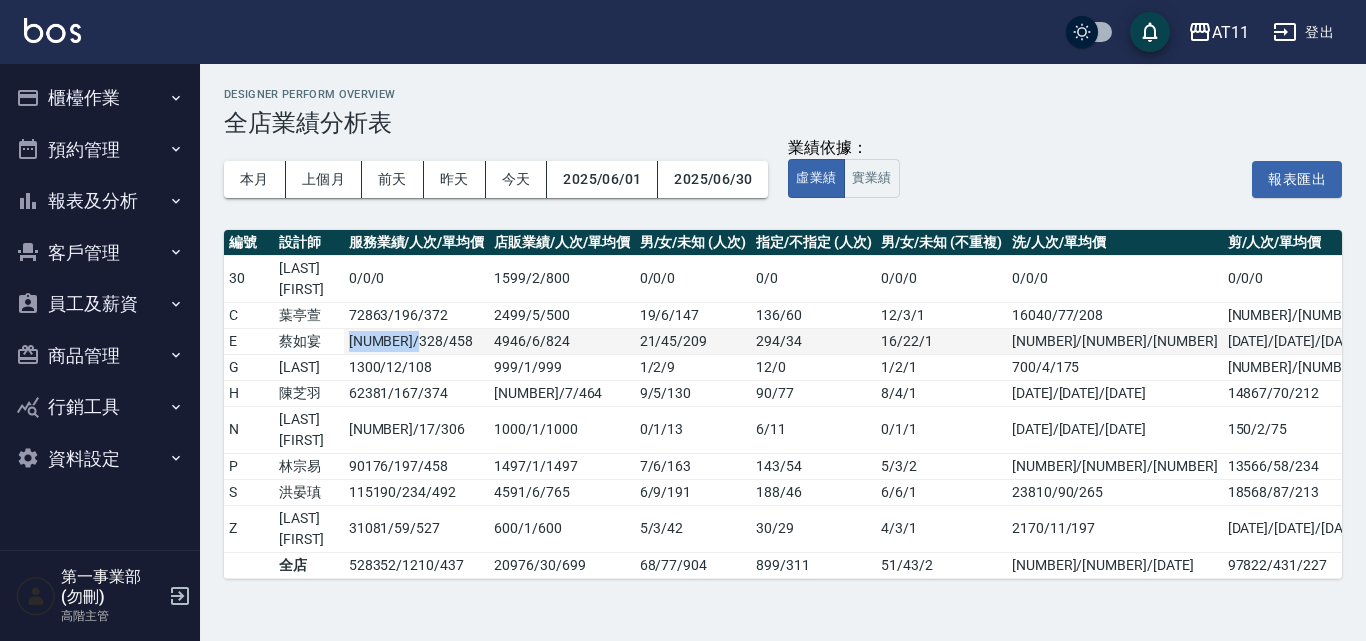 drag, startPoint x: 398, startPoint y: 318, endPoint x: 324, endPoint y: 312, distance: 74.24284 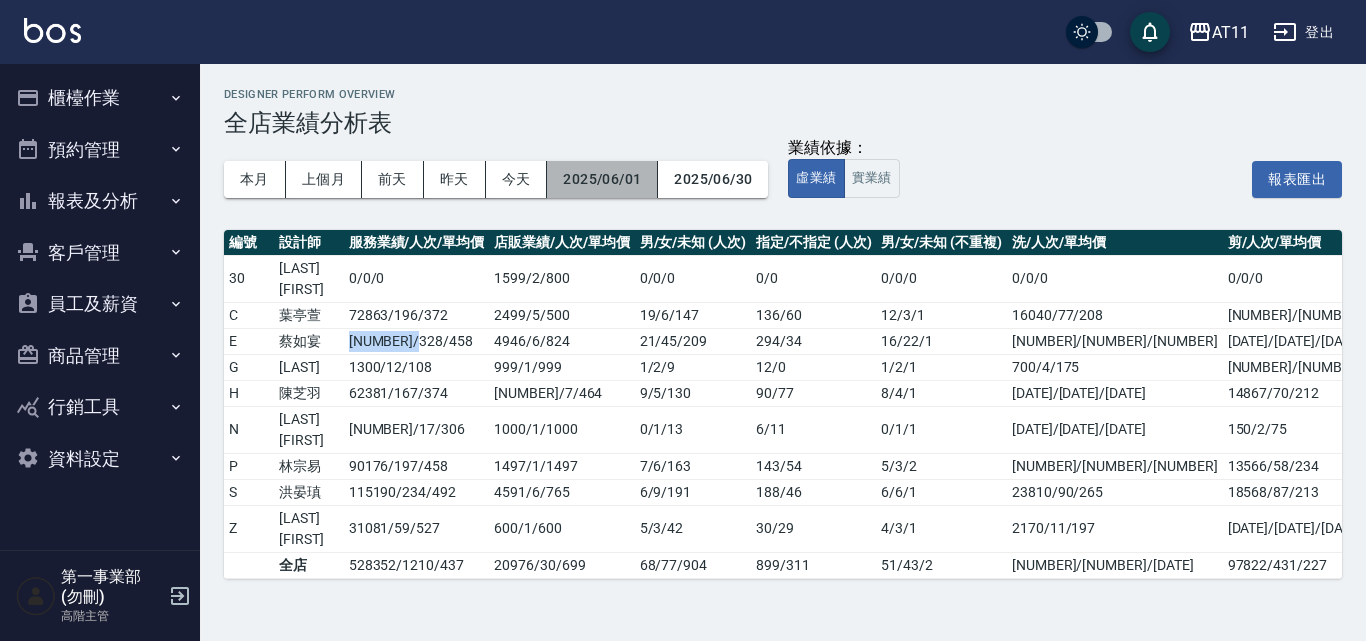 click on "2025/06/01" at bounding box center (602, 179) 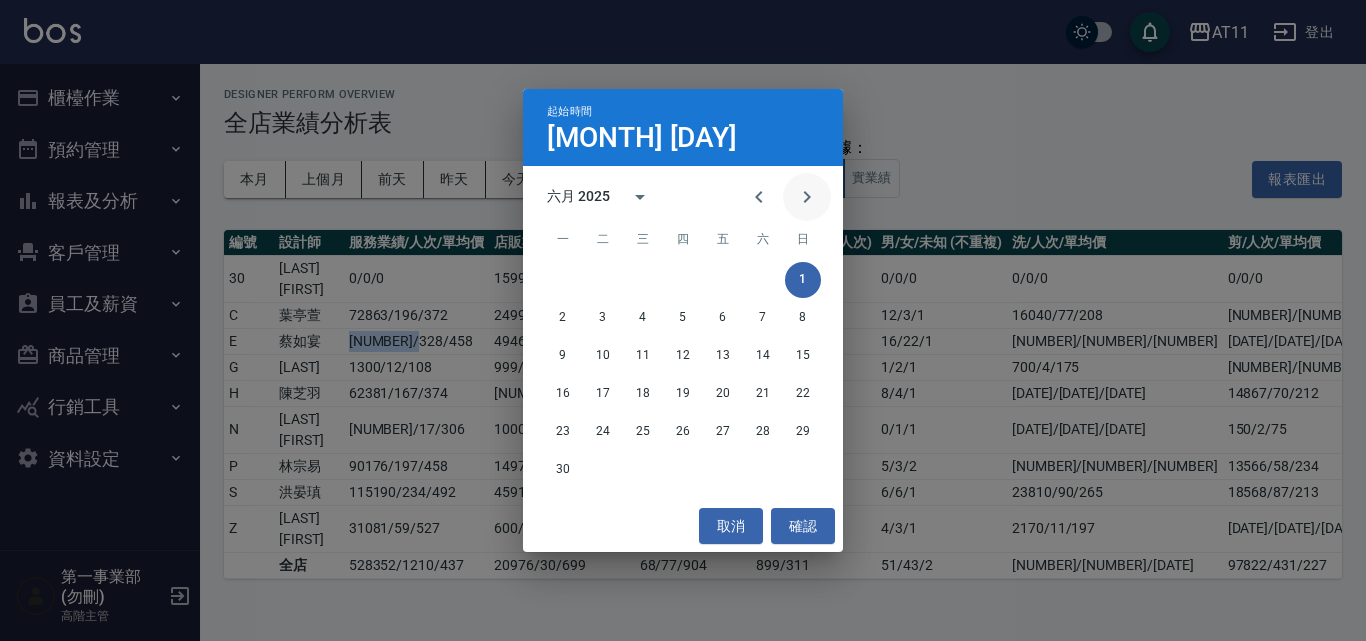 click 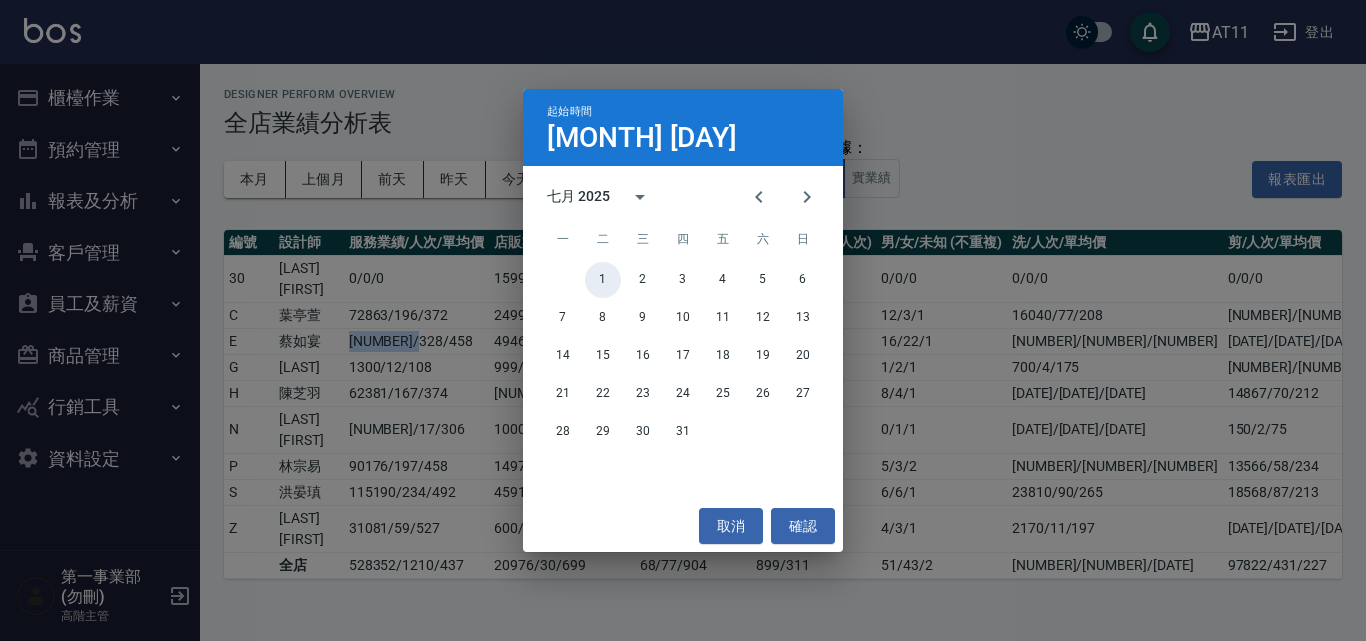 drag, startPoint x: 604, startPoint y: 280, endPoint x: 662, endPoint y: 255, distance: 63.15853 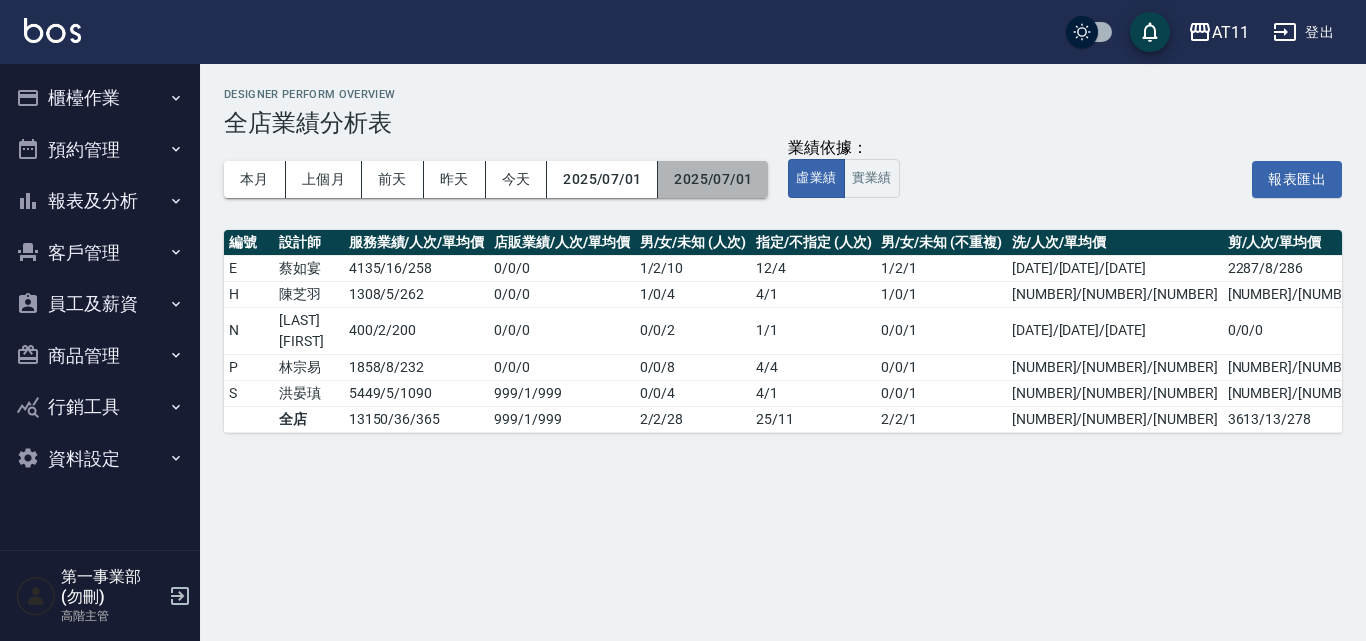 click on "2025/07/01" at bounding box center (713, 179) 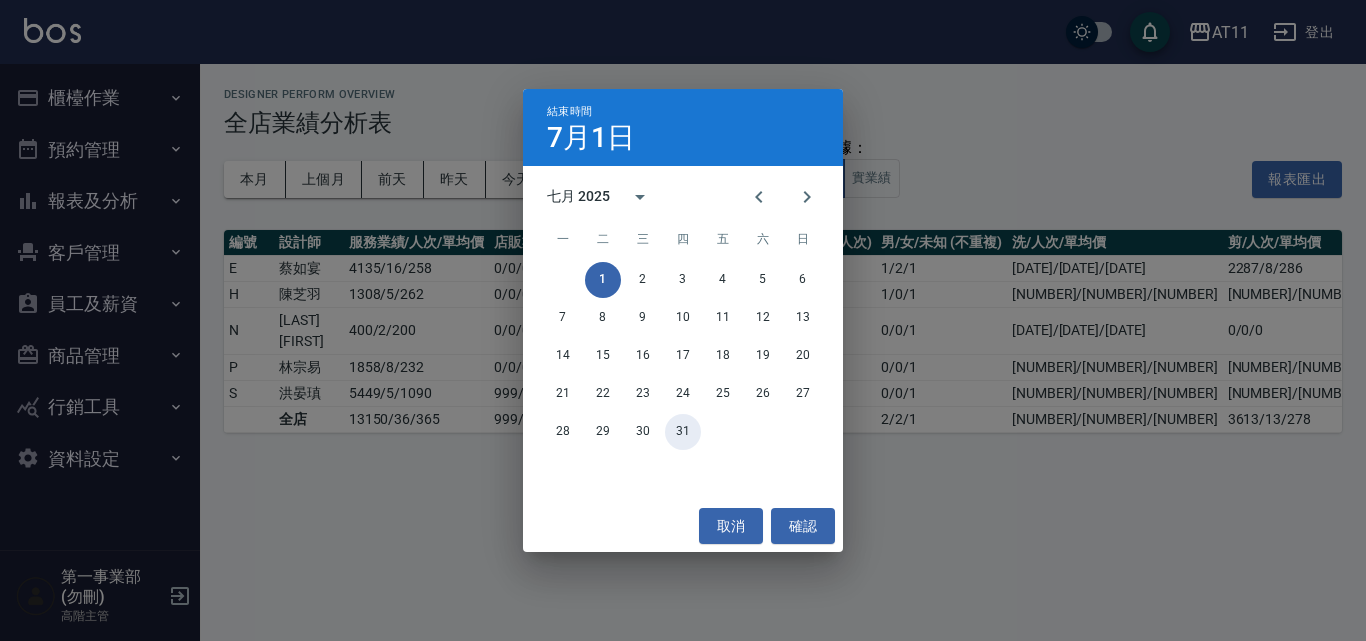 click on "31" at bounding box center [683, 432] 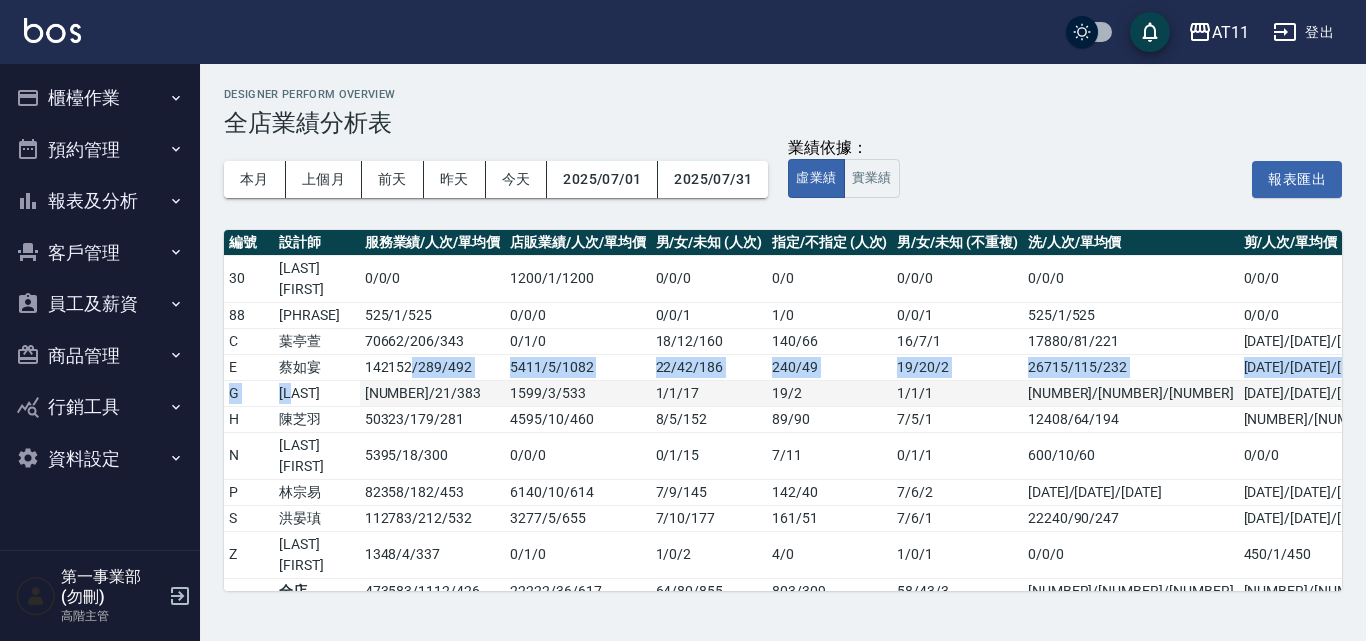 drag, startPoint x: 394, startPoint y: 359, endPoint x: 307, endPoint y: 381, distance: 89.73851 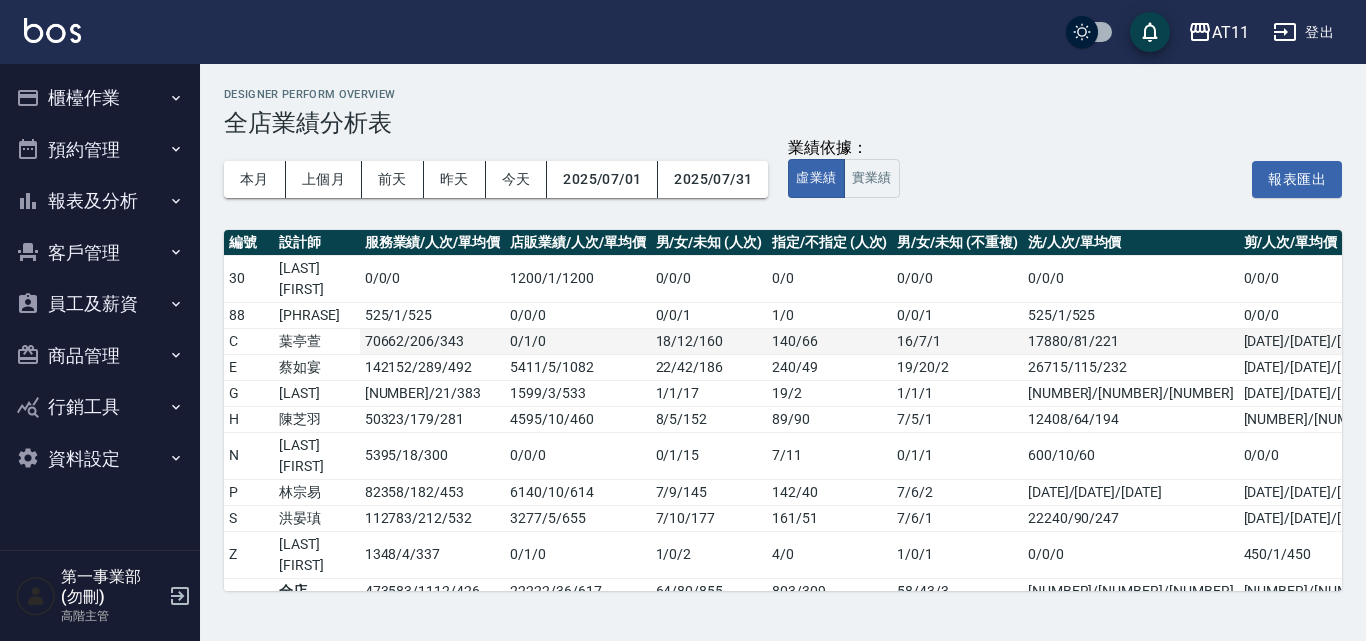 click on "8037 / 21 / 383" at bounding box center [432, 393] 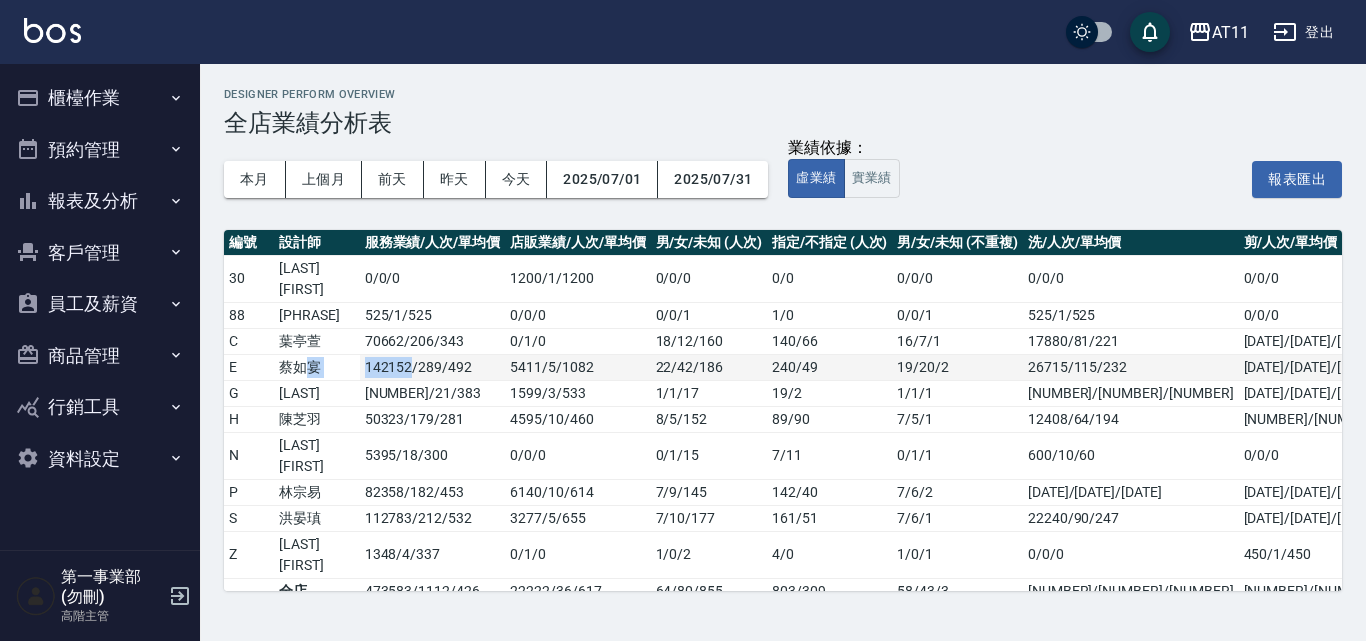 drag, startPoint x: 391, startPoint y: 361, endPoint x: 308, endPoint y: 368, distance: 83.294655 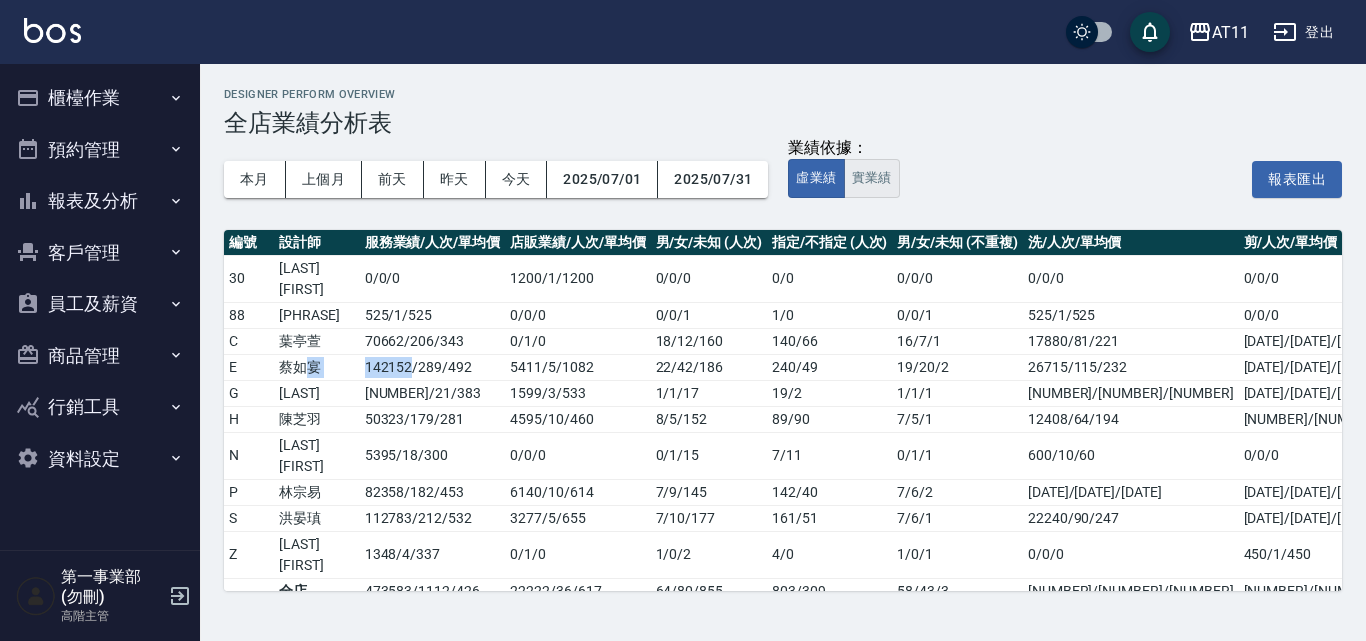 click on "實業績" at bounding box center [872, 178] 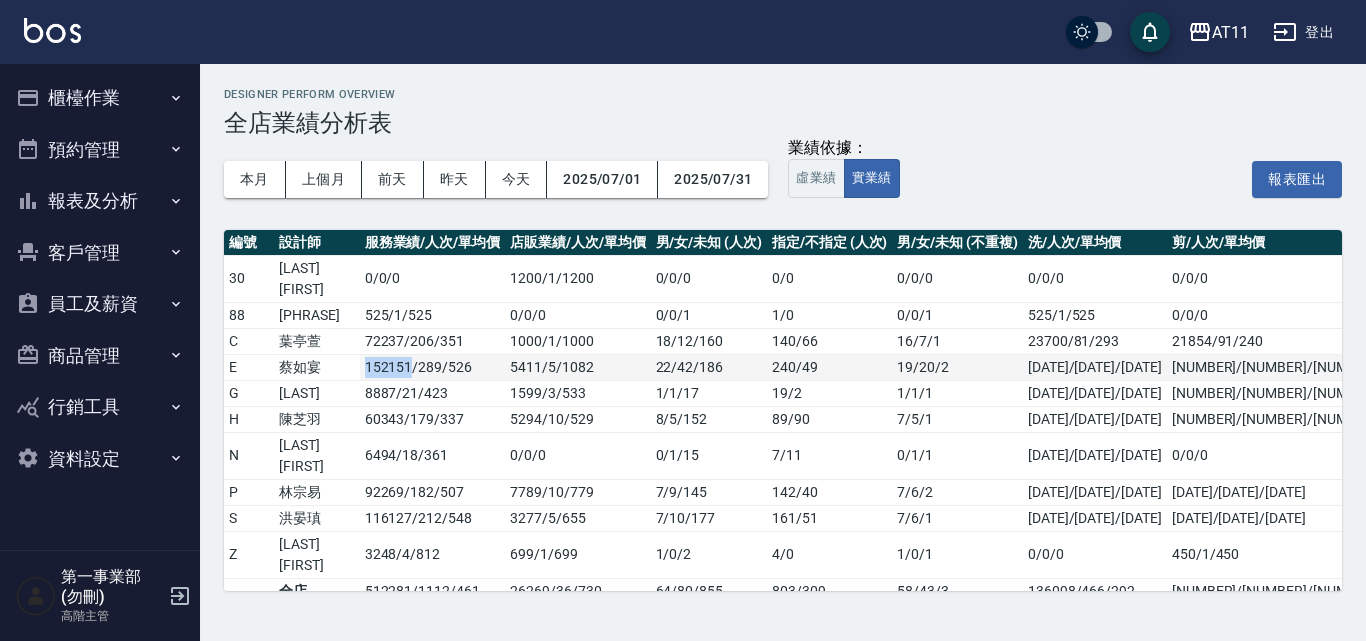 drag, startPoint x: 394, startPoint y: 370, endPoint x: 328, endPoint y: 371, distance: 66.007576 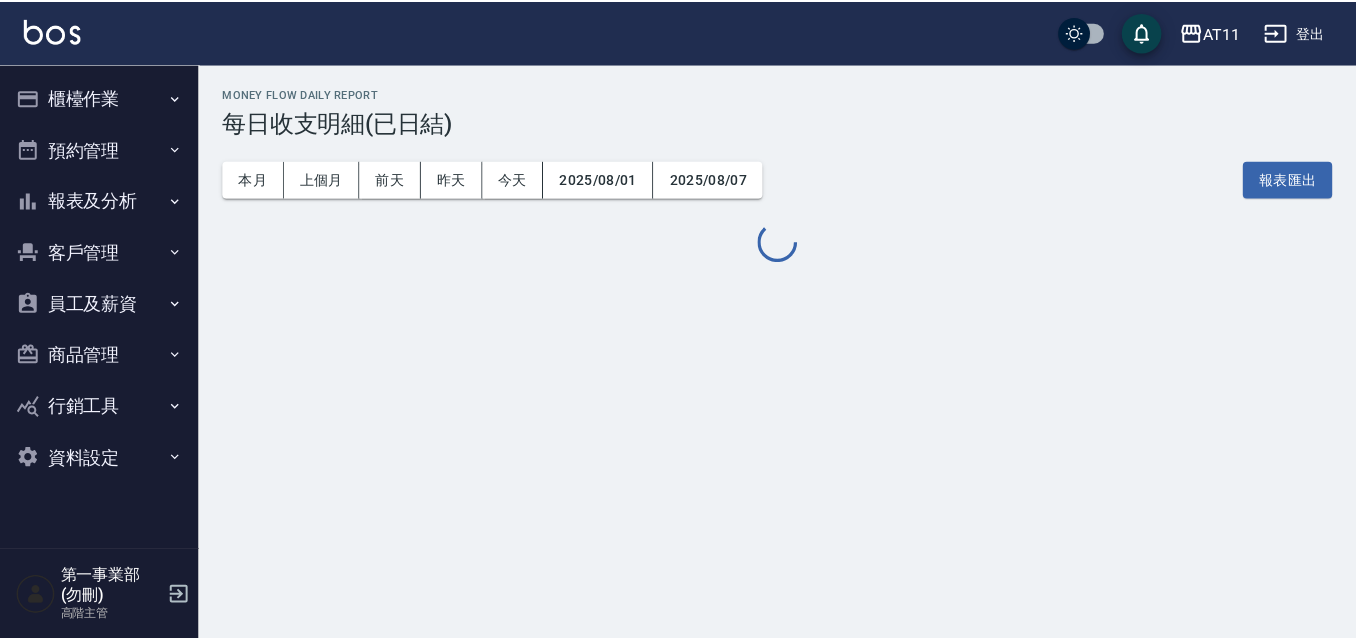 scroll, scrollTop: 0, scrollLeft: 0, axis: both 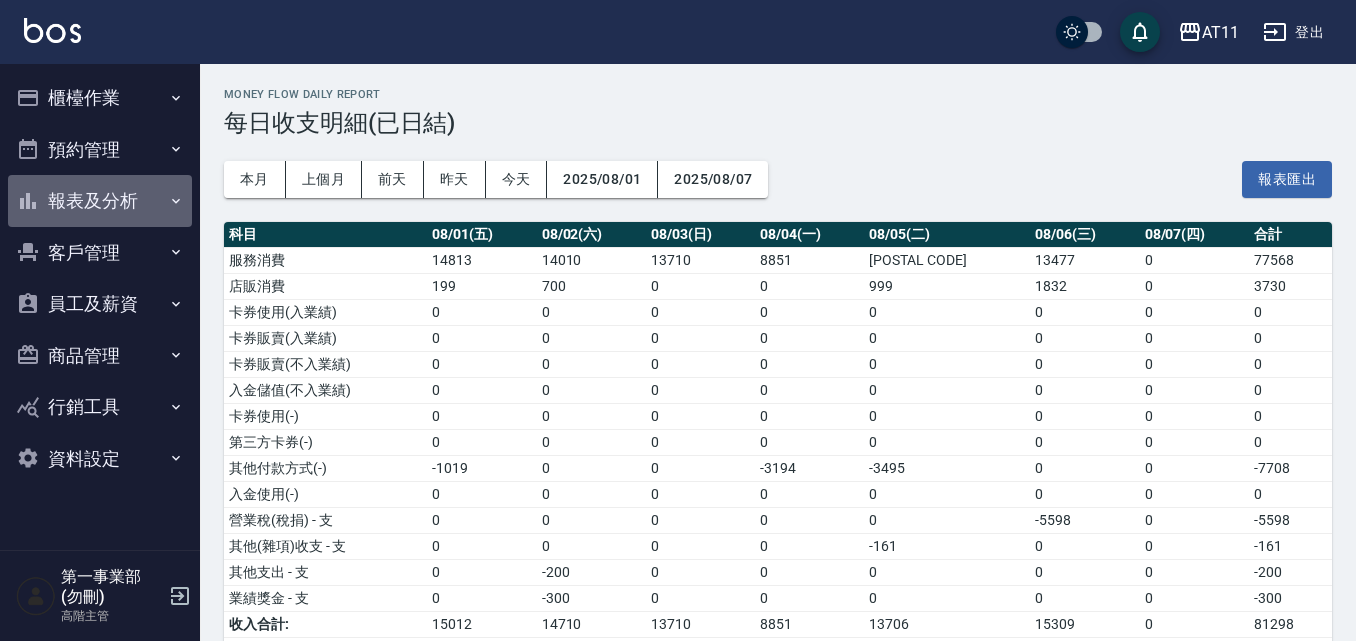 click on "報表及分析" at bounding box center (100, 201) 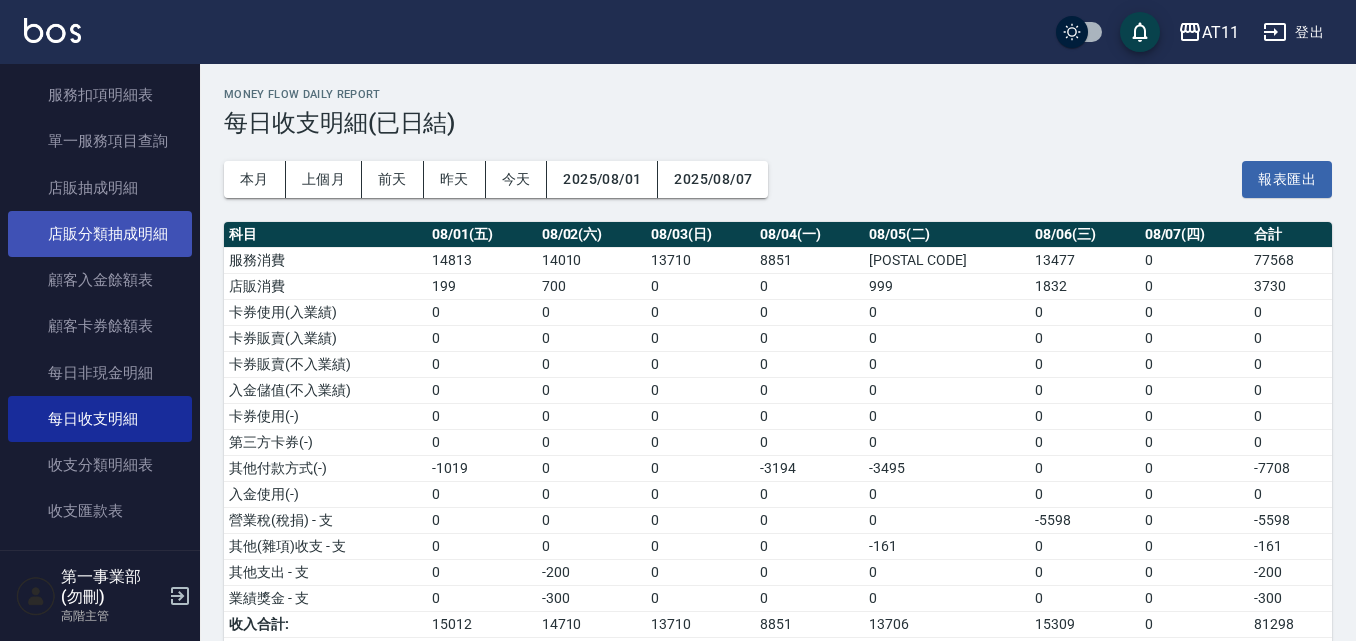scroll, scrollTop: 1400, scrollLeft: 0, axis: vertical 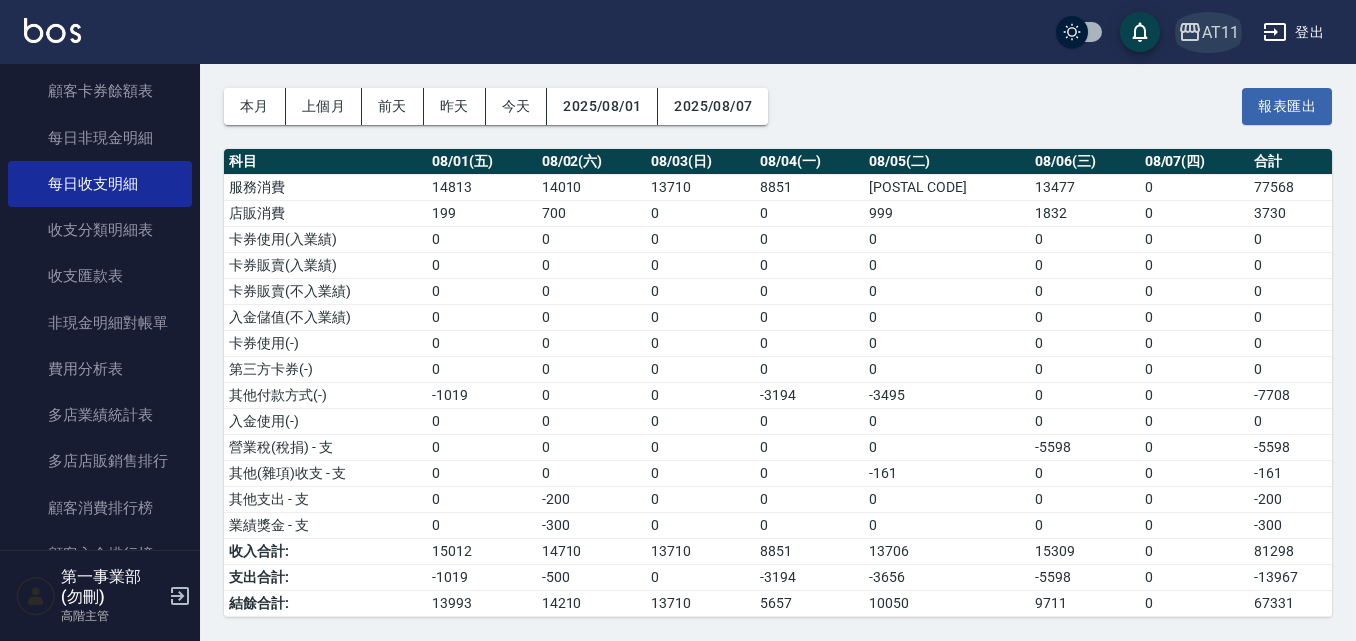click on "AT11" at bounding box center [1220, 32] 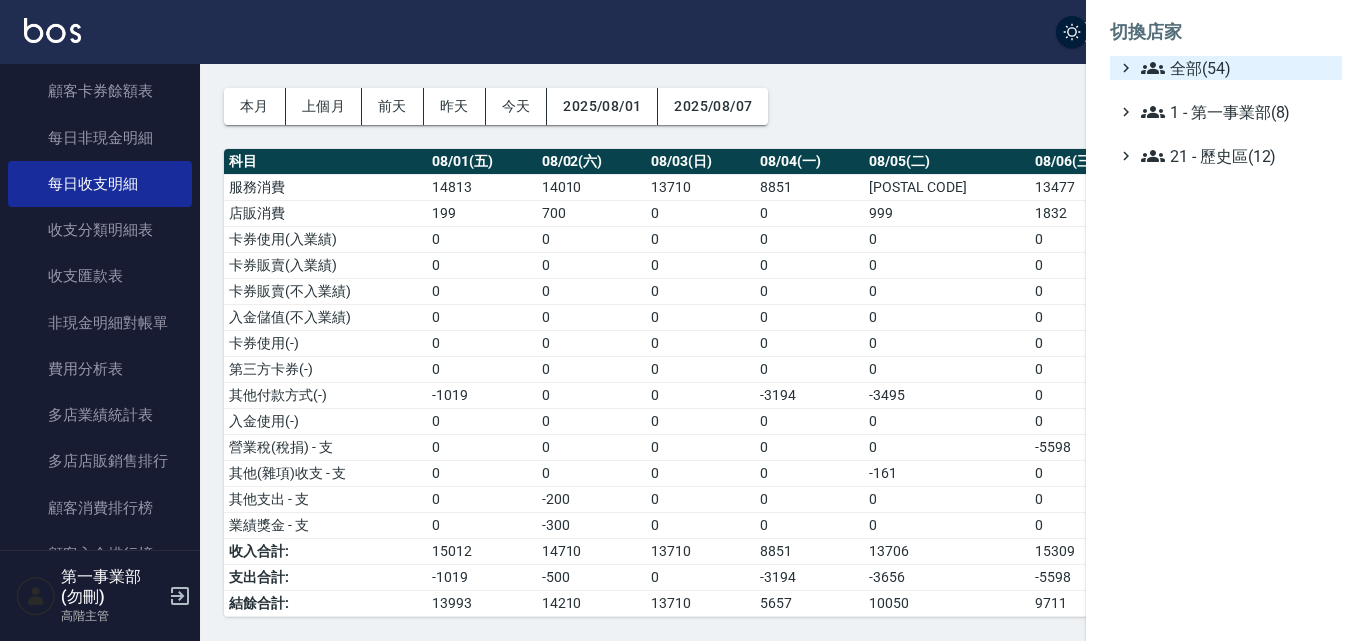 click on "全部(54)" at bounding box center (1237, 68) 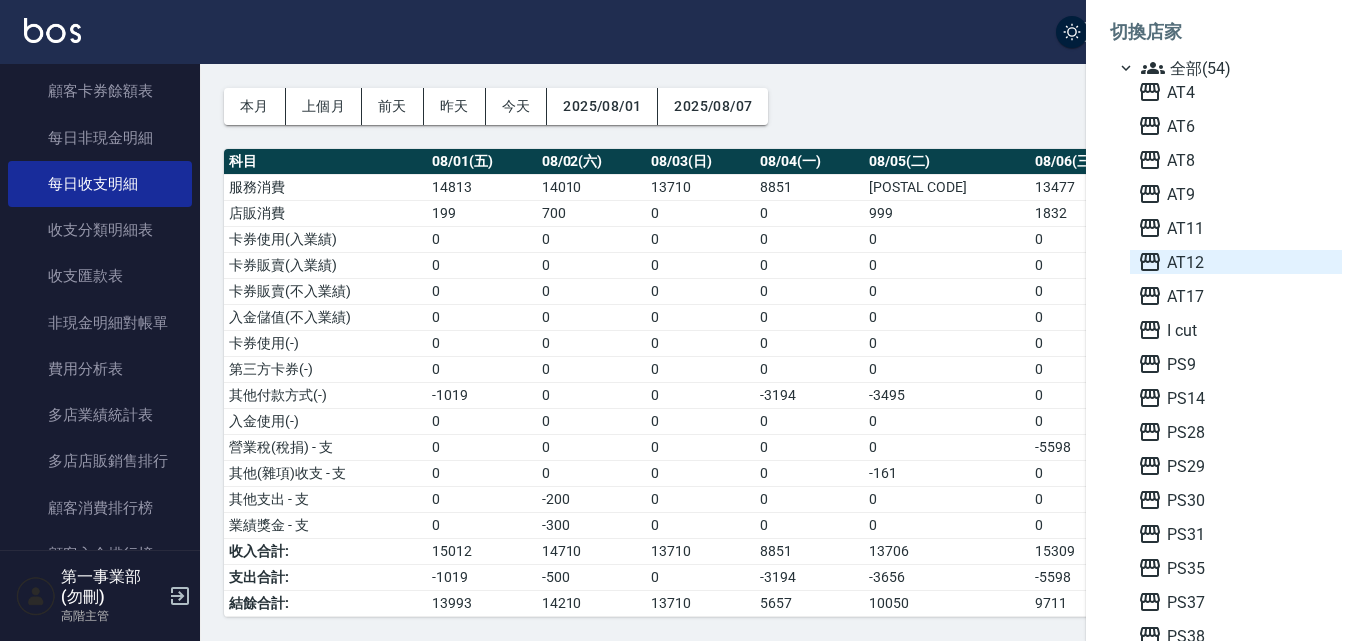 click on "AT12" at bounding box center (1236, 262) 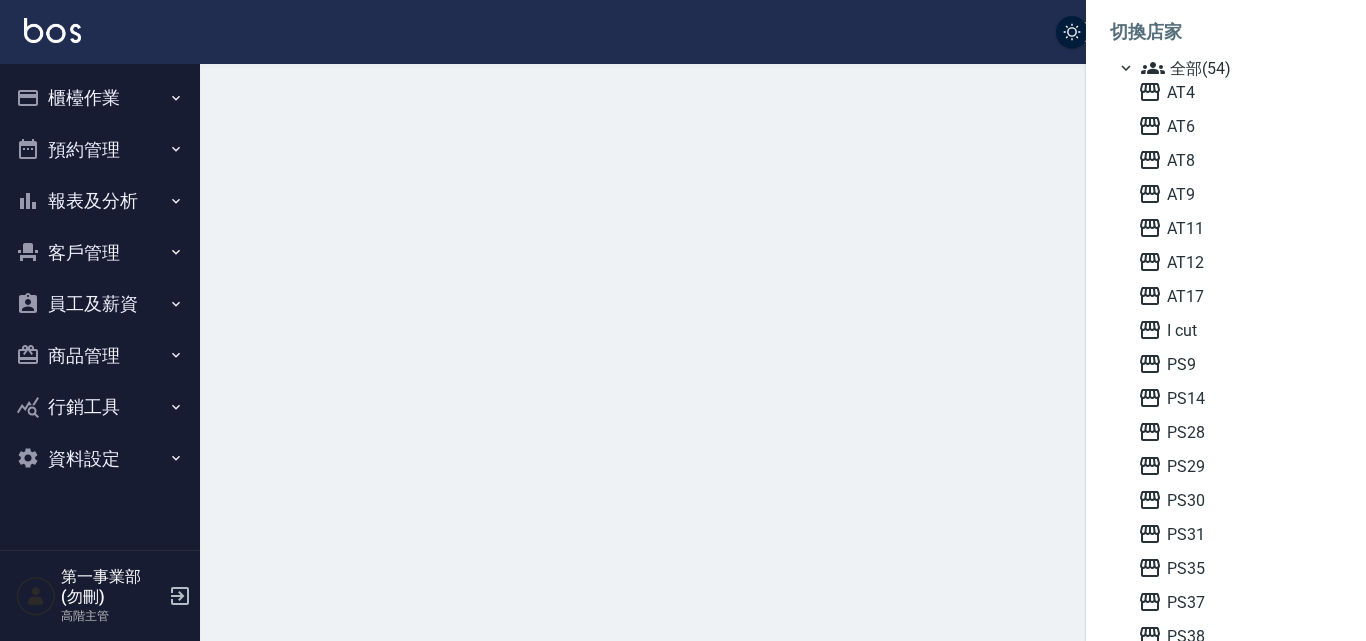 scroll, scrollTop: 0, scrollLeft: 0, axis: both 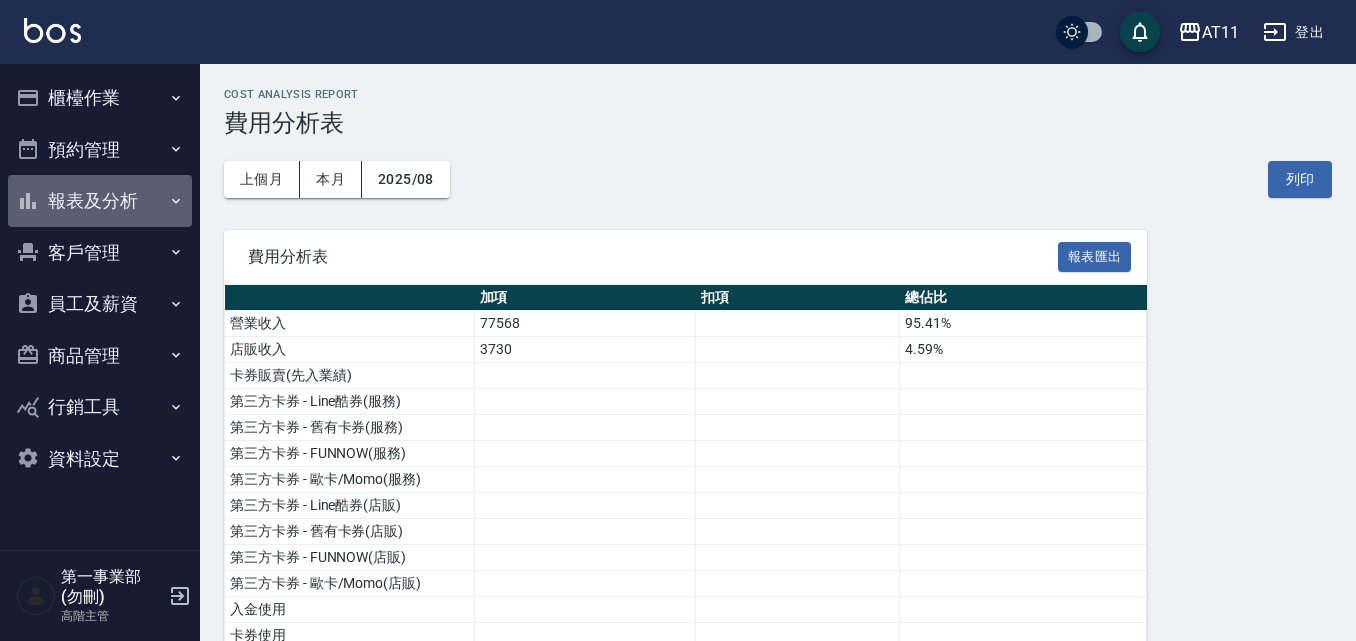 click on "報表及分析" at bounding box center (100, 201) 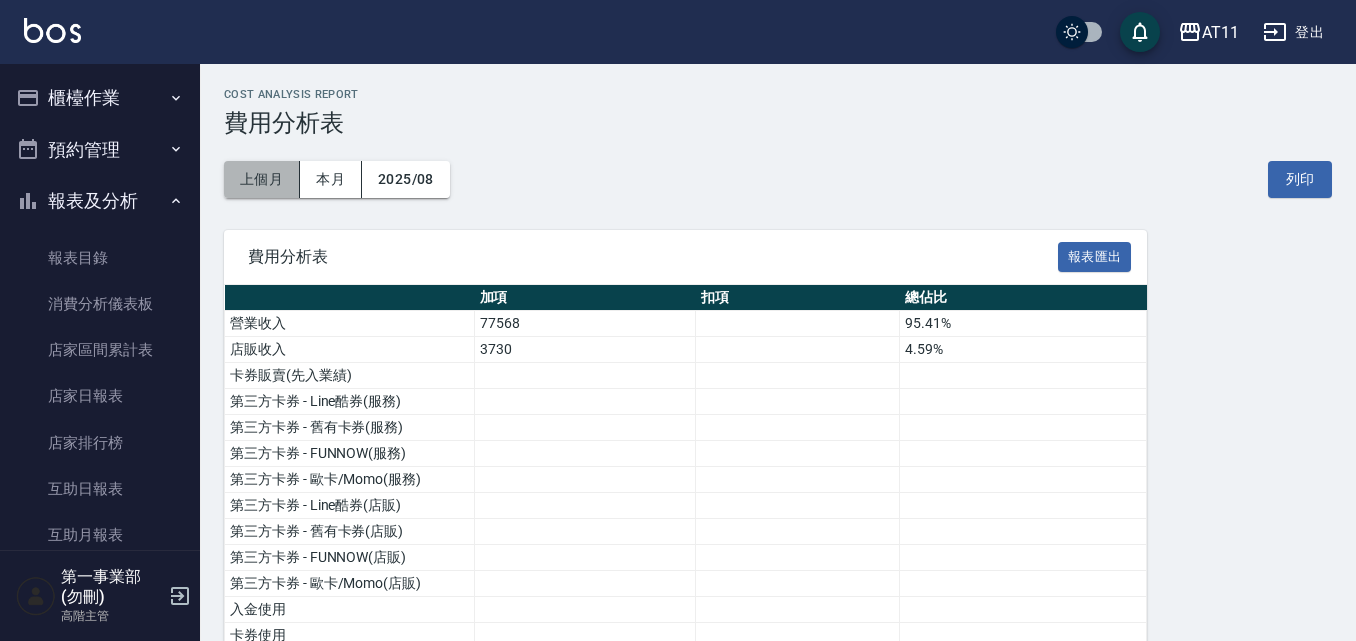 click on "上個月" at bounding box center (262, 179) 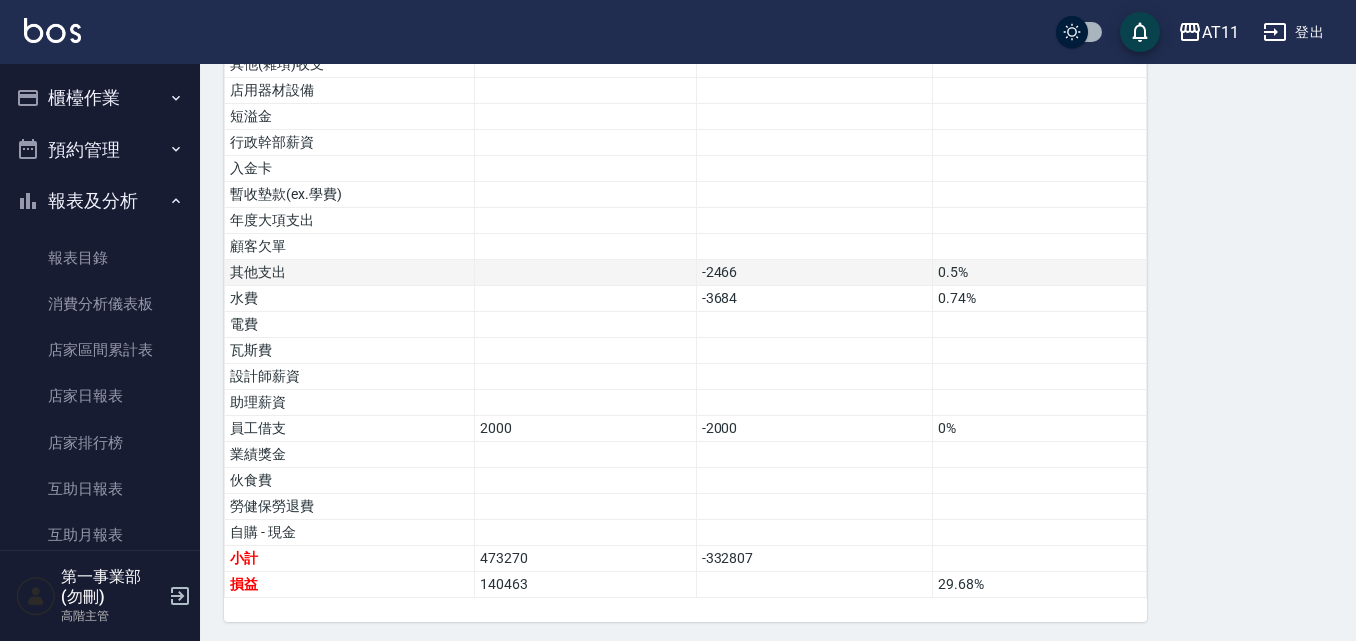 scroll, scrollTop: 1330, scrollLeft: 0, axis: vertical 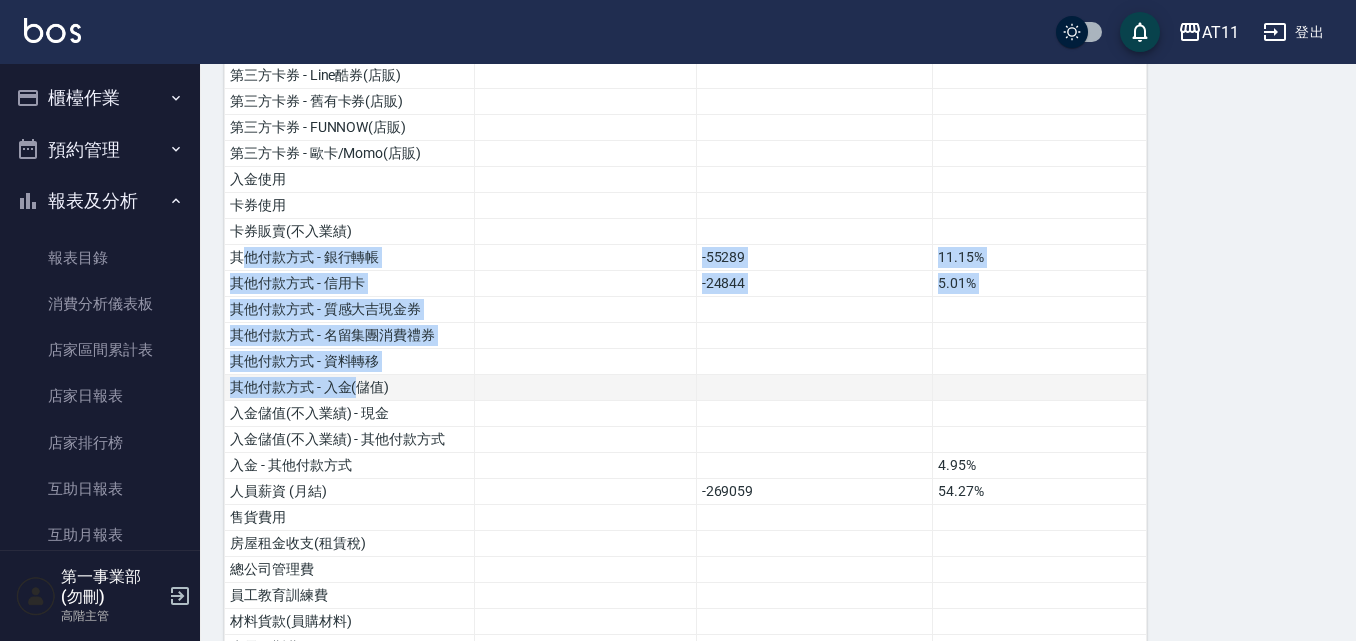 drag, startPoint x: 240, startPoint y: 259, endPoint x: 357, endPoint y: 379, distance: 167.59773 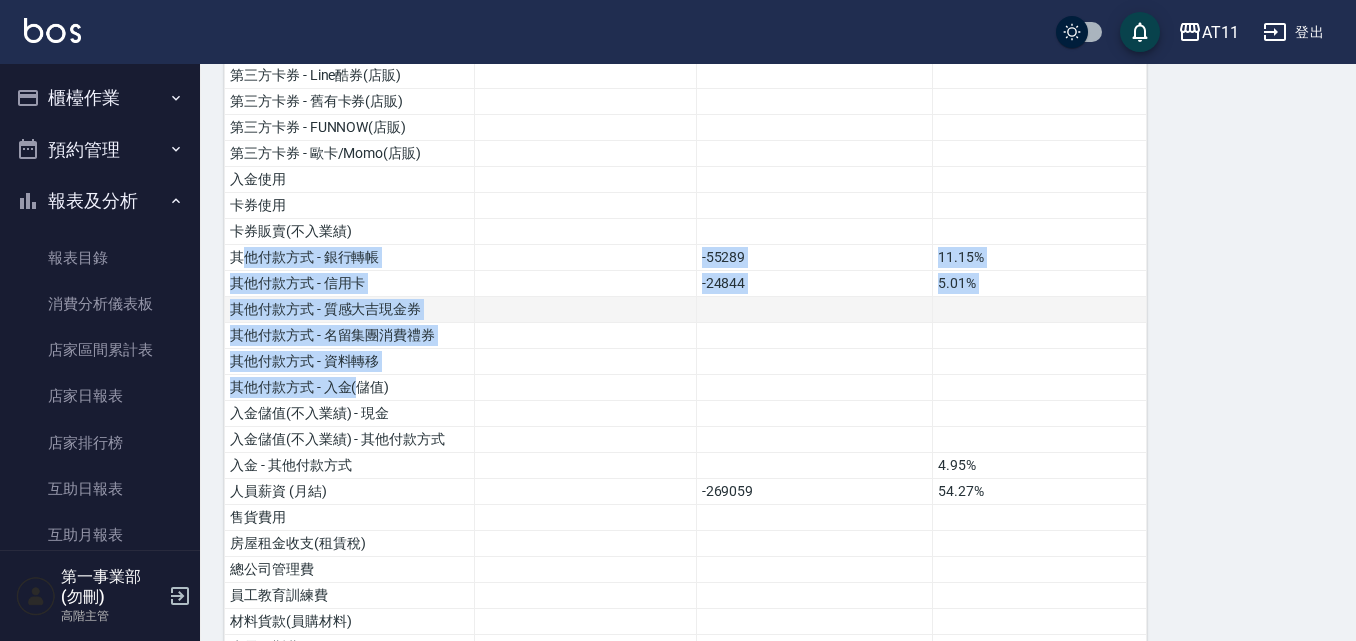click at bounding box center [586, 310] 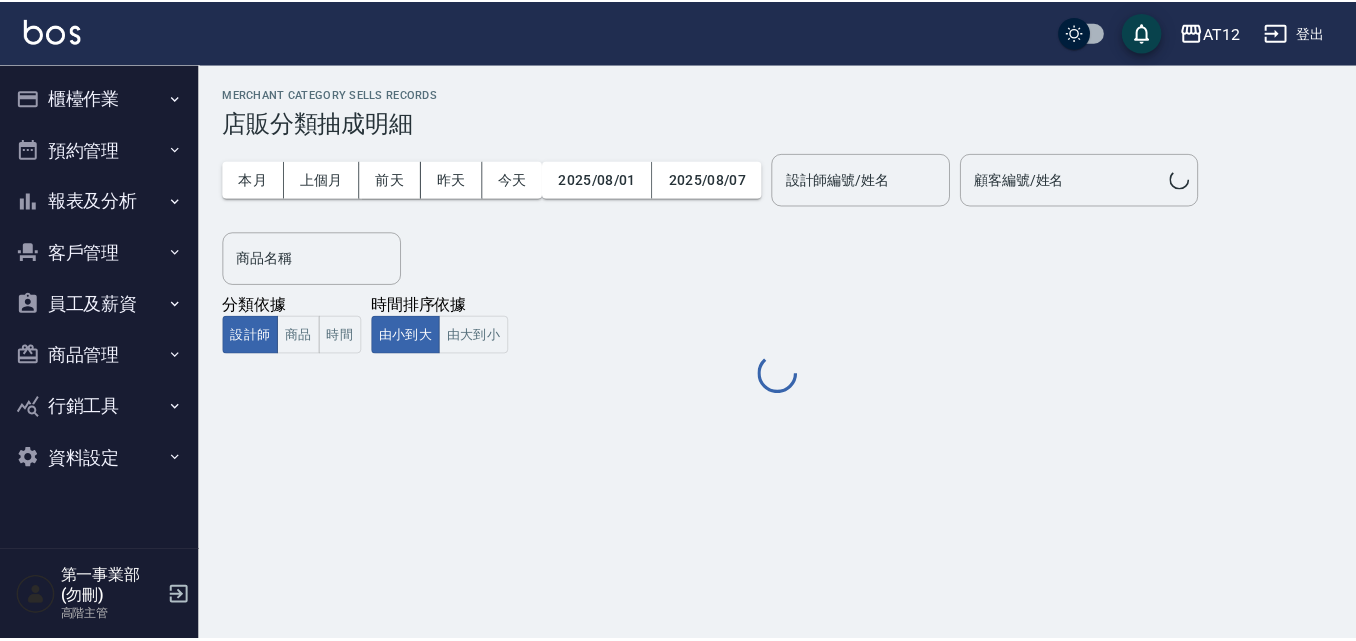 scroll, scrollTop: 0, scrollLeft: 0, axis: both 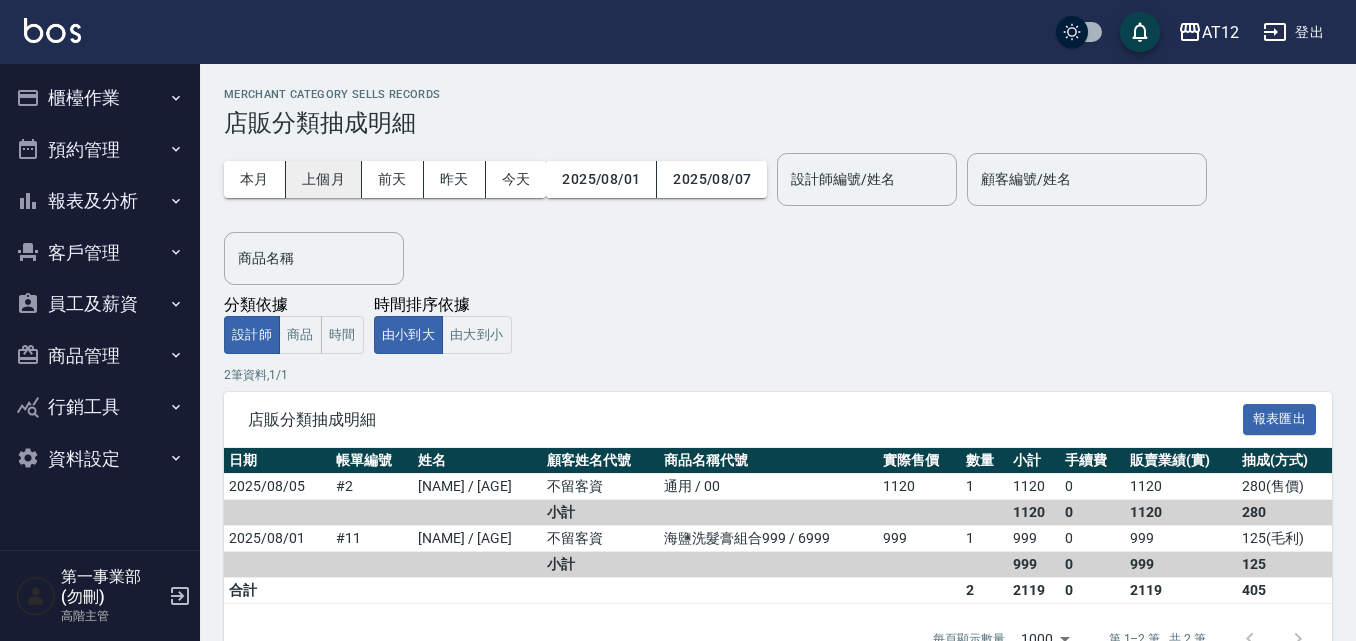 click on "上個月" at bounding box center (324, 179) 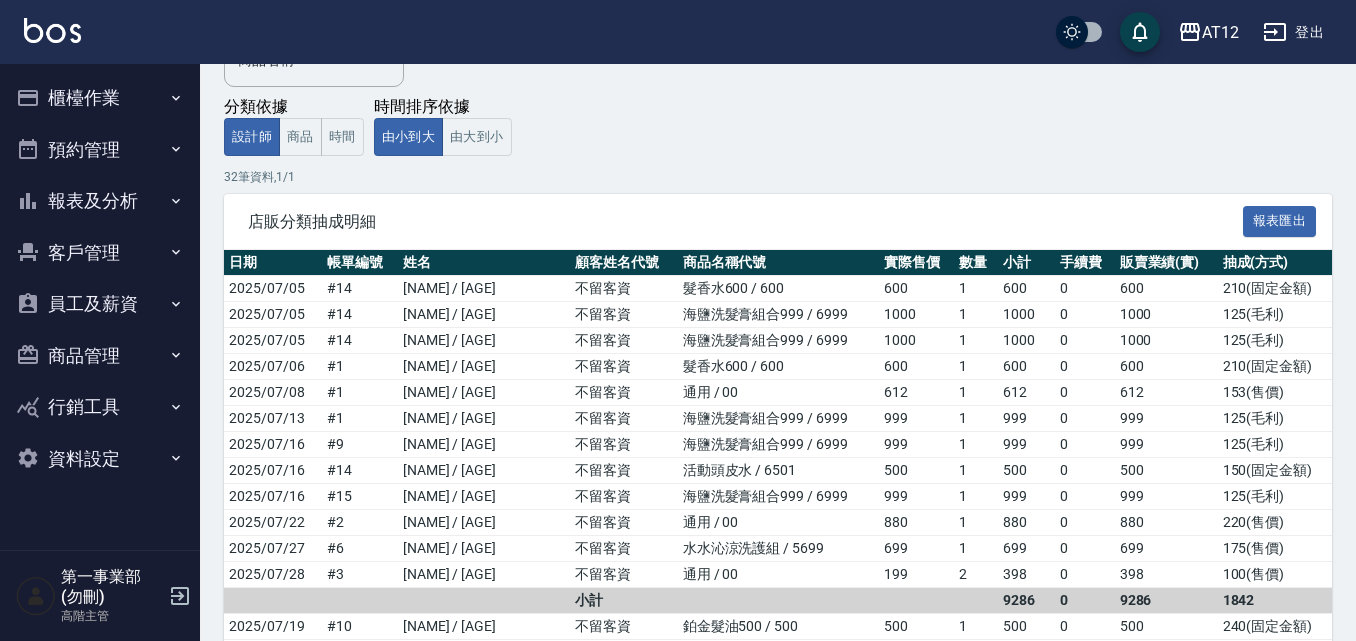 scroll, scrollTop: 200, scrollLeft: 0, axis: vertical 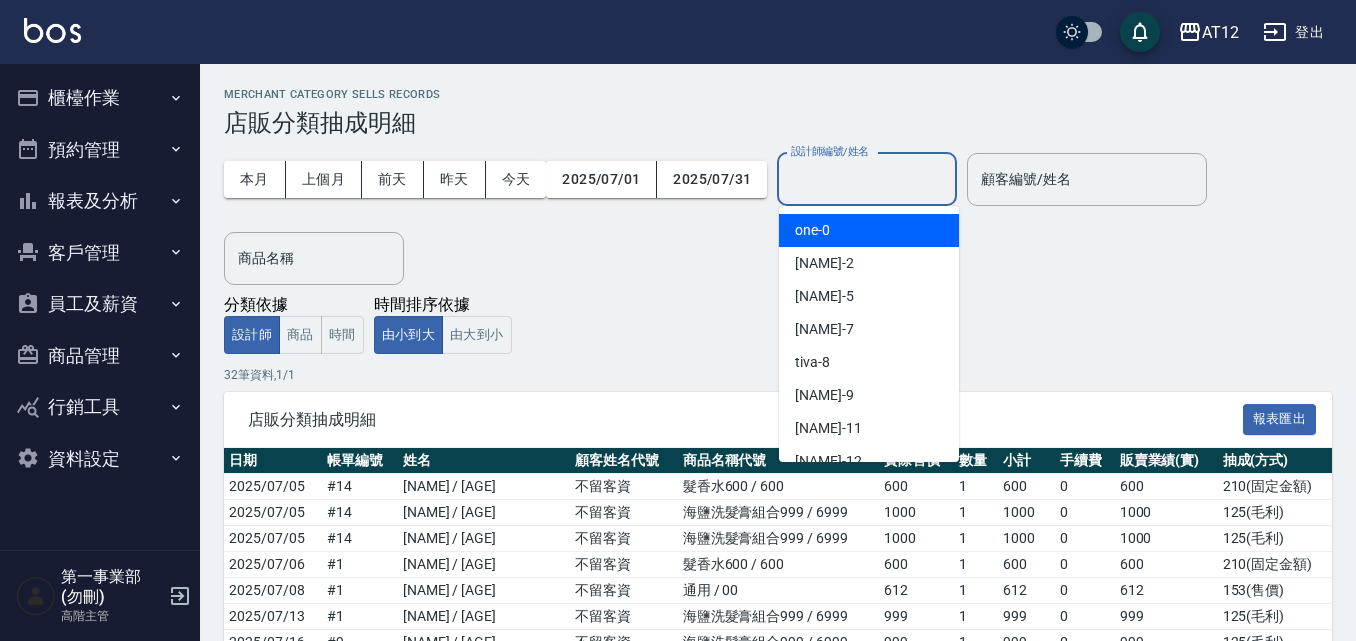 click on "設計師編號/姓名 設計師編號/姓名" at bounding box center (867, 179) 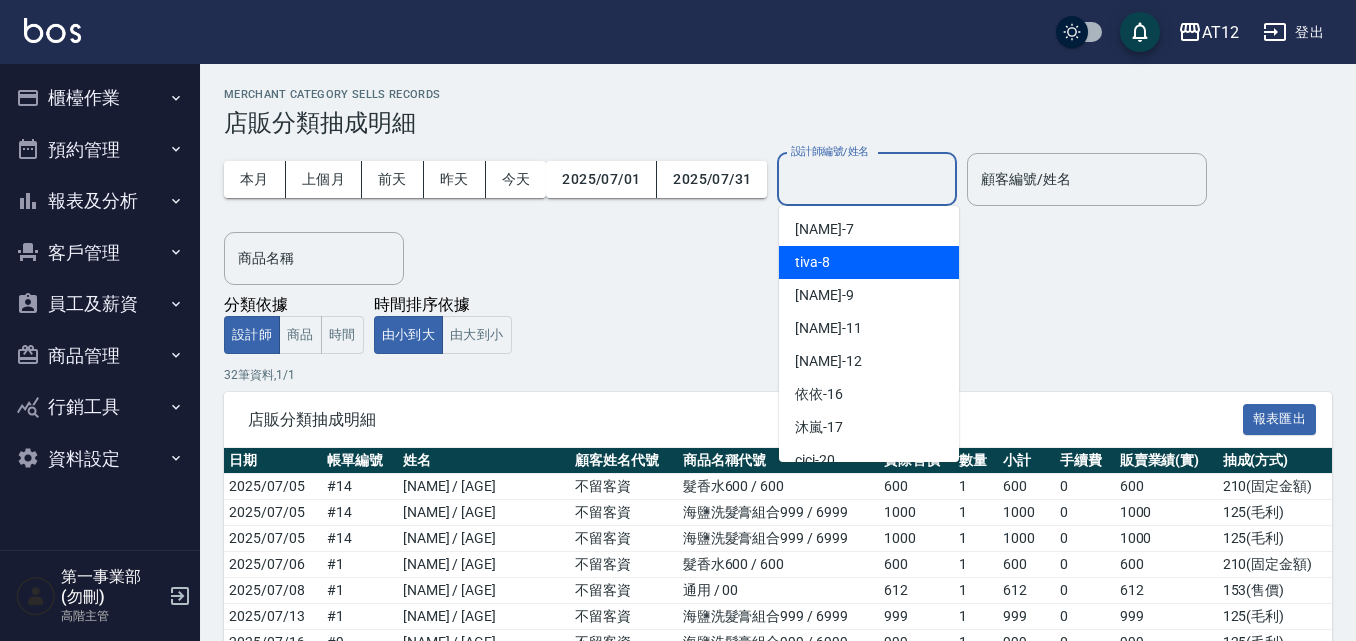 scroll, scrollTop: 0, scrollLeft: 0, axis: both 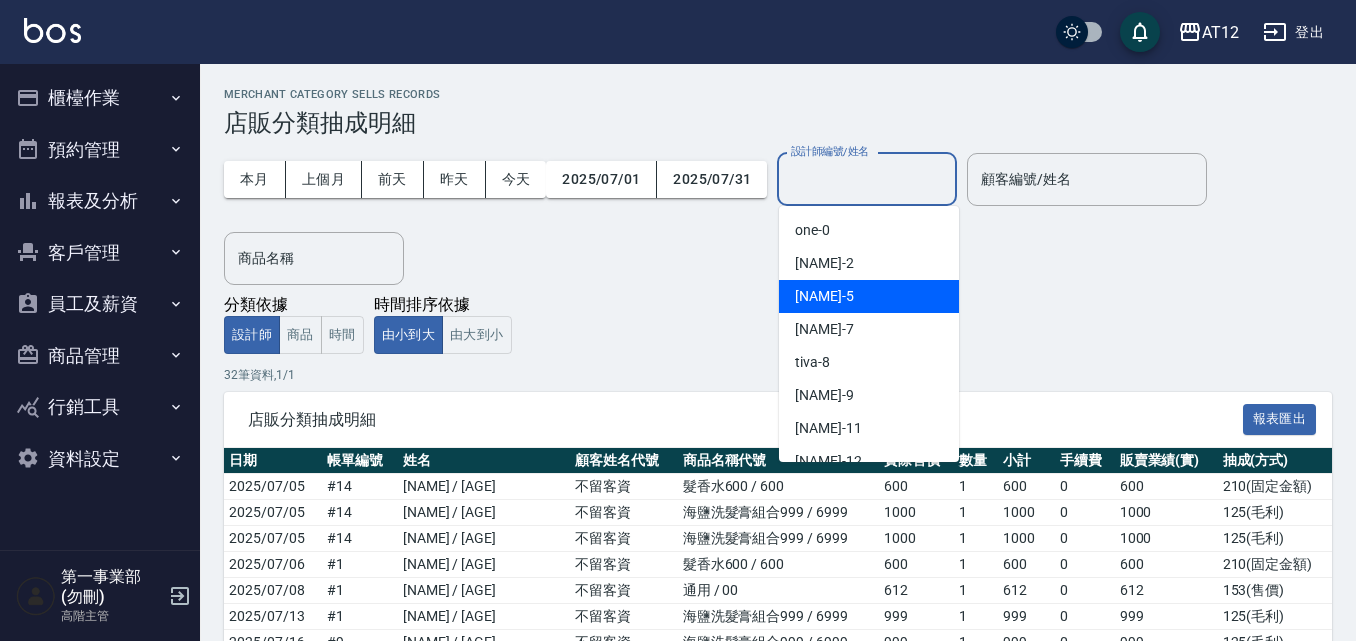click on "Fisher -5" at bounding box center [869, 296] 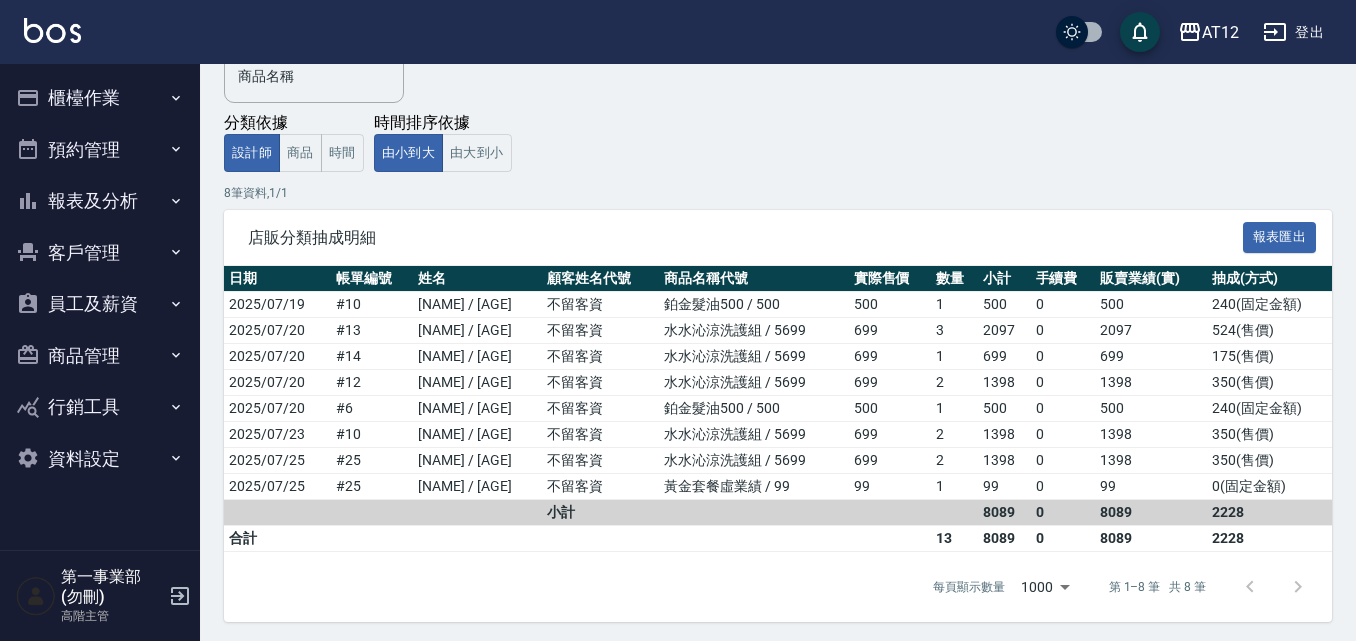scroll, scrollTop: 190, scrollLeft: 0, axis: vertical 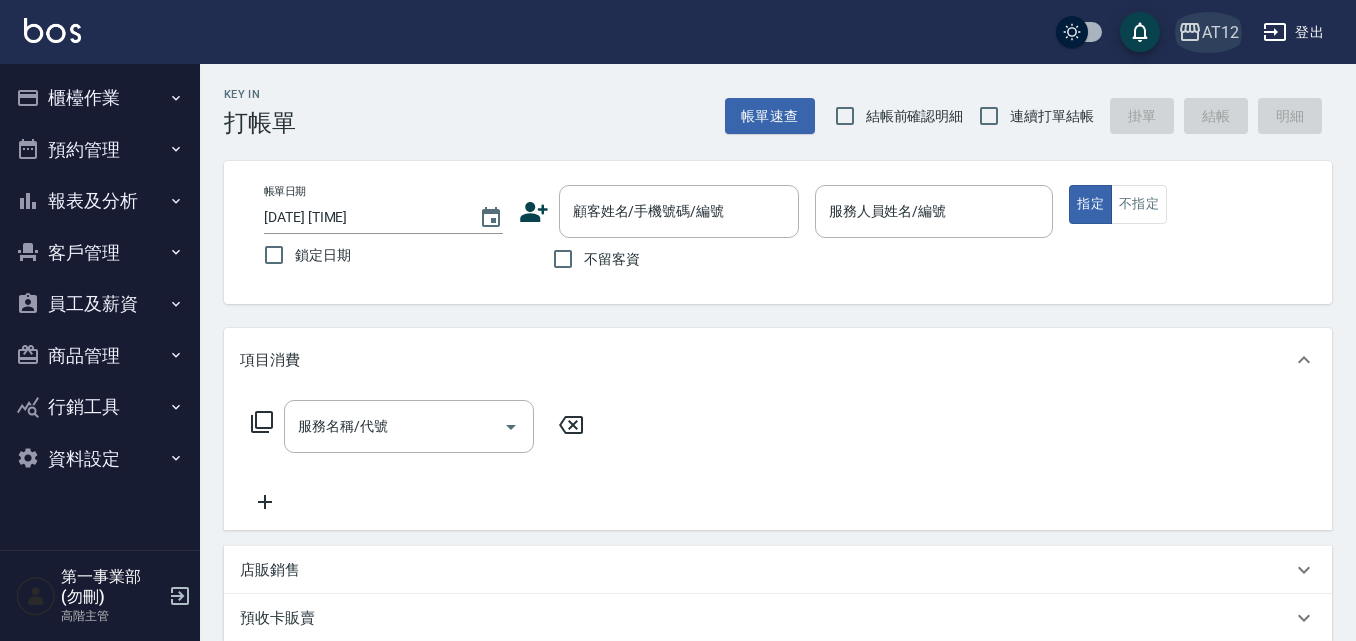 click on "AT12" at bounding box center (1208, 32) 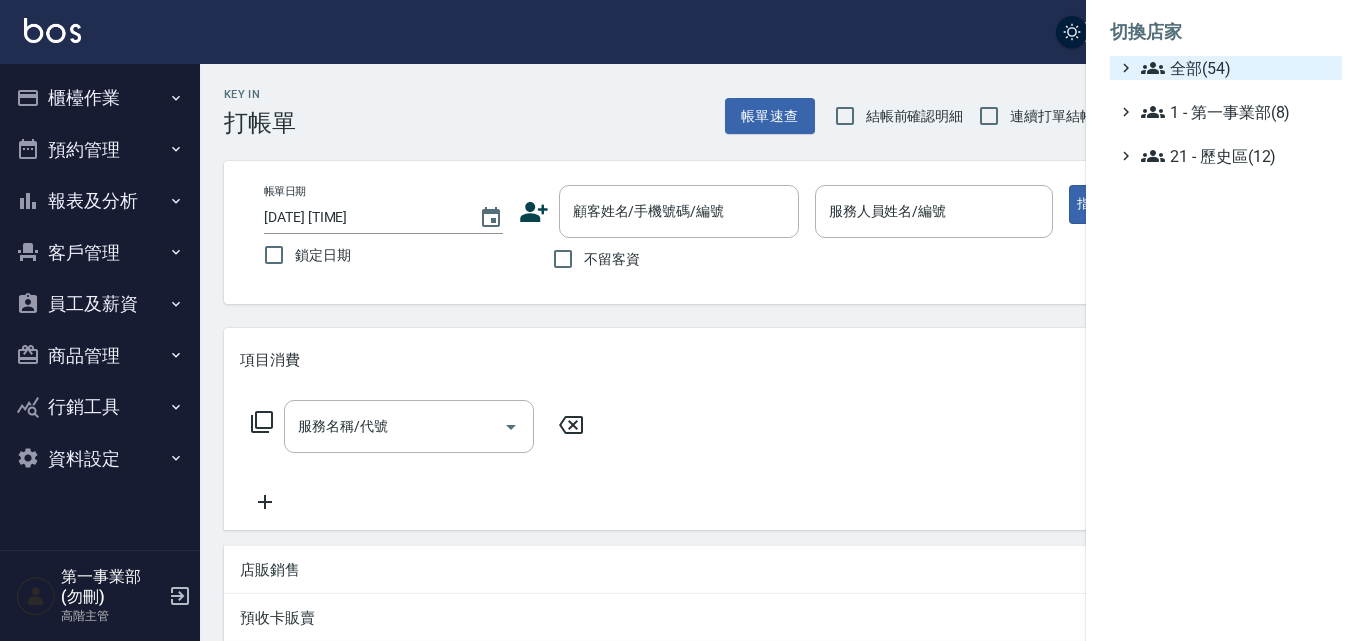 click on "全部(54)" at bounding box center (1237, 68) 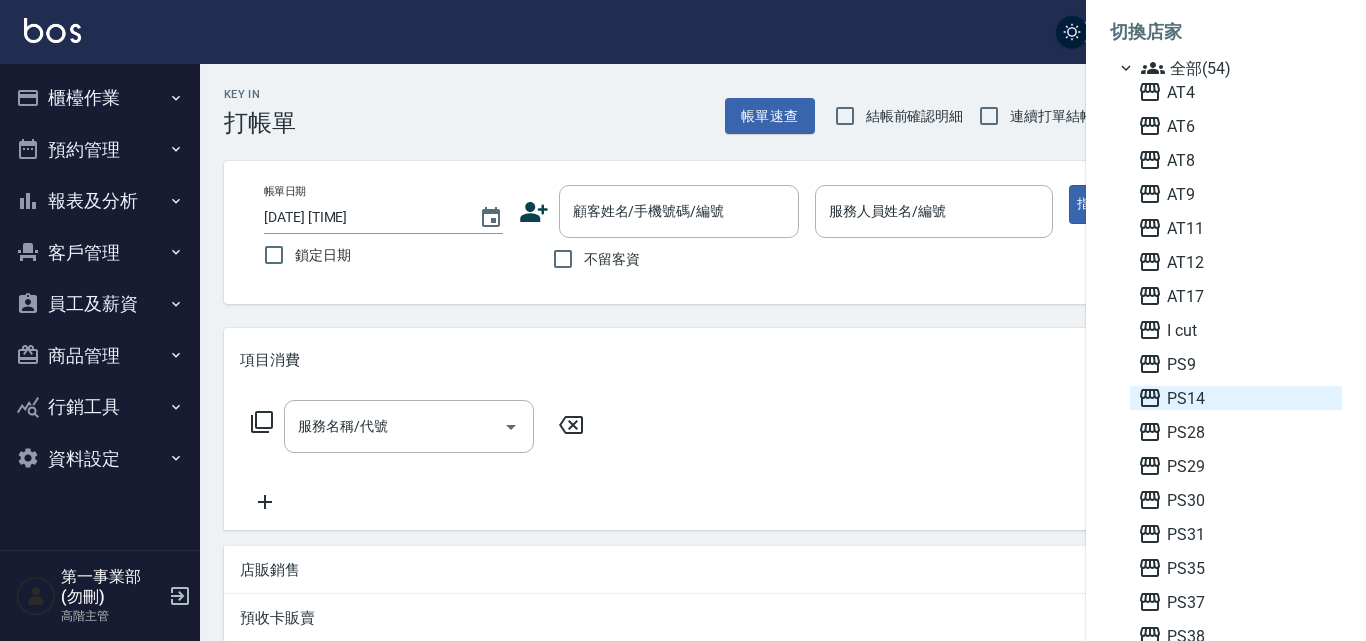 click on "PS14" at bounding box center [1236, 398] 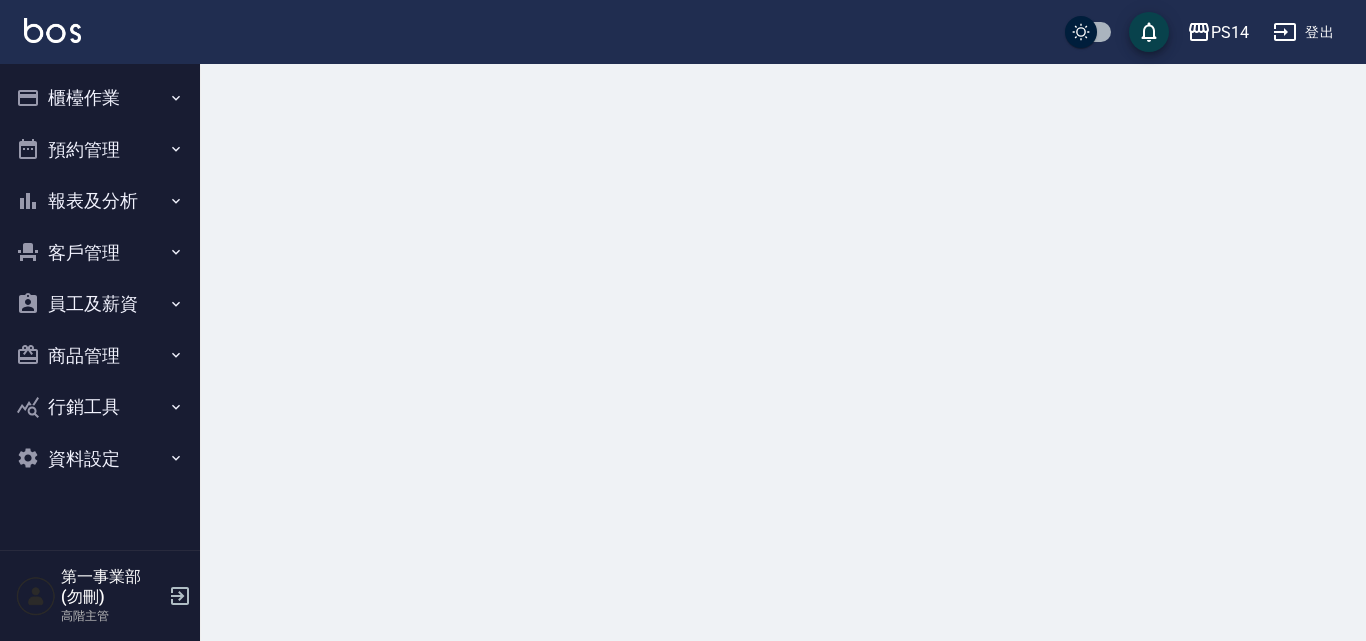 scroll, scrollTop: 0, scrollLeft: 0, axis: both 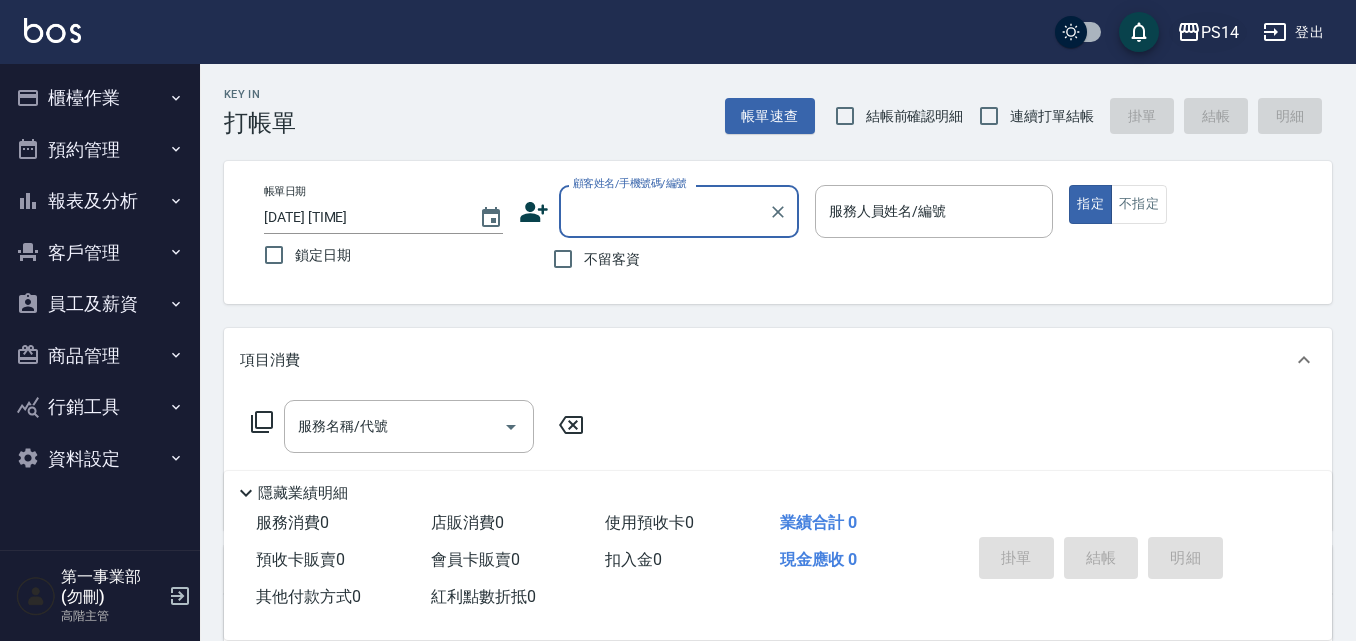 click 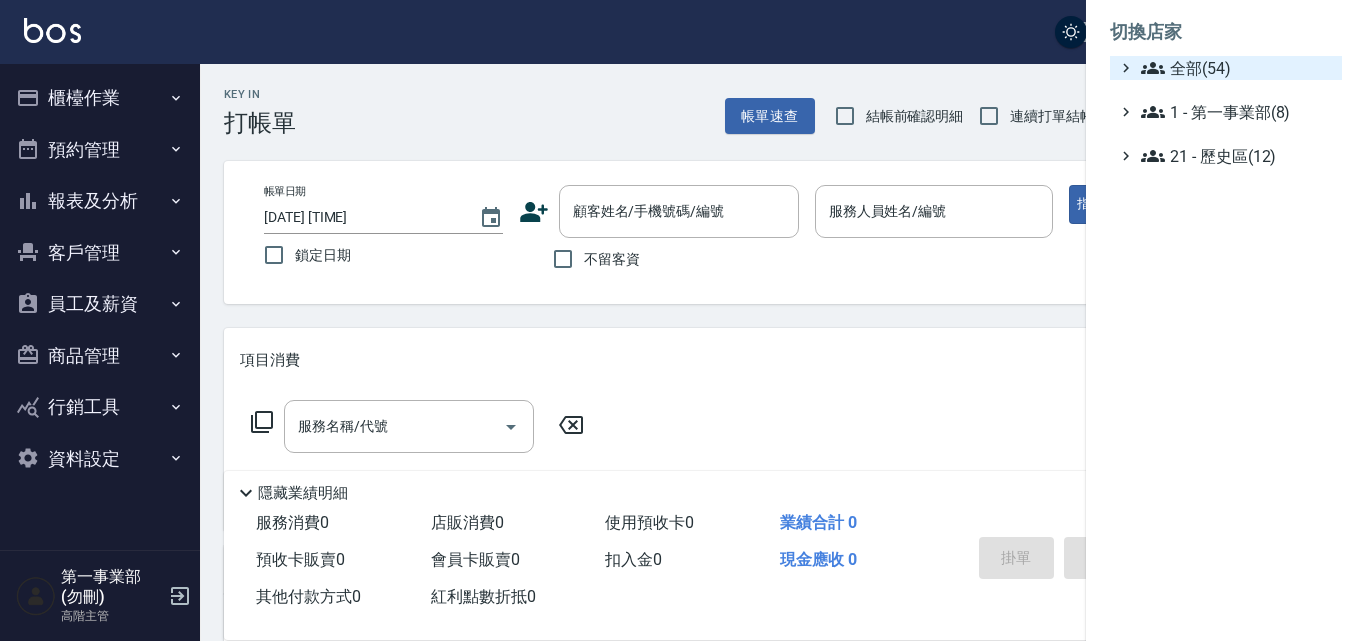 click on "全部(54)" at bounding box center [1237, 68] 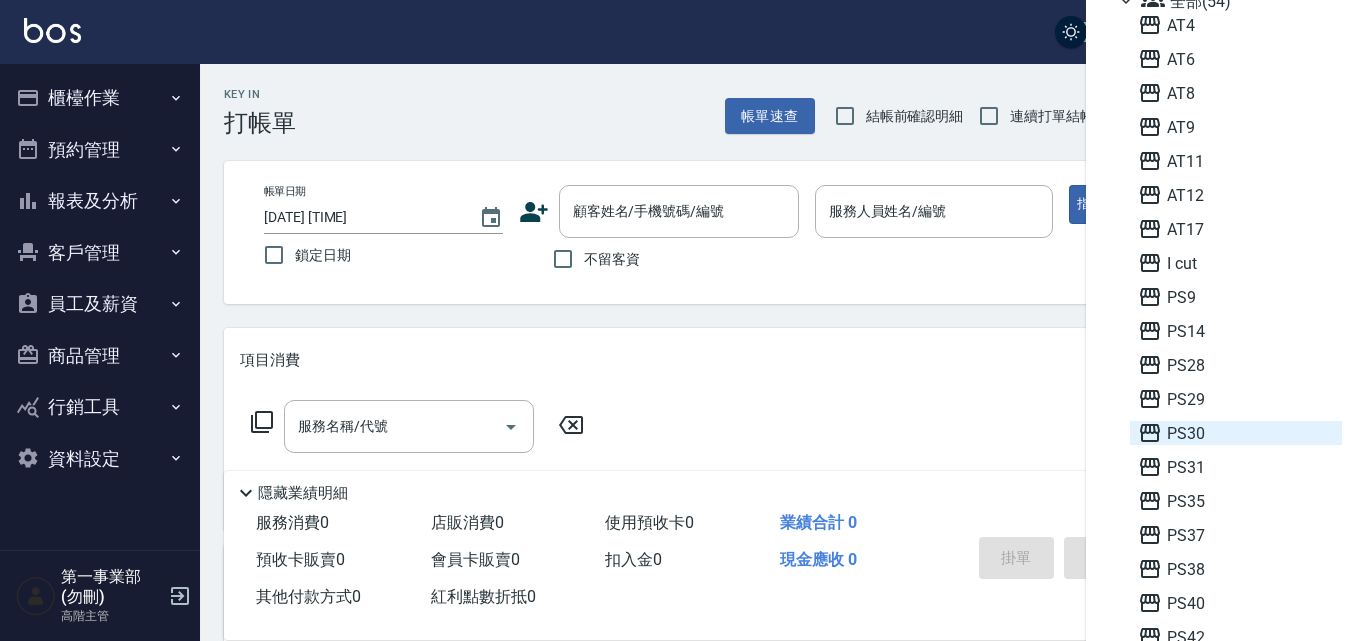 scroll, scrollTop: 100, scrollLeft: 0, axis: vertical 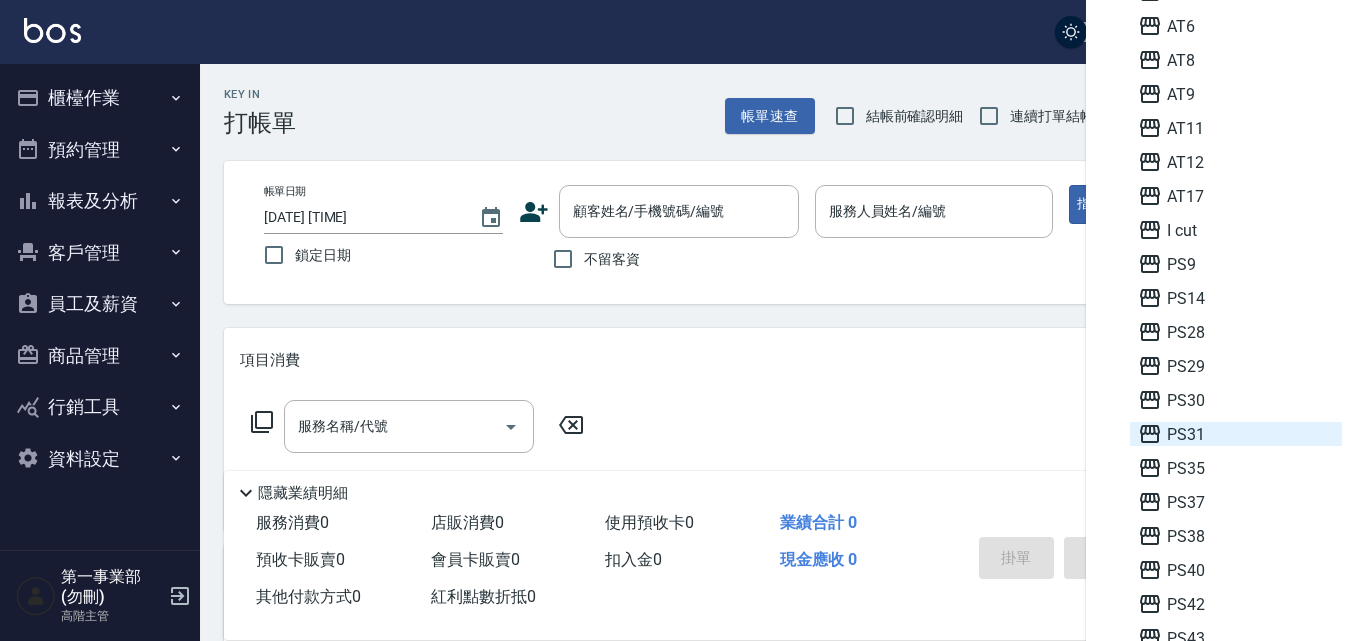 click on "PS31" at bounding box center (1236, 434) 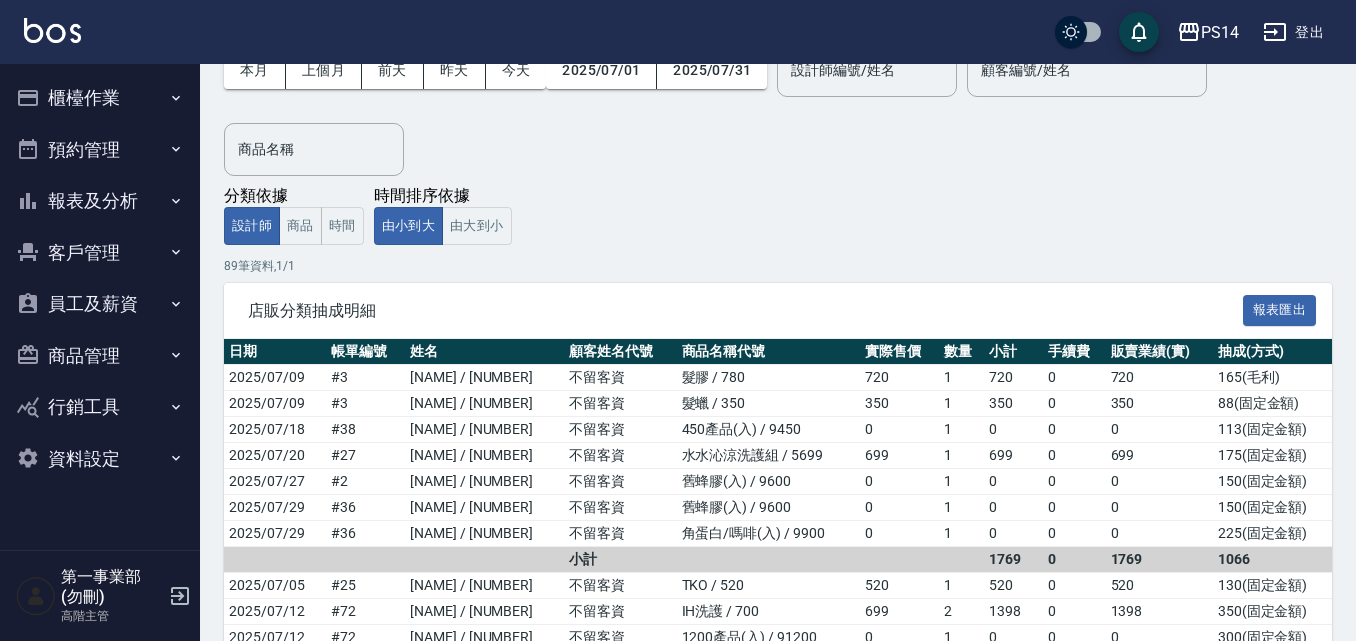 scroll, scrollTop: 100, scrollLeft: 0, axis: vertical 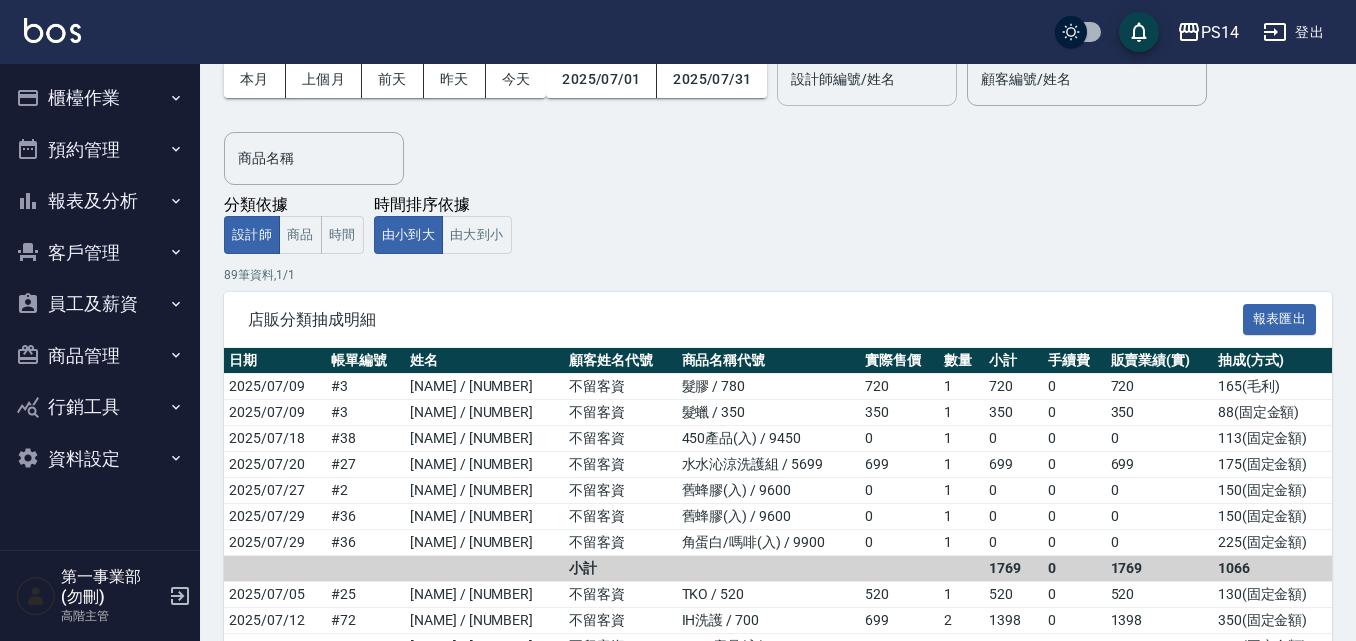 click on "設計師編號/姓名" at bounding box center (867, 79) 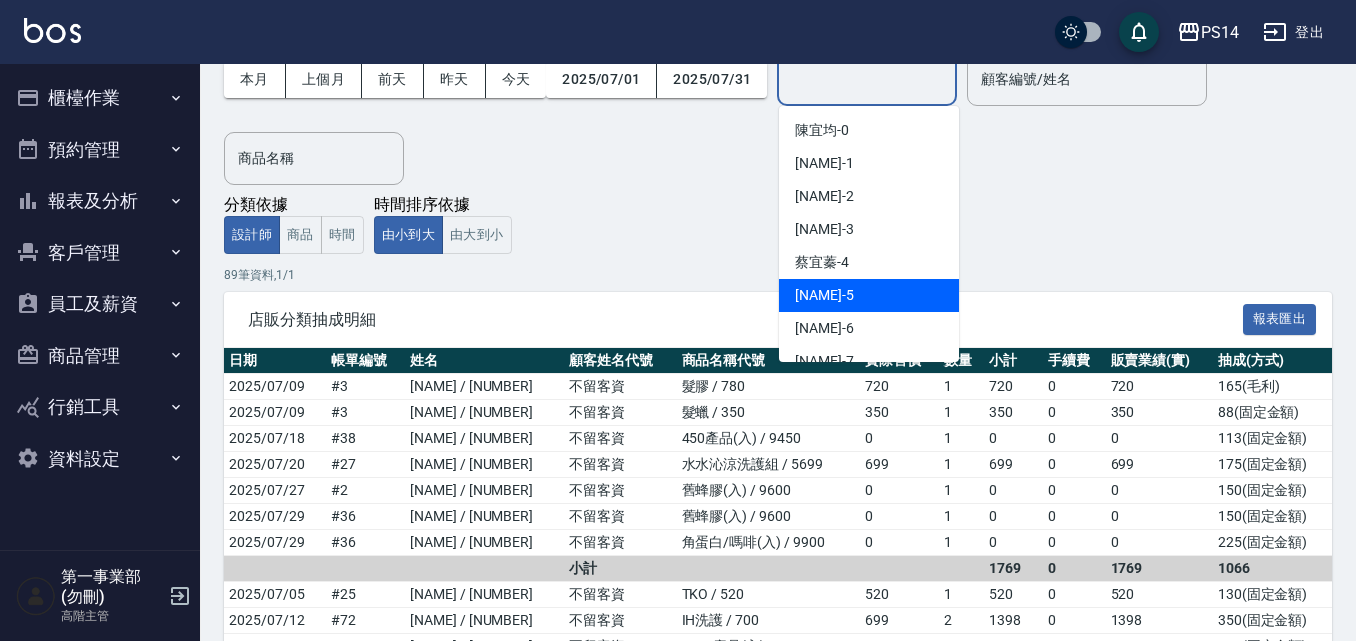 scroll, scrollTop: 100, scrollLeft: 0, axis: vertical 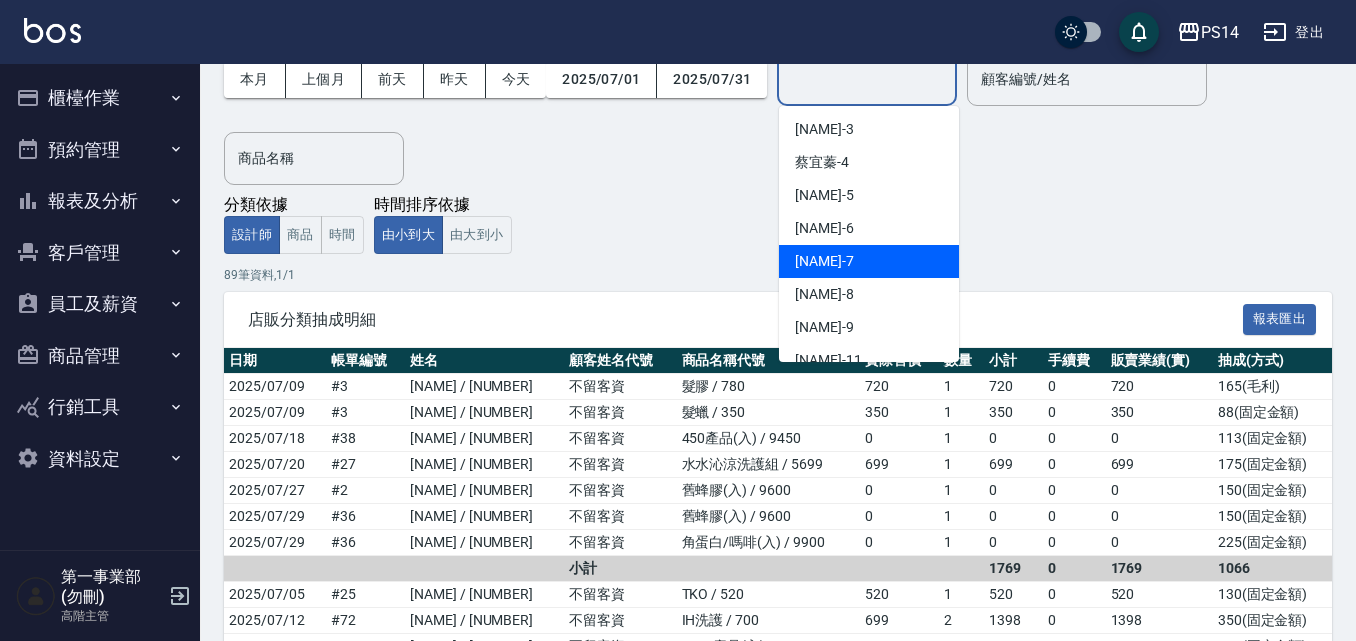 click on "許寶財 -7" at bounding box center [824, 261] 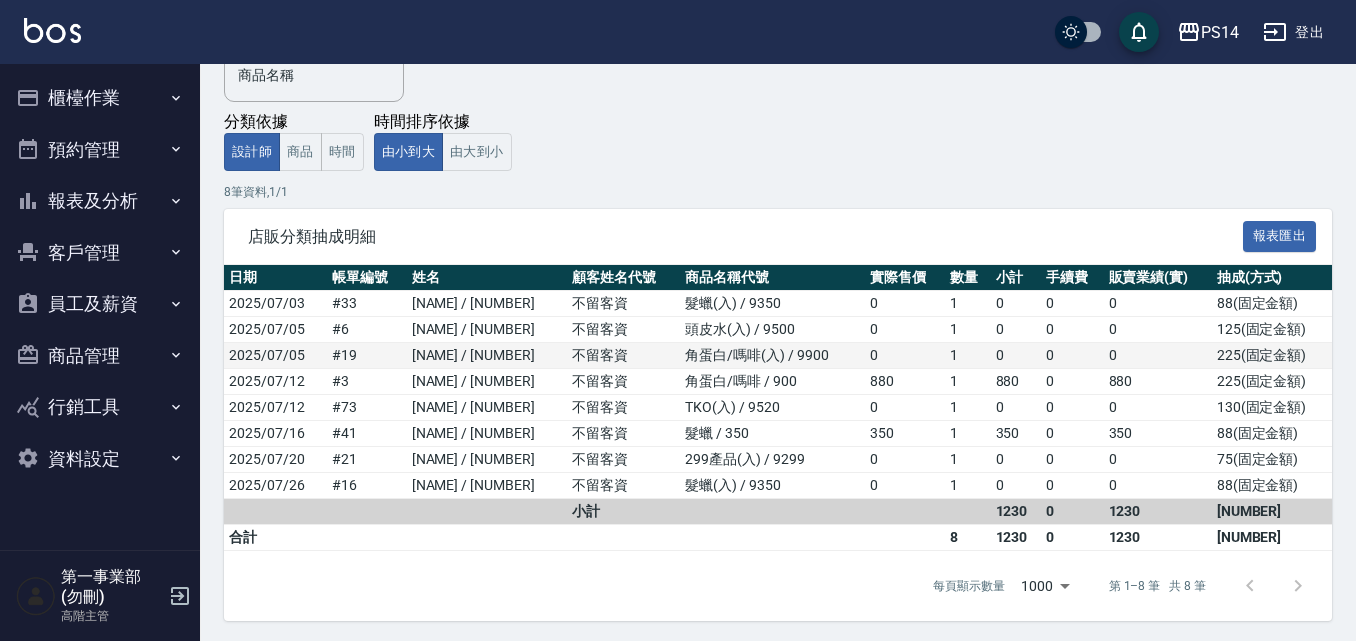 scroll, scrollTop: 190, scrollLeft: 0, axis: vertical 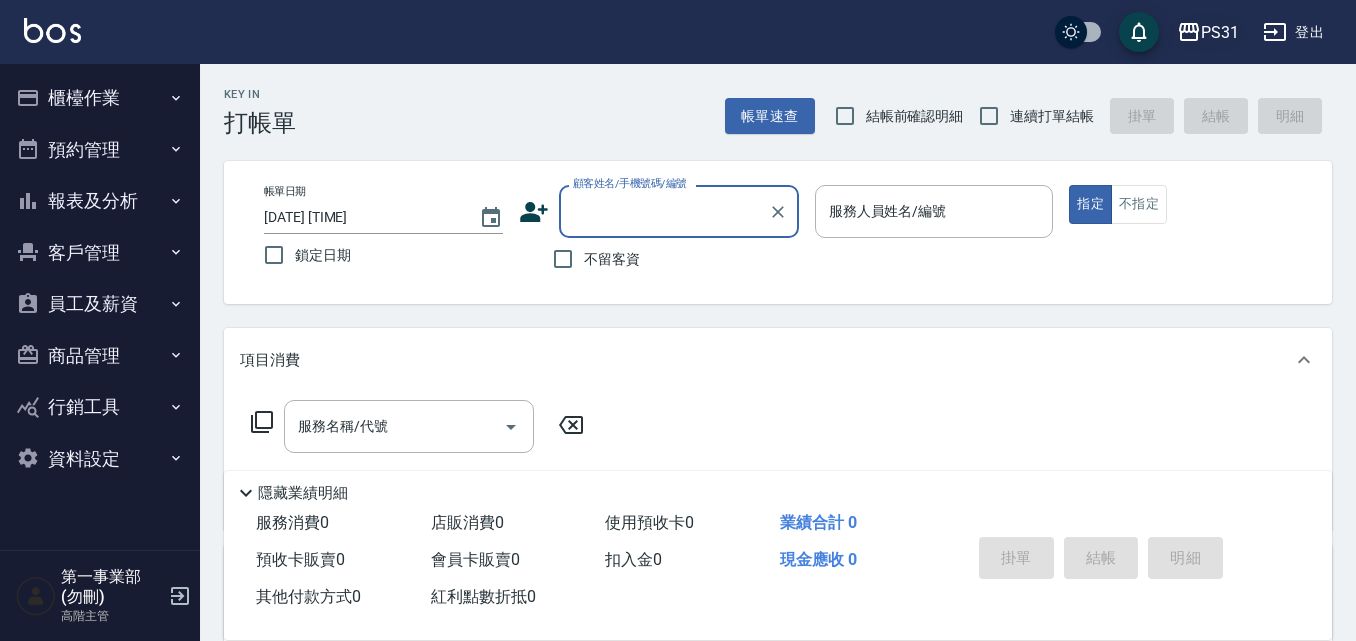 click on "PS31" at bounding box center (1220, 32) 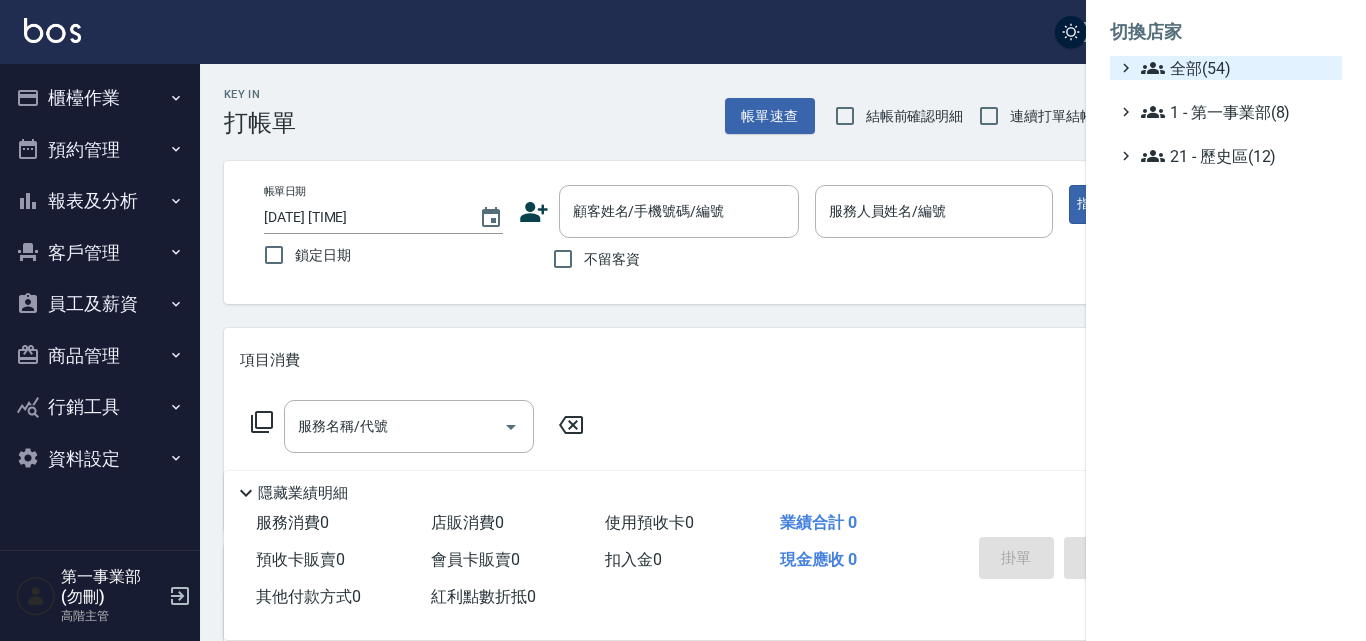 click on "全部(54)" at bounding box center [1237, 68] 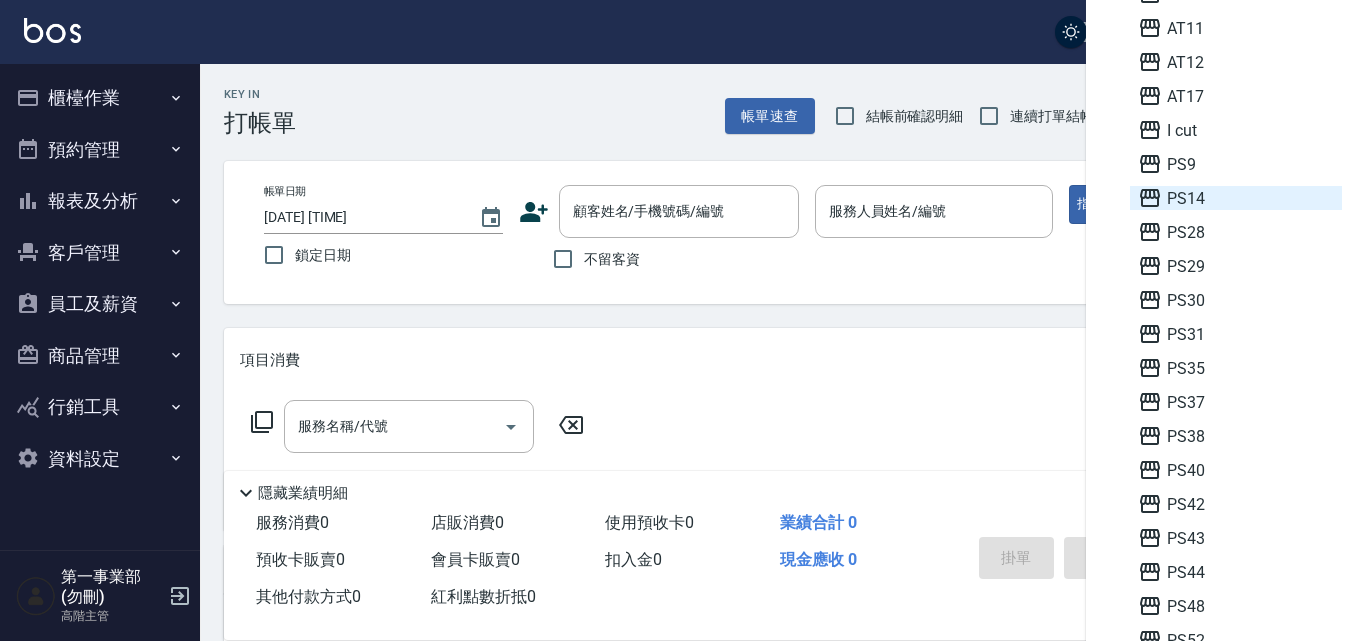 scroll, scrollTop: 300, scrollLeft: 0, axis: vertical 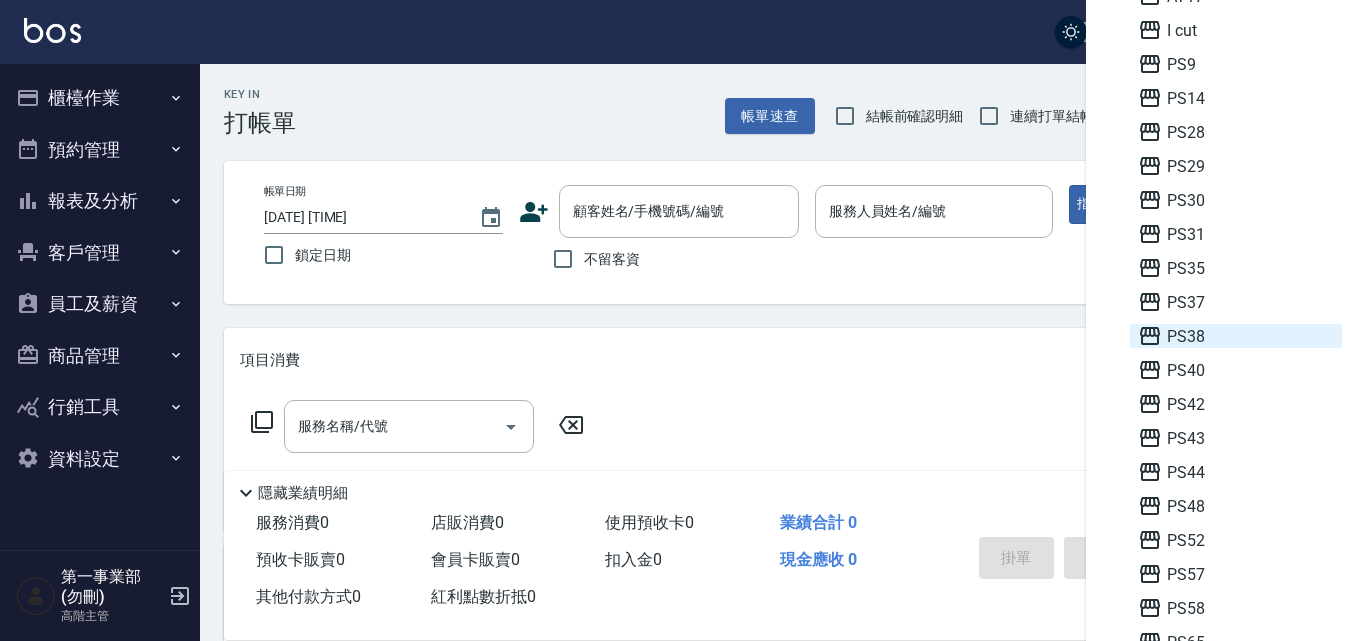 click on "PS38" at bounding box center [1236, 336] 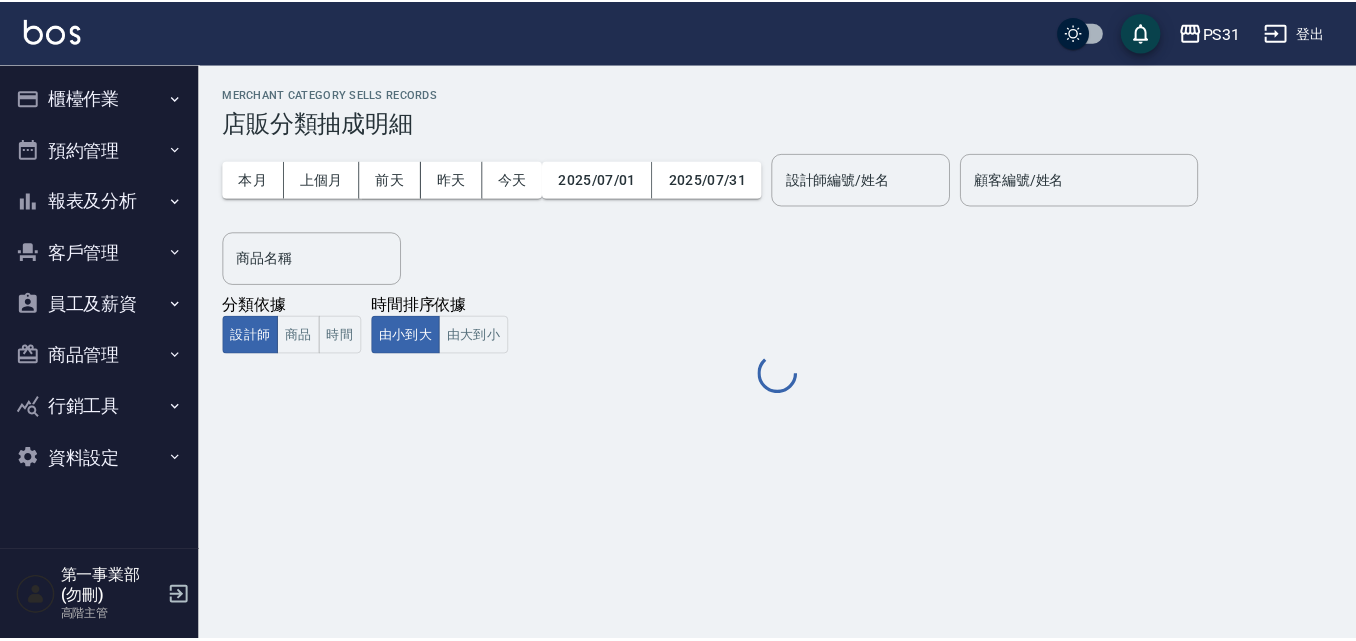 scroll, scrollTop: 0, scrollLeft: 0, axis: both 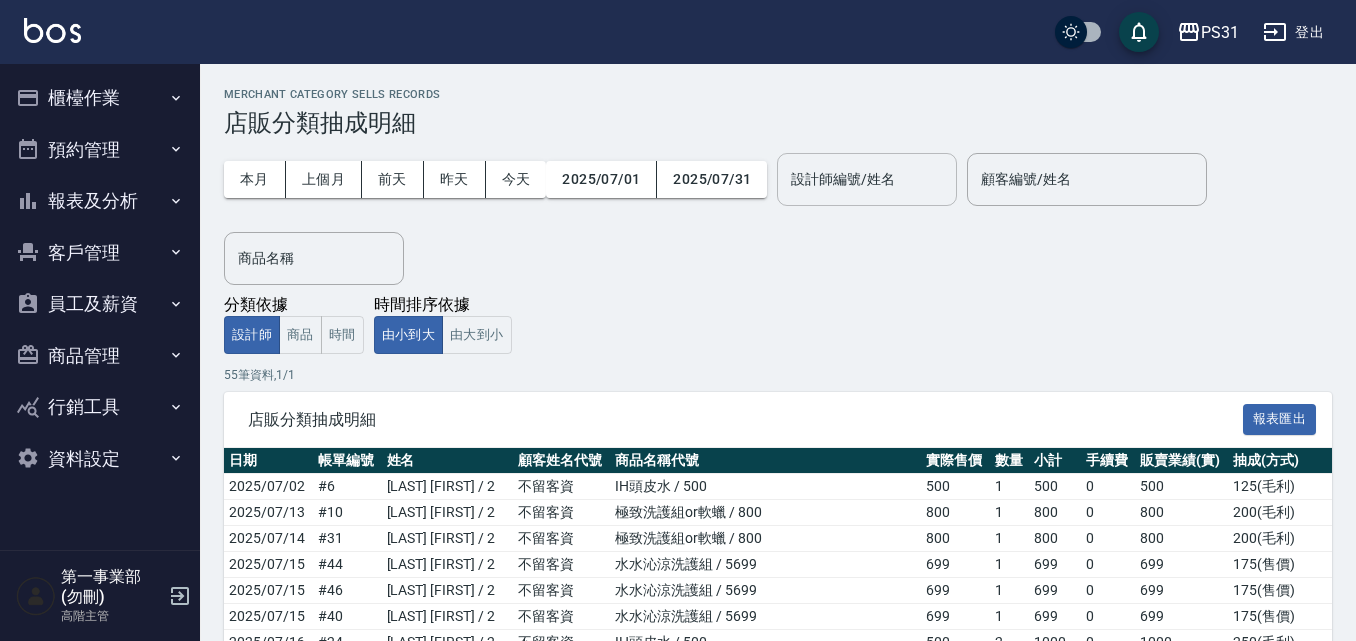 click on "設計師編號/姓名 設計師編號/姓名" at bounding box center (867, 179) 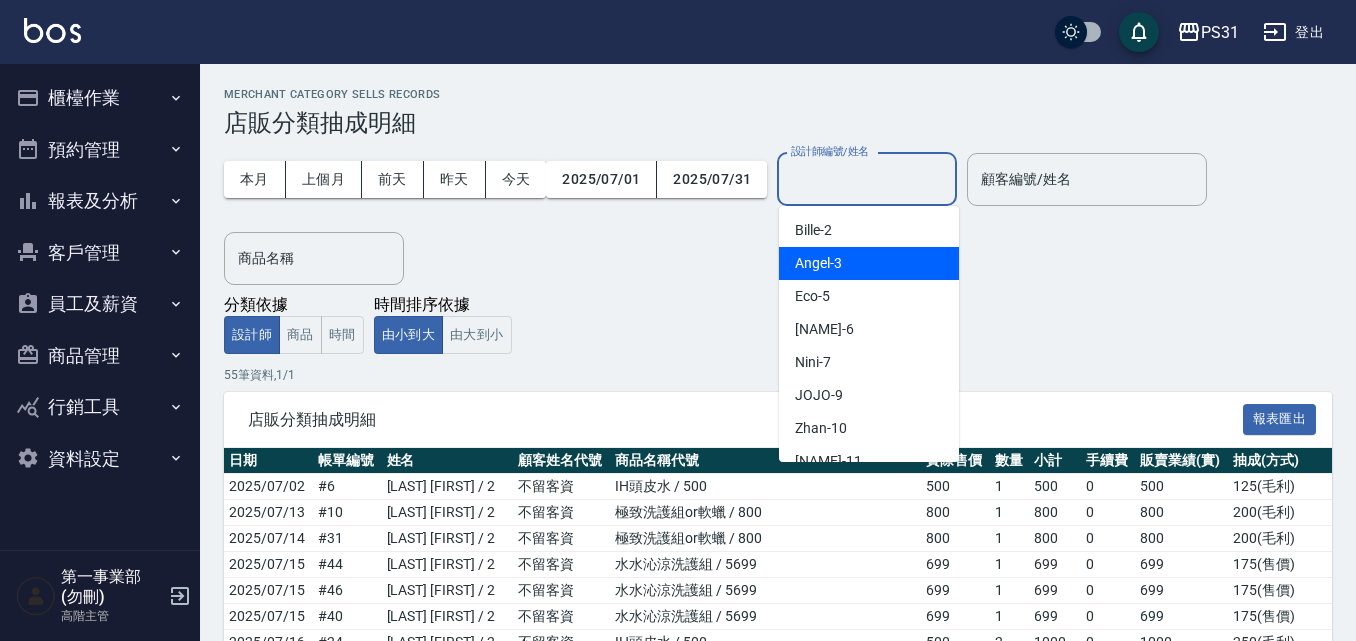 click on "Angel -3" at bounding box center [869, 263] 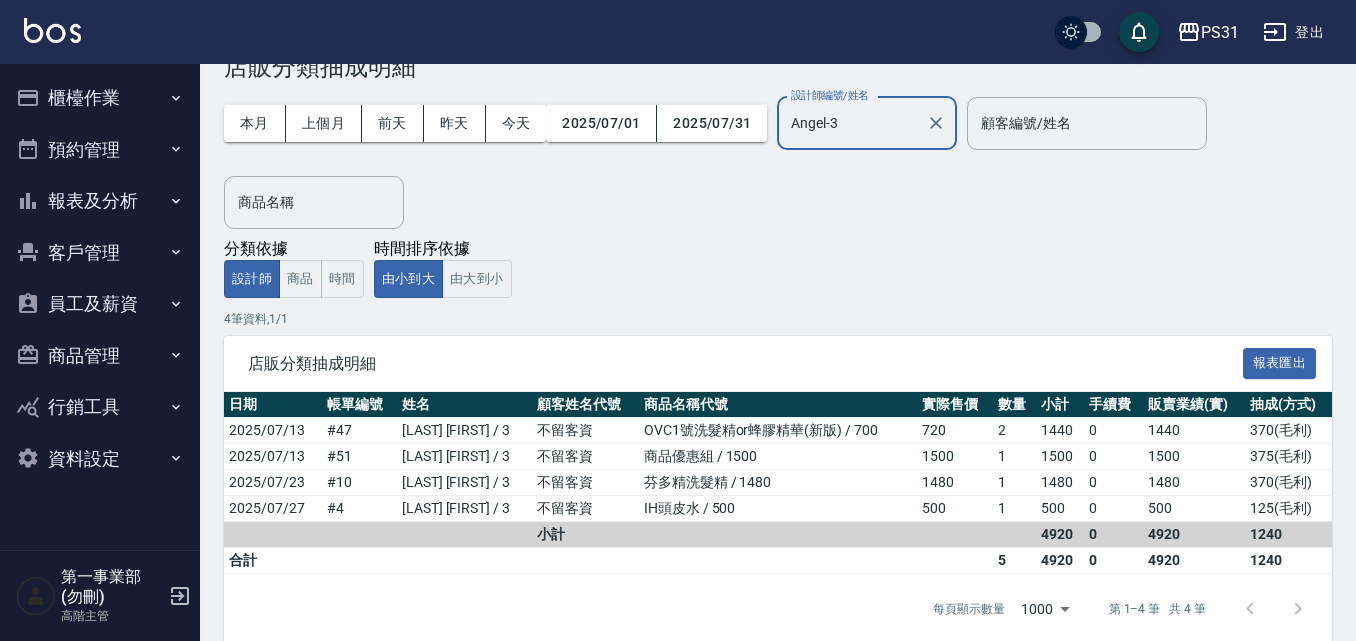 scroll, scrollTop: 86, scrollLeft: 0, axis: vertical 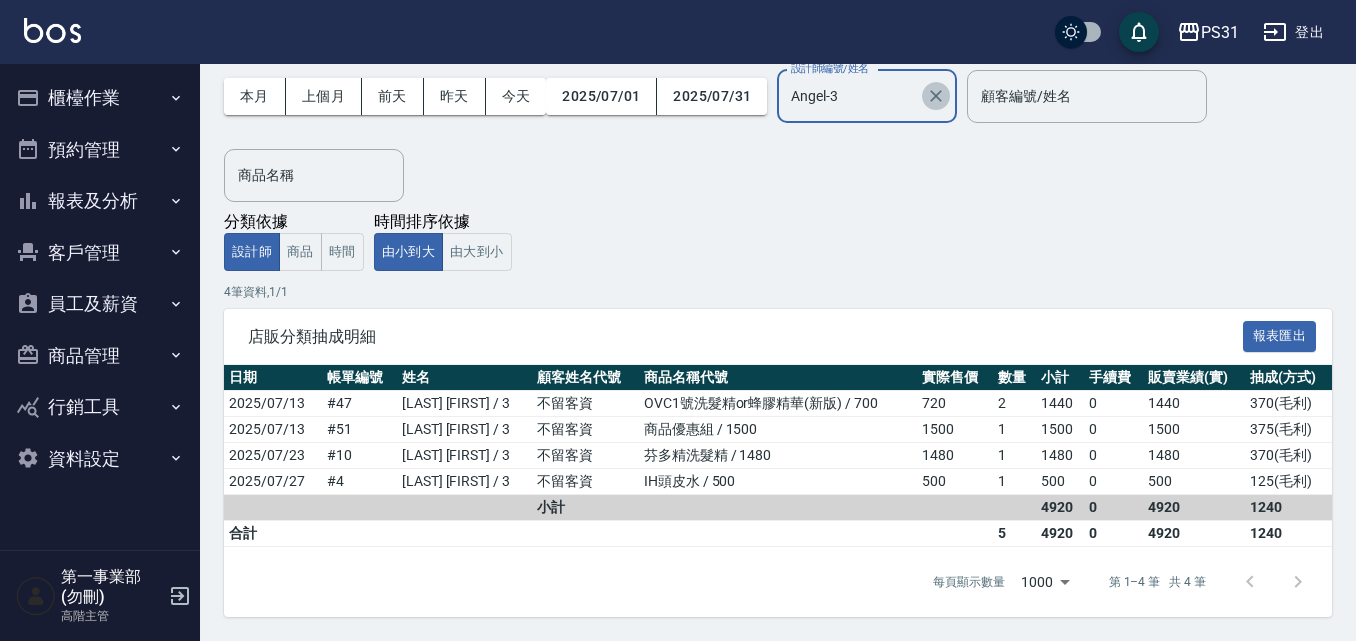 click 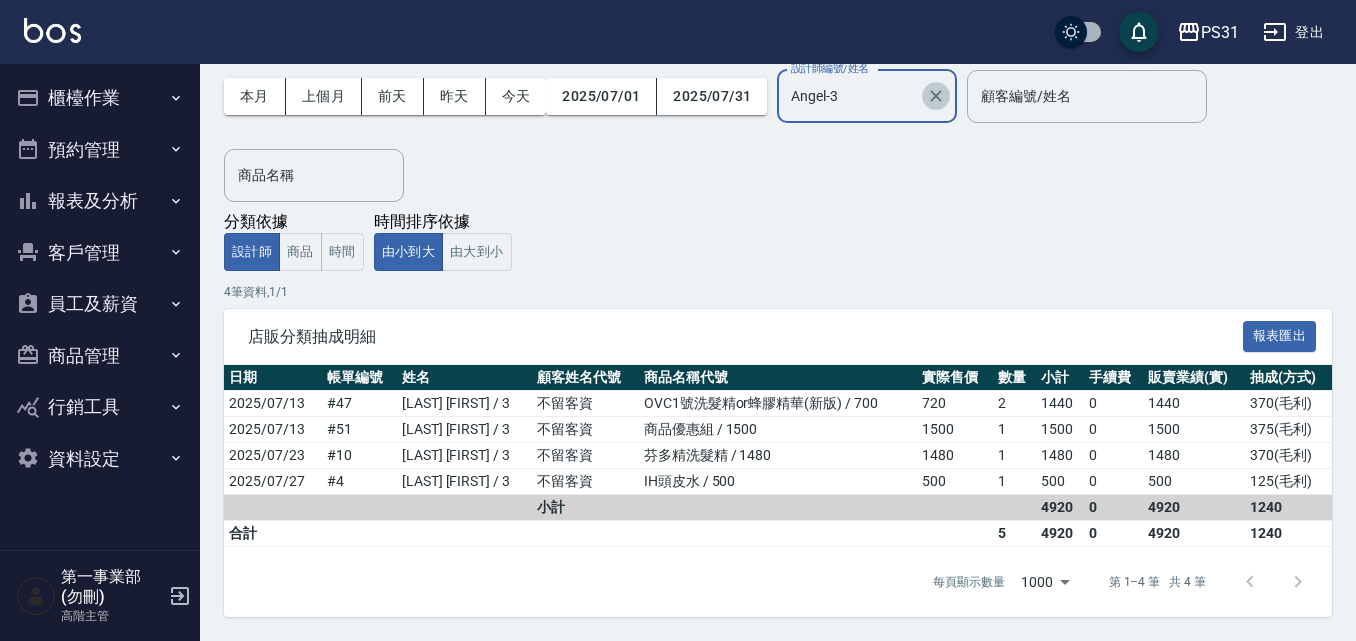scroll, scrollTop: 0, scrollLeft: 0, axis: both 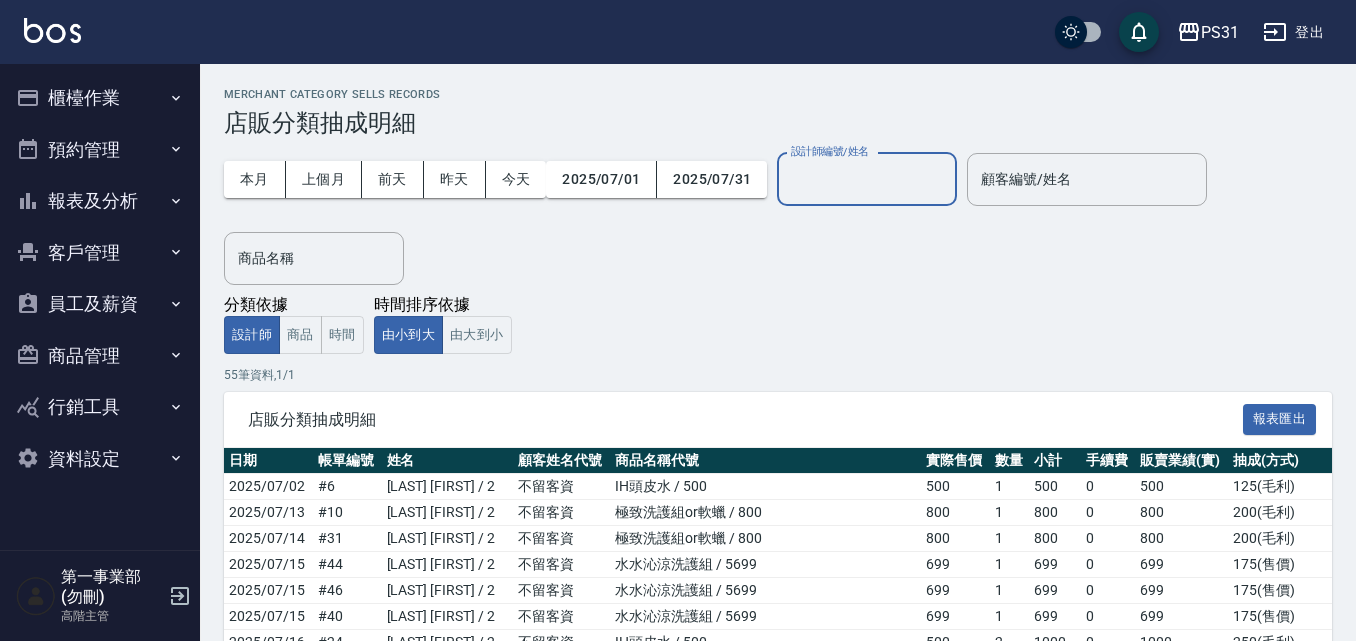 click on "設計師編號/姓名" at bounding box center [867, 179] 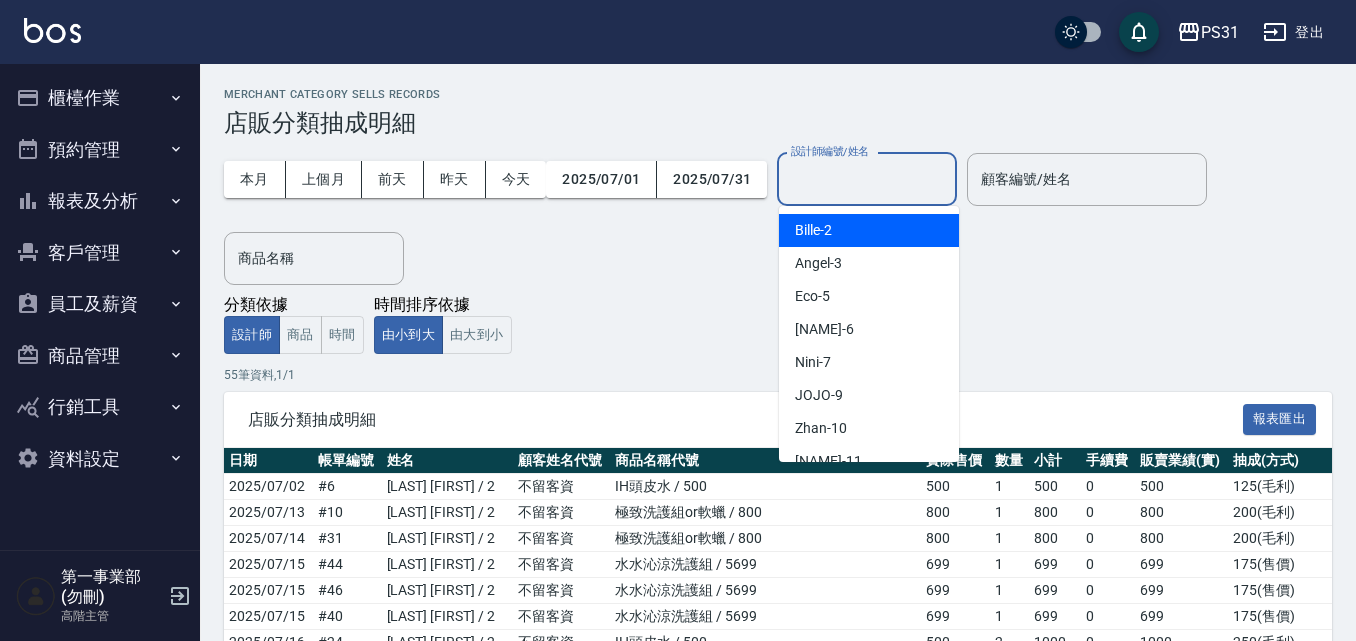 click on "Bille -2" at bounding box center (869, 230) 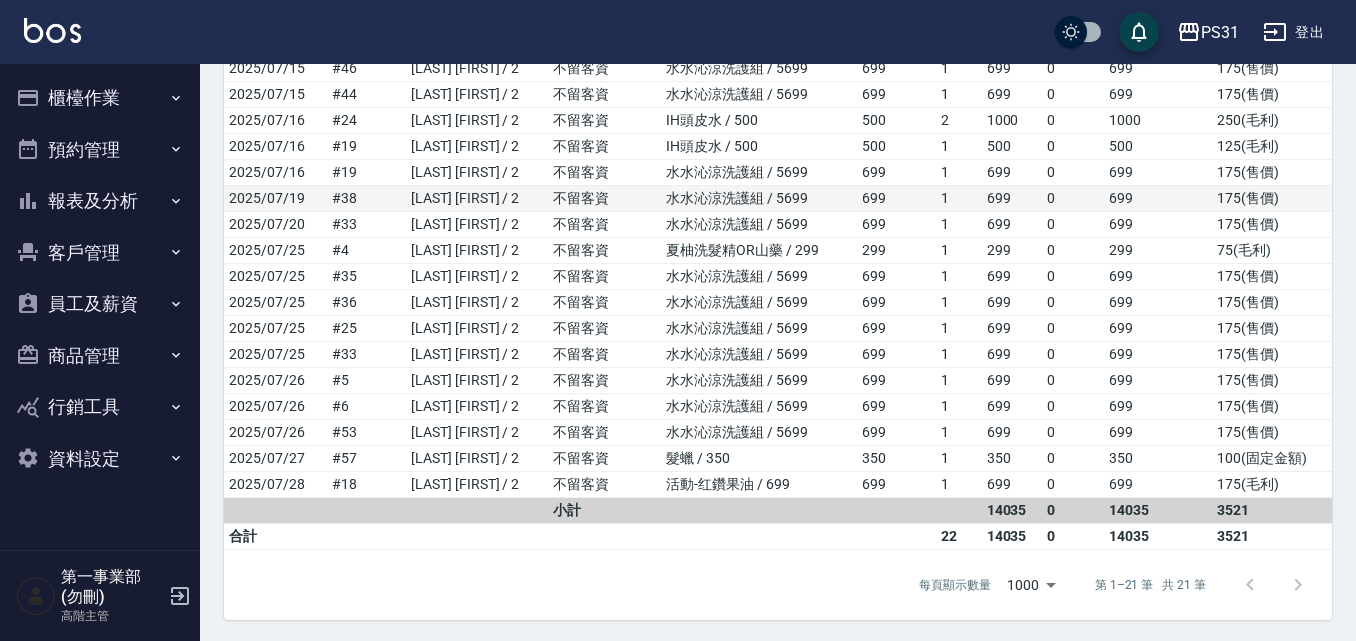 scroll, scrollTop: 528, scrollLeft: 0, axis: vertical 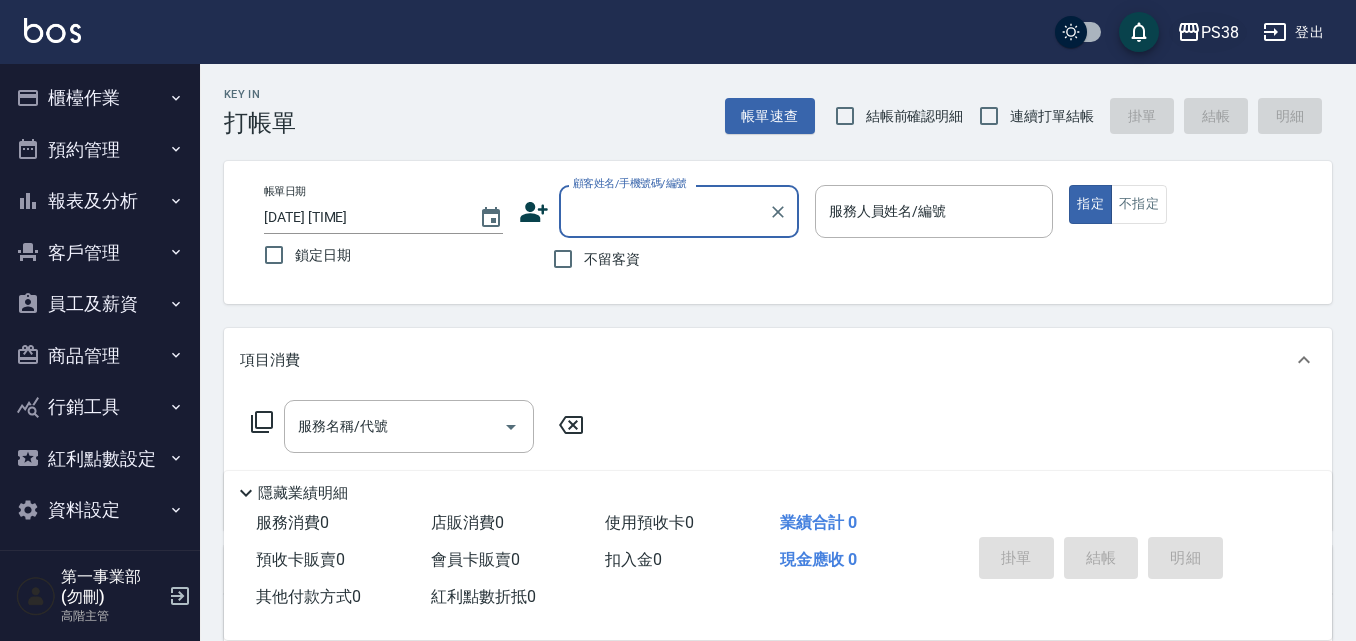 click on "PS38" at bounding box center [1220, 32] 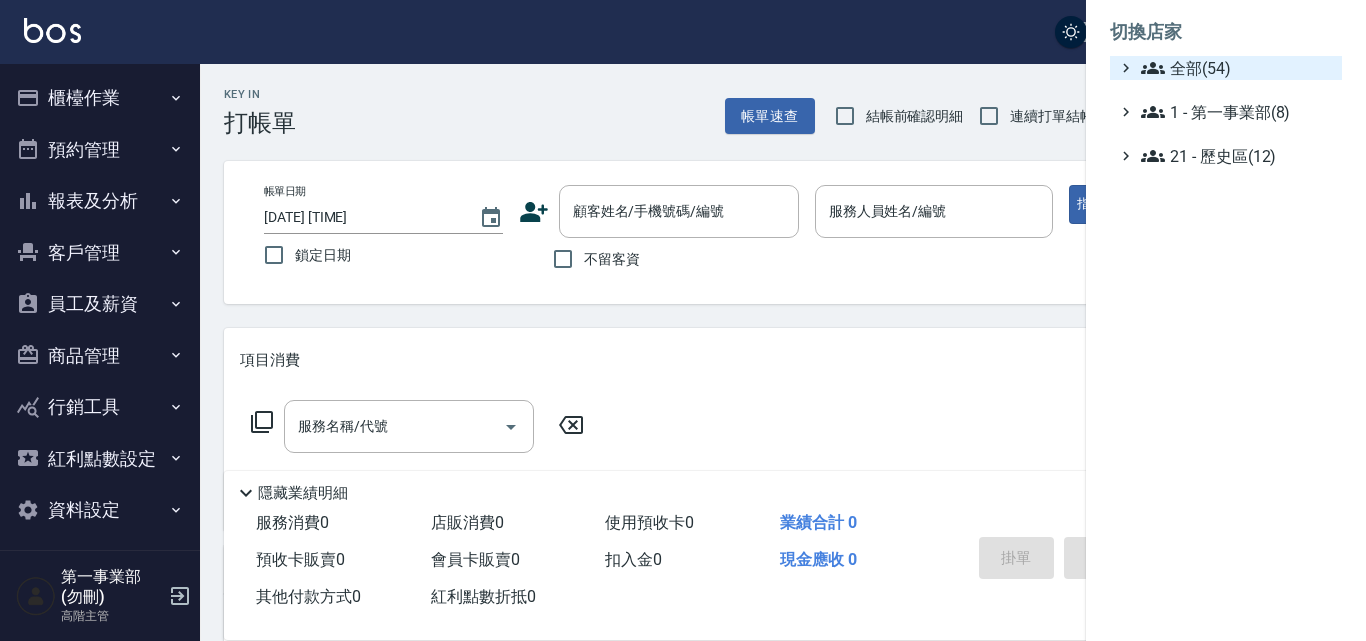 click on "全部(54)" at bounding box center [1237, 68] 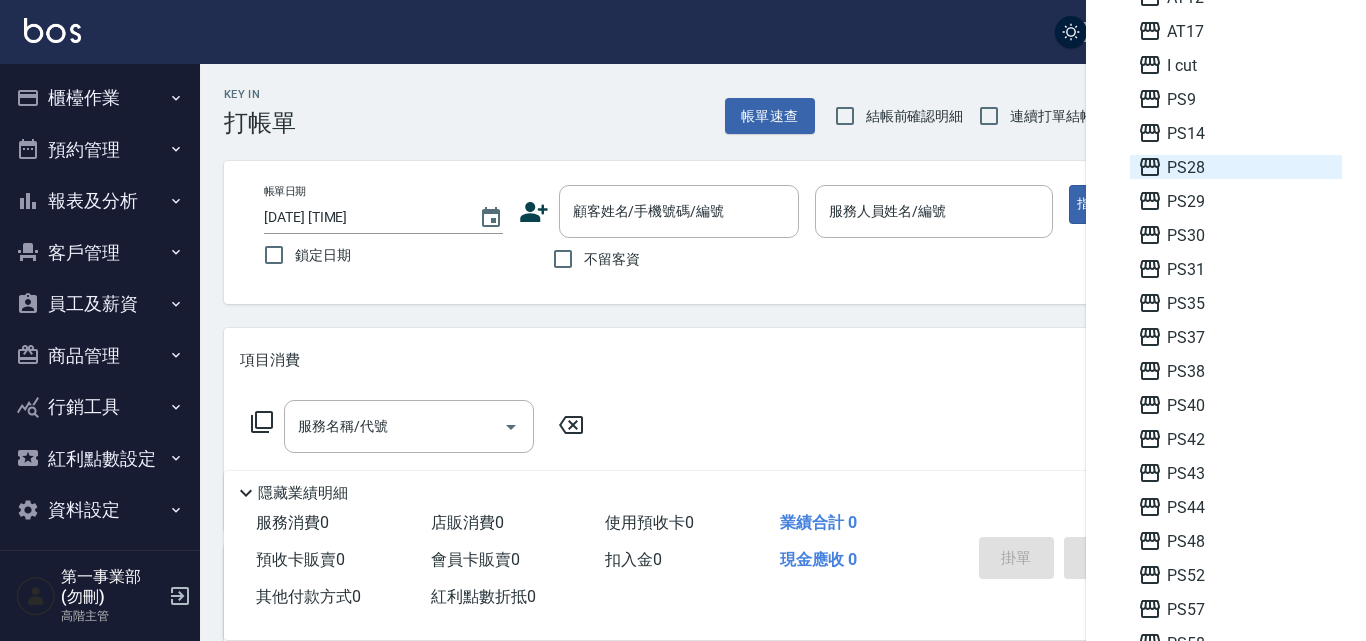 scroll, scrollTop: 300, scrollLeft: 0, axis: vertical 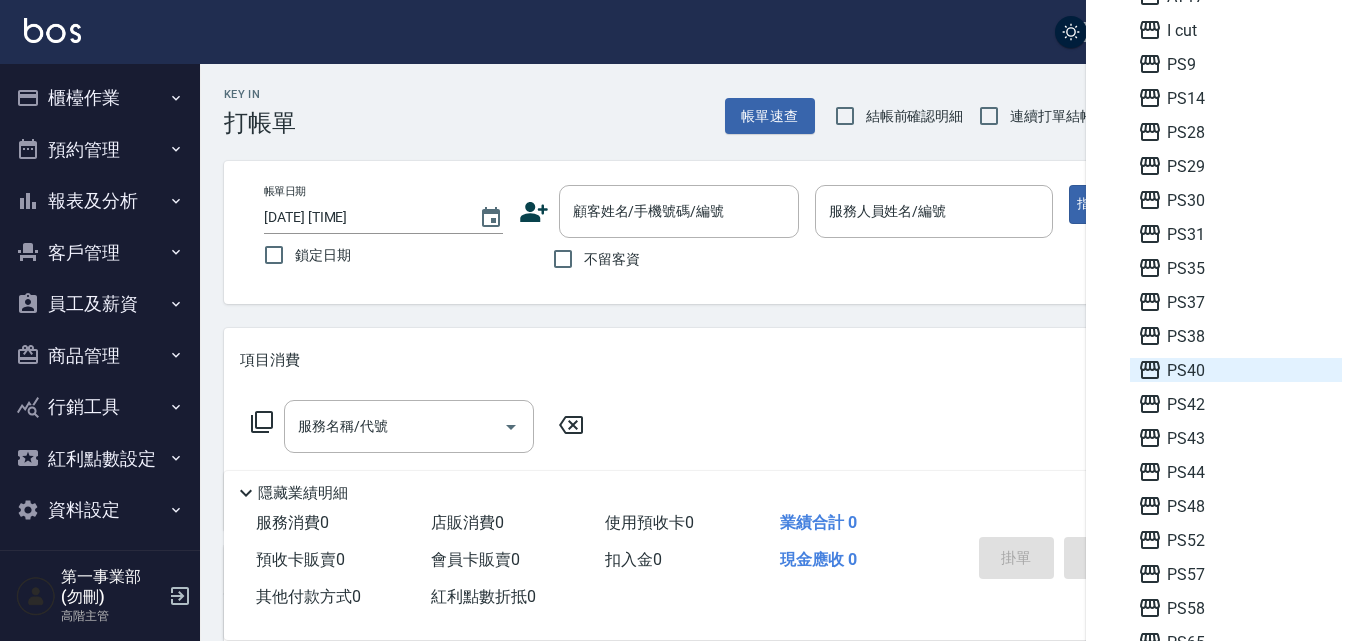 click on "PS40" at bounding box center [1236, 370] 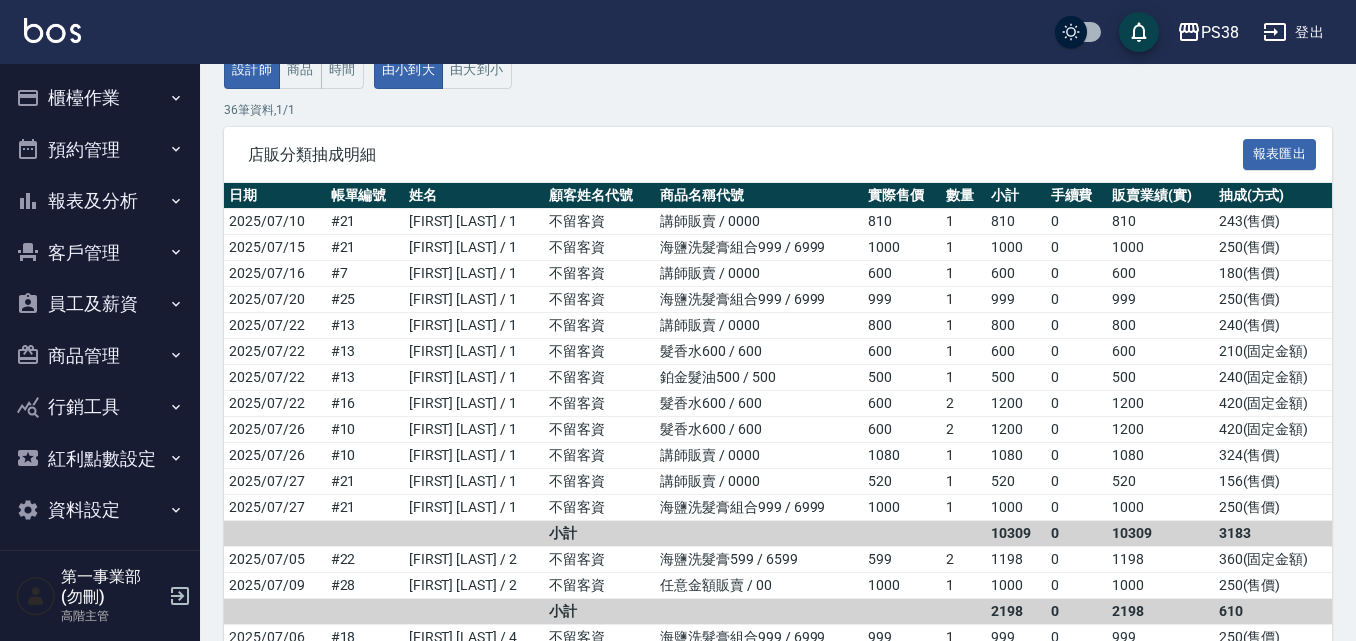 scroll, scrollTop: 74, scrollLeft: 0, axis: vertical 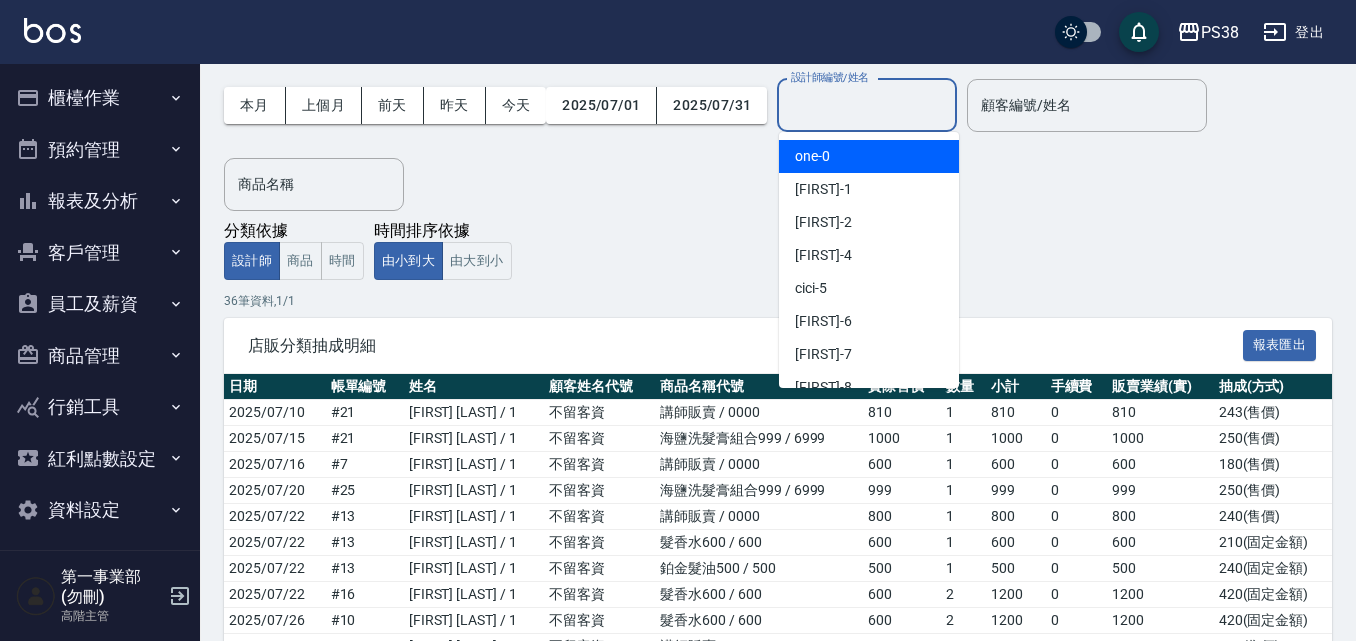 click on "設計師編號/姓名" at bounding box center (867, 105) 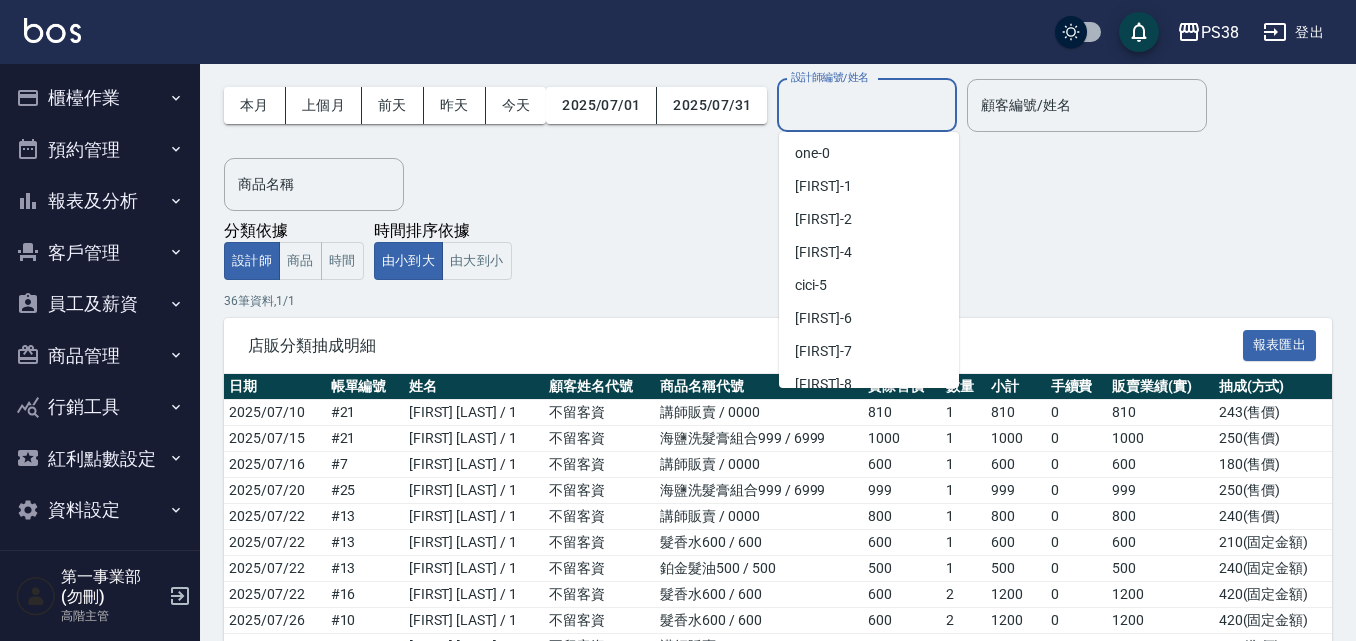 scroll, scrollTop: 0, scrollLeft: 0, axis: both 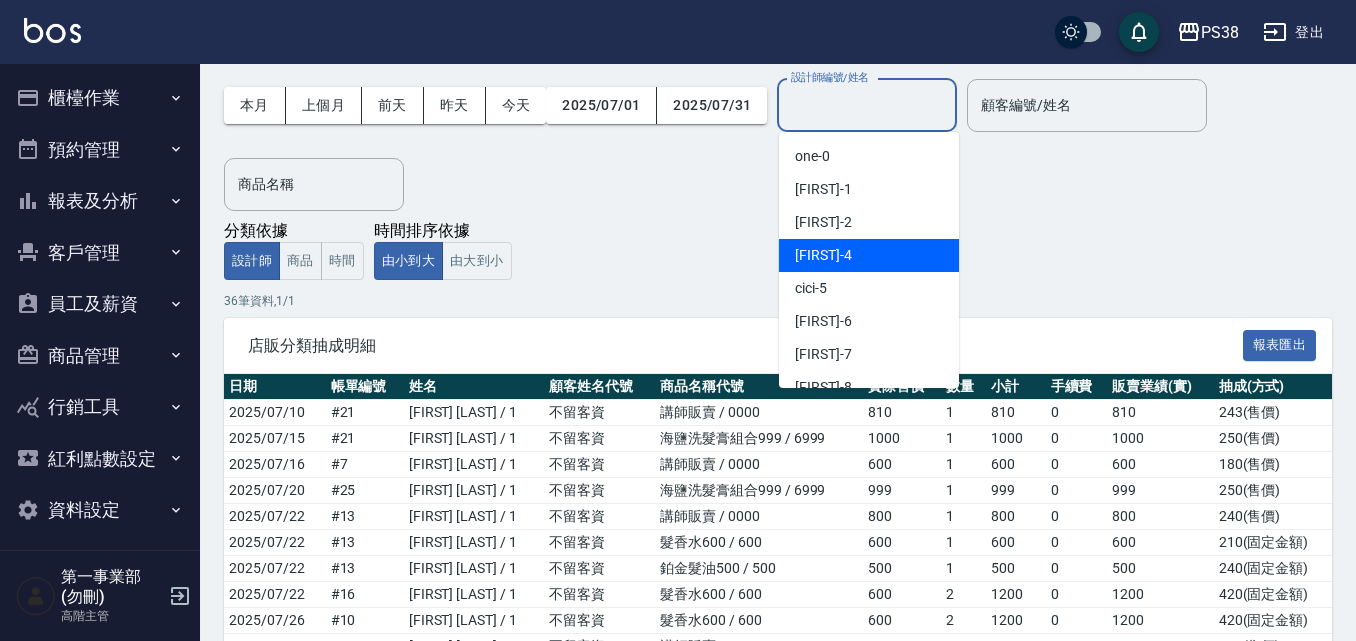 click on "Aisha -4" at bounding box center [869, 255] 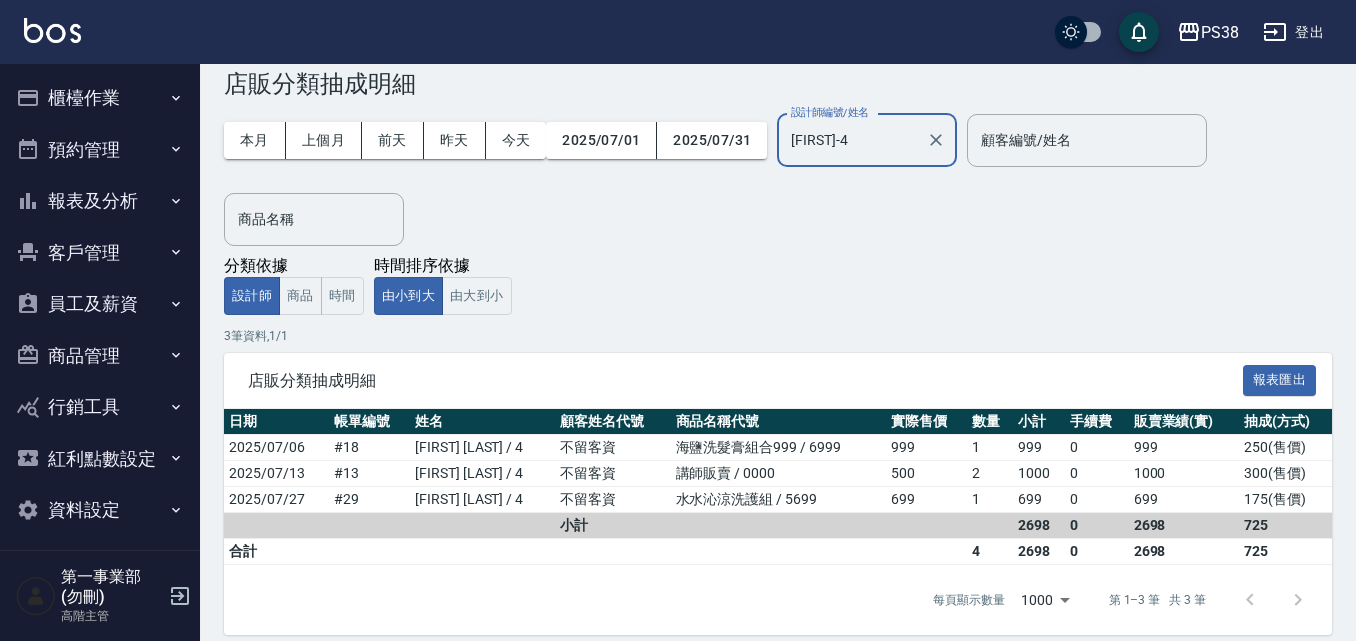 scroll, scrollTop: 60, scrollLeft: 0, axis: vertical 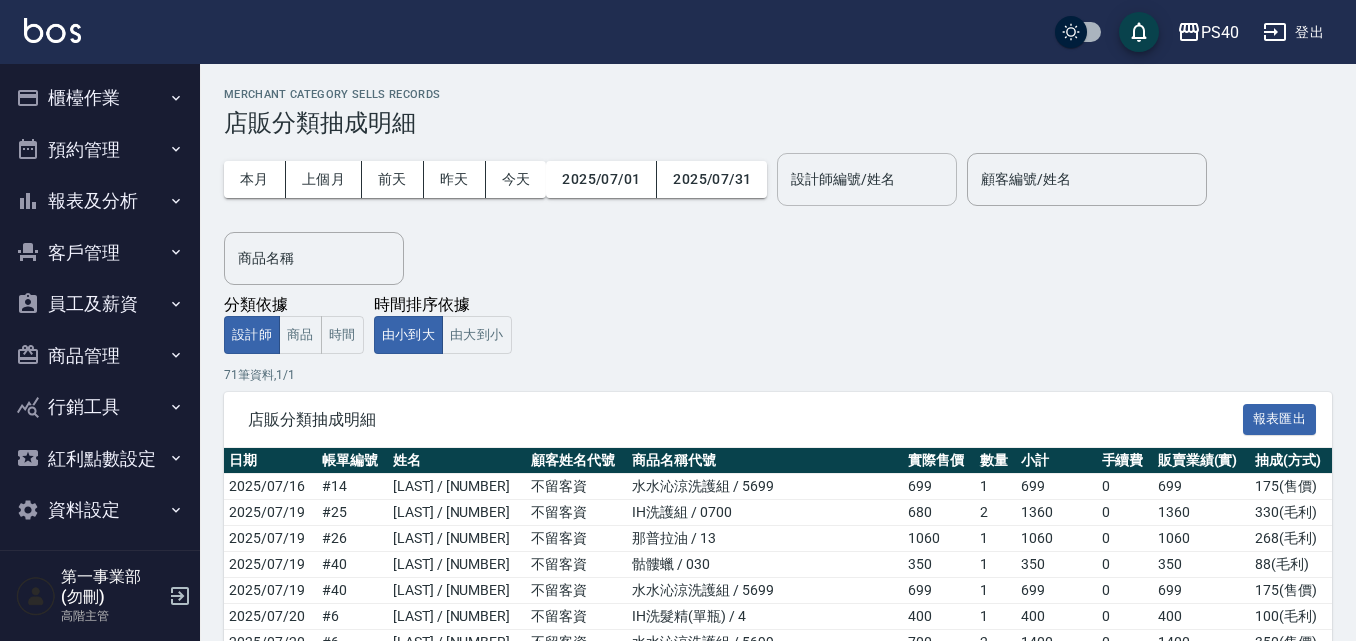 click on "設計師編號/姓名" at bounding box center (867, 179) 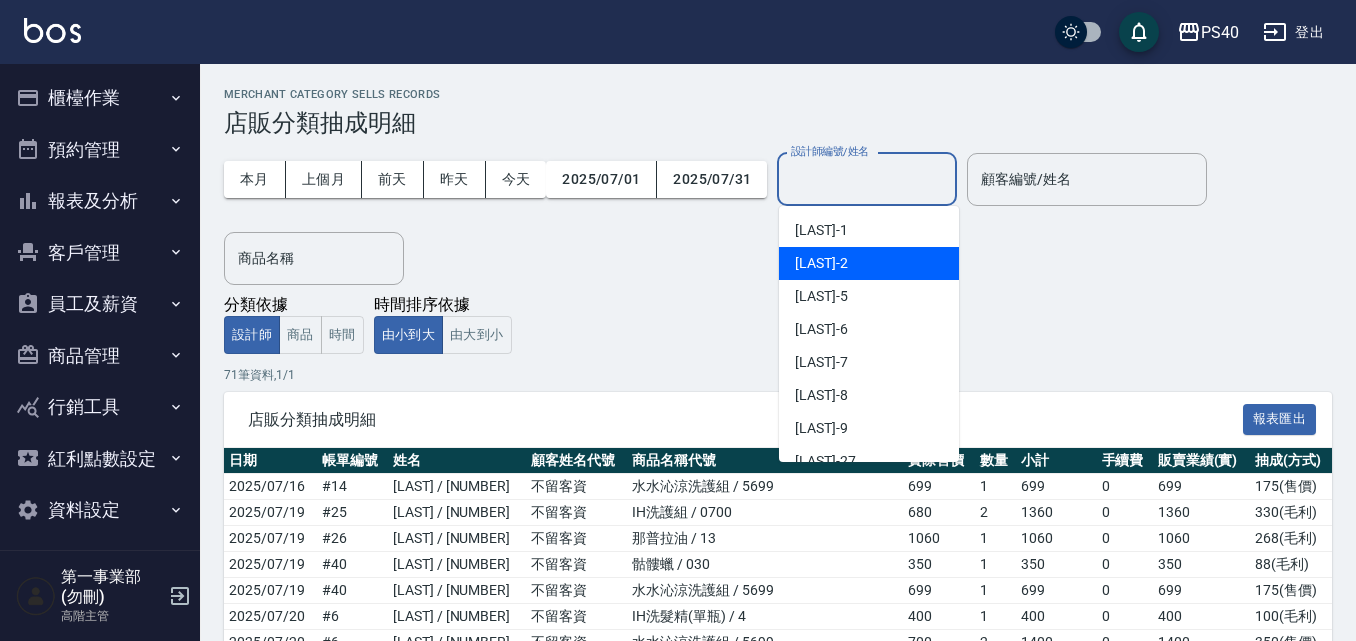 click on "[LAST] -[NUMBER]" at bounding box center [869, 263] 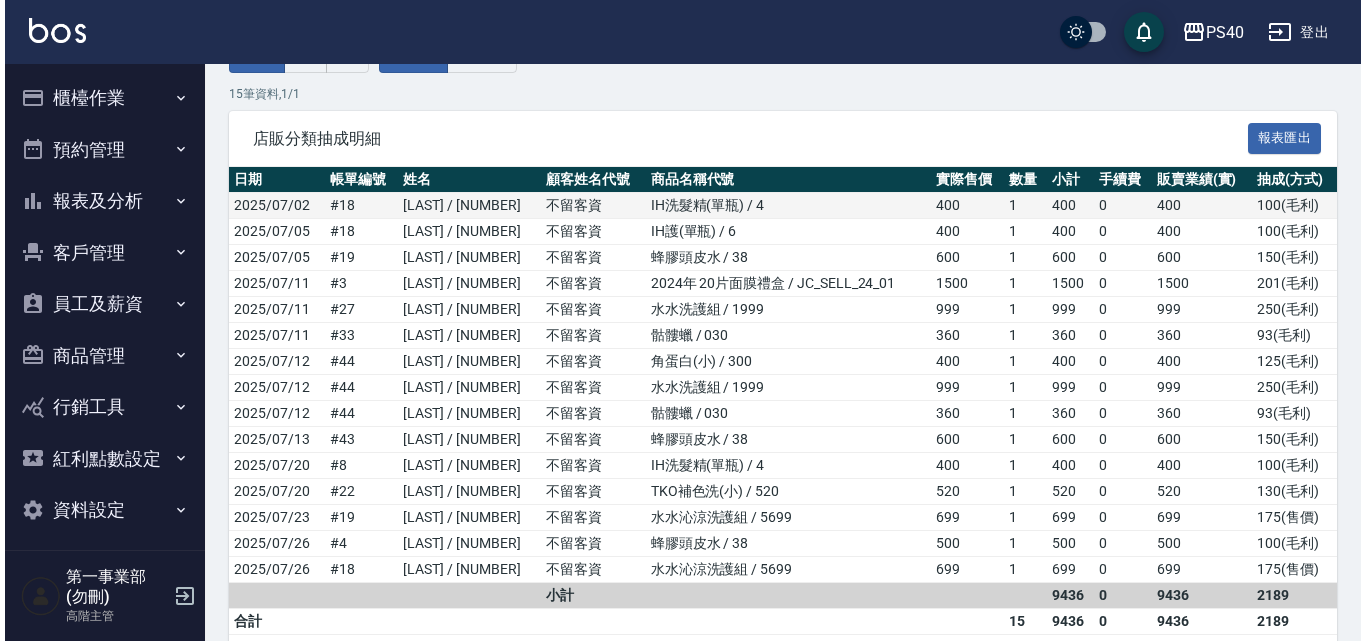 scroll, scrollTop: 372, scrollLeft: 0, axis: vertical 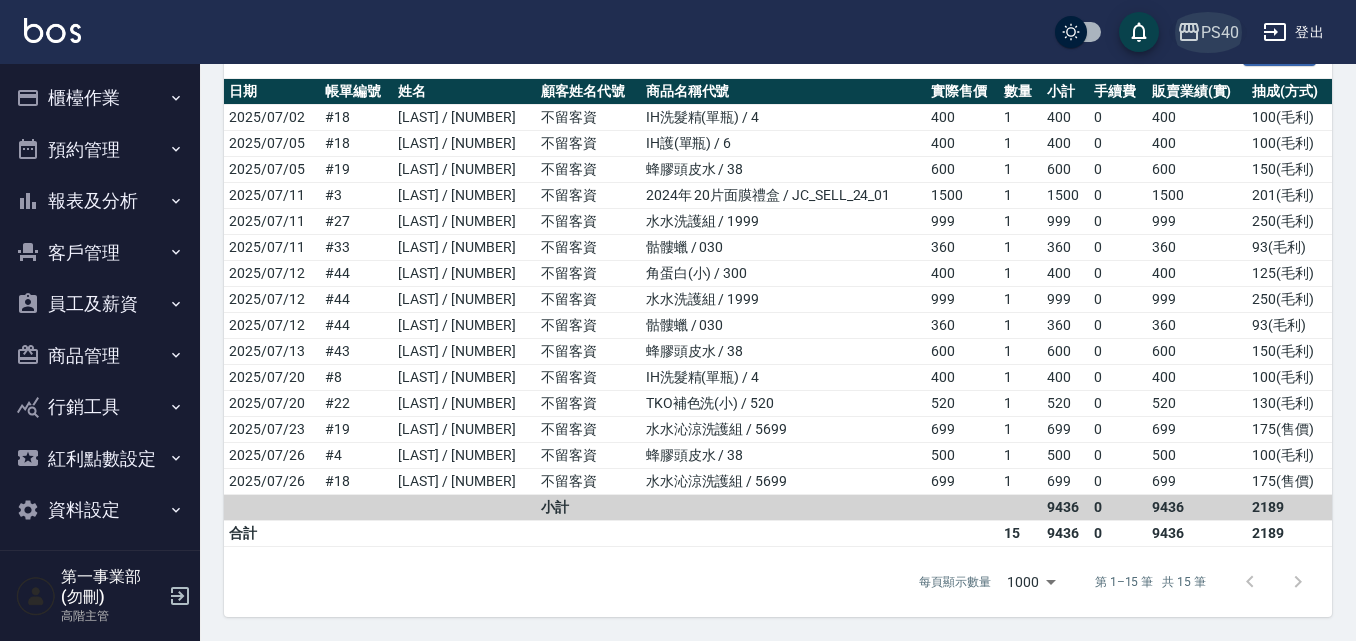 click on "PS40" at bounding box center (1220, 32) 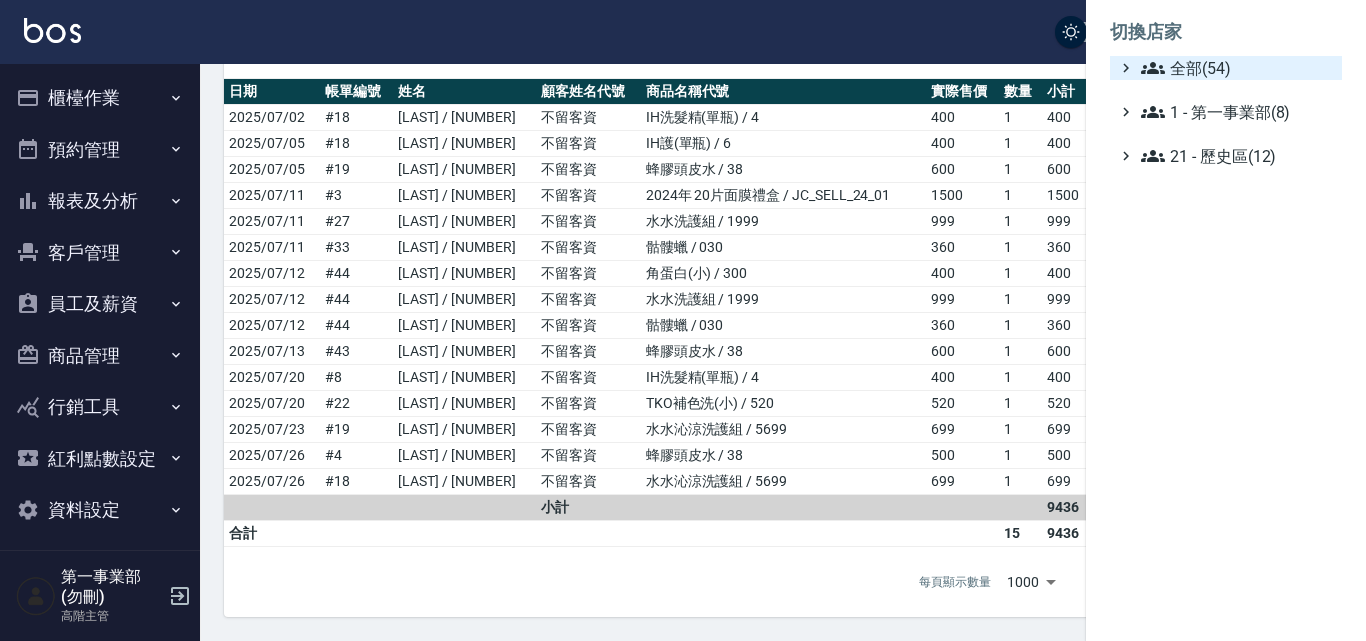 click on "全部(54)" at bounding box center [1237, 68] 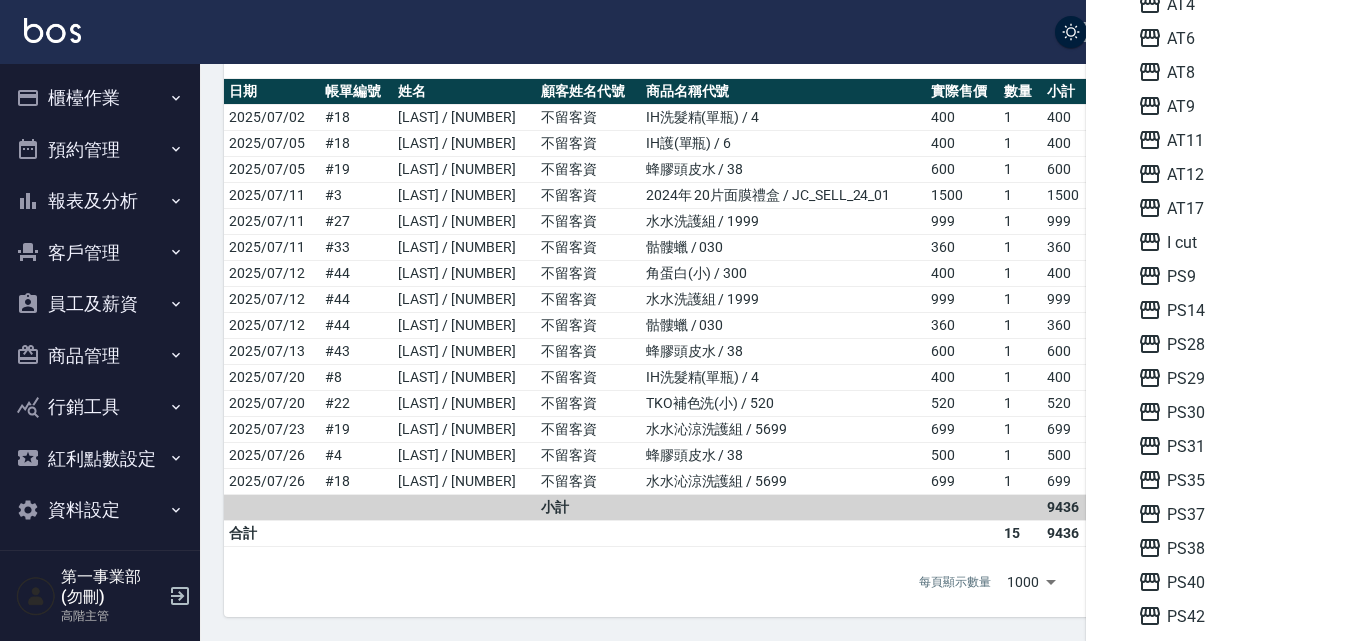 scroll, scrollTop: 200, scrollLeft: 0, axis: vertical 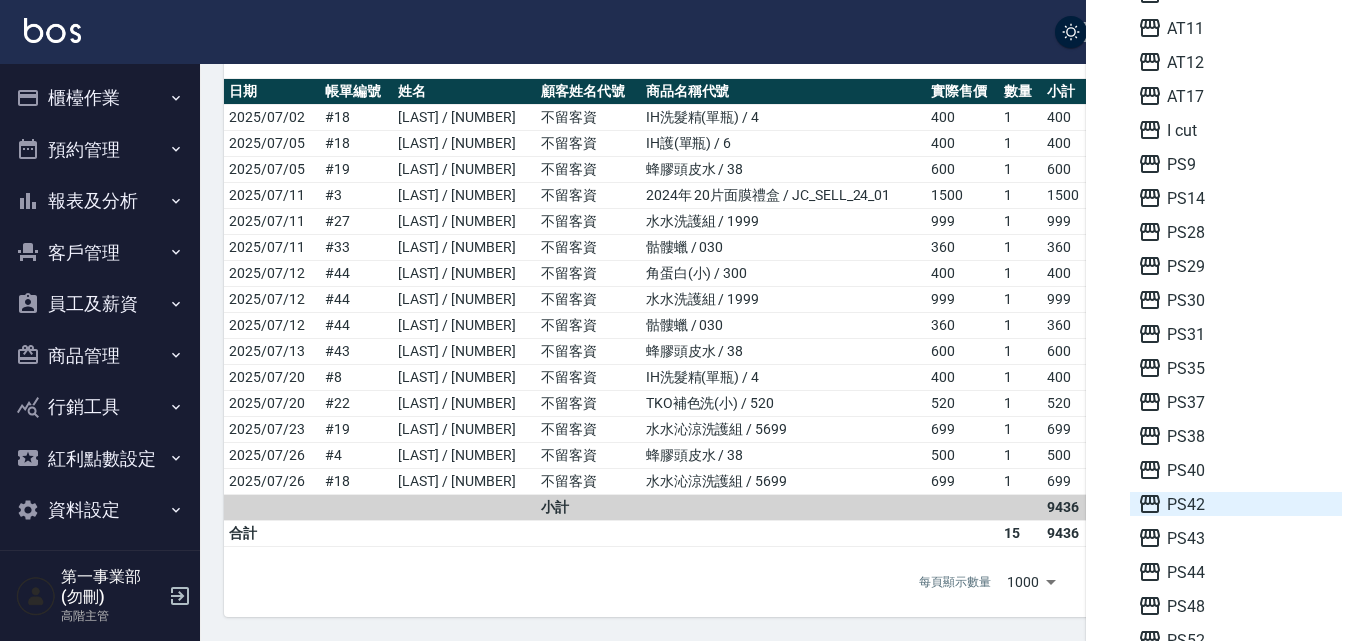 click on "PS42" at bounding box center (1236, 504) 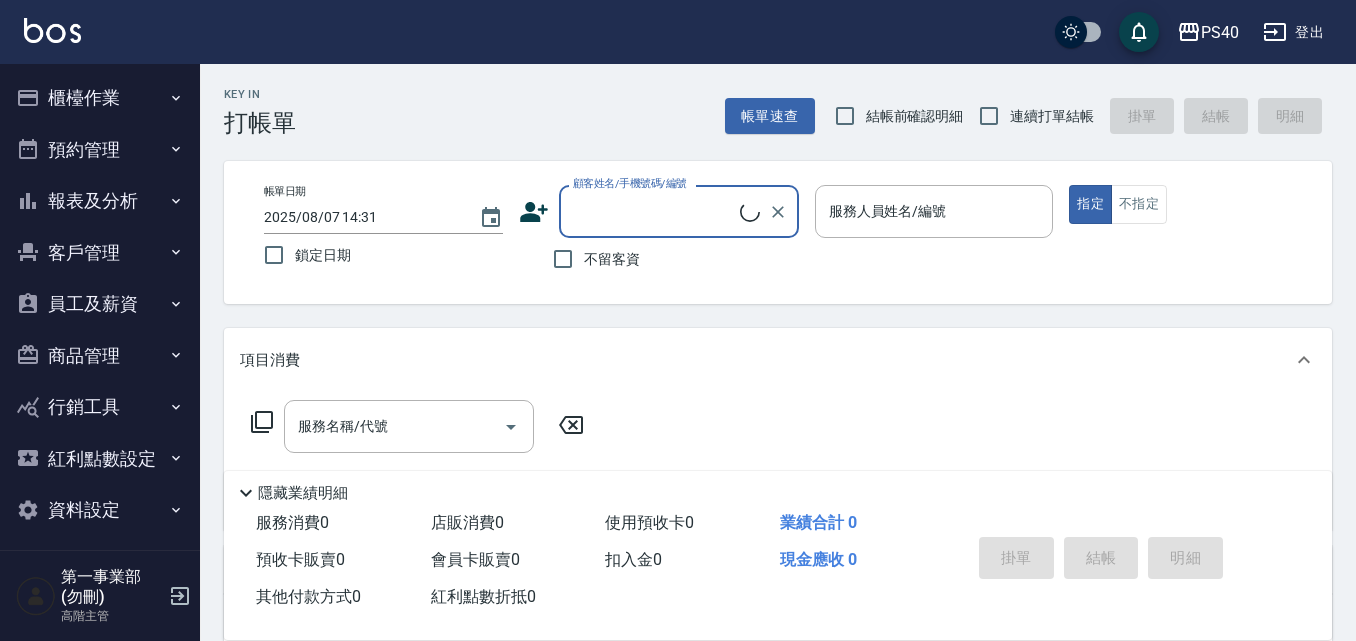 scroll, scrollTop: 0, scrollLeft: 0, axis: both 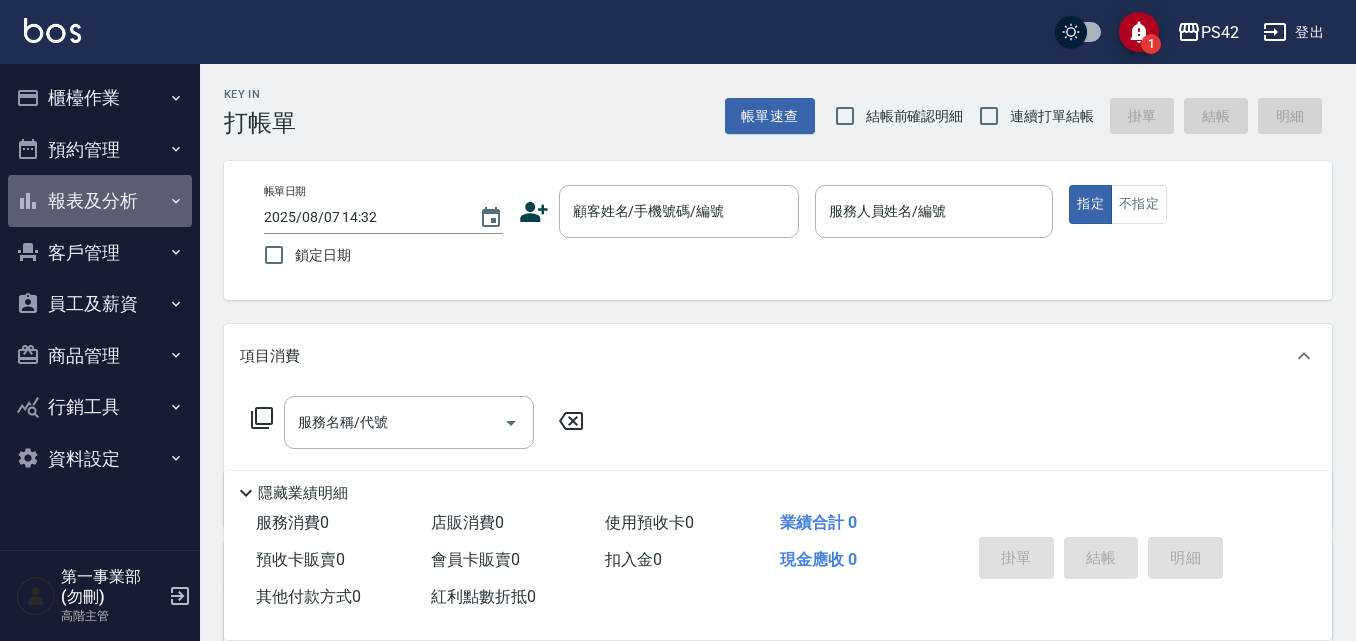 click on "報表及分析" at bounding box center [100, 201] 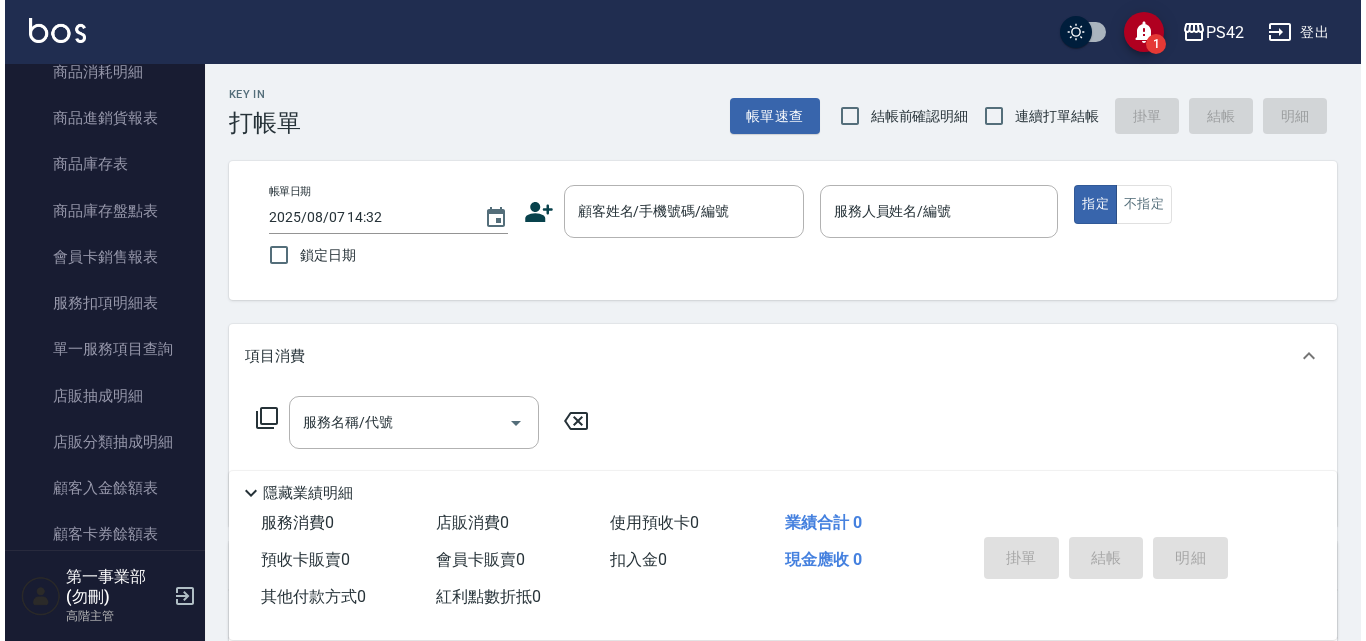 scroll, scrollTop: 1200, scrollLeft: 0, axis: vertical 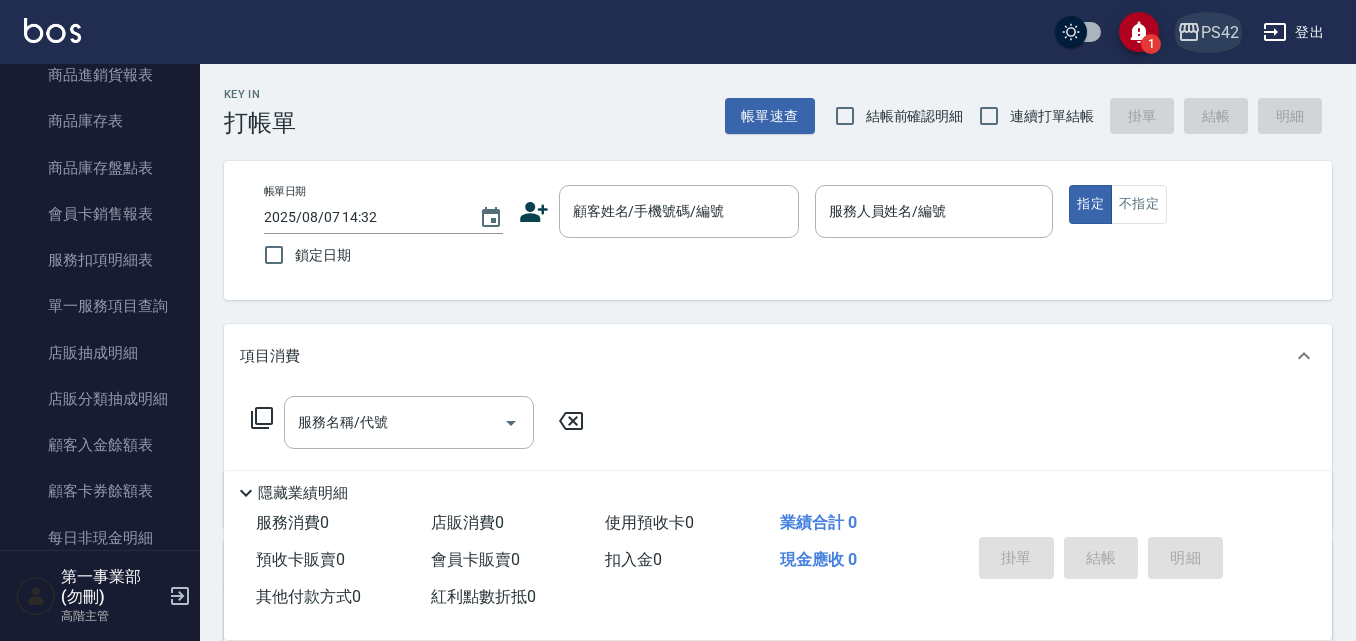 click on "PS42" at bounding box center [1220, 32] 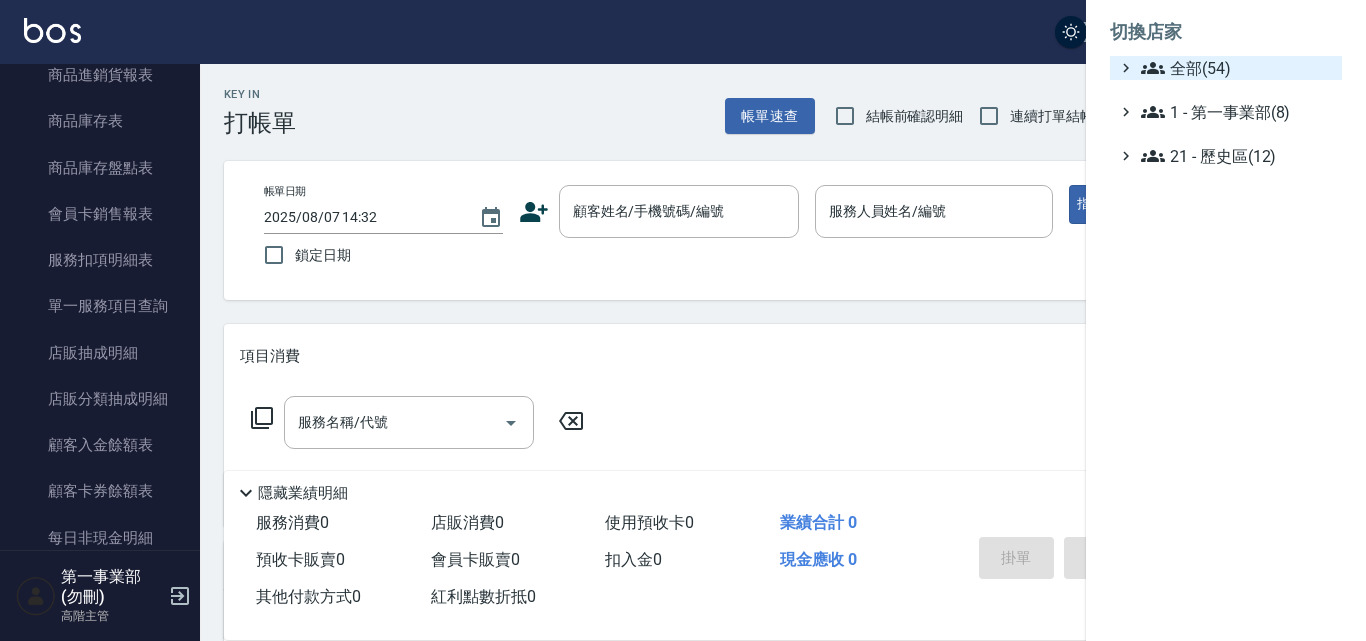 click on "全部(54)" at bounding box center [1237, 68] 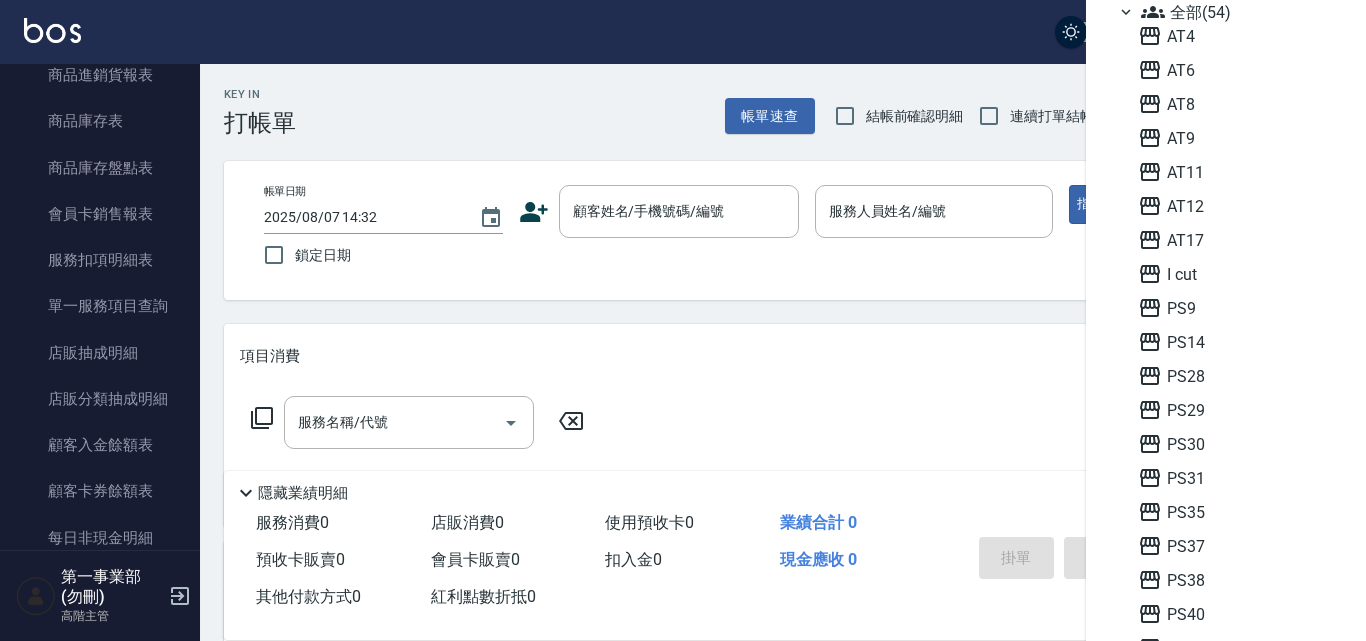 scroll, scrollTop: 200, scrollLeft: 0, axis: vertical 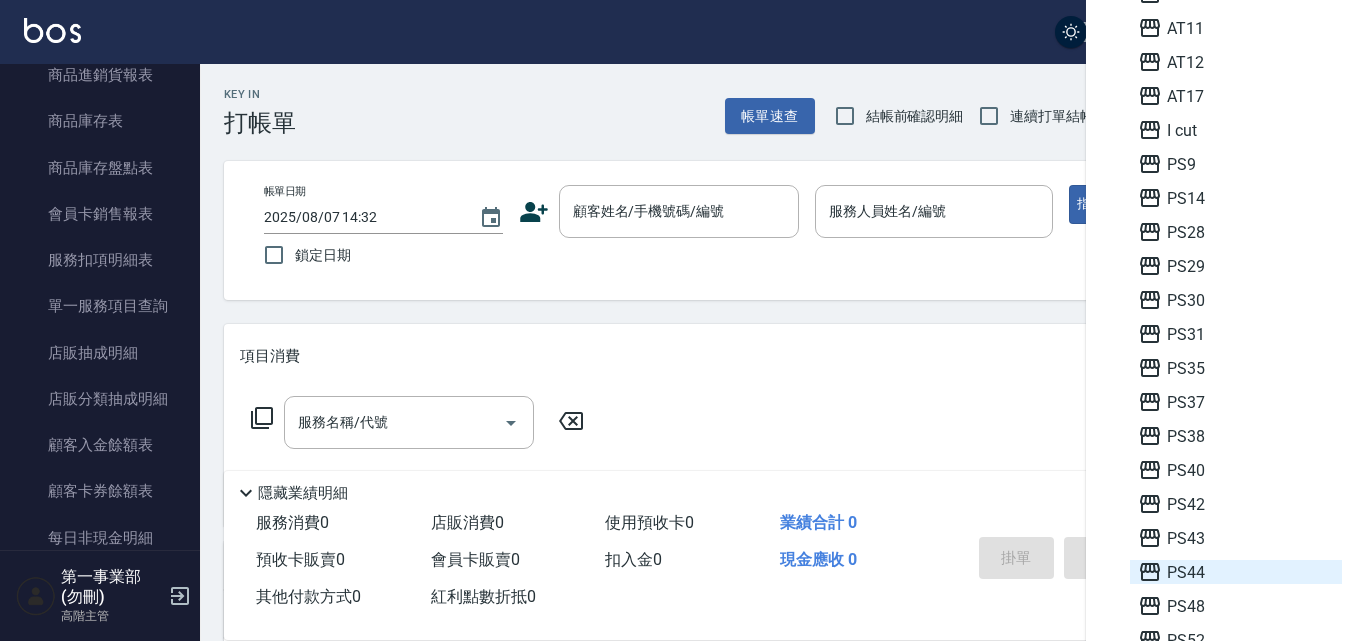 click on "PS44" at bounding box center [1236, 572] 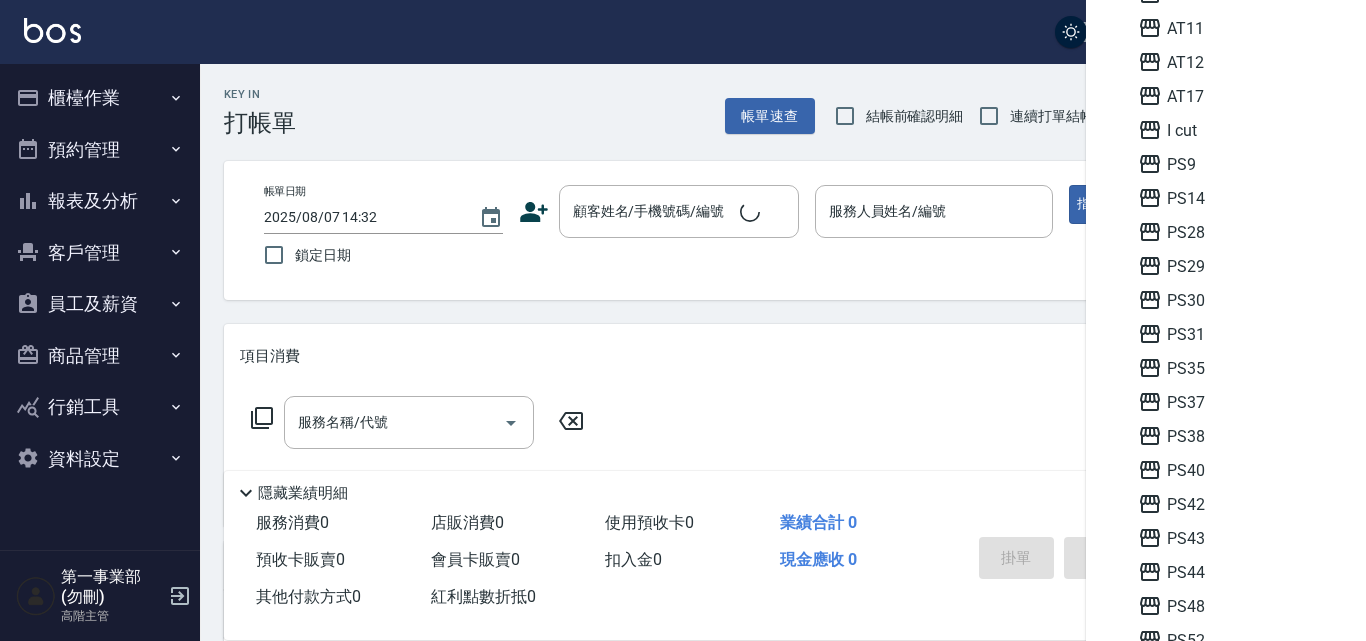 scroll, scrollTop: 0, scrollLeft: 0, axis: both 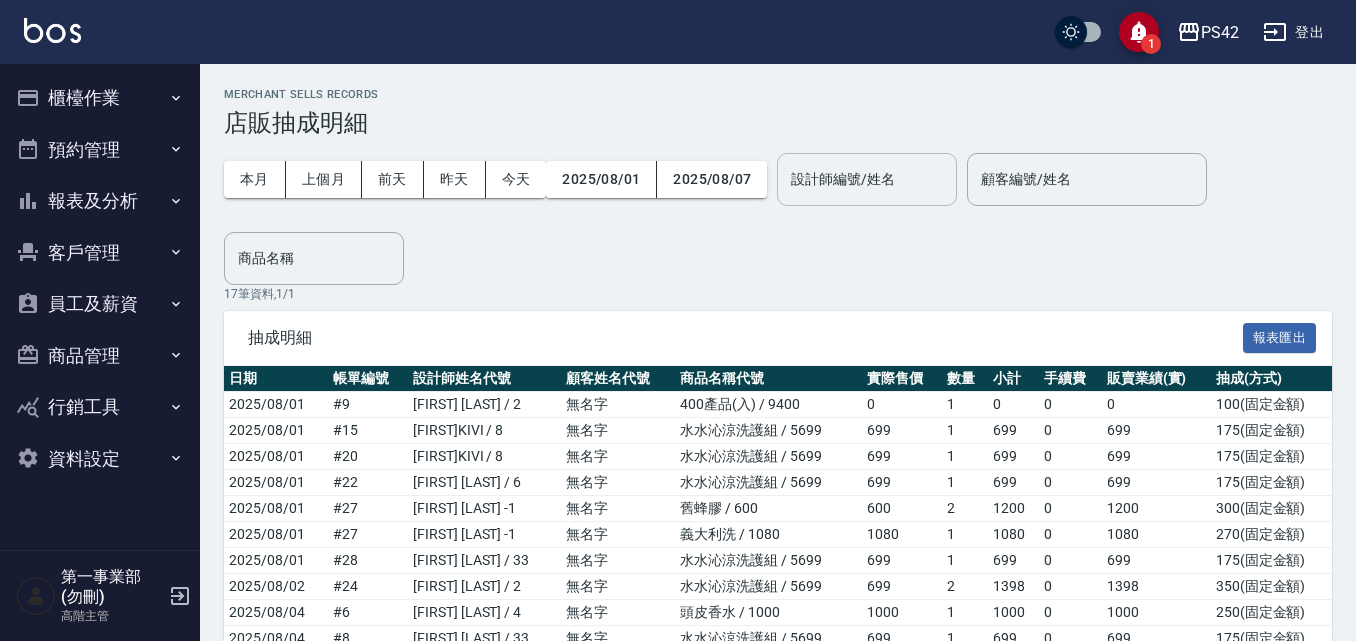 click on "設計師編號/姓名" at bounding box center [867, 179] 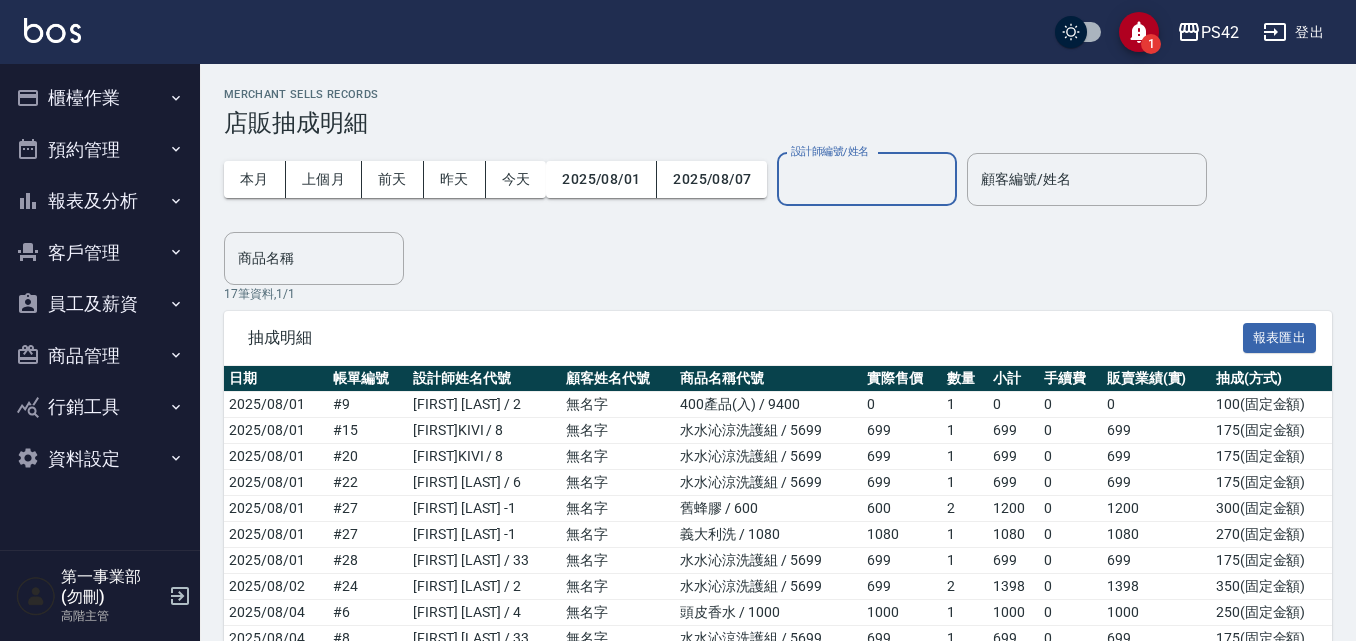 click on "設計師編號/姓名" at bounding box center [867, 179] 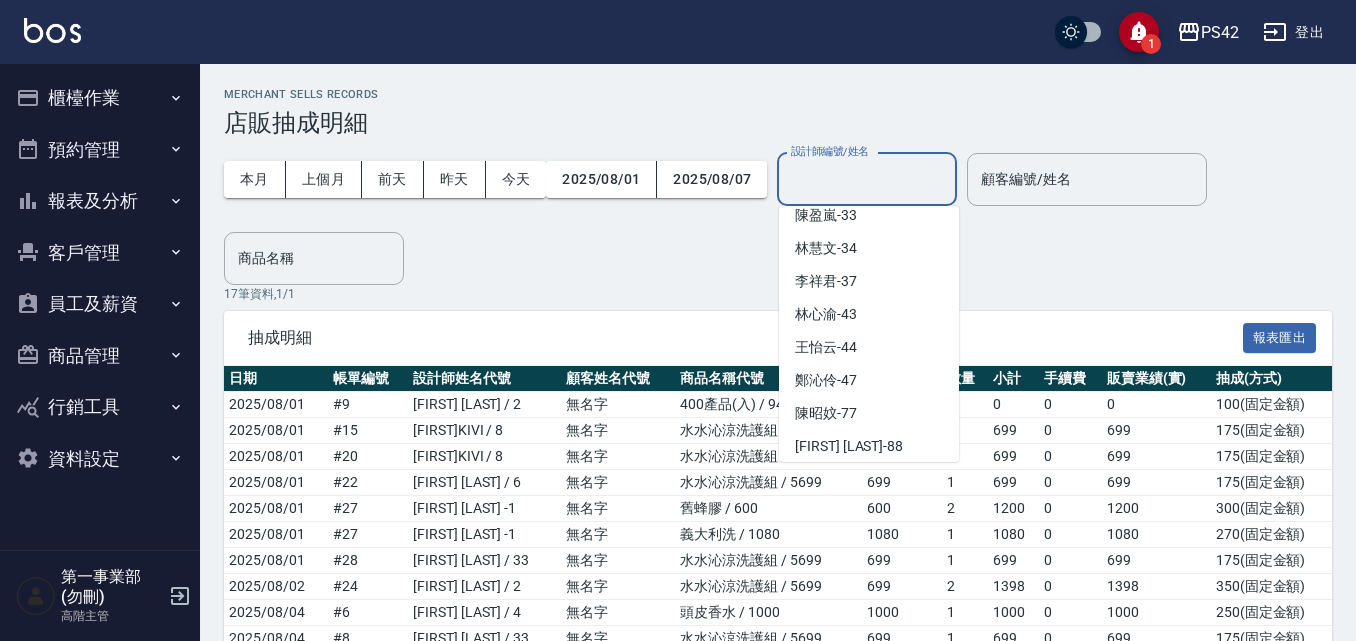 scroll, scrollTop: 700, scrollLeft: 0, axis: vertical 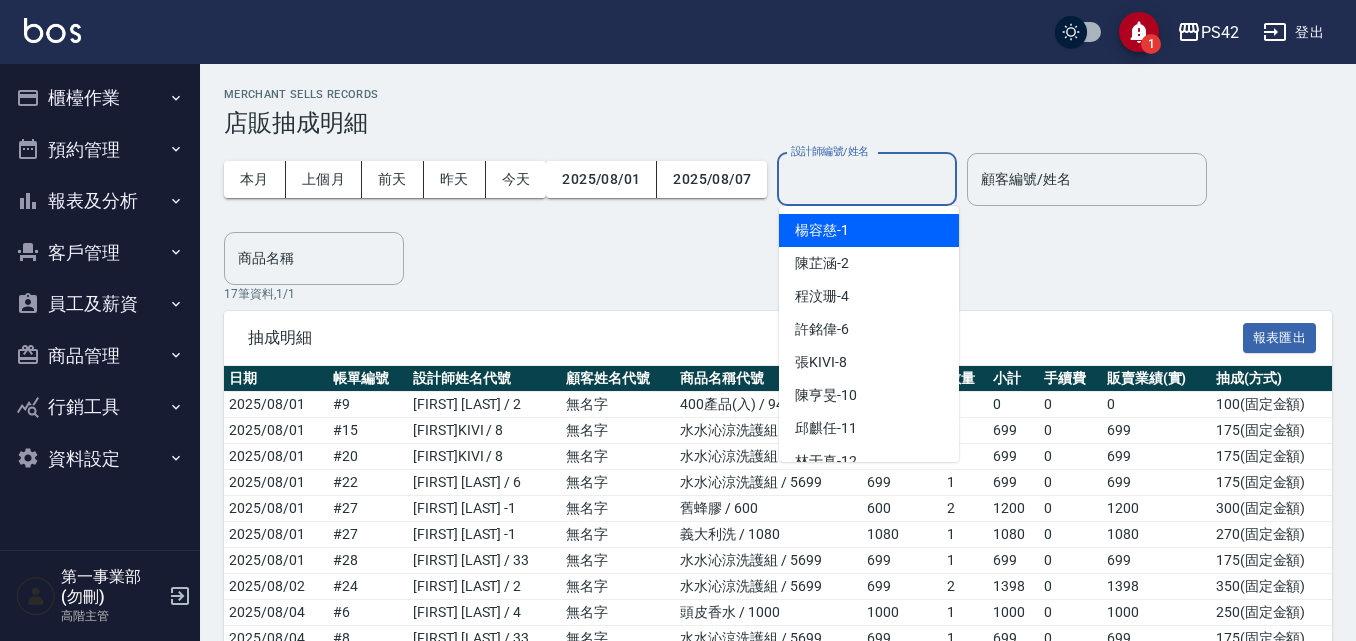 click on "設計師編號/姓名" at bounding box center (867, 179) 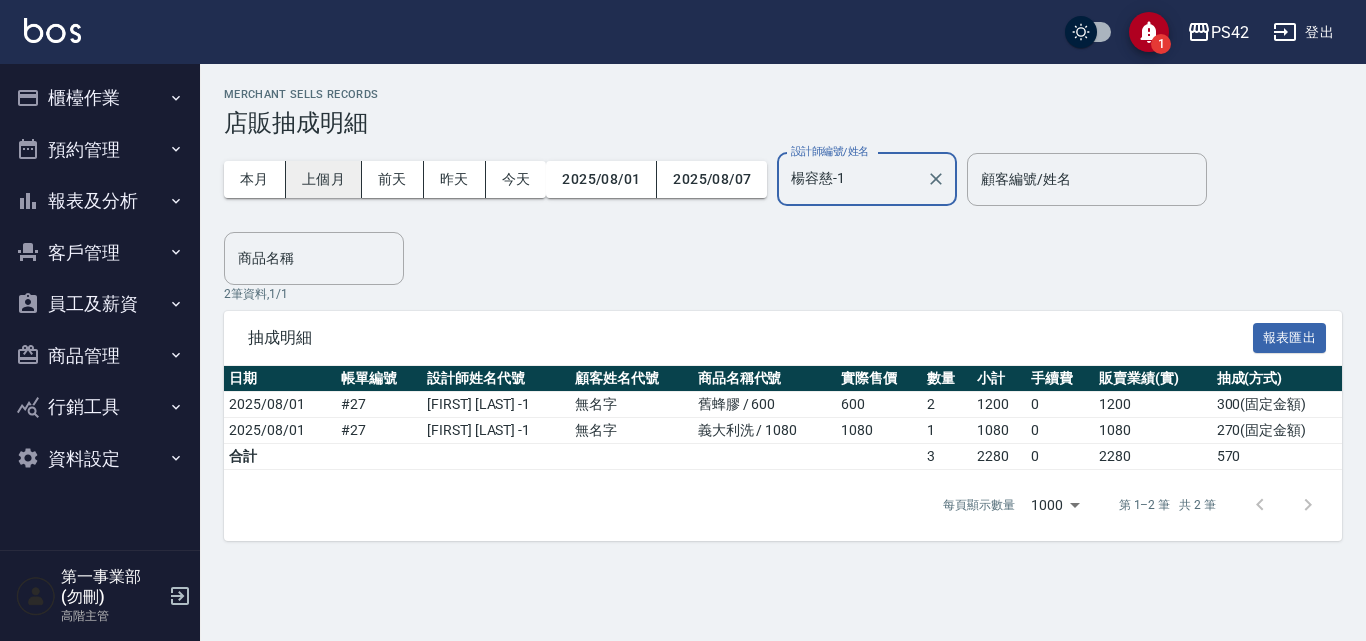 click on "上個月" at bounding box center [324, 179] 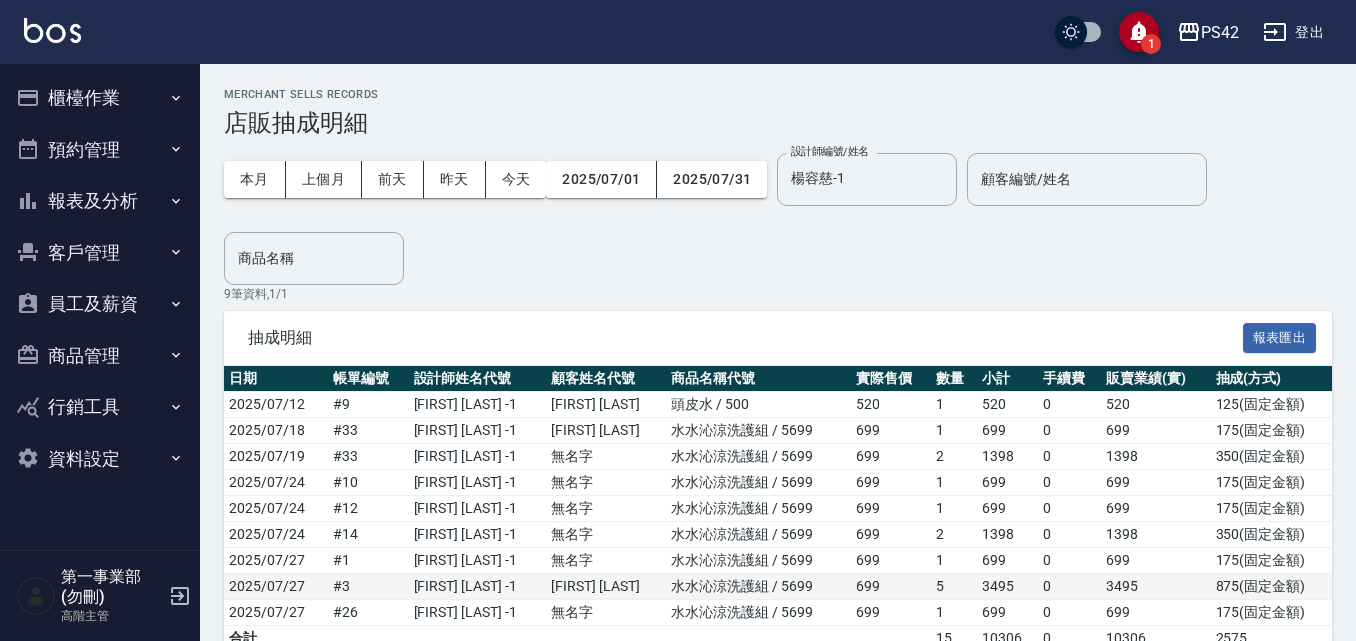 scroll, scrollTop: 106, scrollLeft: 0, axis: vertical 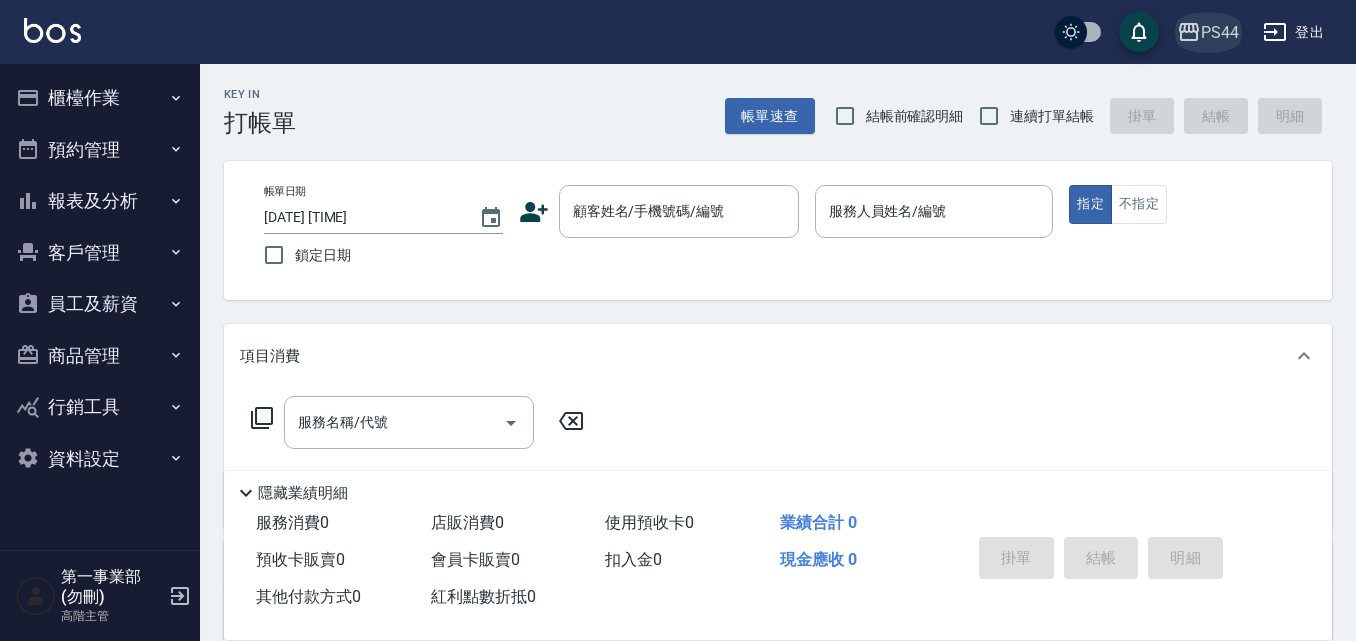 click 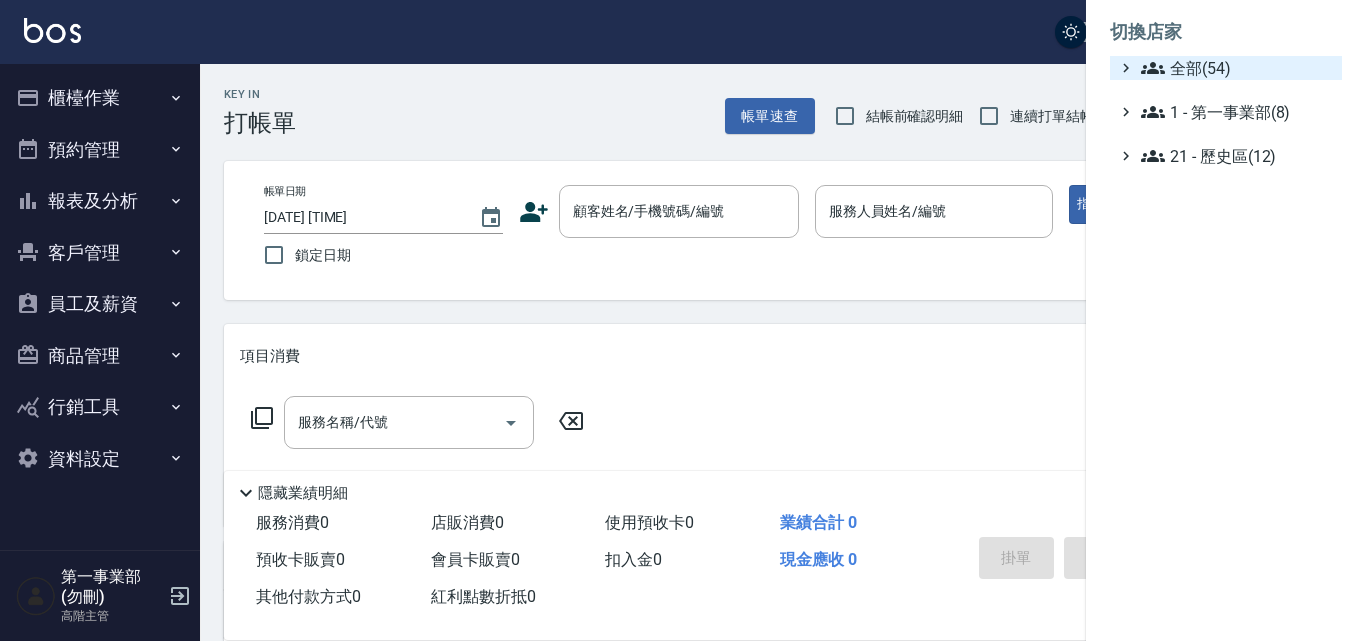 click on "全部(54)" at bounding box center (1237, 68) 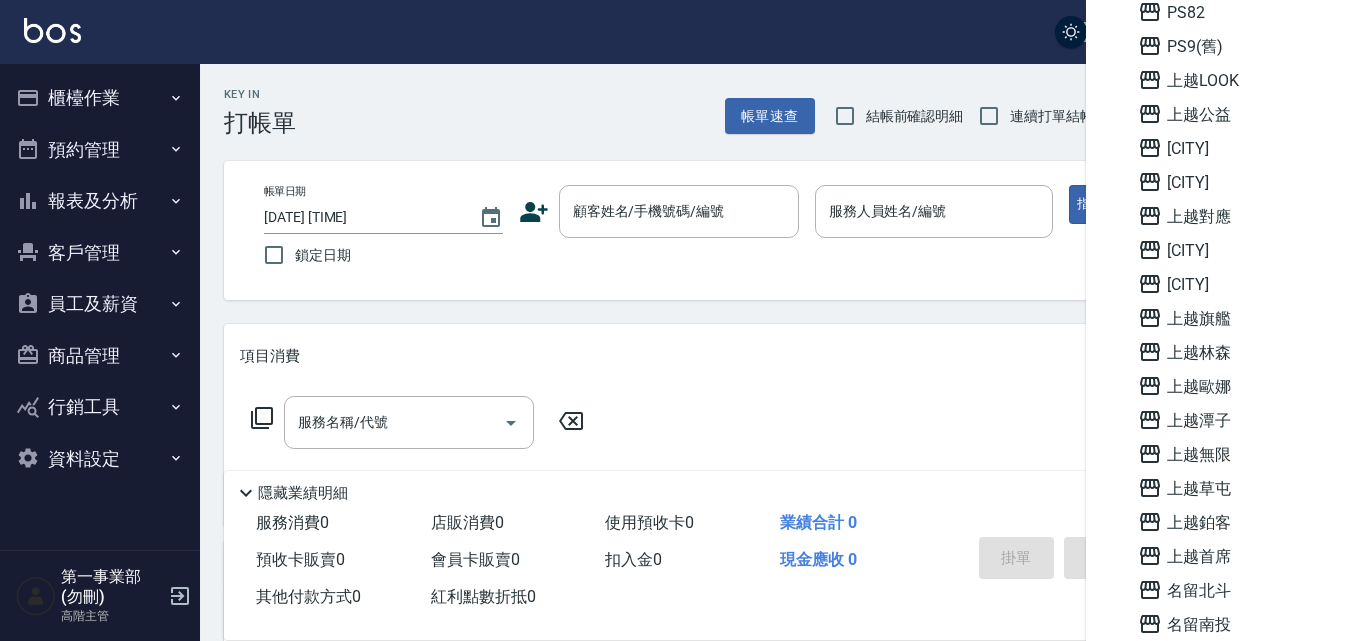 scroll, scrollTop: 1100, scrollLeft: 0, axis: vertical 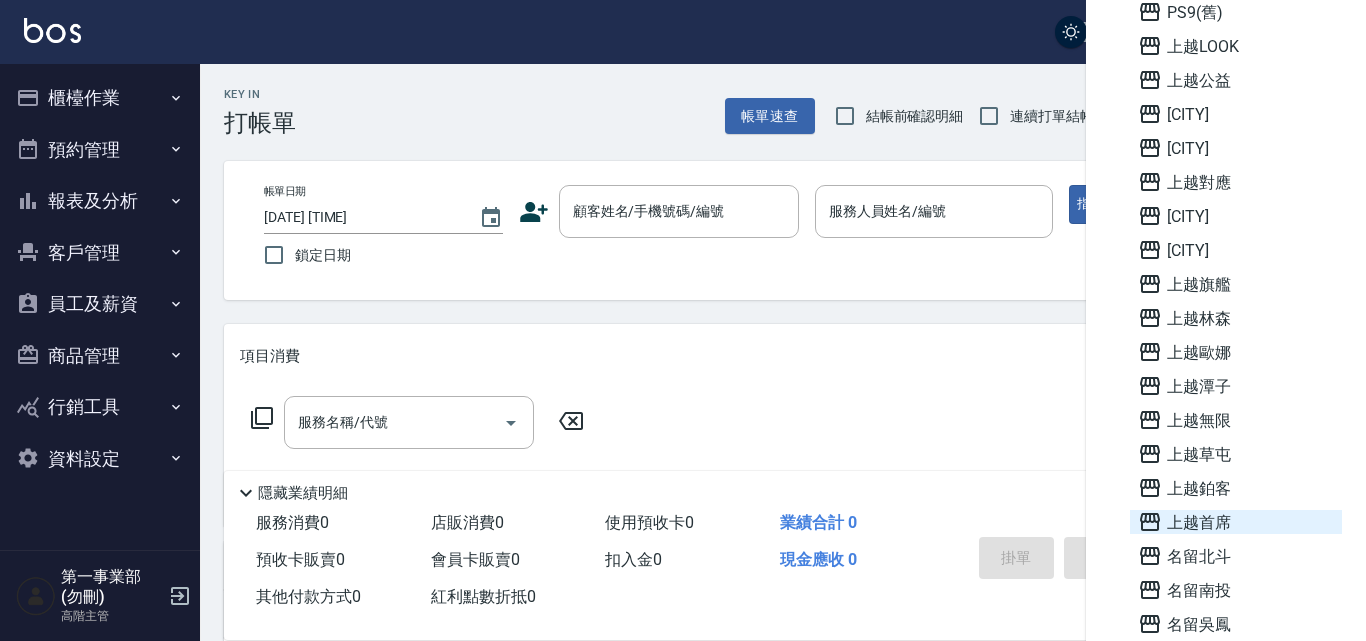 click on "上越首席" at bounding box center (1236, 522) 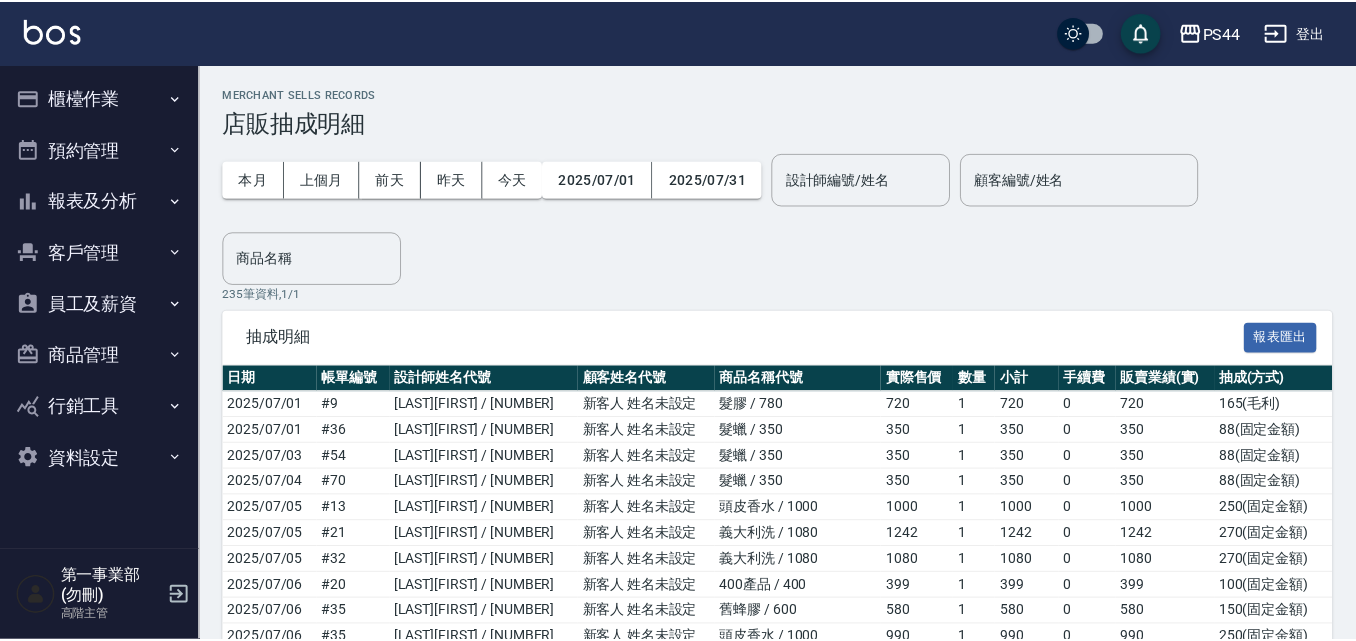 scroll, scrollTop: 0, scrollLeft: 0, axis: both 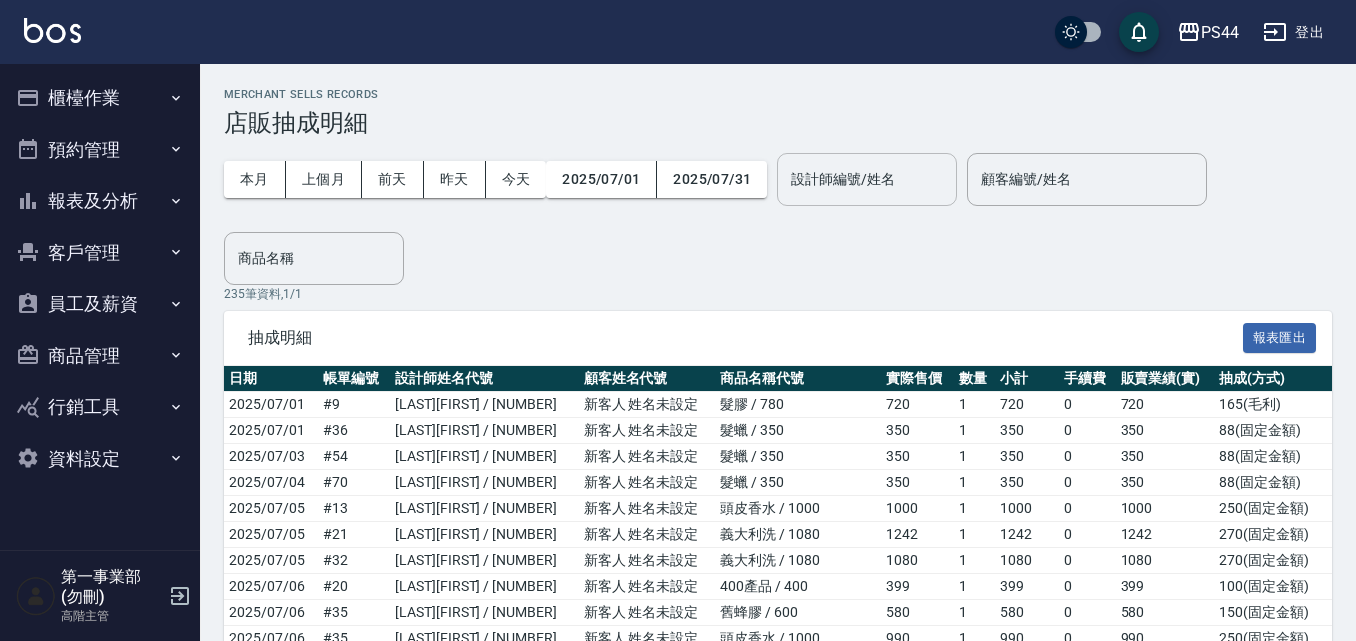 click on "設計師編號/姓名 設計師編號/姓名" at bounding box center (867, 179) 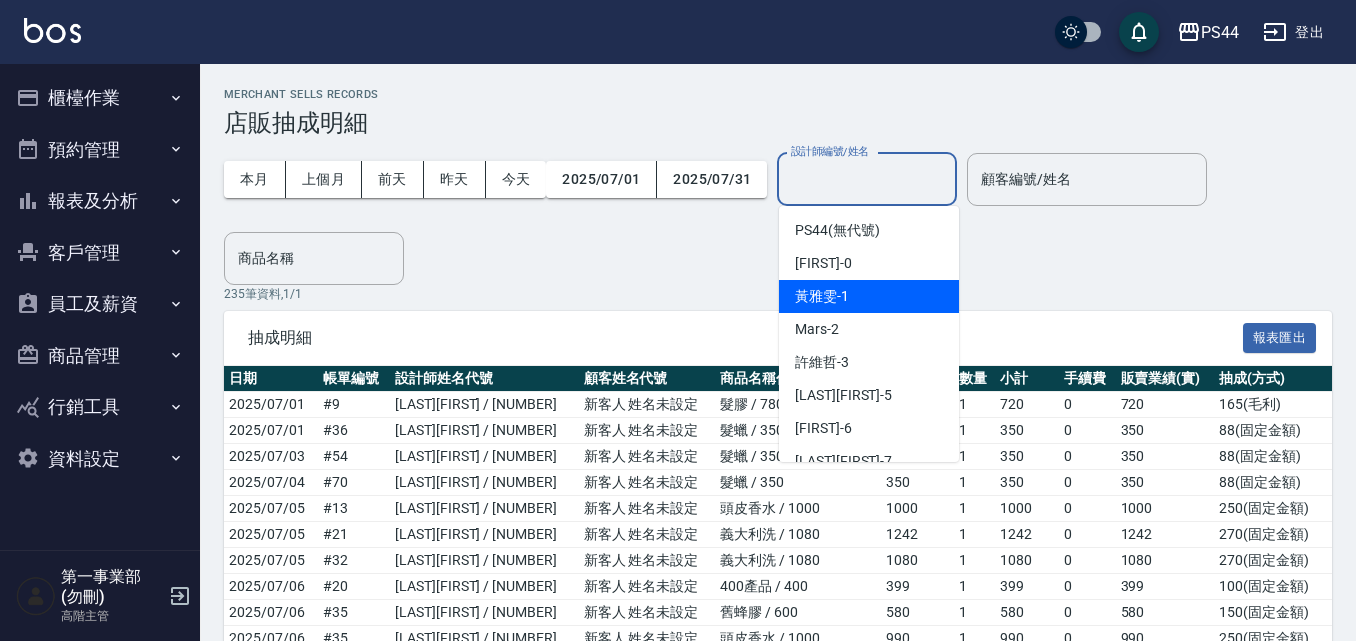 click on "[LAST] -[NUMBER]" at bounding box center (869, 296) 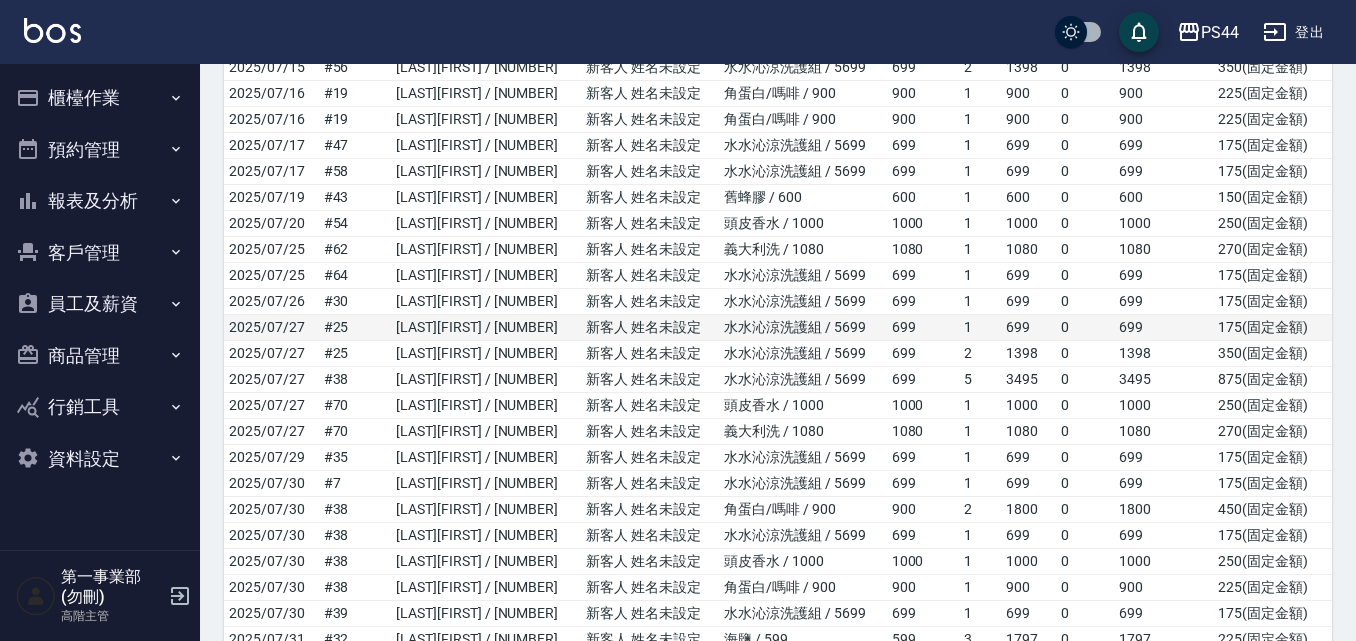 scroll, scrollTop: 834, scrollLeft: 0, axis: vertical 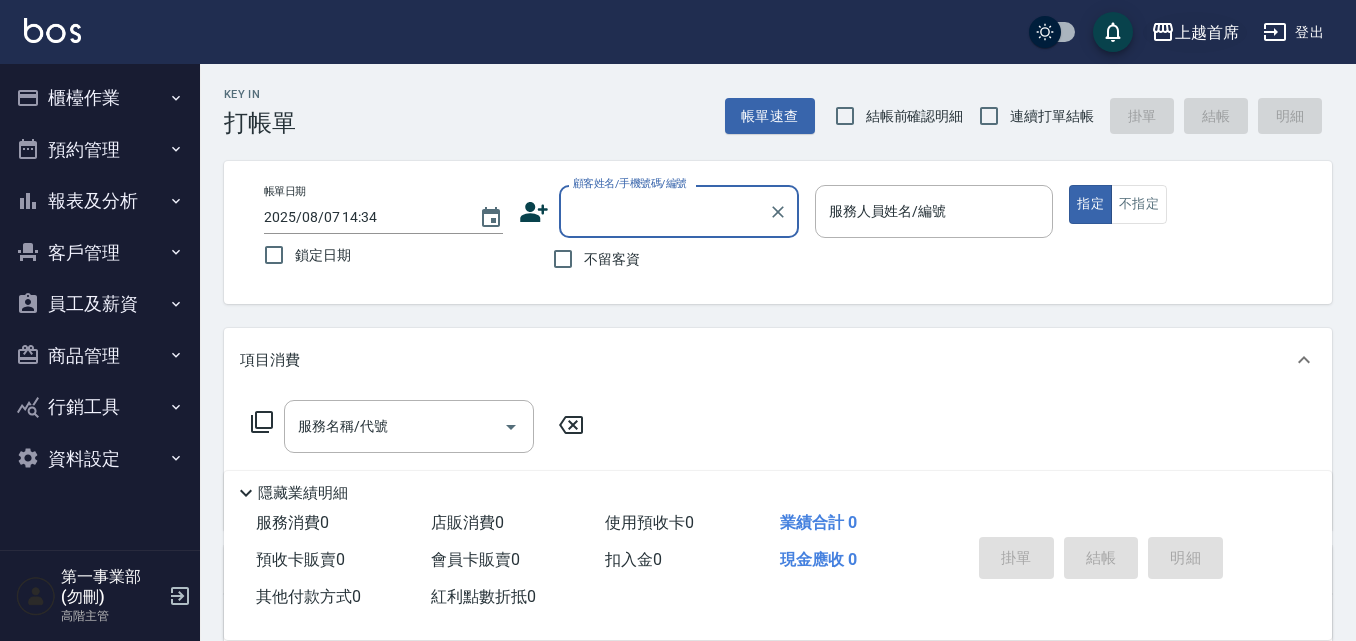 click on "上越首席" at bounding box center [1207, 32] 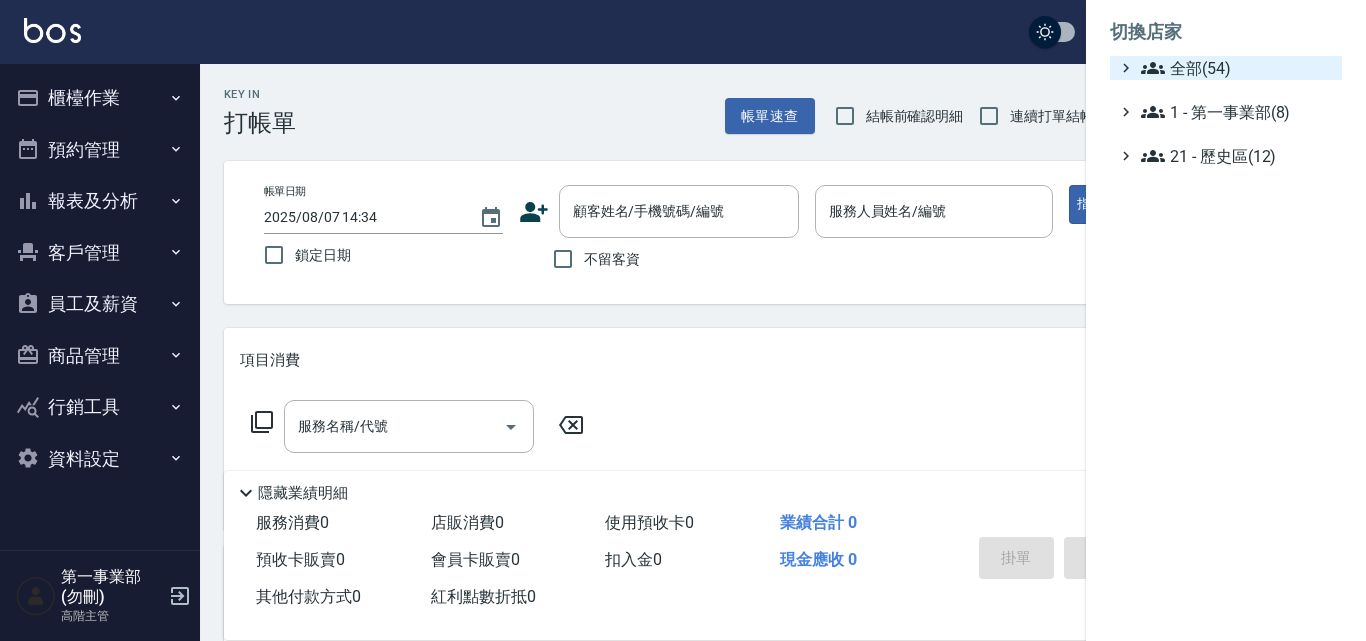 click on "全部(54)" at bounding box center [1237, 68] 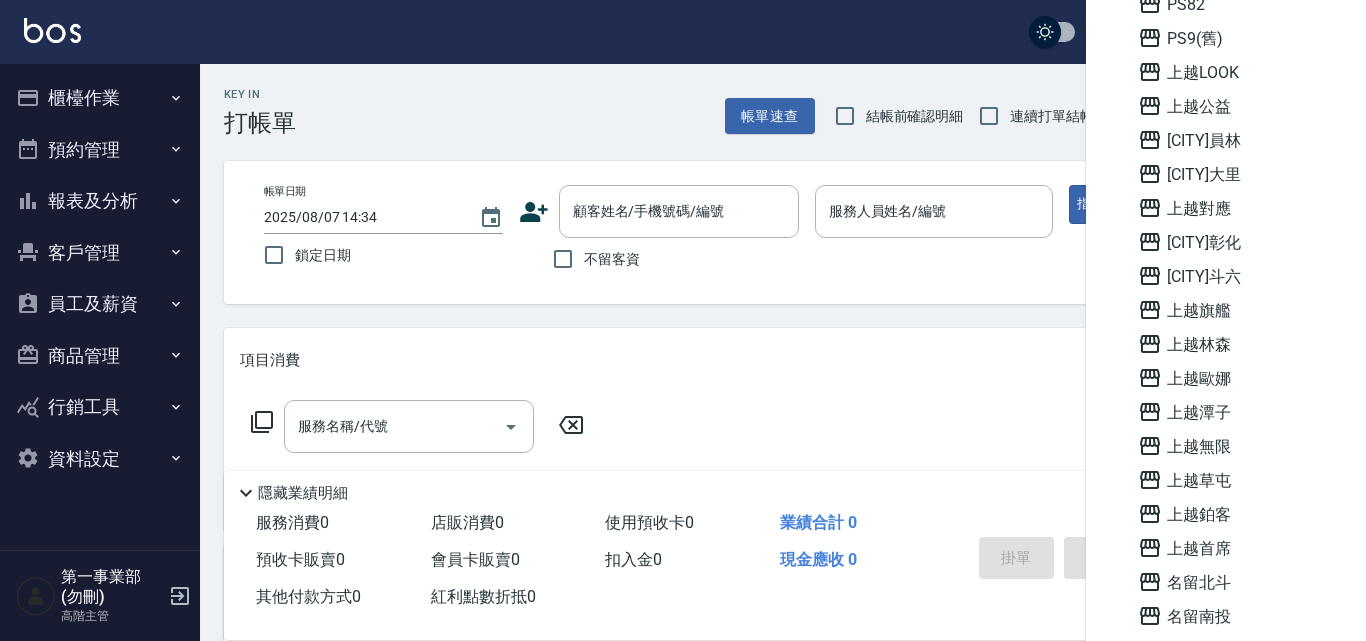 scroll, scrollTop: 1100, scrollLeft: 0, axis: vertical 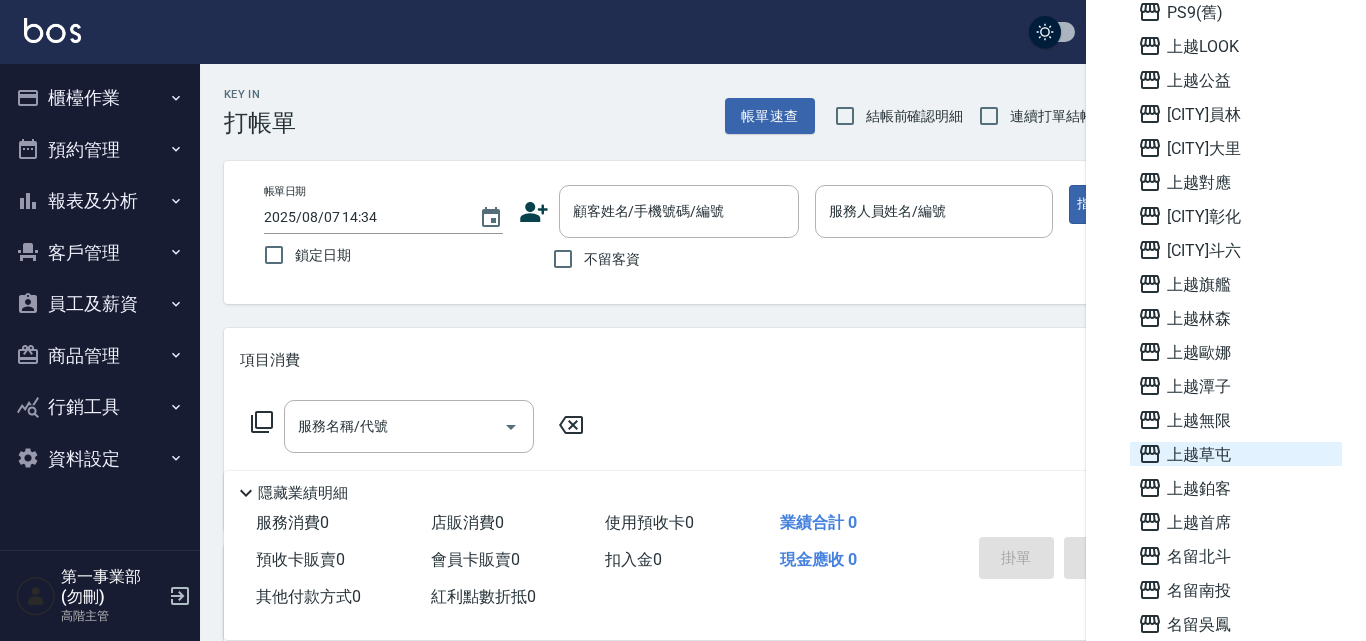 click on "上越草屯" at bounding box center (1236, 454) 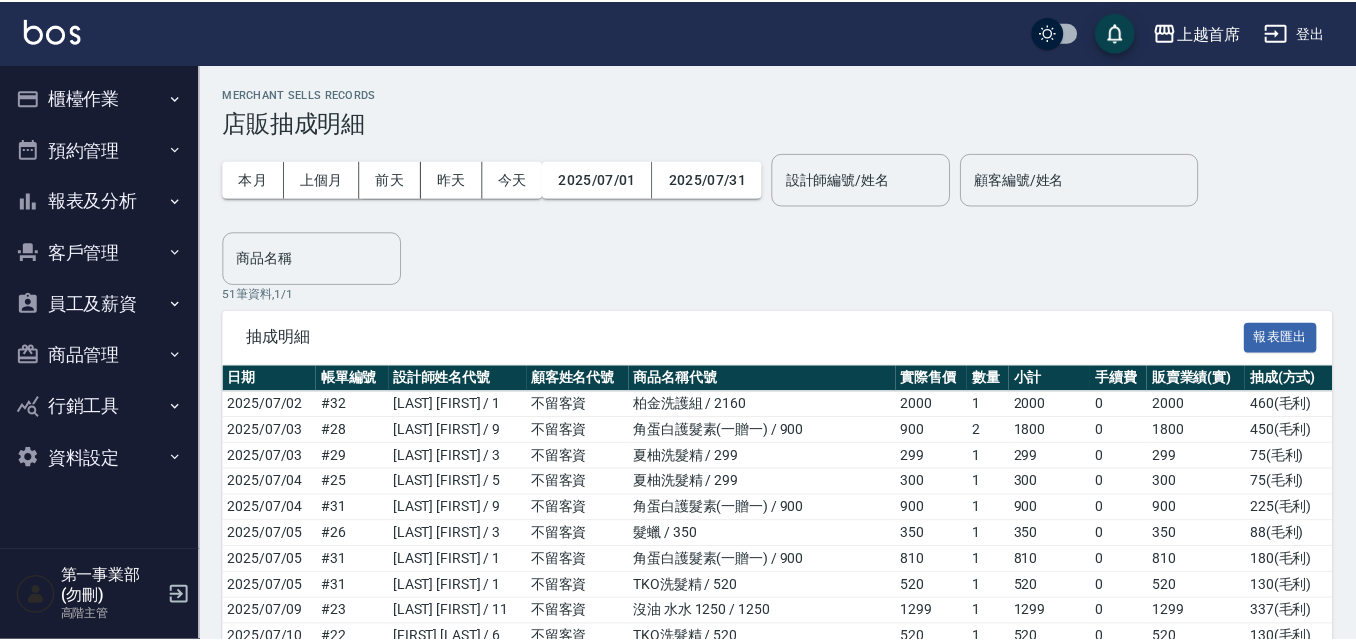 scroll, scrollTop: 0, scrollLeft: 0, axis: both 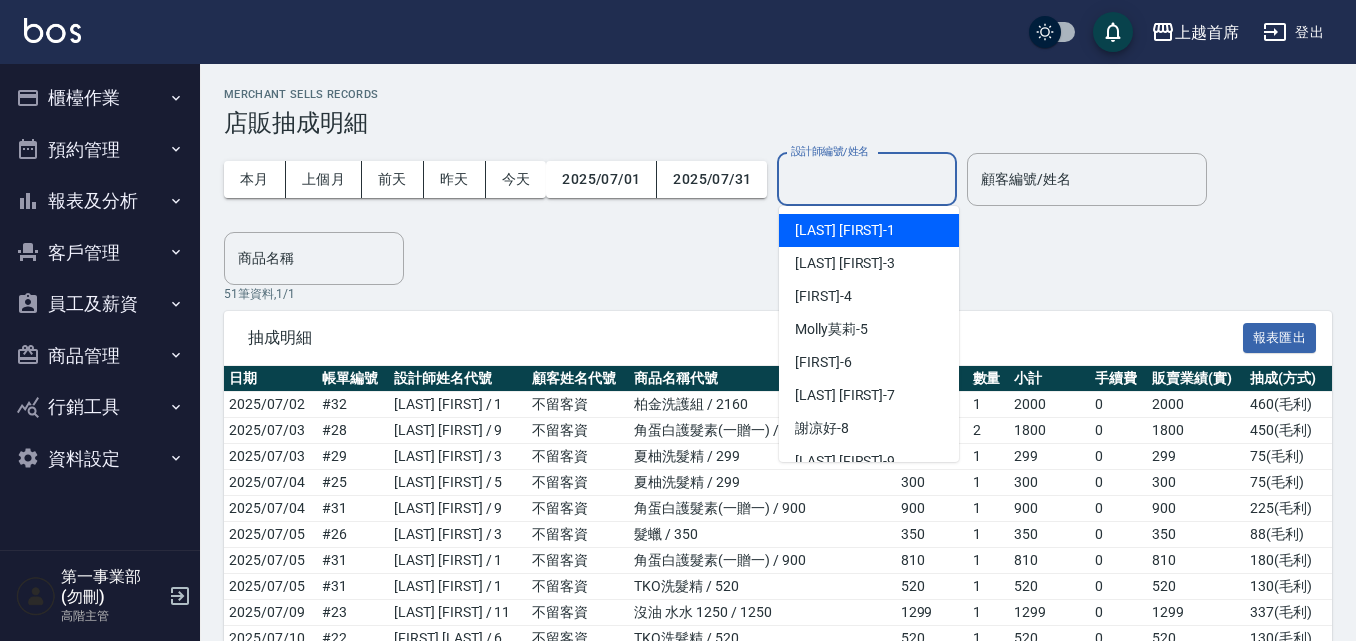 click on "設計師編號/姓名" at bounding box center [867, 179] 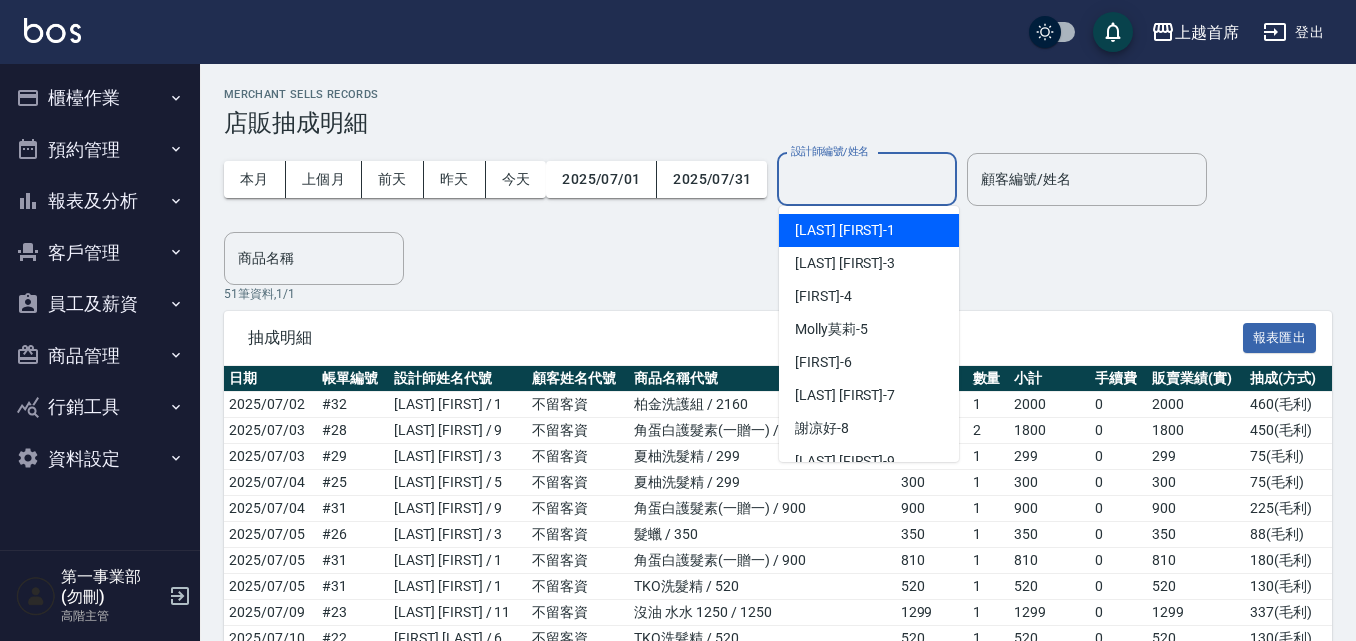 click on "[LAST] [FIRST] -1" at bounding box center (869, 230) 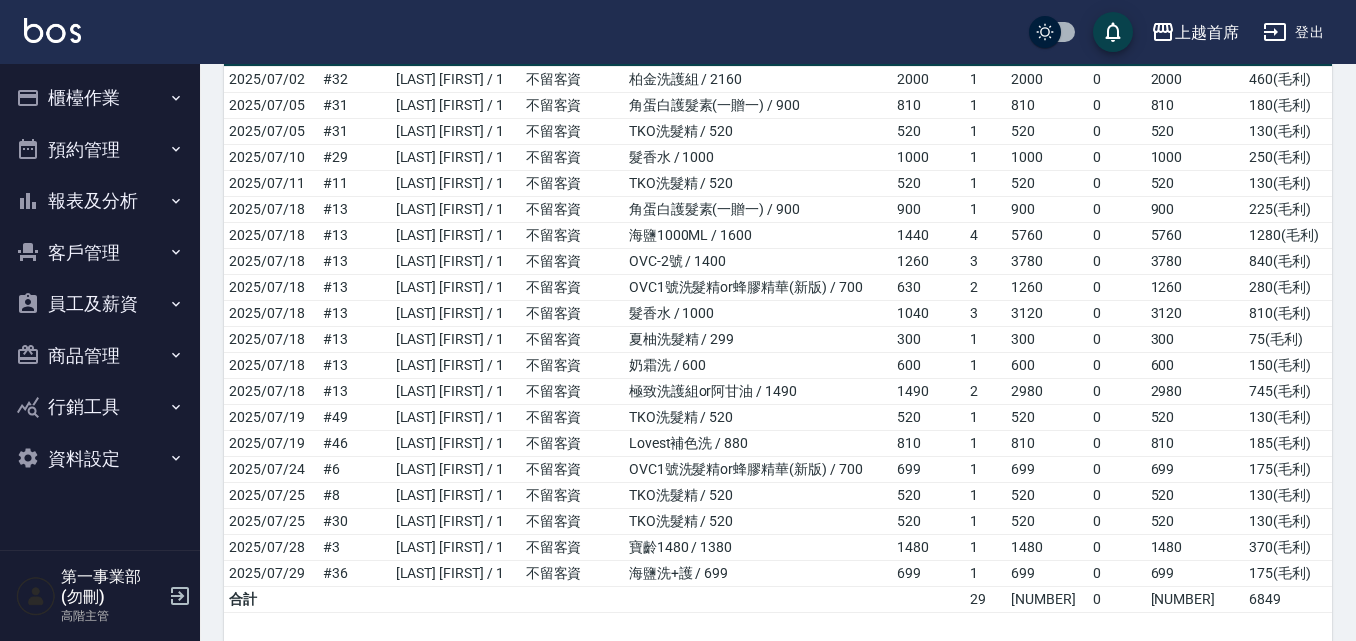 scroll, scrollTop: 392, scrollLeft: 0, axis: vertical 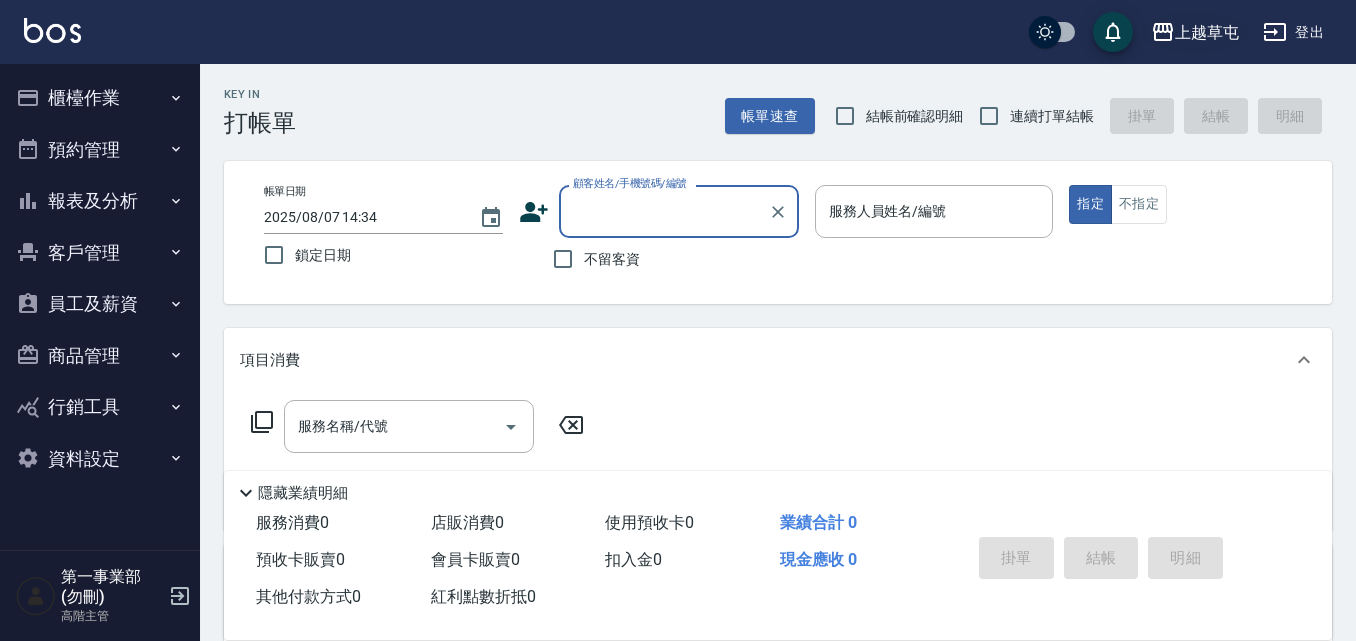 click on "上越草屯" at bounding box center [1207, 32] 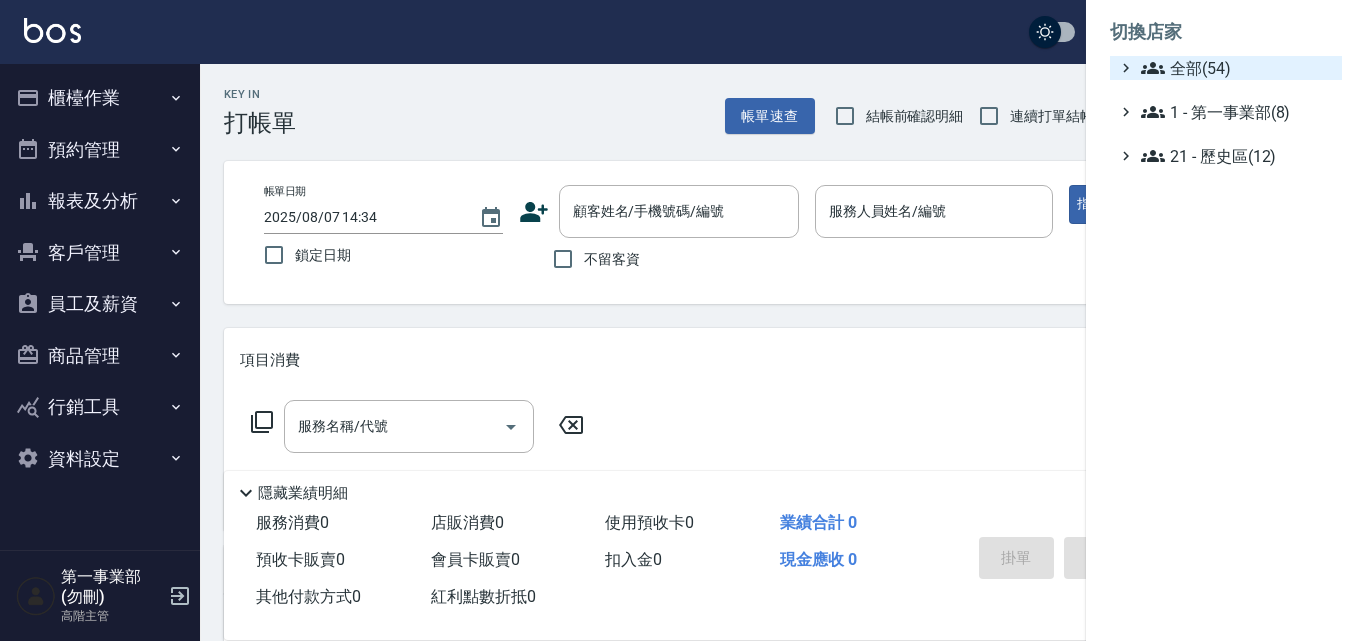 click on "全部(54)" at bounding box center [1237, 68] 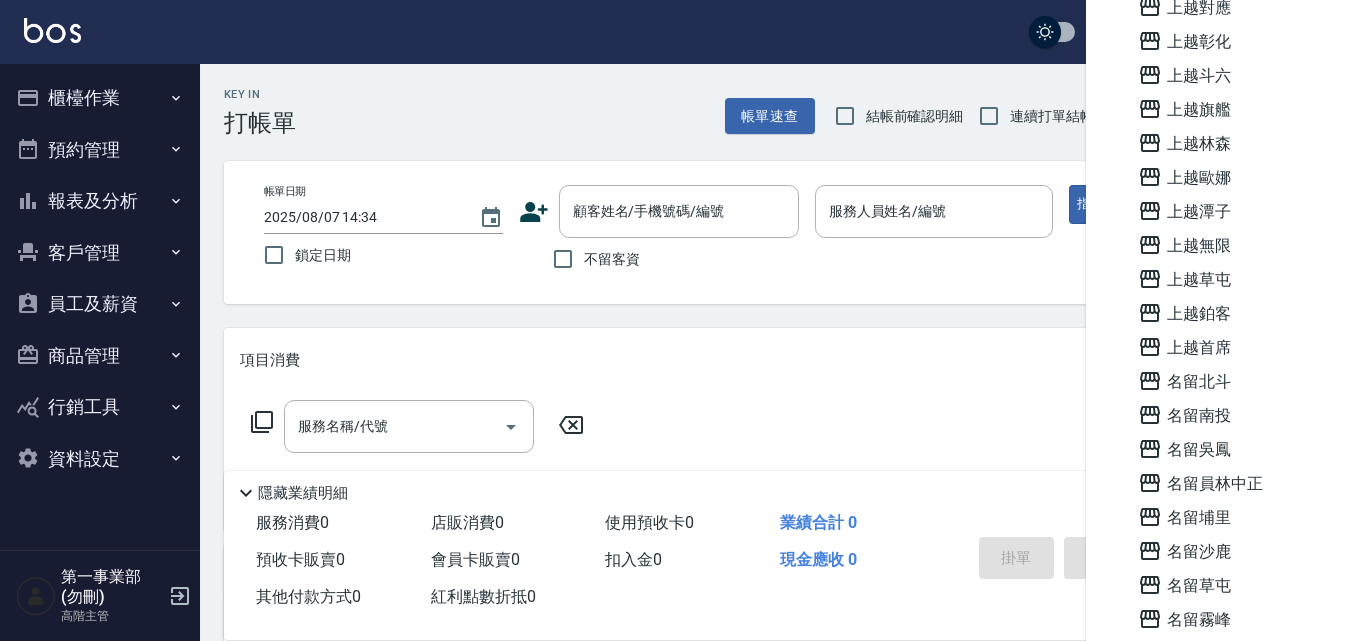 scroll, scrollTop: 1361, scrollLeft: 0, axis: vertical 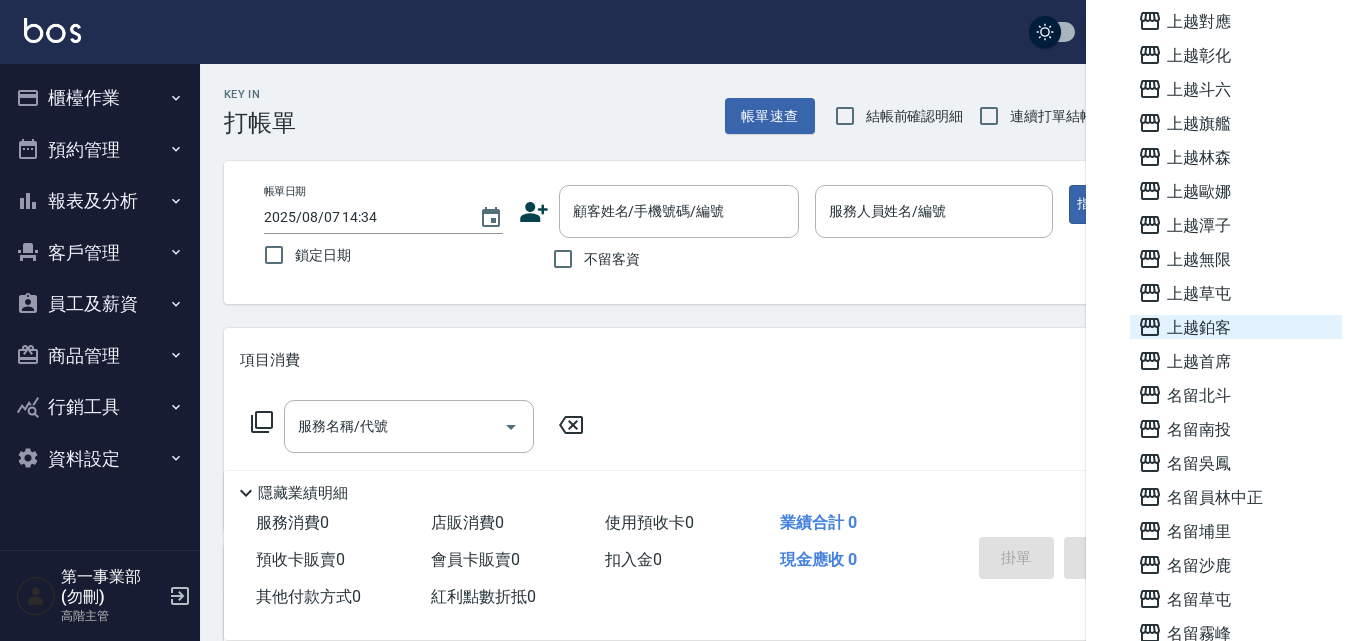 click on "上越鉑客" at bounding box center [1236, 327] 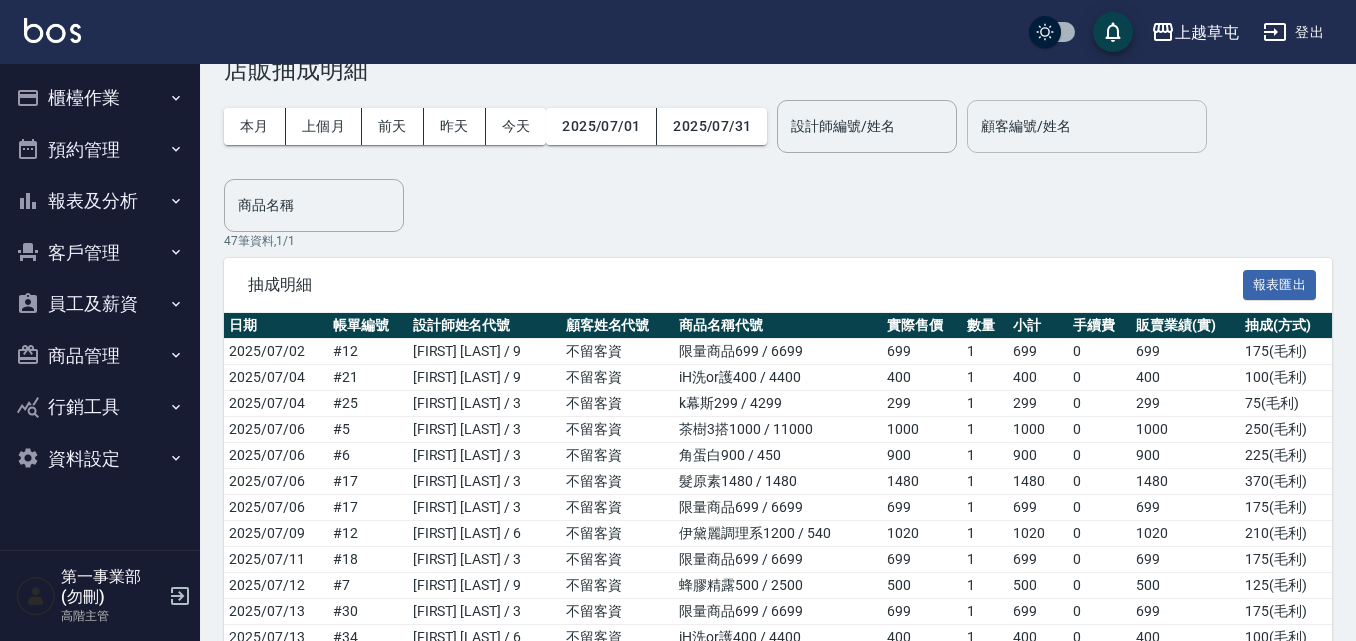 scroll, scrollTop: 0, scrollLeft: 0, axis: both 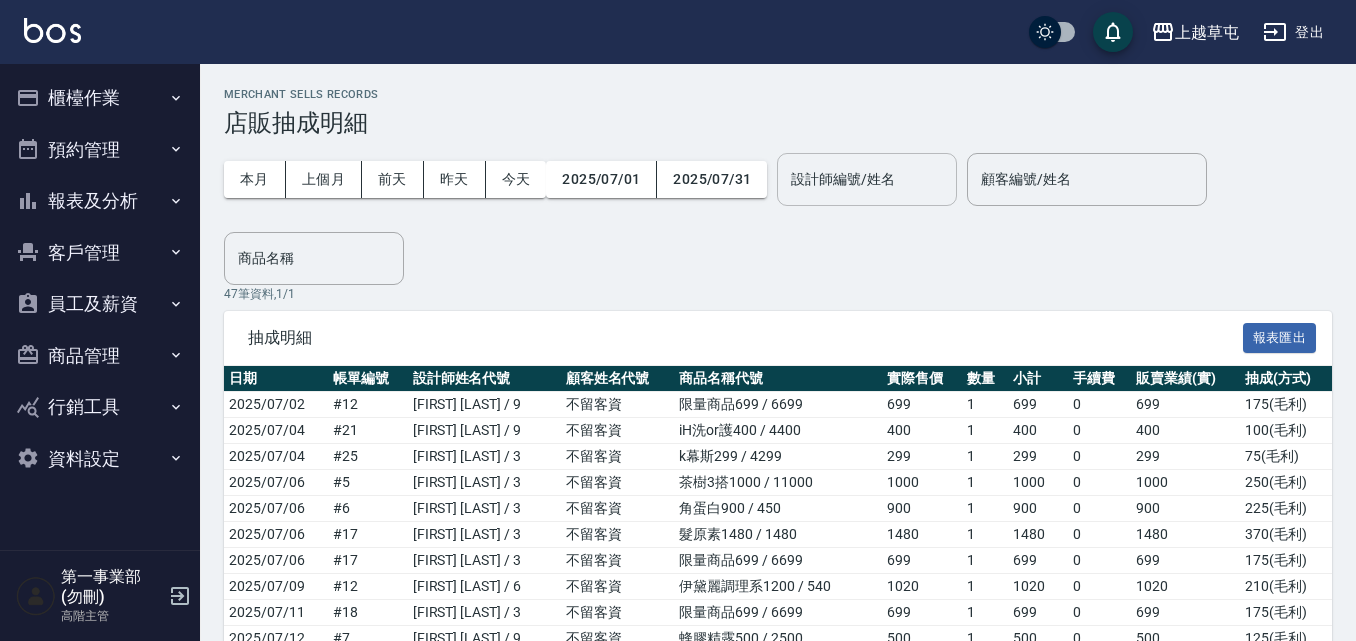 click on "設計師編號/姓名 設計師編號/姓名" at bounding box center (867, 179) 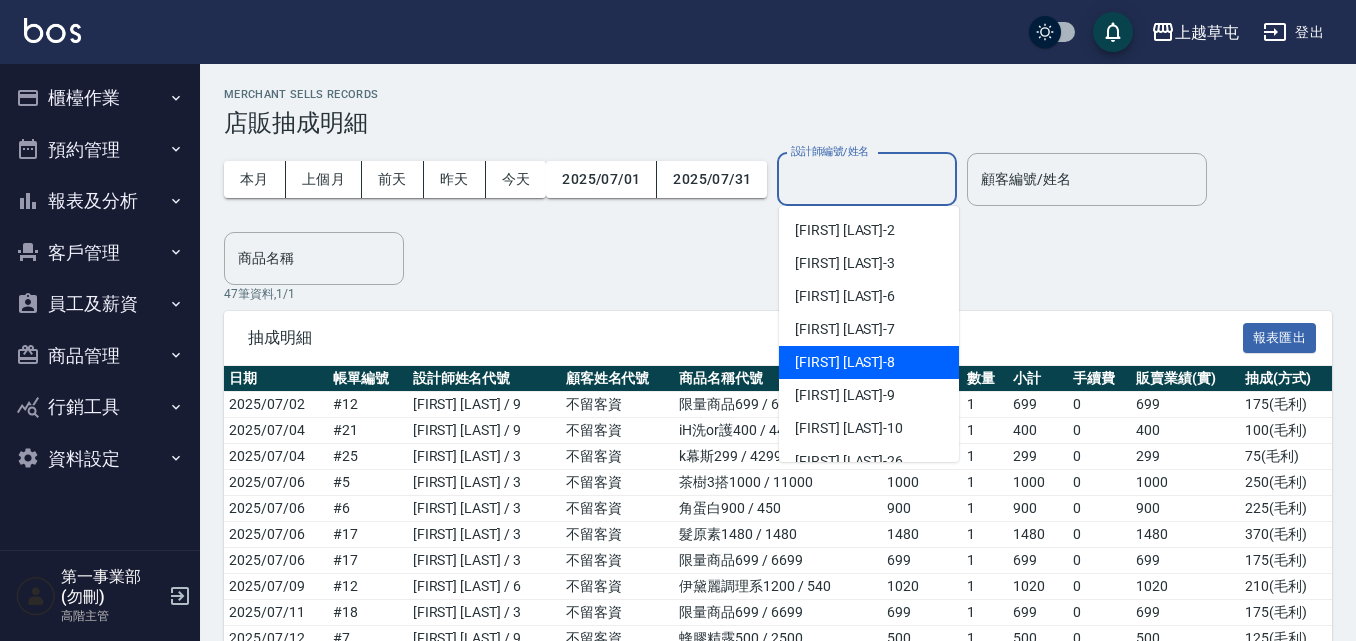 scroll, scrollTop: 100, scrollLeft: 0, axis: vertical 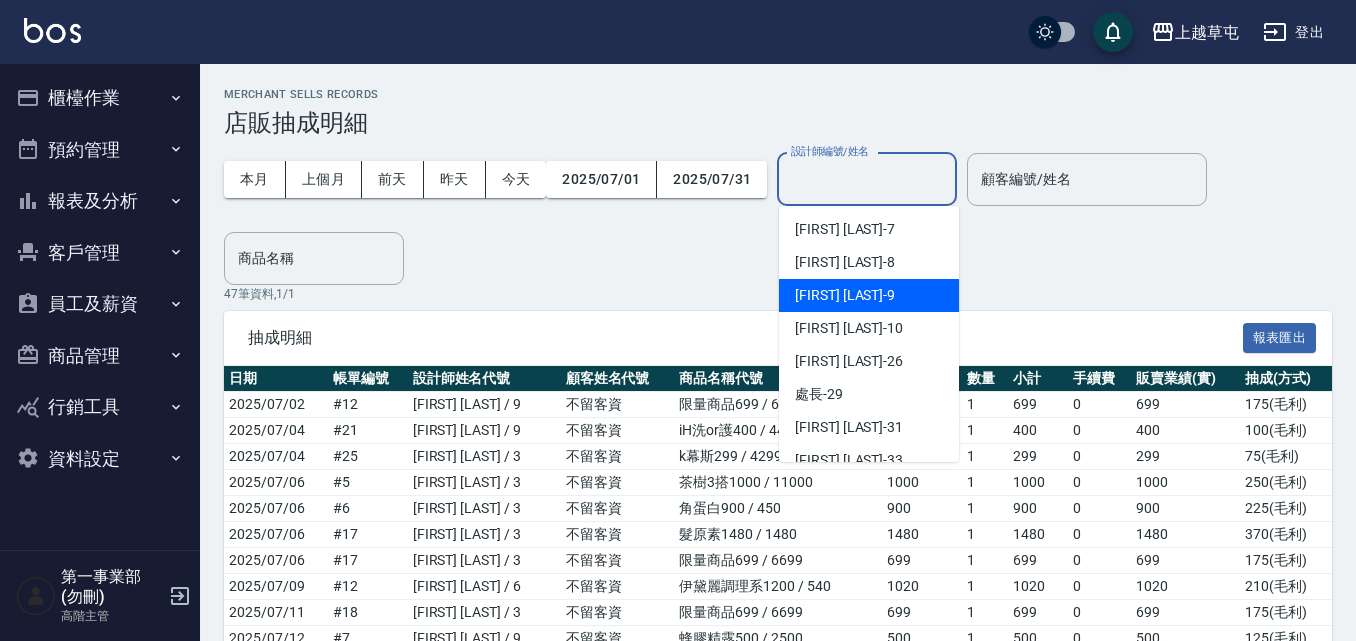 click on "[FIRST] [LAST] -9" at bounding box center (845, 295) 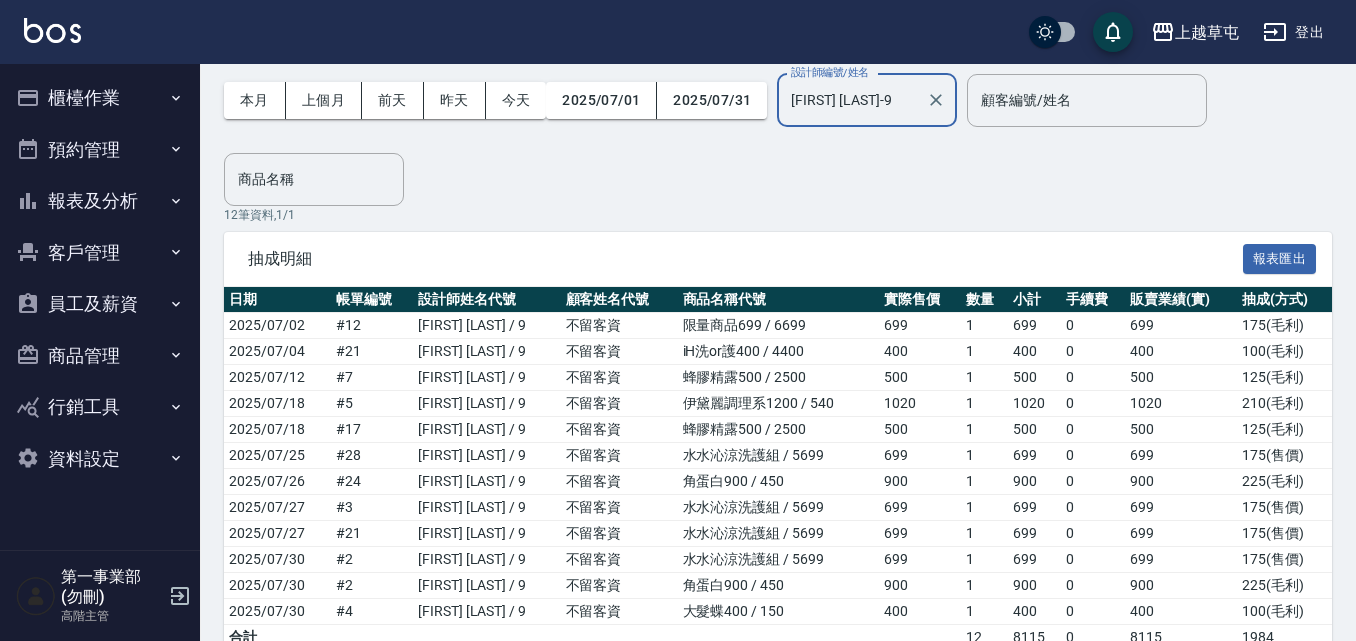 scroll, scrollTop: 184, scrollLeft: 0, axis: vertical 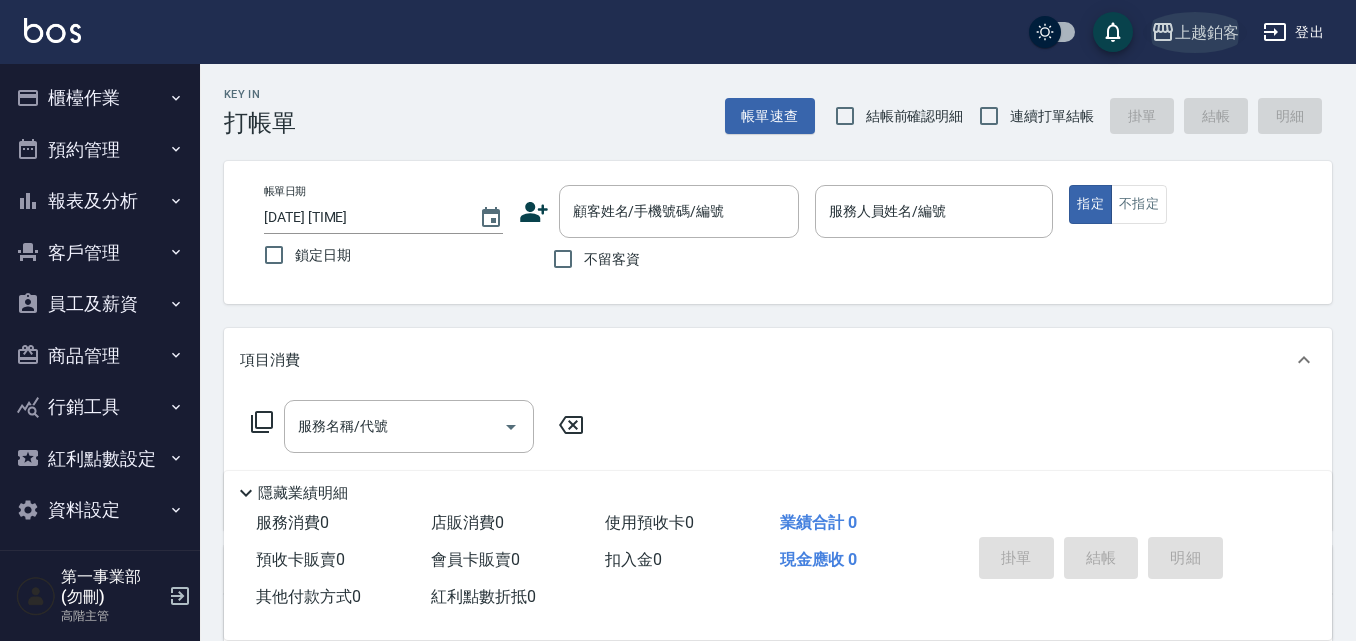 click on "上越鉑客" at bounding box center (1195, 32) 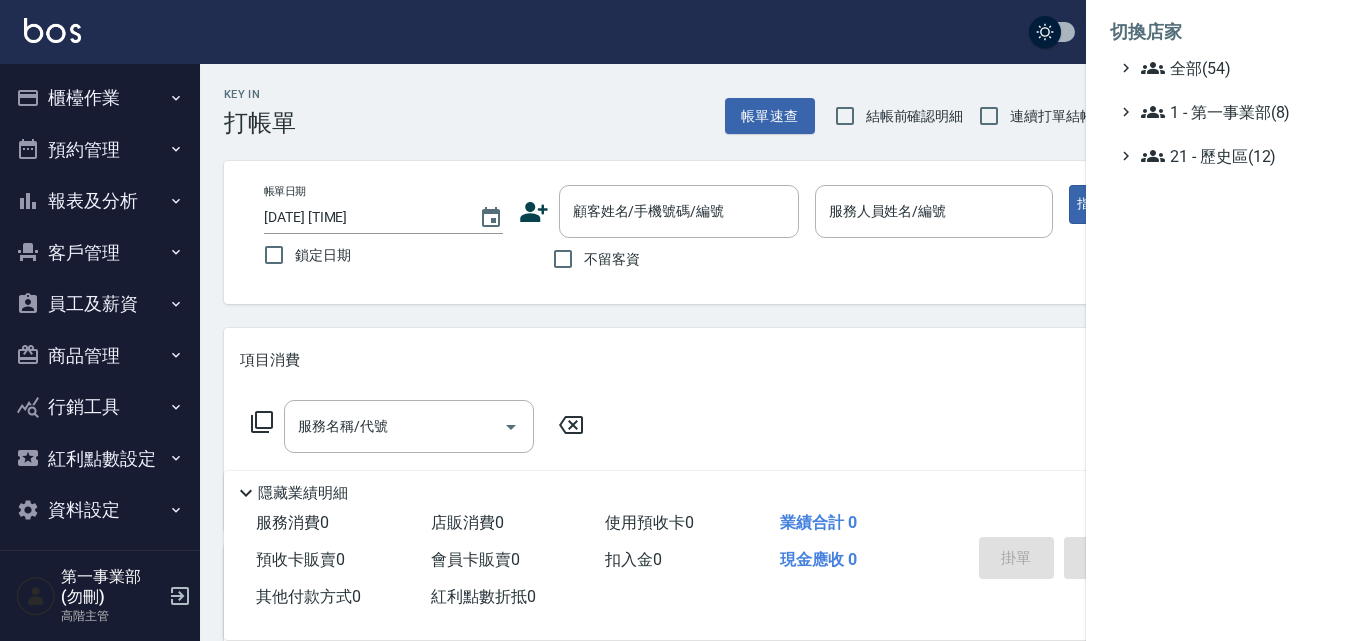 click on "切換店家" at bounding box center (1226, 32) 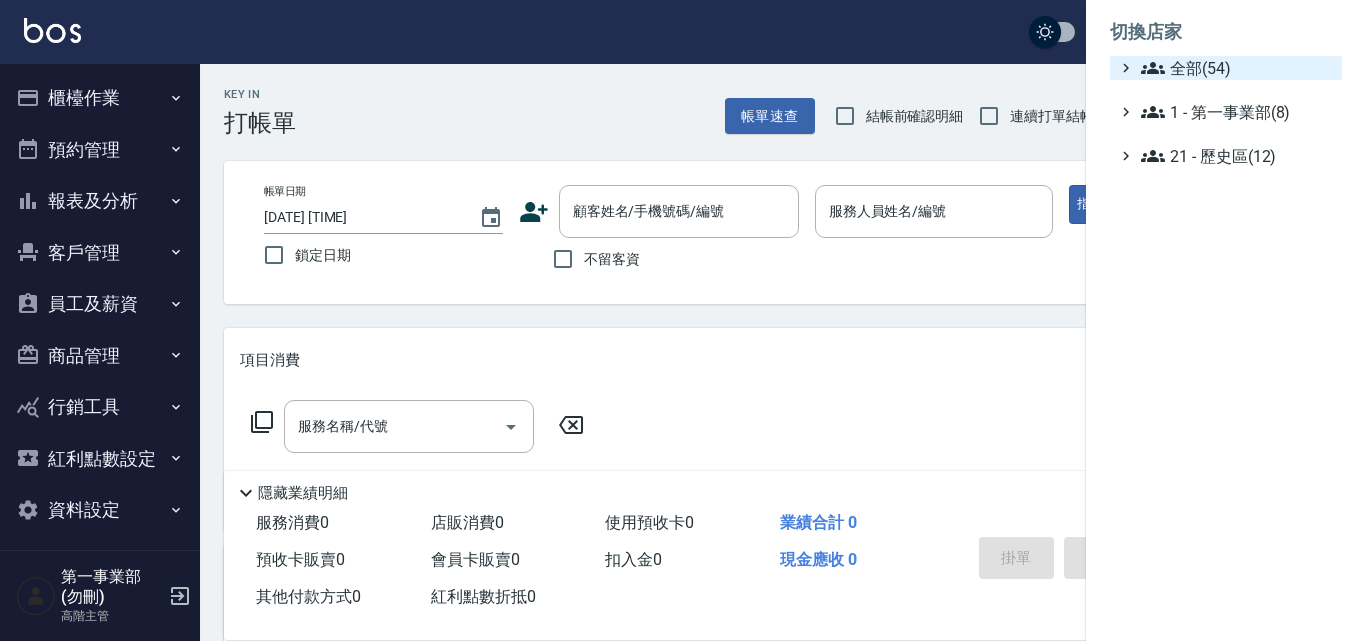click on "全部(54)" at bounding box center [1237, 68] 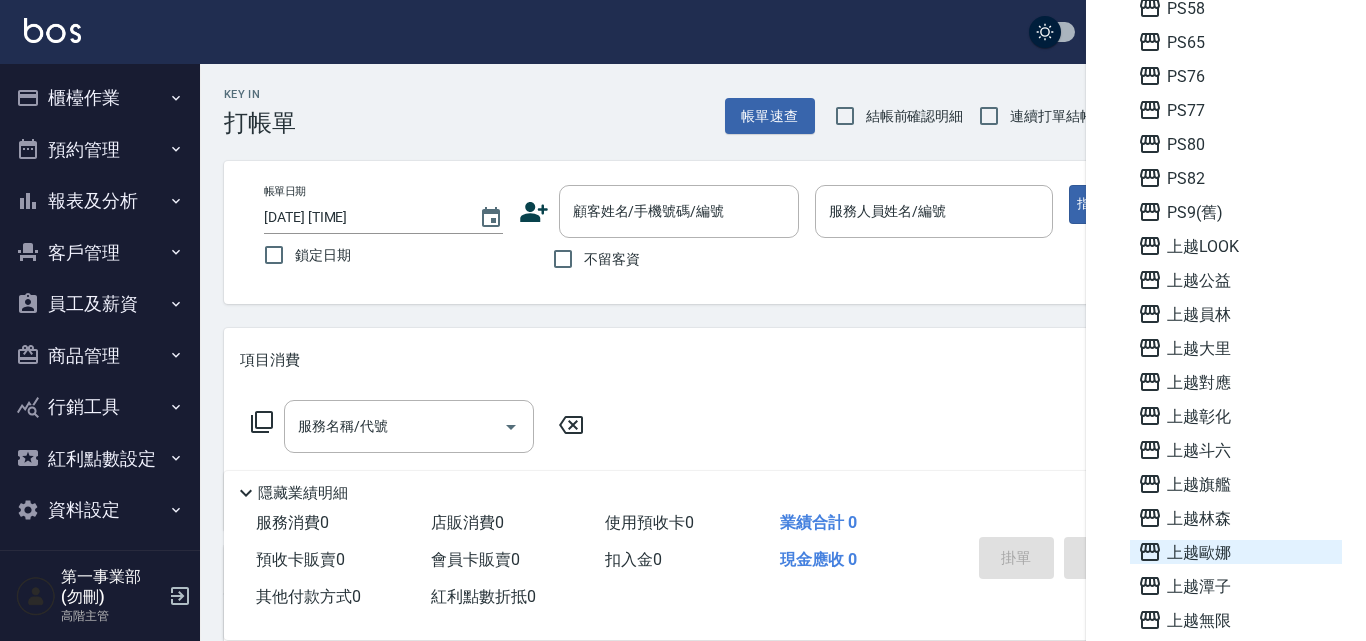 scroll, scrollTop: 1000, scrollLeft: 0, axis: vertical 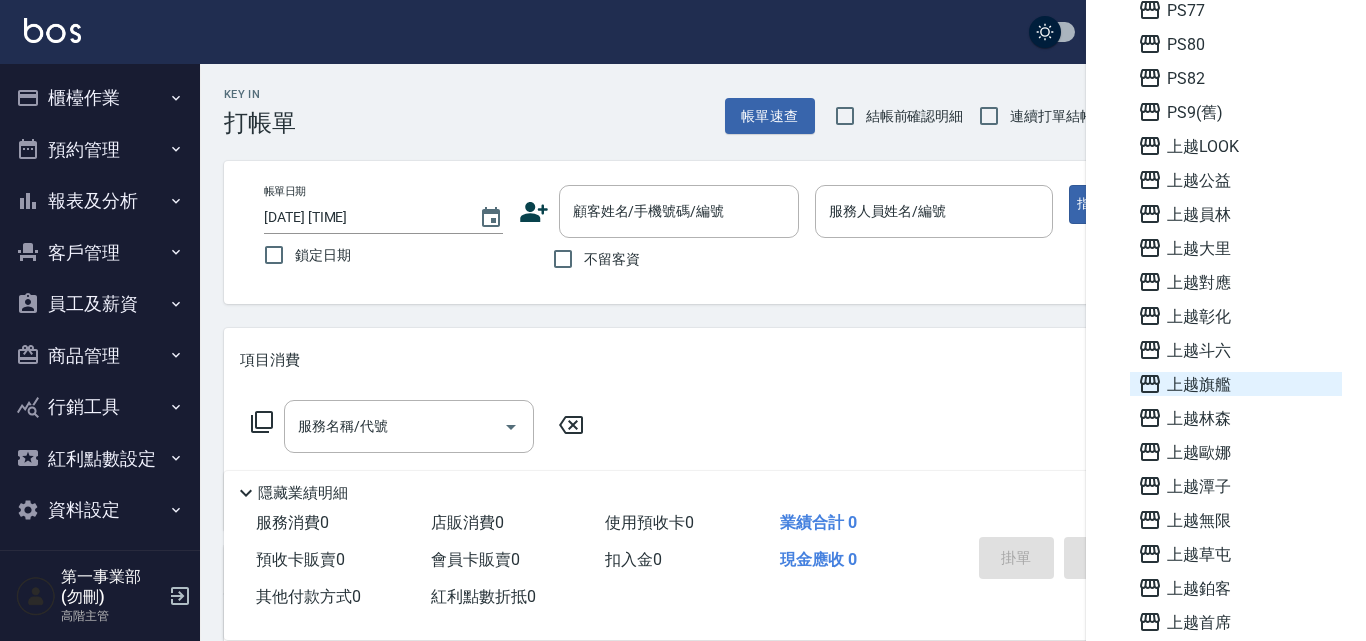 click on "上越旗艦" at bounding box center [1236, 384] 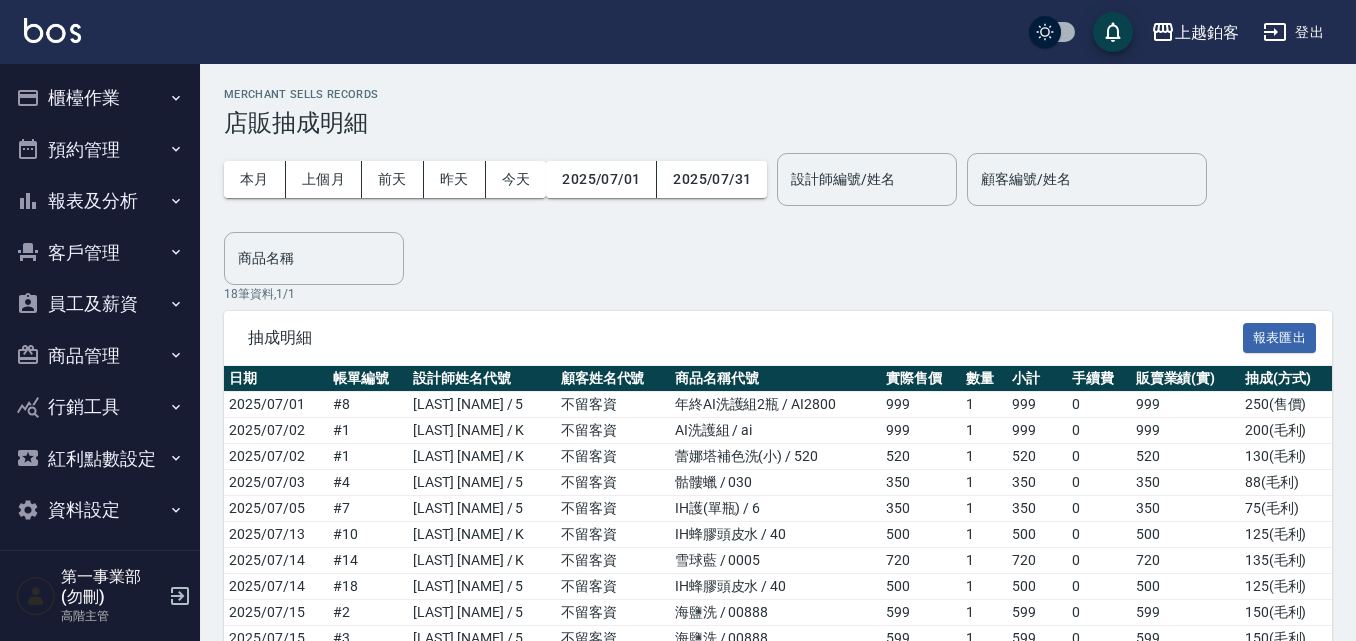 scroll, scrollTop: 0, scrollLeft: 0, axis: both 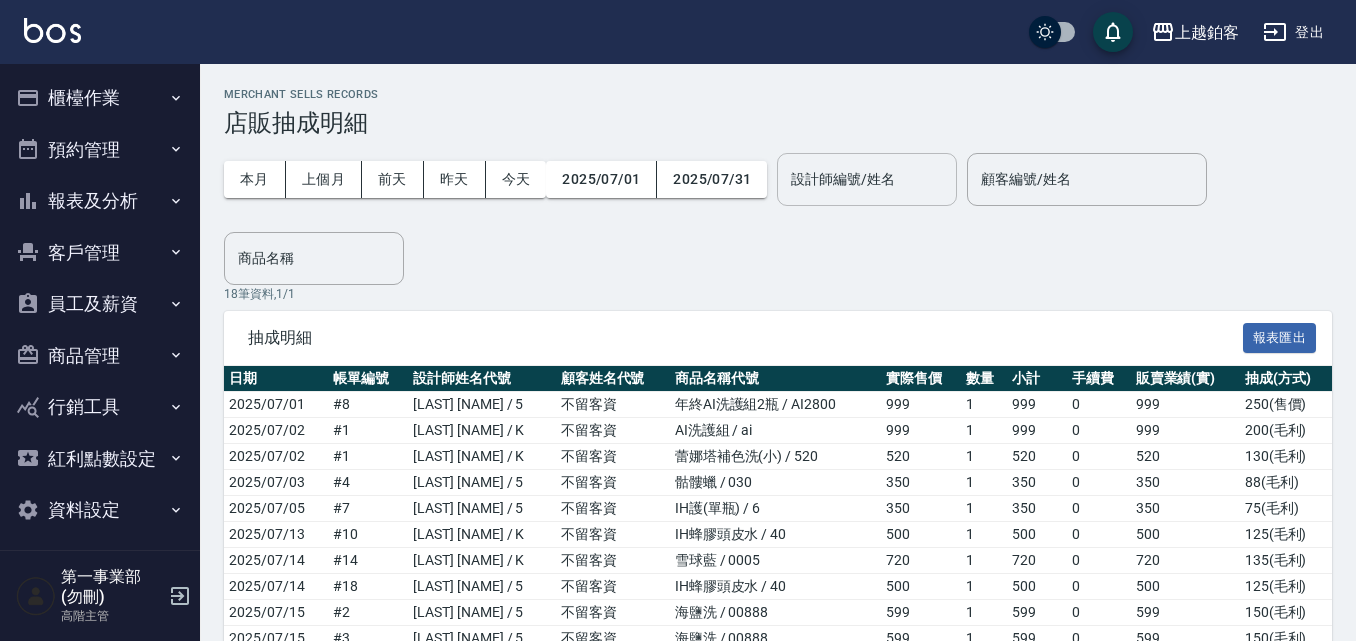 click on "設計師編號/姓名" at bounding box center (867, 179) 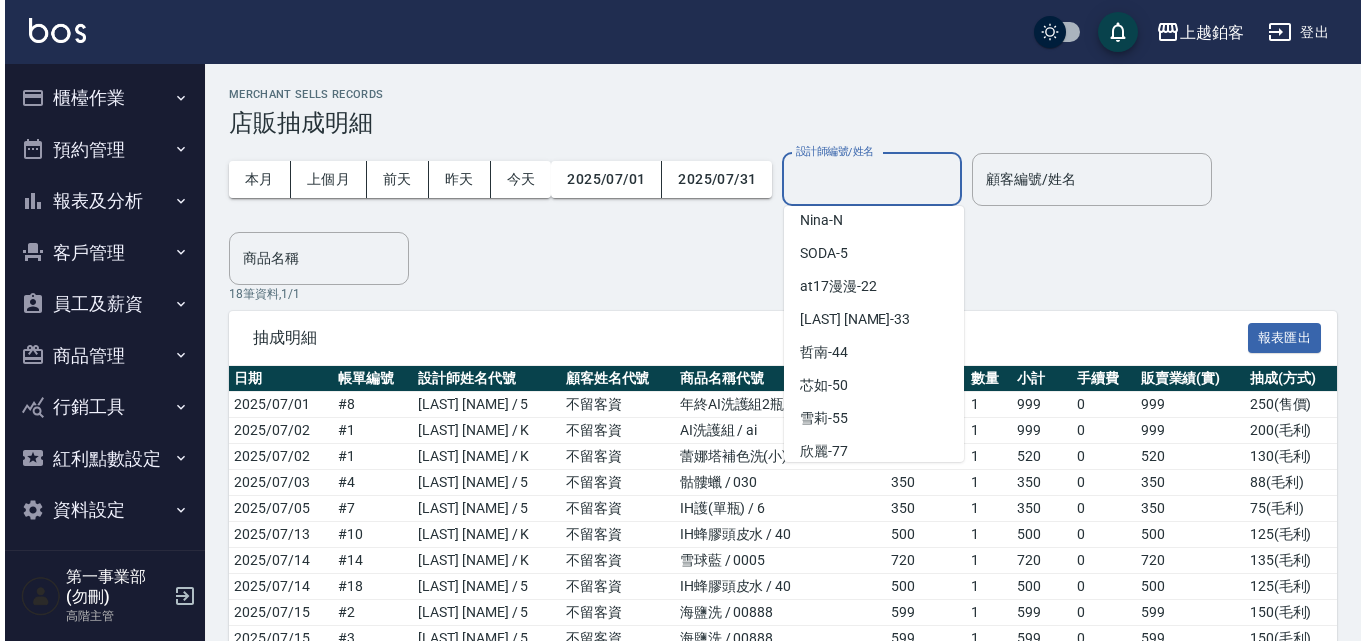scroll, scrollTop: 0, scrollLeft: 0, axis: both 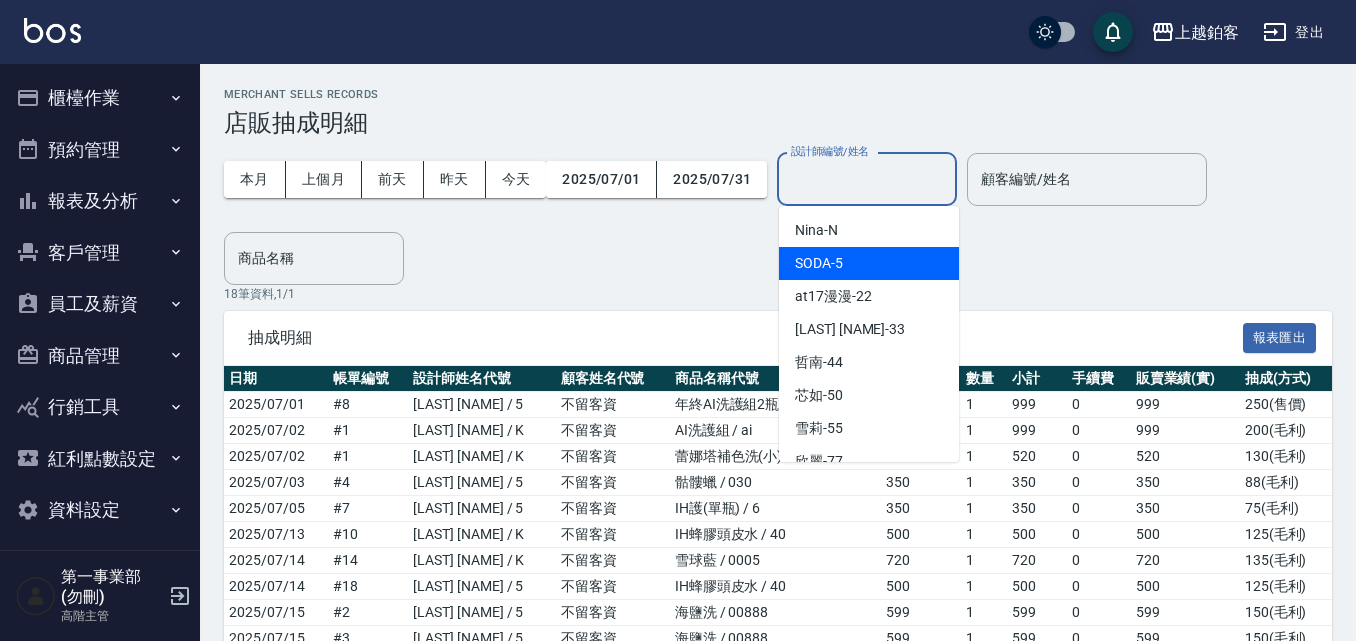 click on "SODA -5" at bounding box center [869, 263] 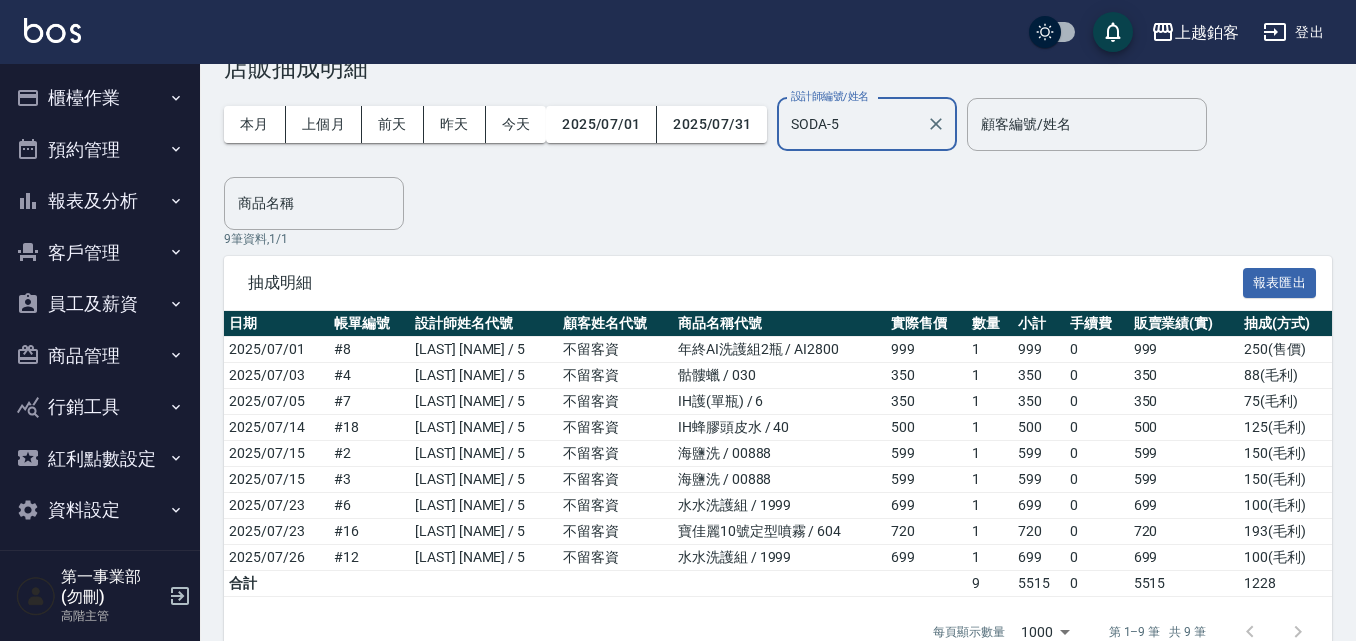 scroll, scrollTop: 106, scrollLeft: 0, axis: vertical 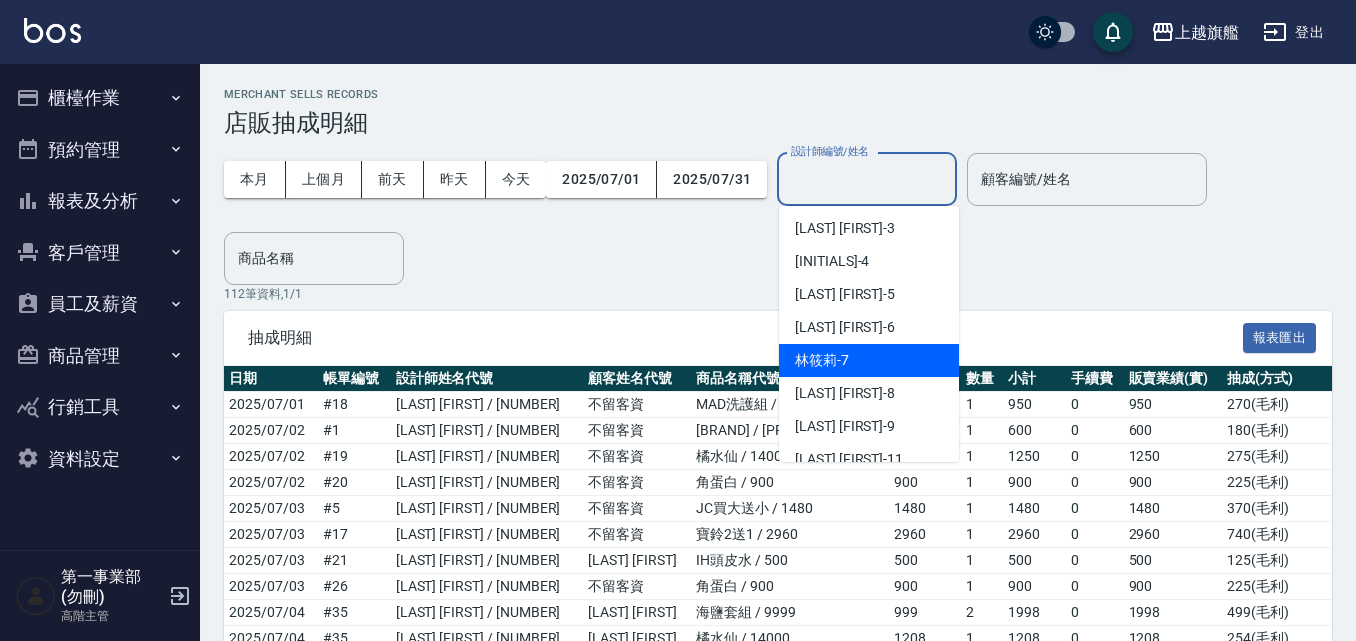 click on "[LAST] [FIRST] -[NUMBER]" at bounding box center (869, 360) 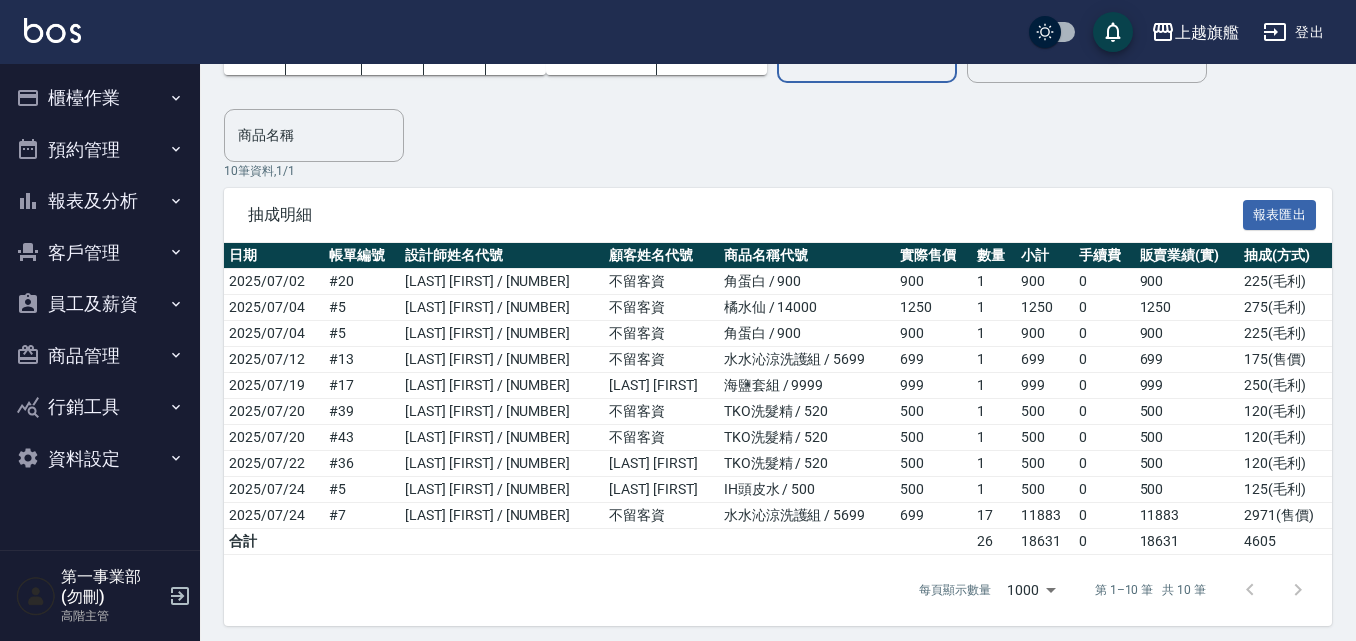 scroll, scrollTop: 132, scrollLeft: 0, axis: vertical 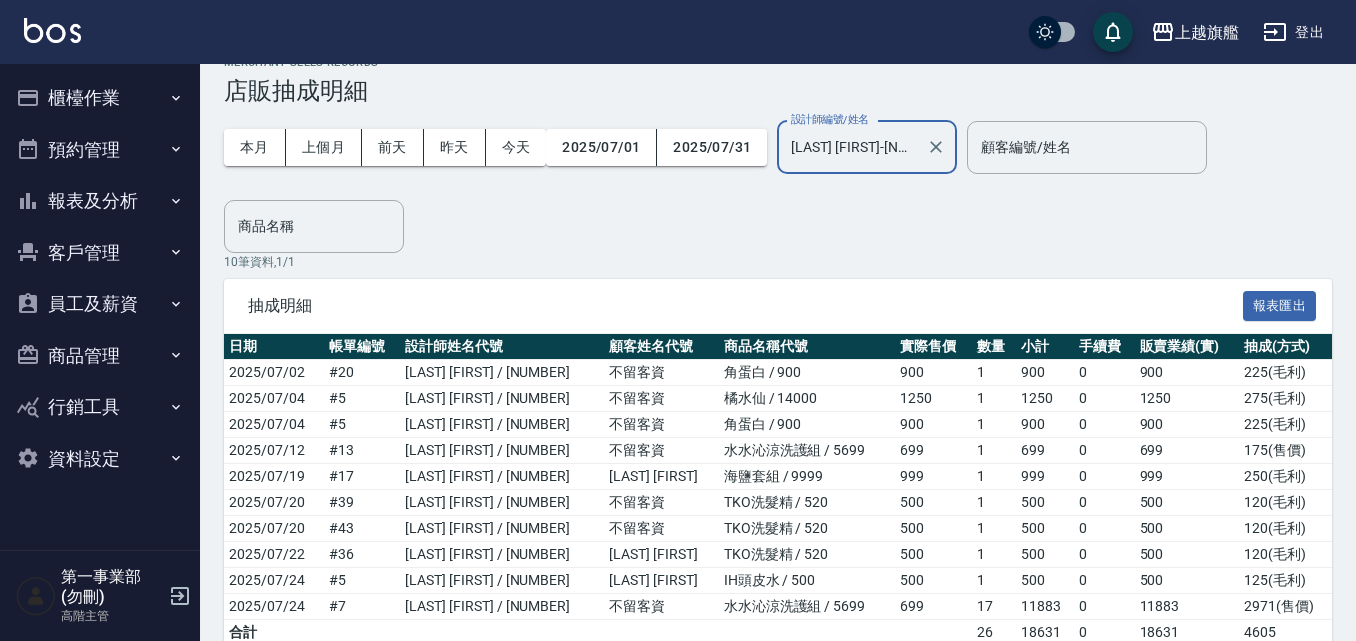 click on "[LAST] [FIRST]-[NUMBER]" at bounding box center [852, 147] 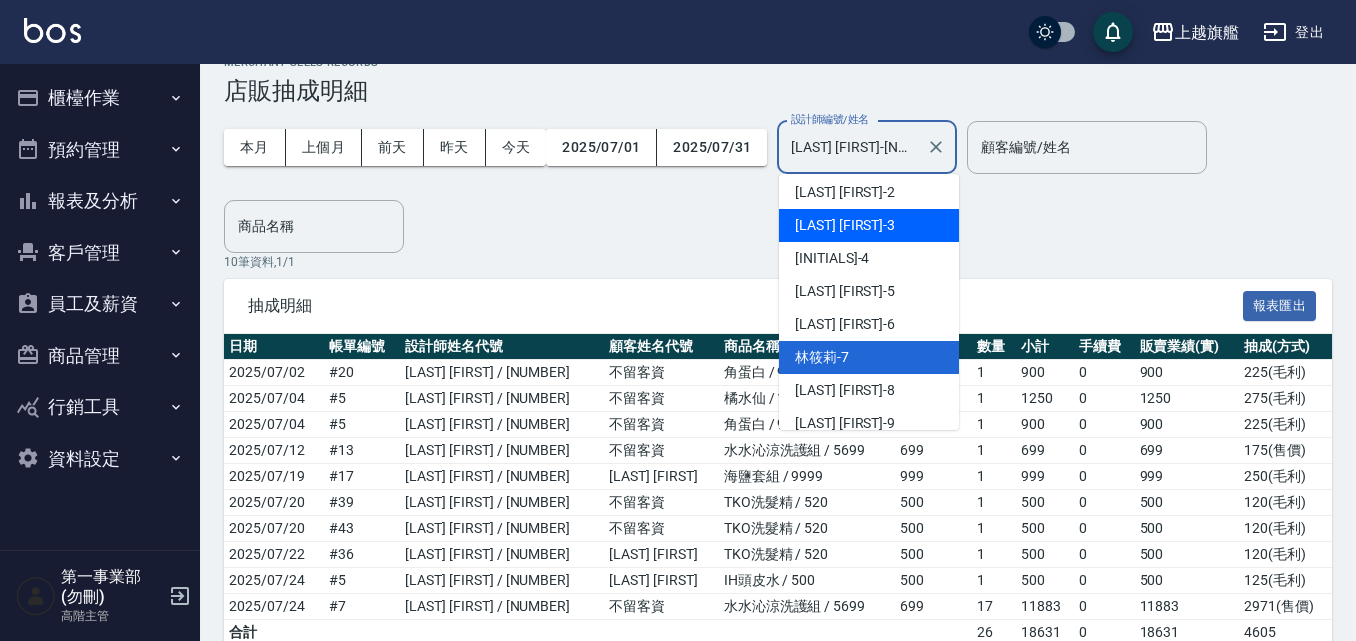scroll, scrollTop: 215, scrollLeft: 0, axis: vertical 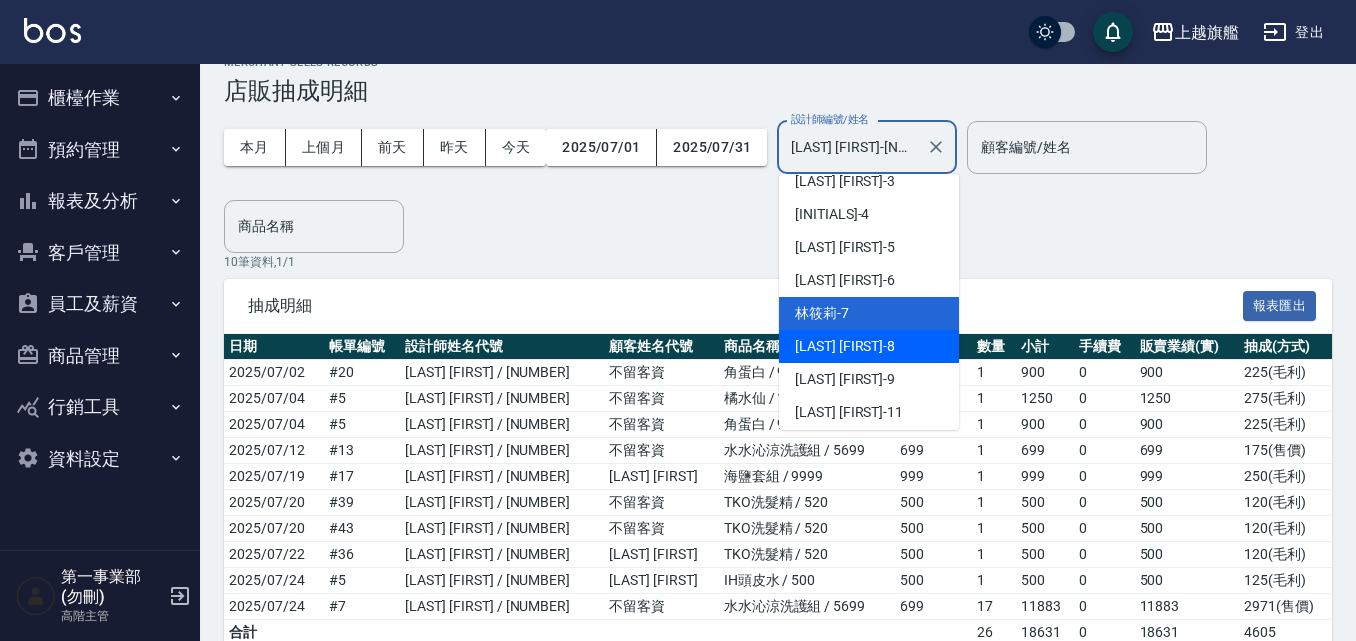 click on "[LAST] [FIRST] -[NUMBER]" at bounding box center (869, 346) 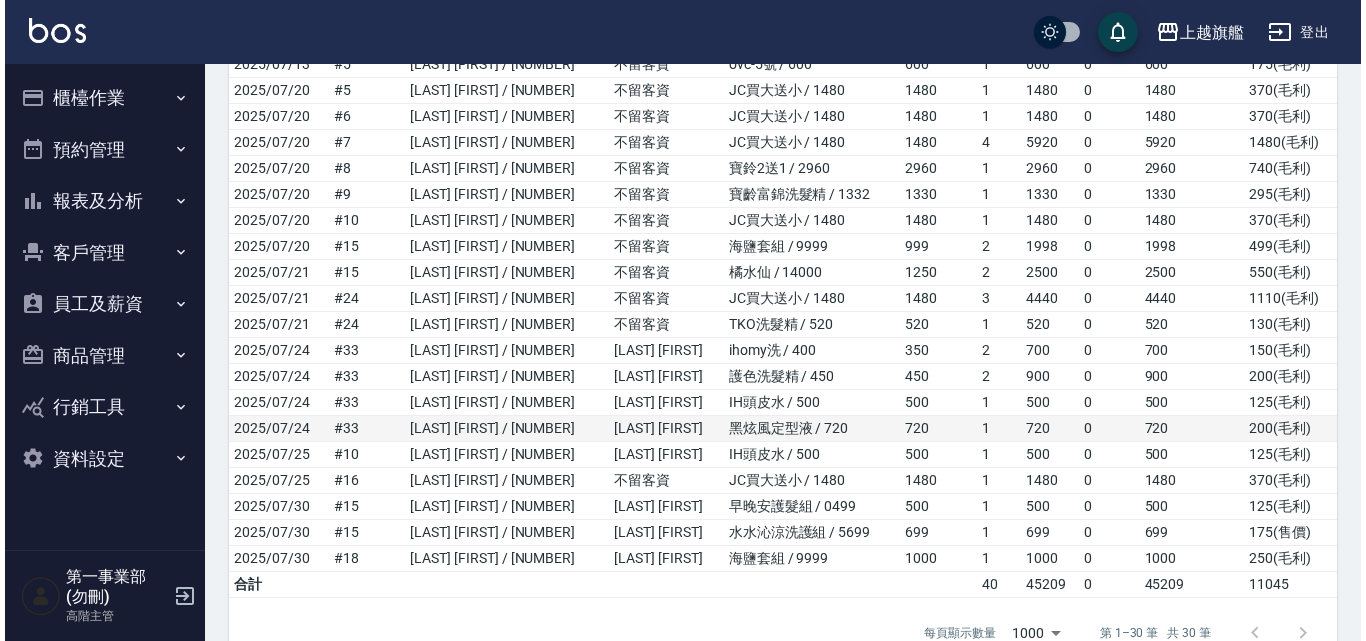 scroll, scrollTop: 652, scrollLeft: 0, axis: vertical 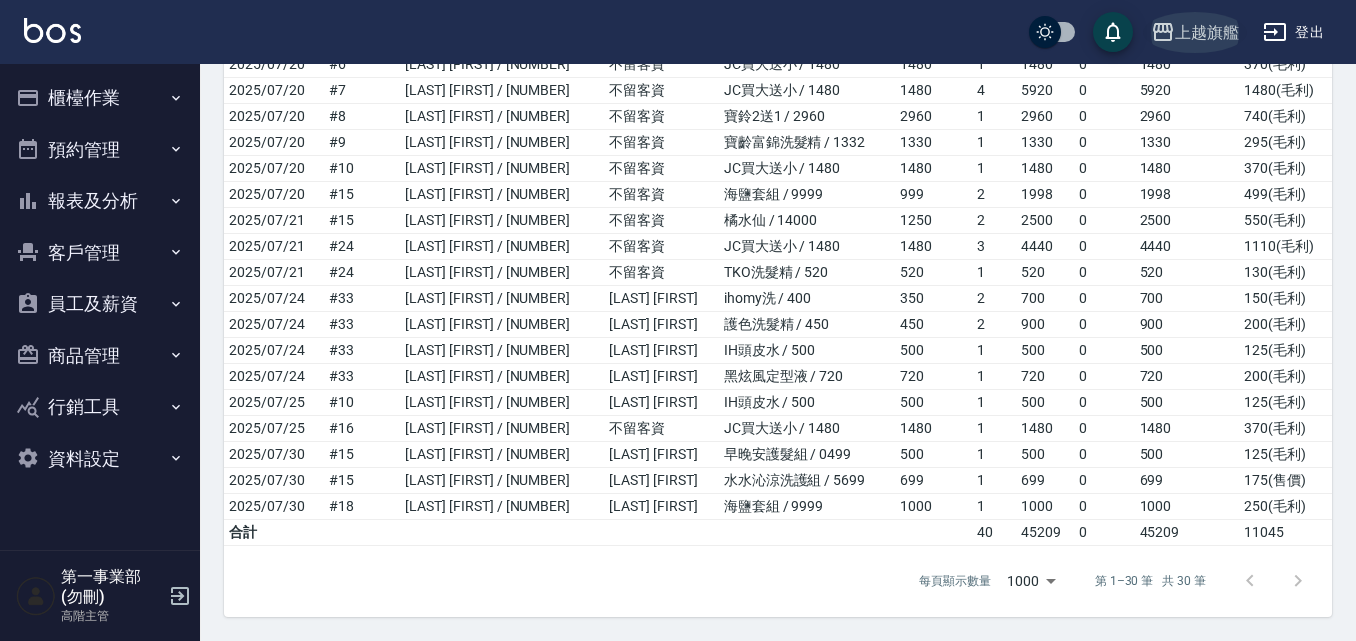click on "上越旗艦" at bounding box center (1207, 32) 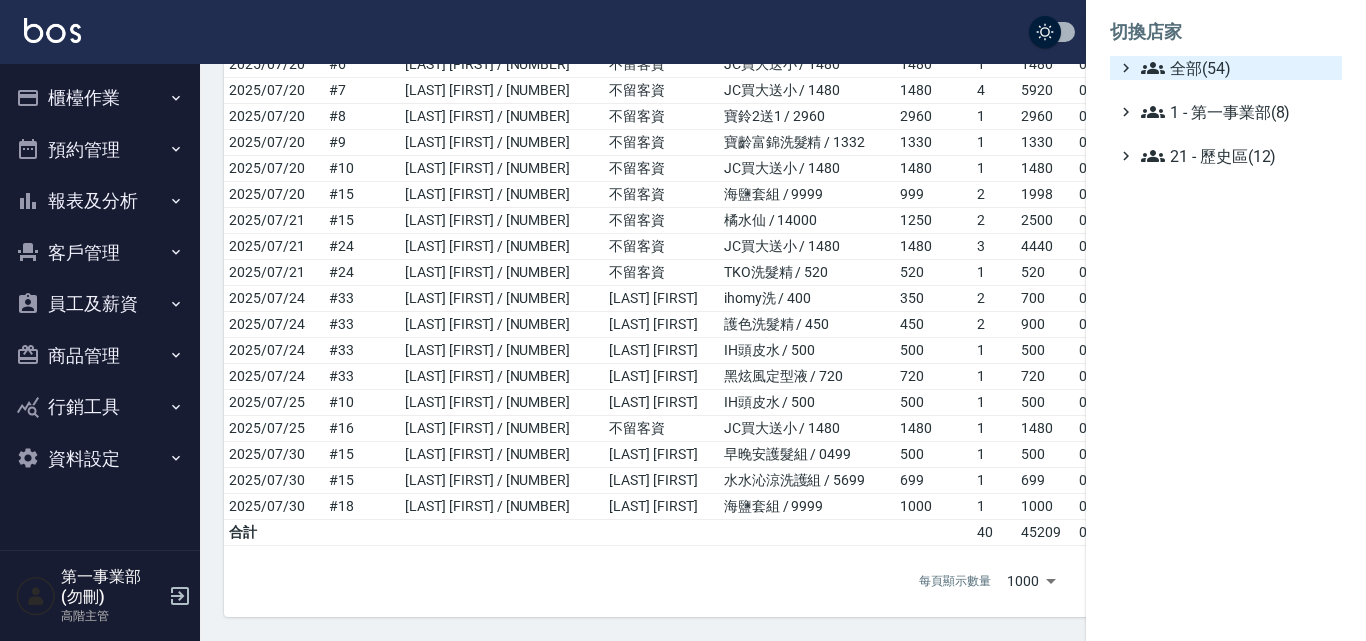 click on "全部(54)" at bounding box center (1237, 68) 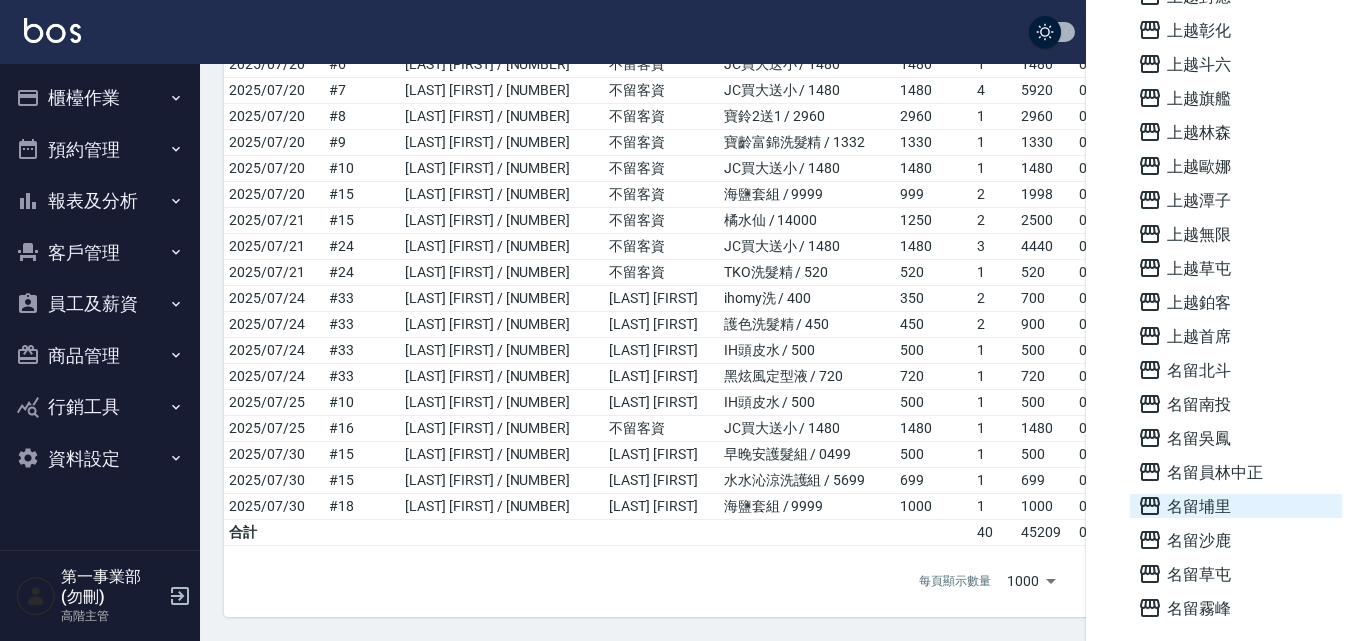 scroll, scrollTop: 1300, scrollLeft: 0, axis: vertical 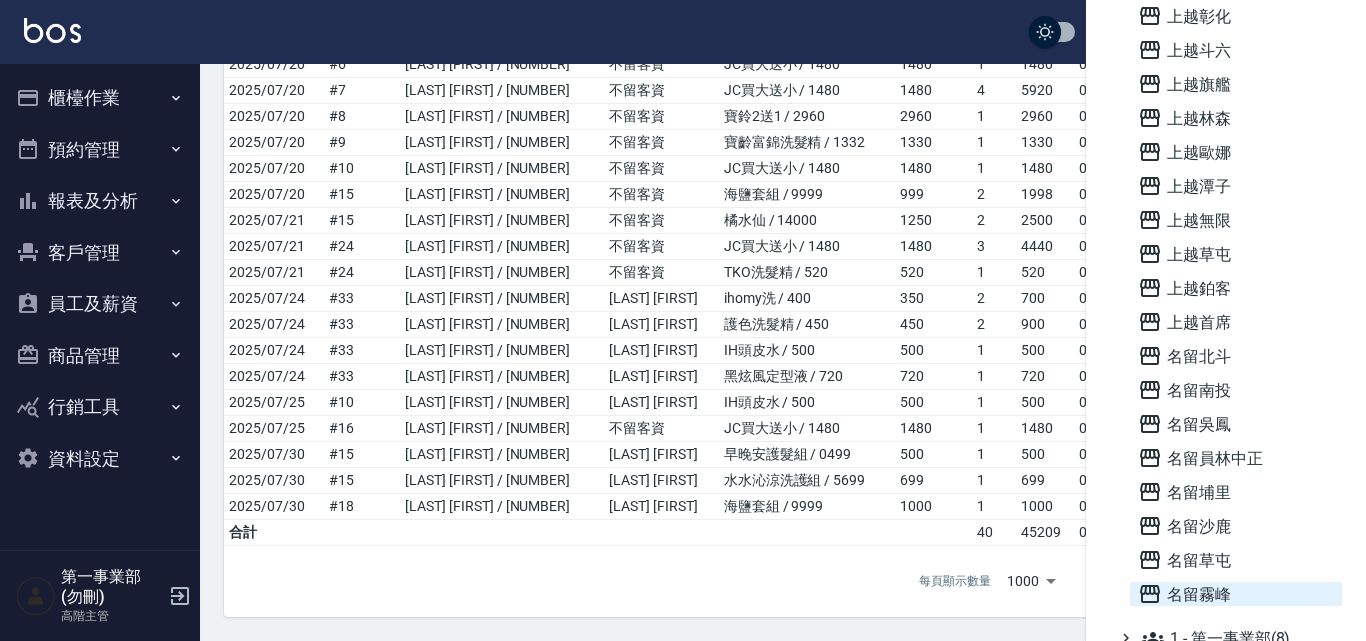 click on "名留霧峰" at bounding box center (1236, 594) 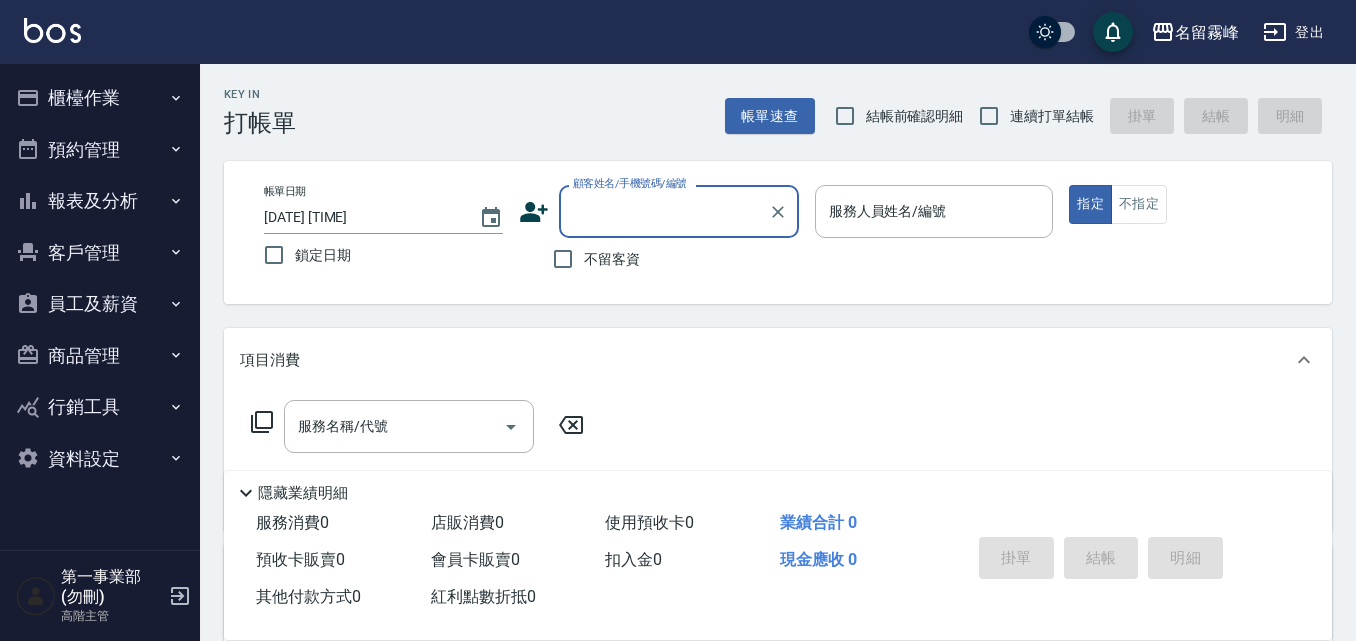 scroll, scrollTop: 0, scrollLeft: 0, axis: both 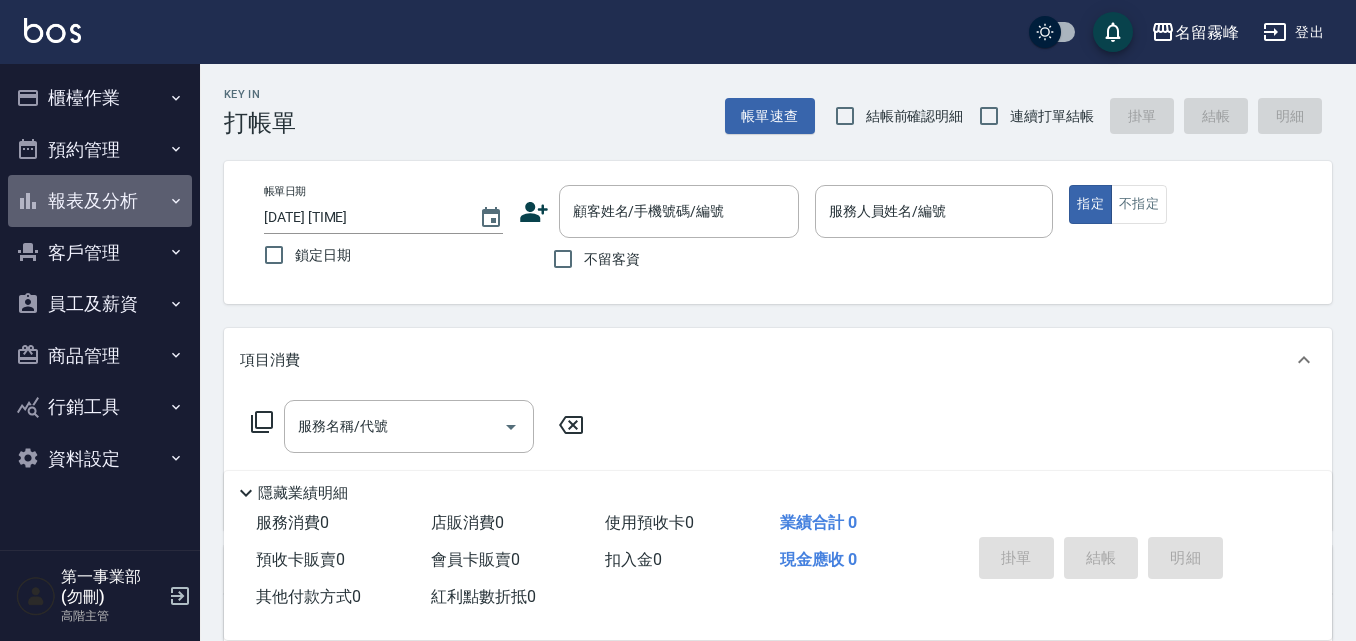 click on "報表及分析" at bounding box center [100, 201] 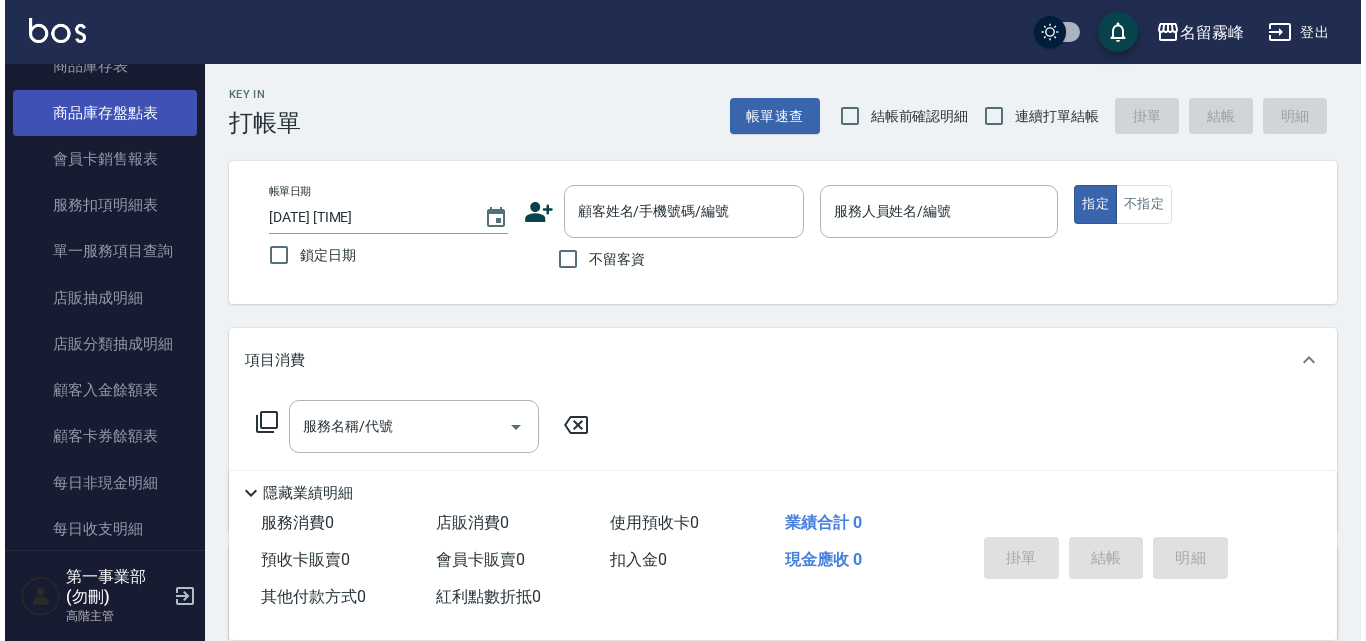 scroll, scrollTop: 1300, scrollLeft: 0, axis: vertical 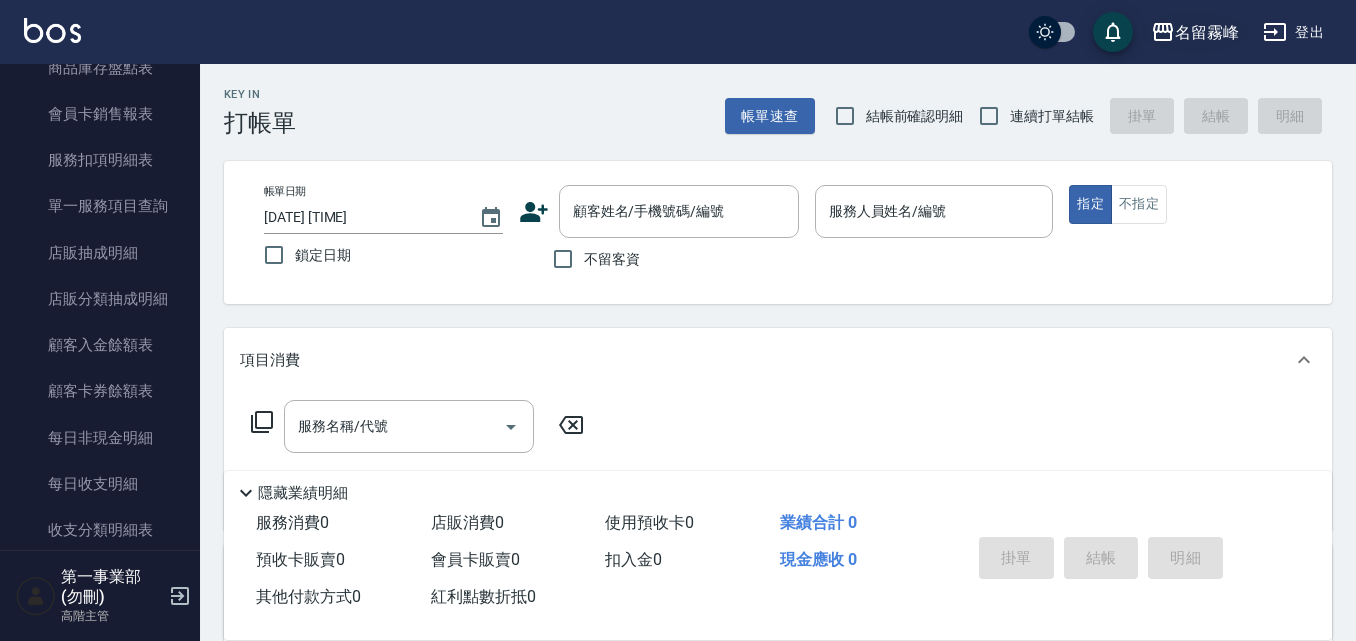 click on "名留霧峰" at bounding box center [1207, 32] 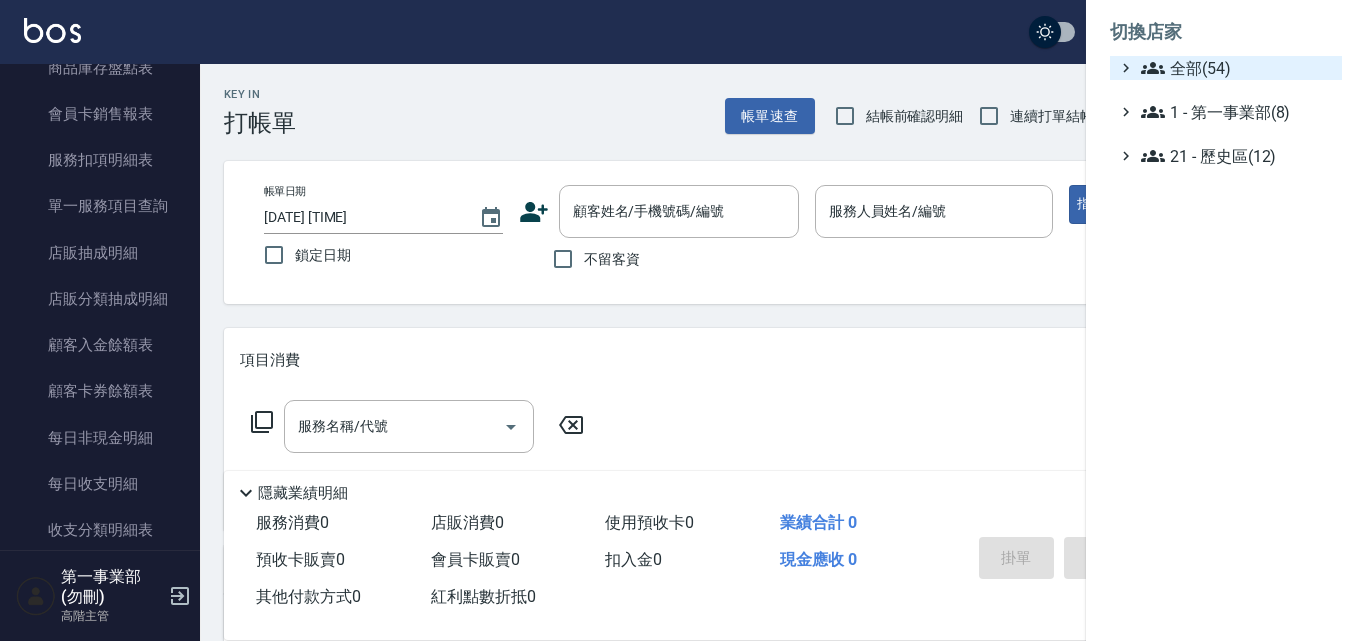 click on "全部(54)" at bounding box center (1237, 68) 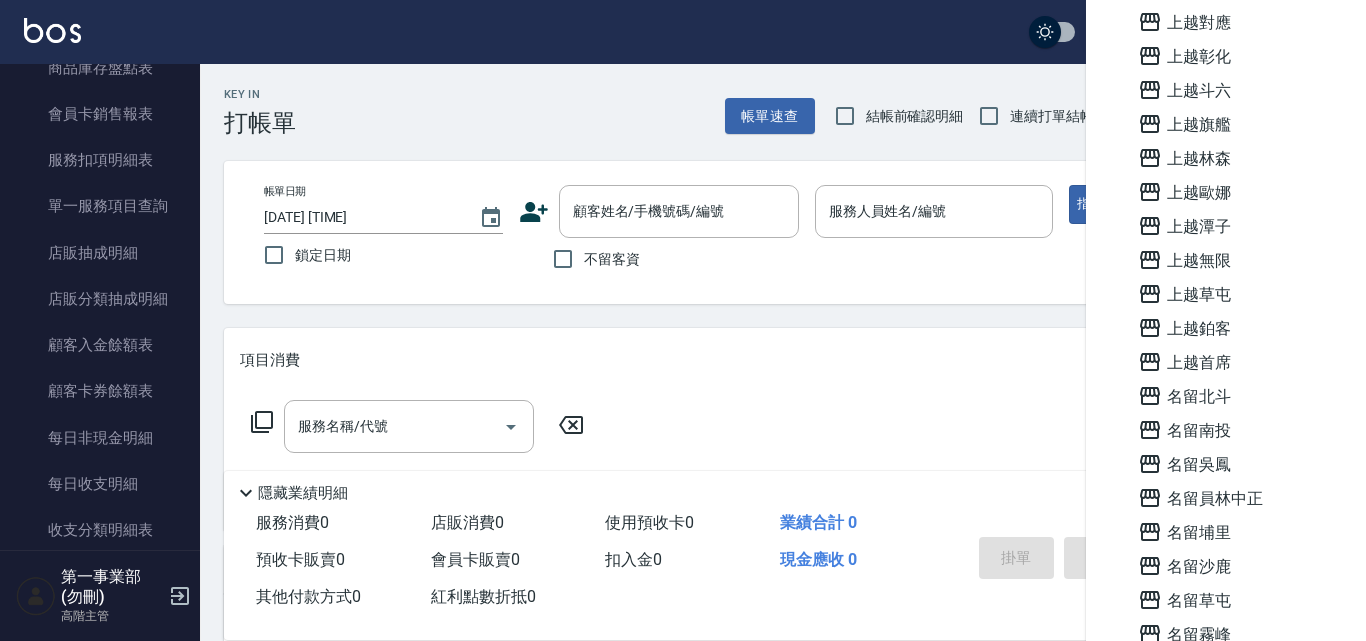 scroll, scrollTop: 1361, scrollLeft: 0, axis: vertical 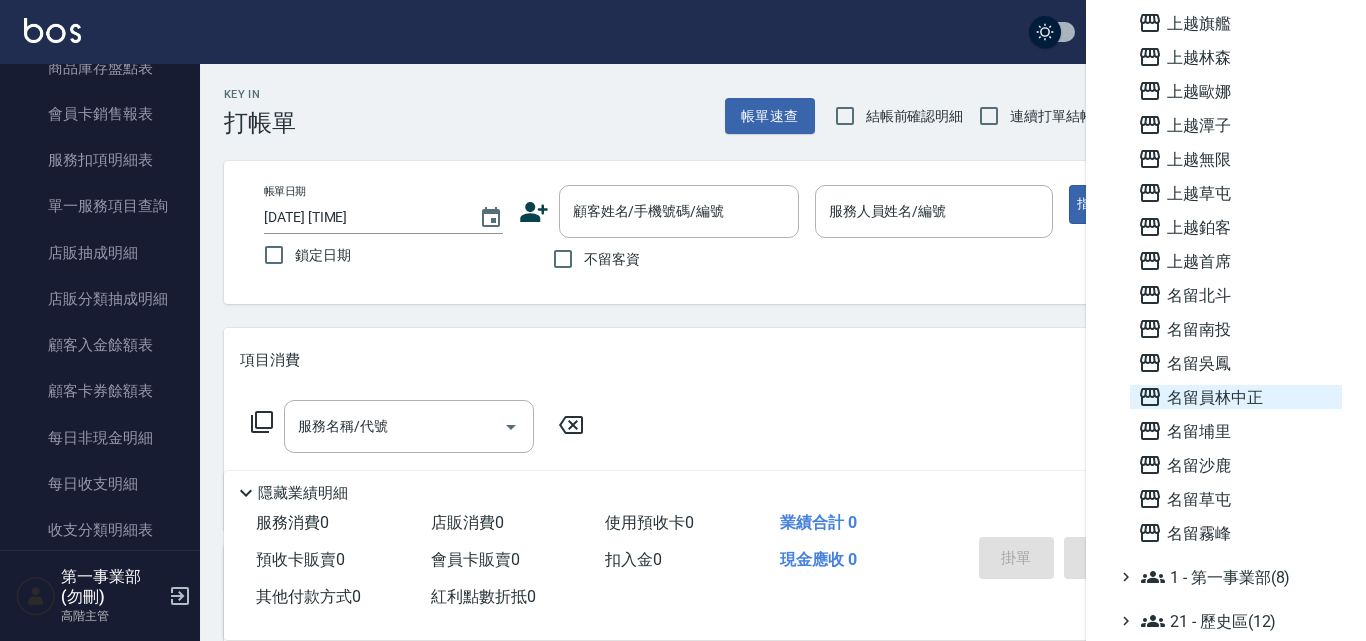 click on "名留員林中正" at bounding box center (1236, 397) 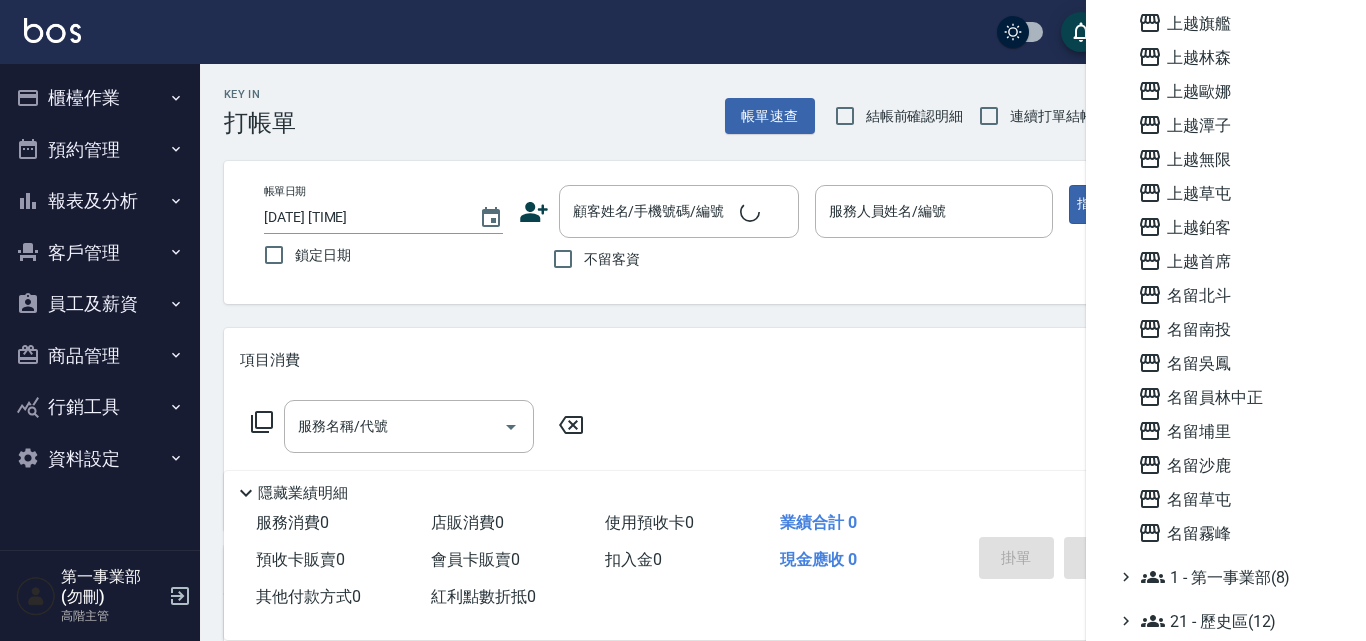 scroll, scrollTop: 0, scrollLeft: 0, axis: both 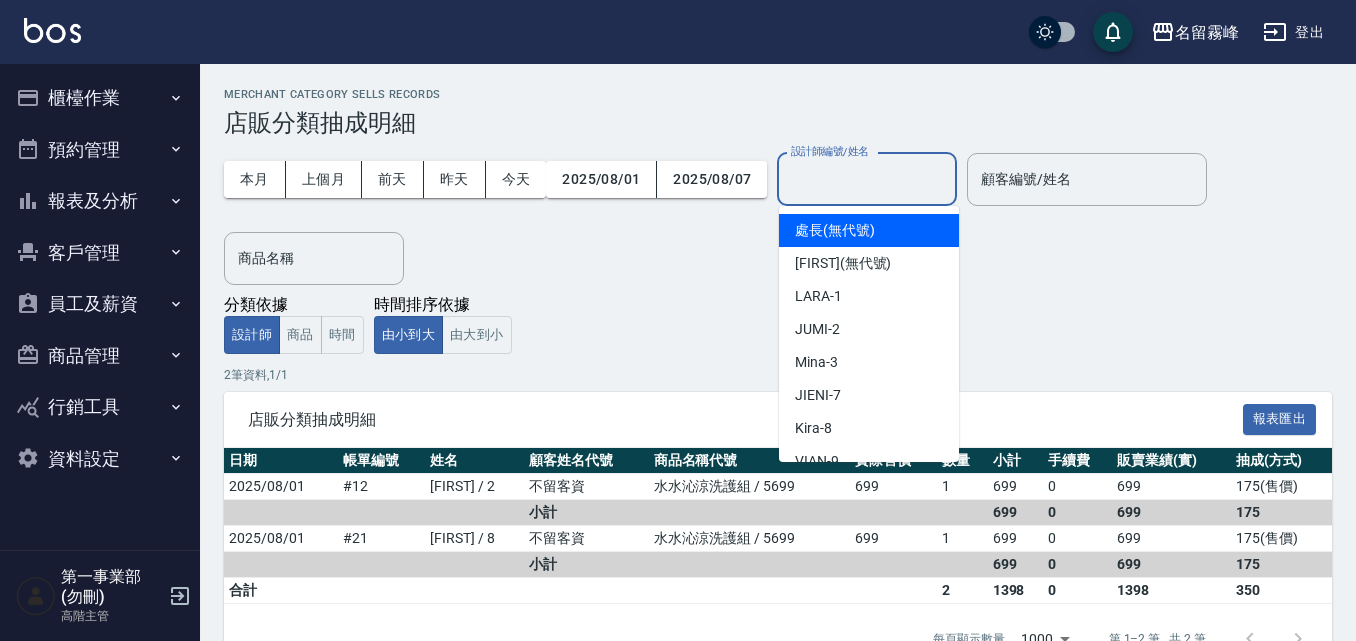 click on "設計師編號/姓名 設計師編號/姓名" at bounding box center (867, 179) 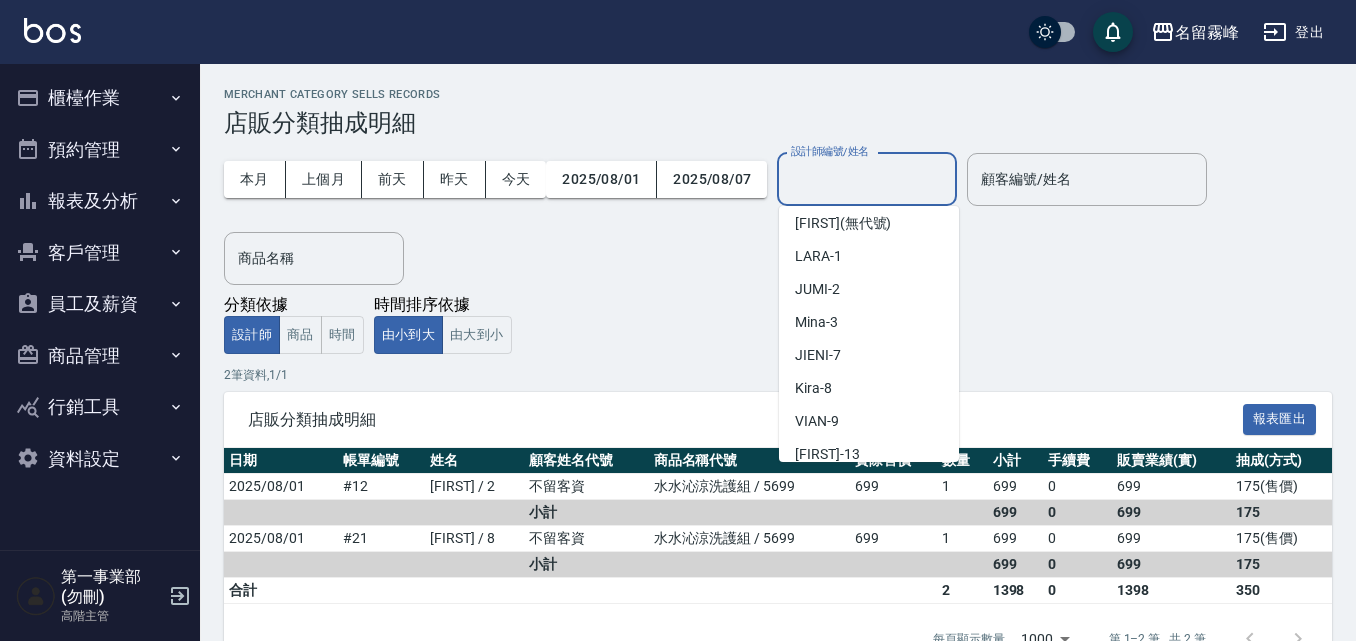 scroll, scrollTop: 22, scrollLeft: 0, axis: vertical 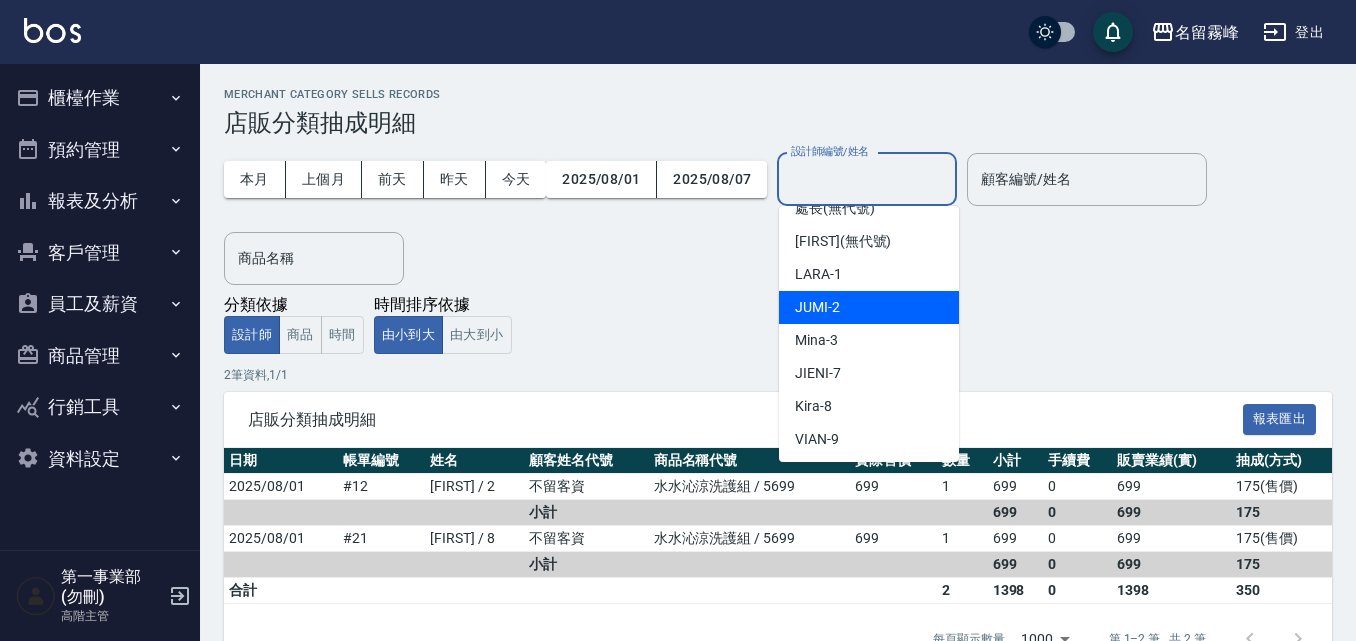 click on "JUMI -2" at bounding box center [869, 307] 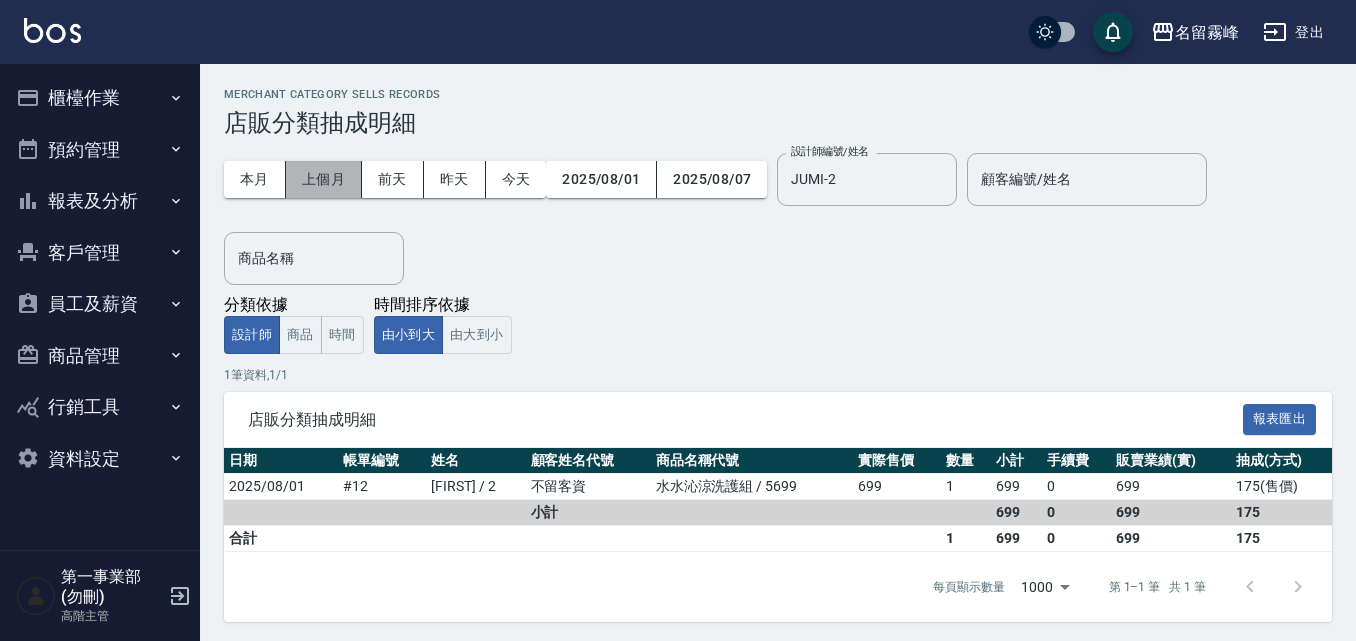 click on "上個月" at bounding box center [324, 179] 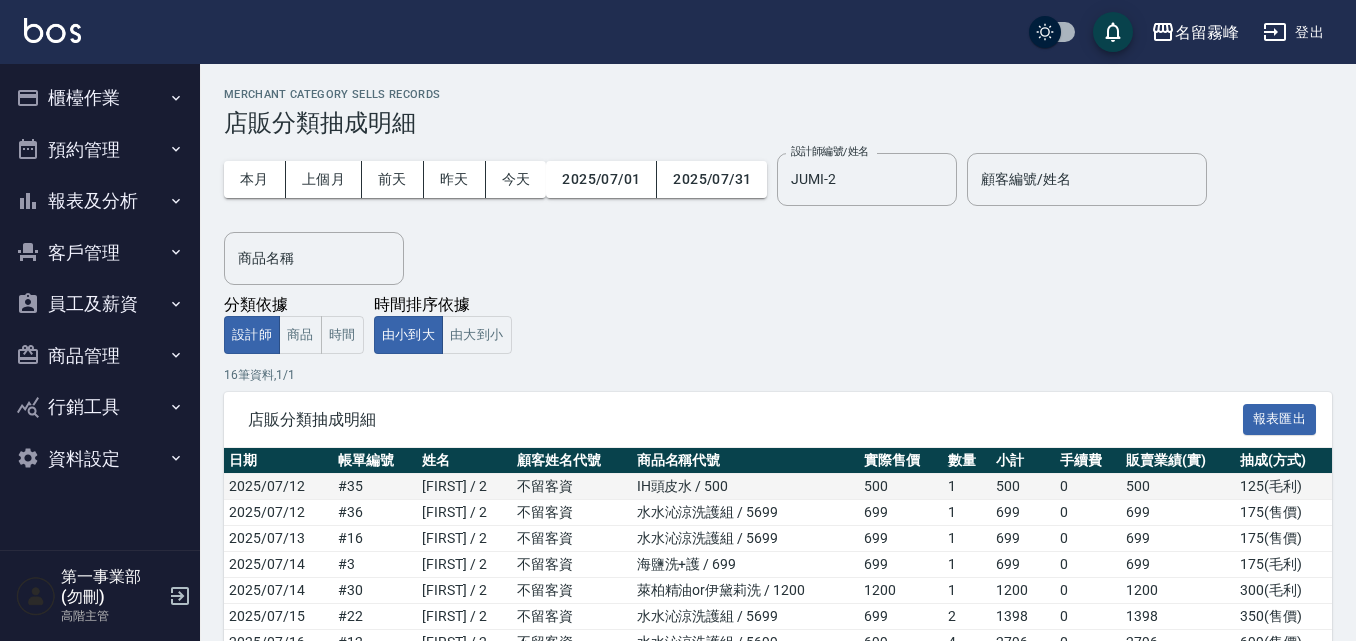 scroll, scrollTop: 398, scrollLeft: 0, axis: vertical 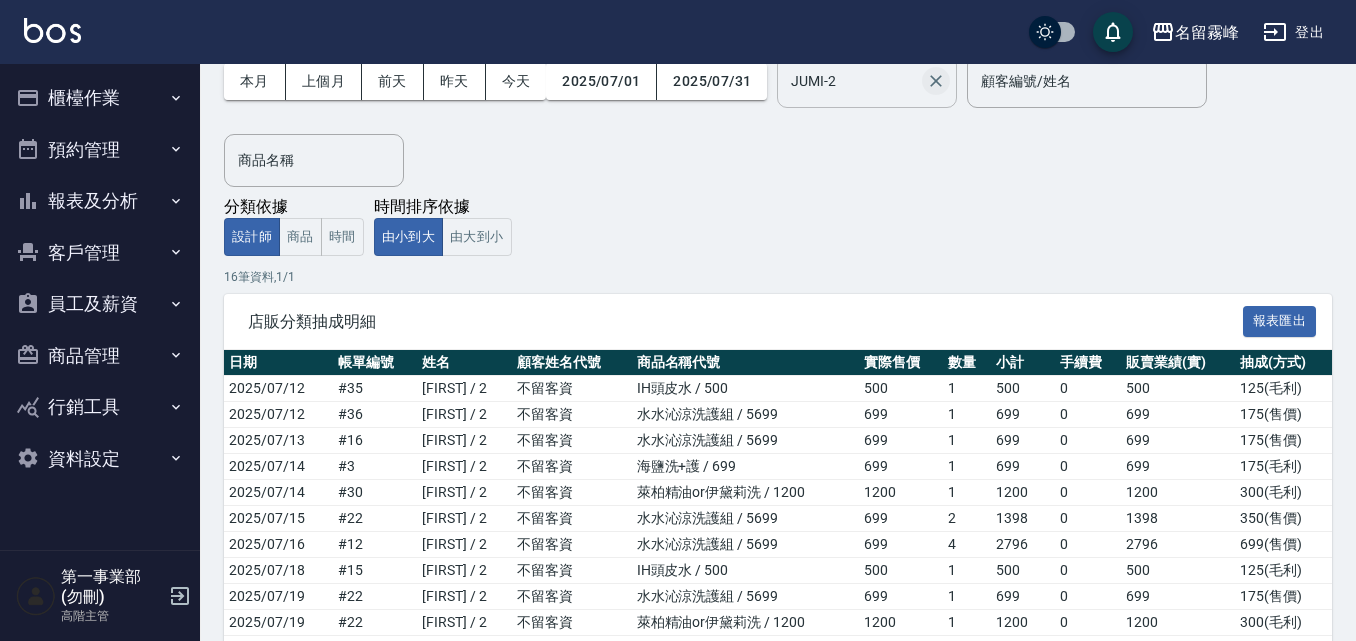 click 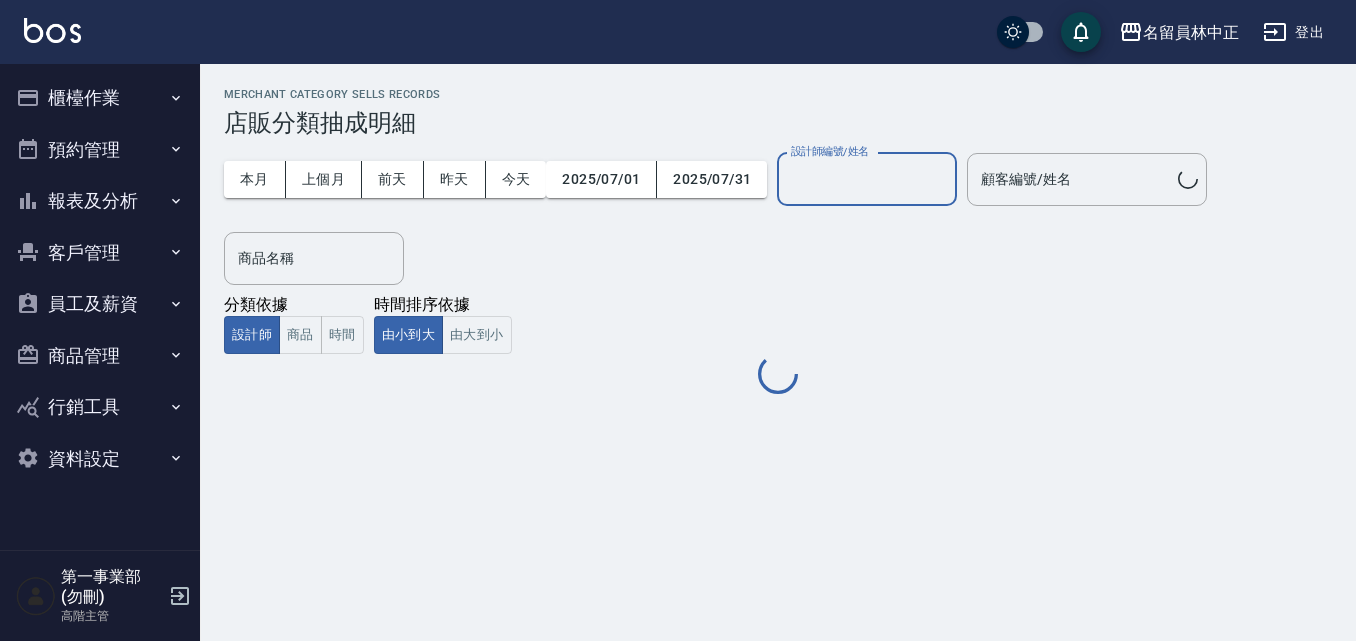 scroll, scrollTop: 0, scrollLeft: 0, axis: both 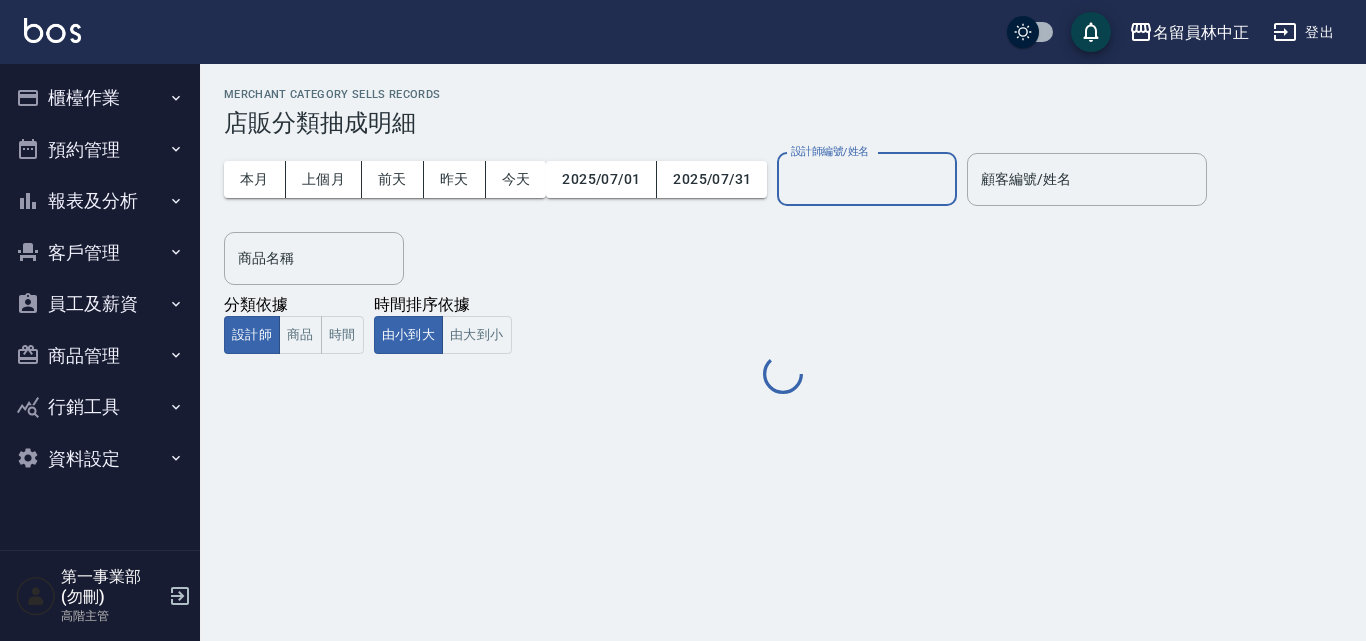 click on "設計師編號/姓名" at bounding box center [867, 179] 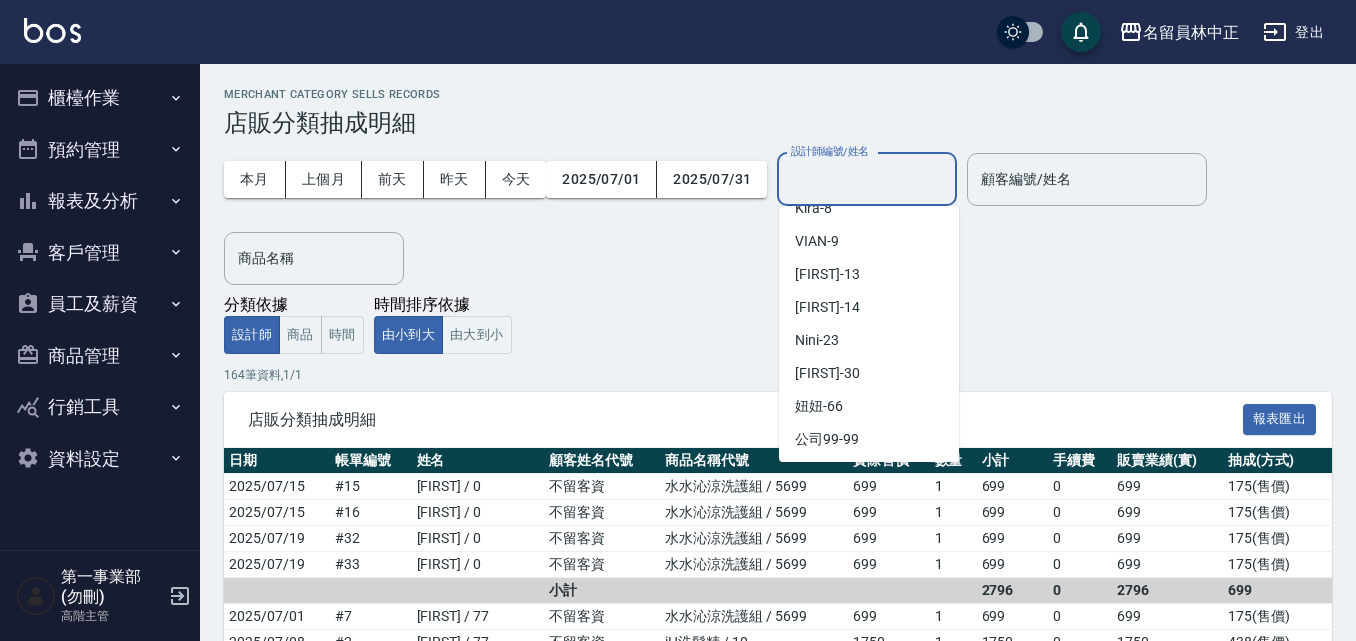 scroll, scrollTop: 222, scrollLeft: 0, axis: vertical 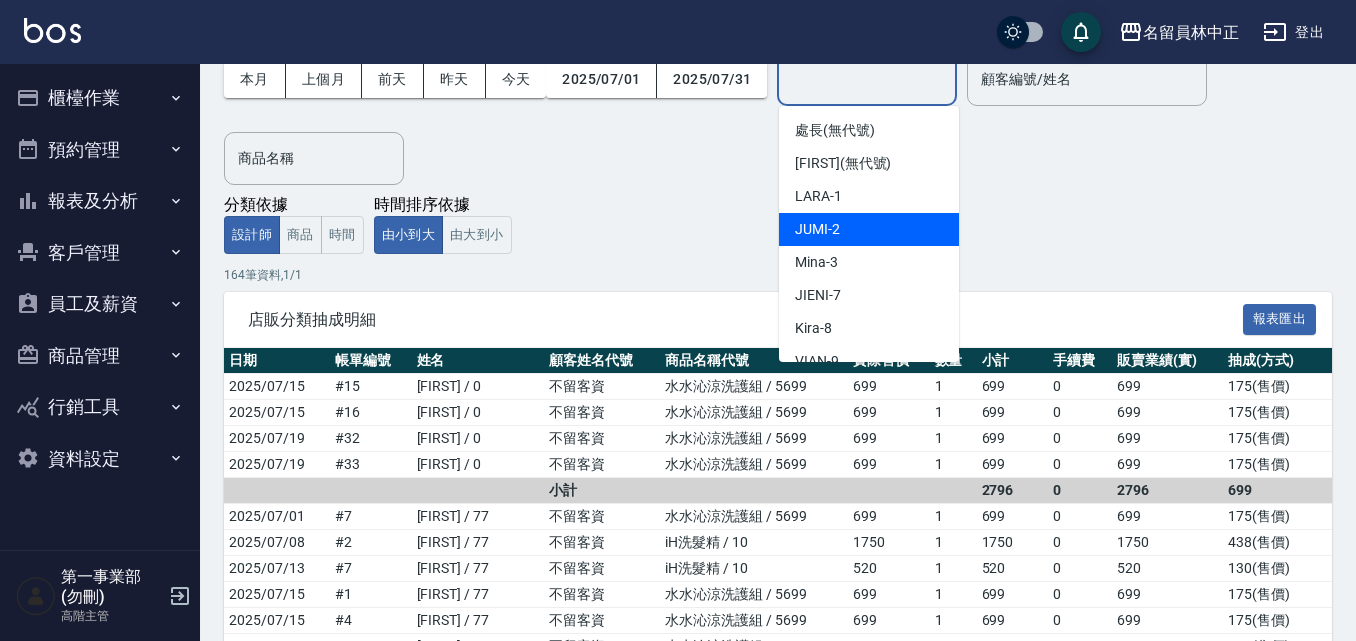 click on "JUMI -2" at bounding box center (869, 229) 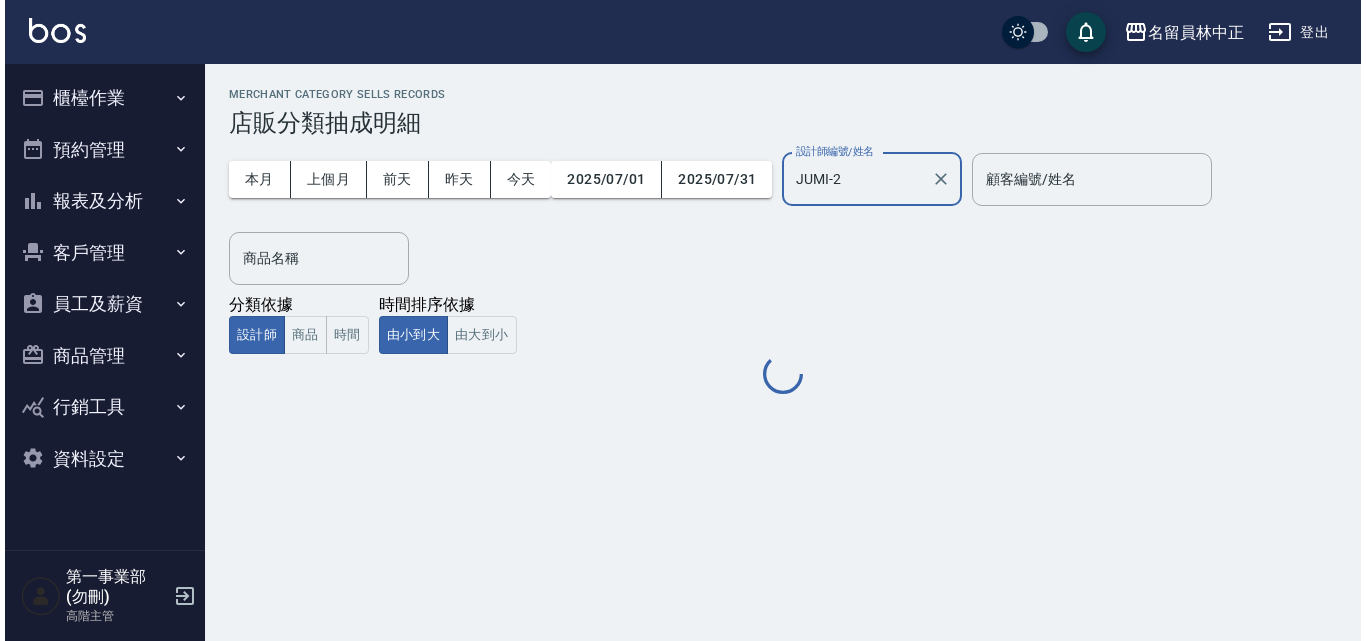 scroll, scrollTop: 0, scrollLeft: 0, axis: both 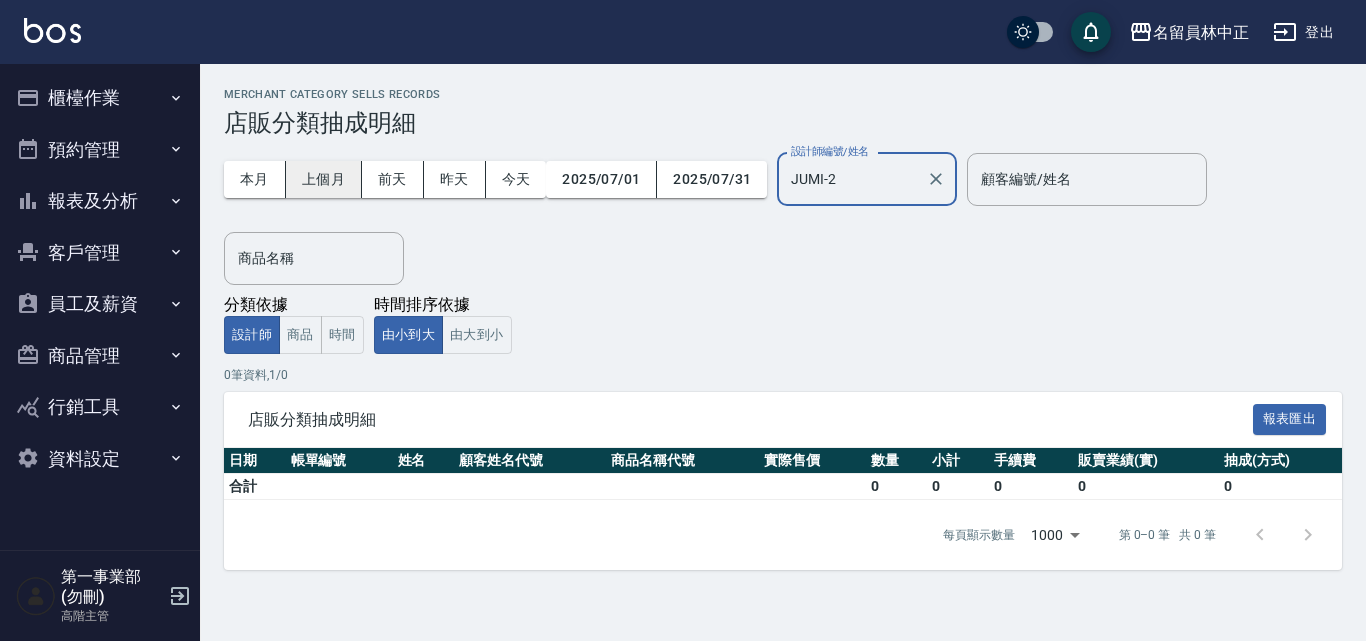 click on "上個月" at bounding box center (324, 179) 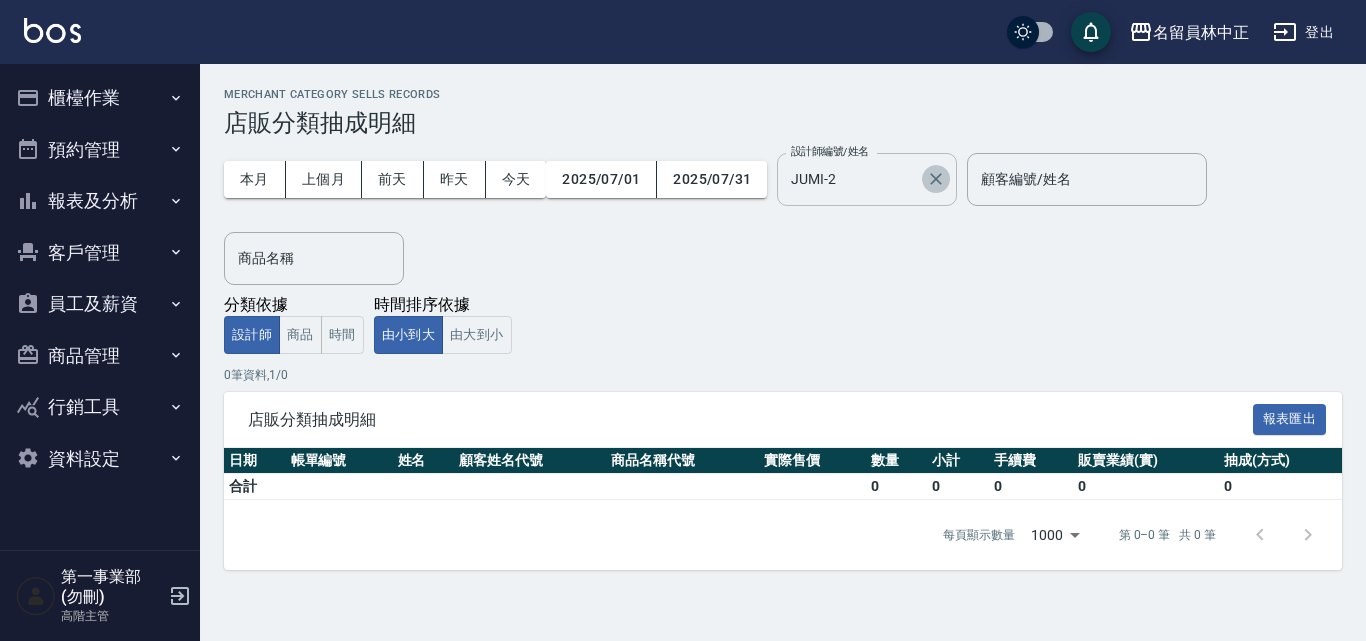 click 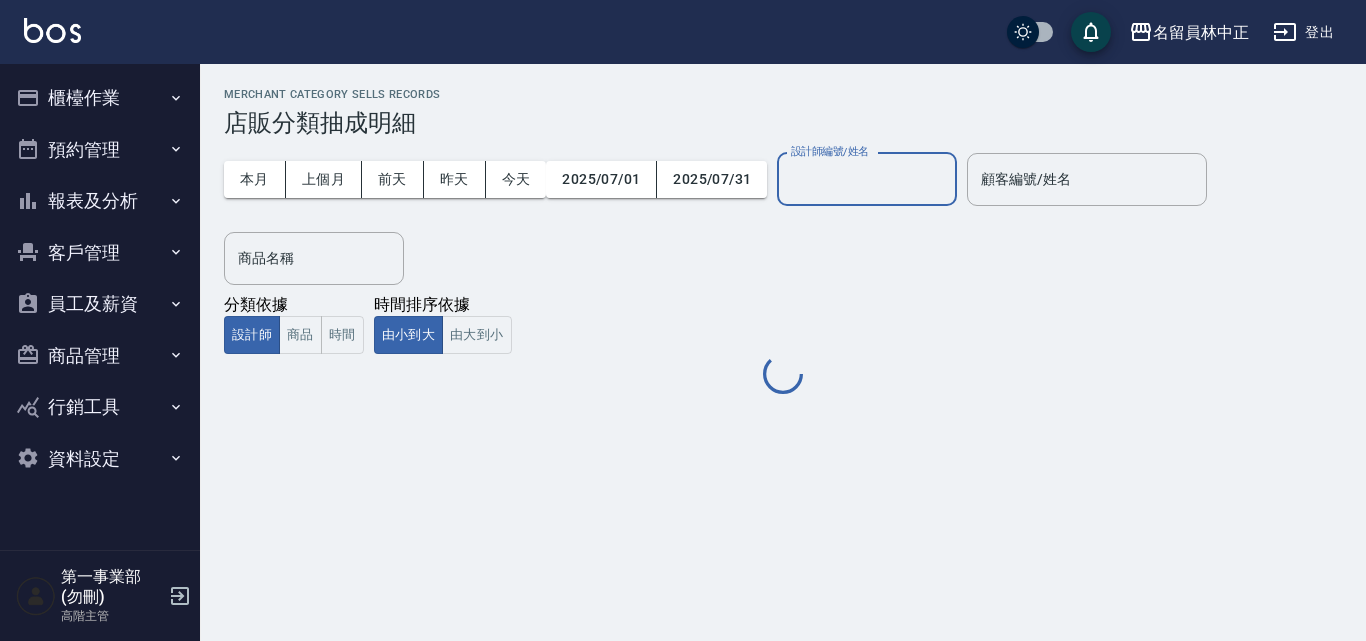 click on "設計師編號/姓名" at bounding box center (867, 179) 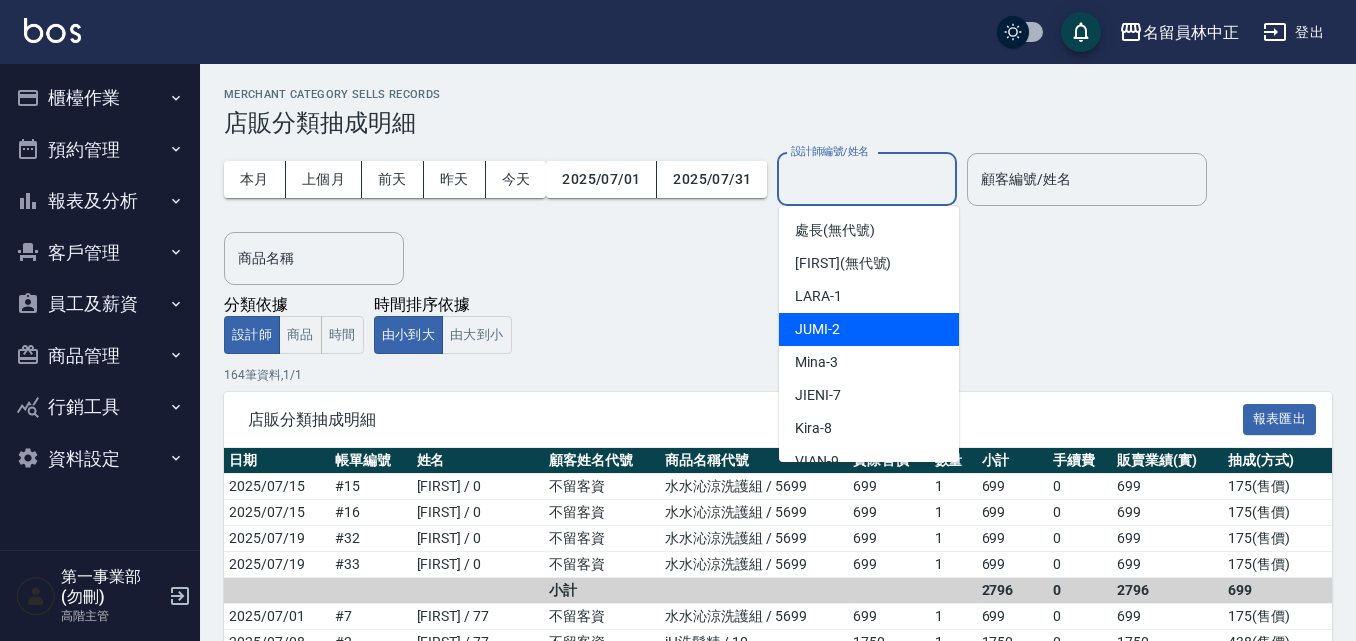click on "JUMI -2" at bounding box center [869, 329] 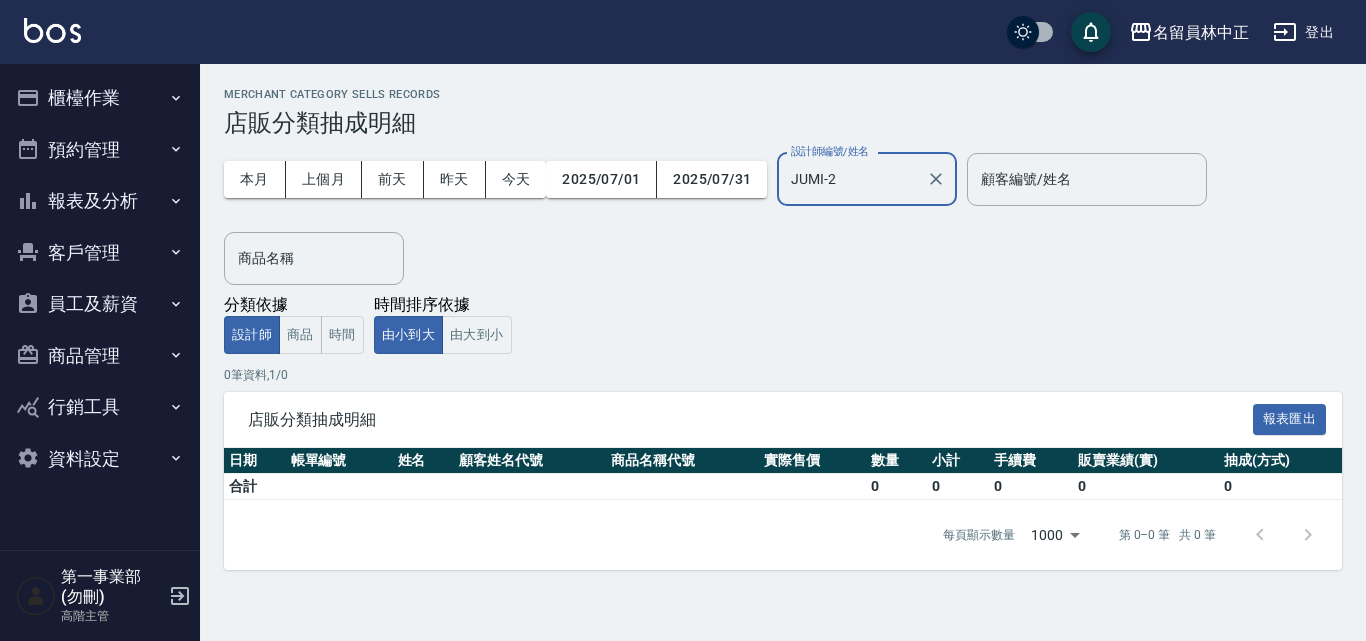 click on "JUMI-2" at bounding box center [852, 179] 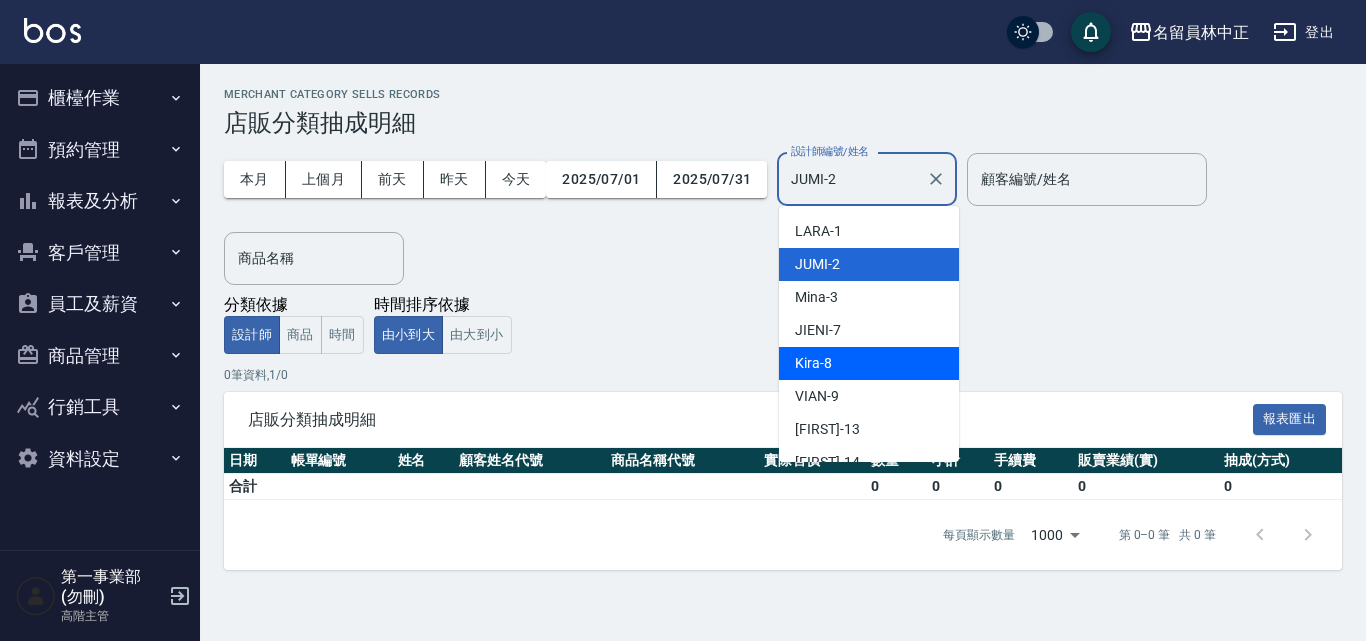 scroll, scrollTop: 100, scrollLeft: 0, axis: vertical 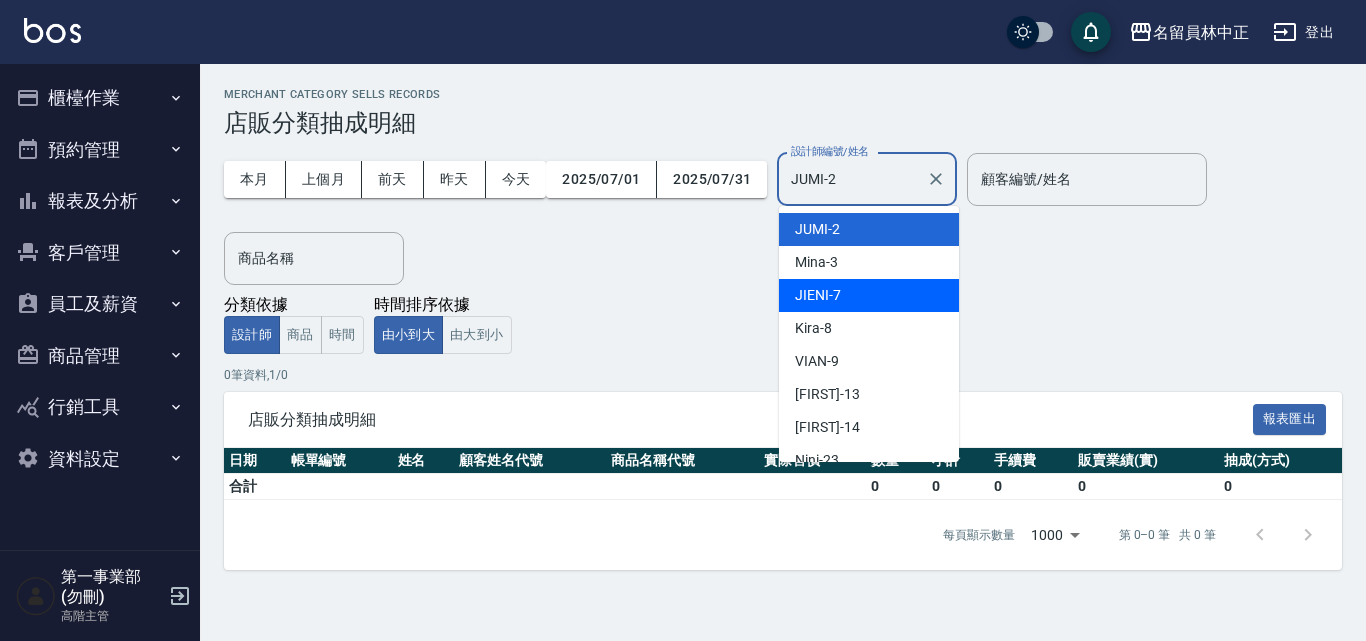 click on "JIENI -7" at bounding box center [869, 295] 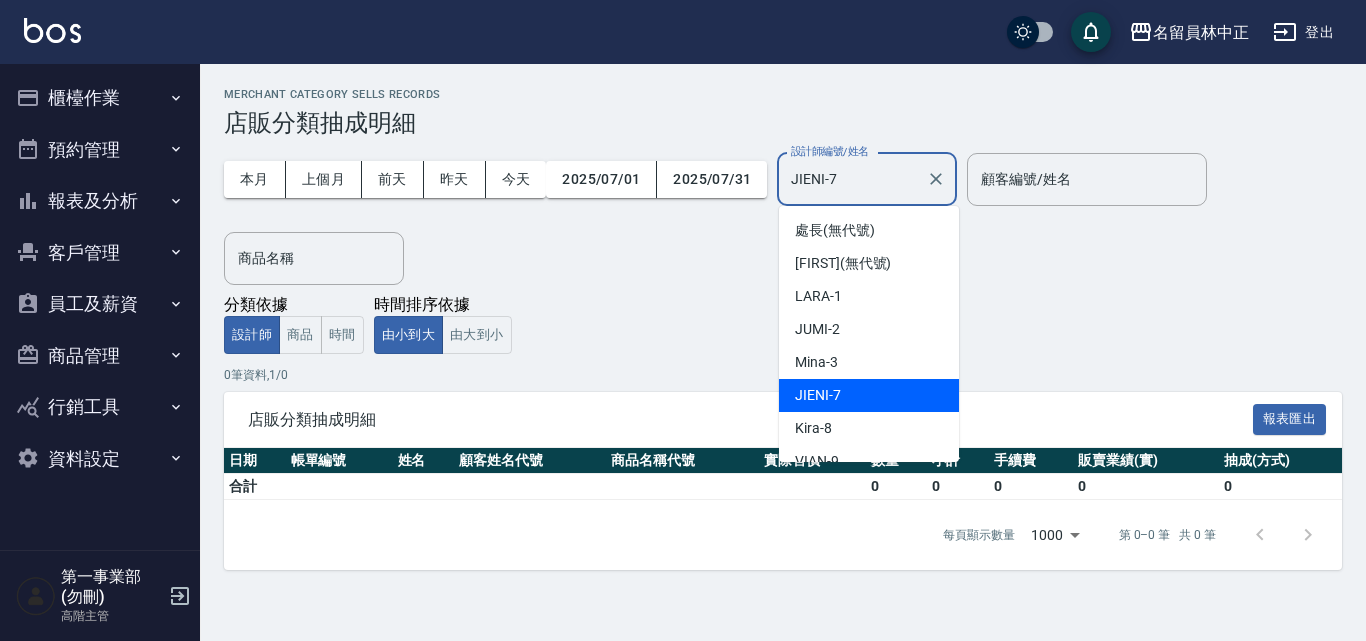click on "JIENI-7" at bounding box center (852, 179) 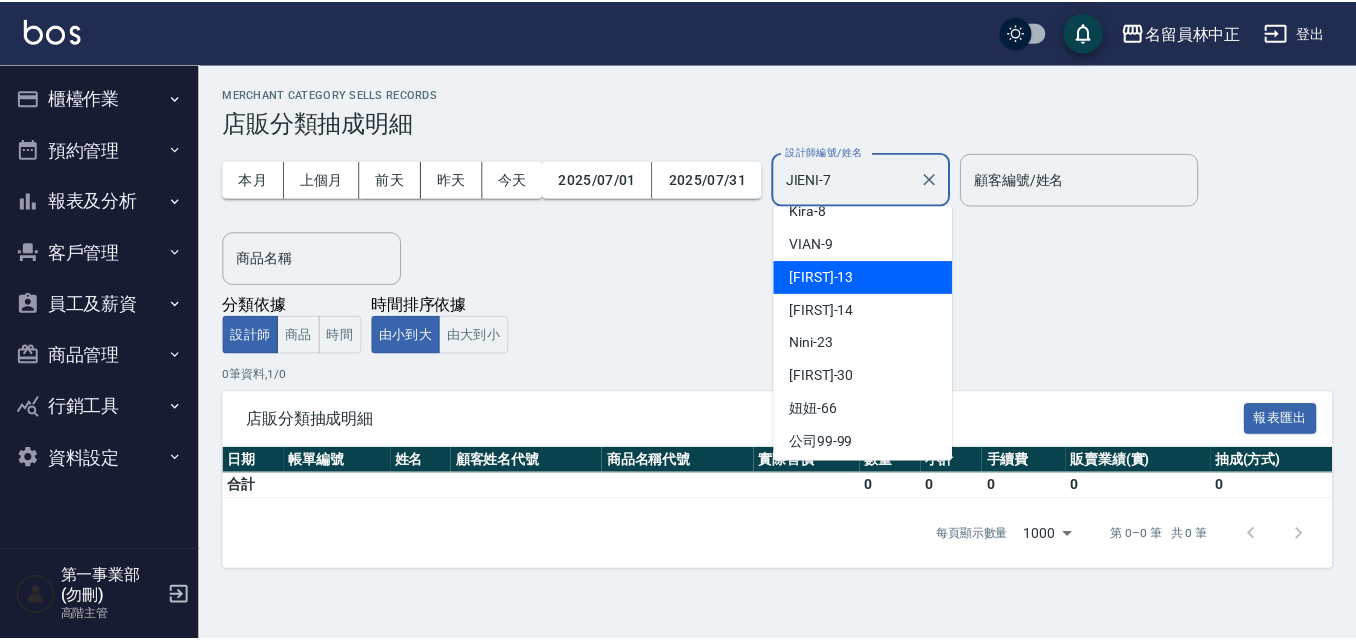 scroll, scrollTop: 222, scrollLeft: 0, axis: vertical 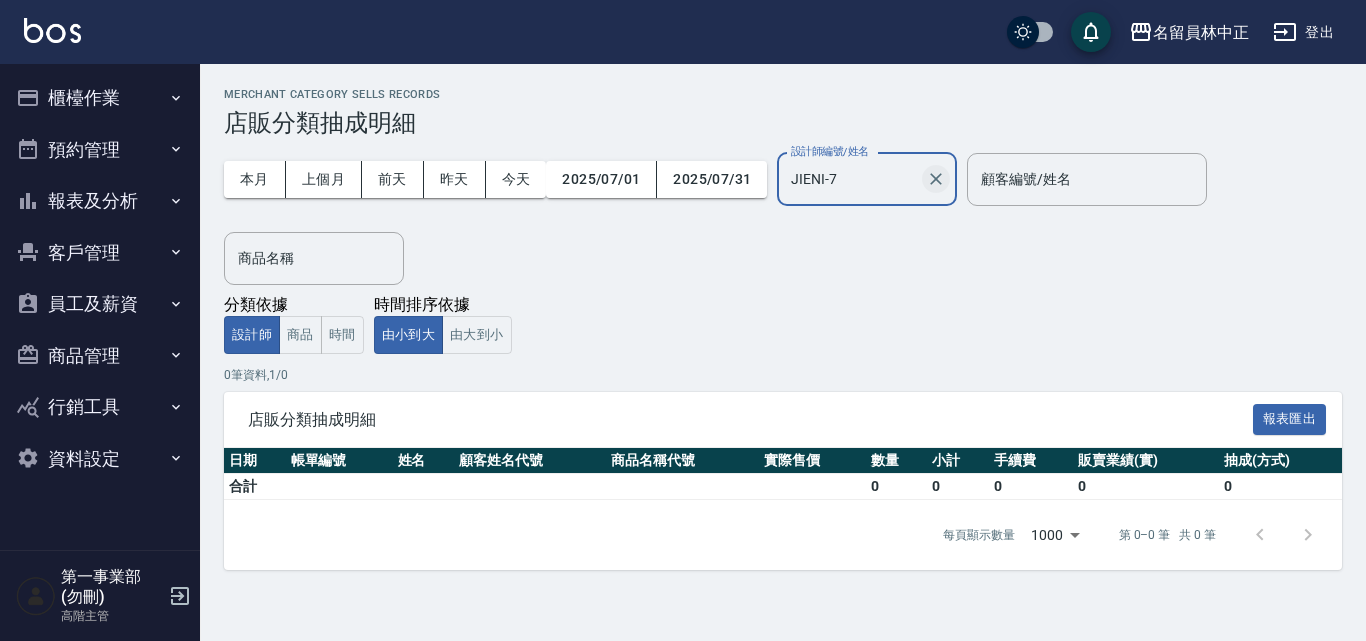 click at bounding box center [936, 179] 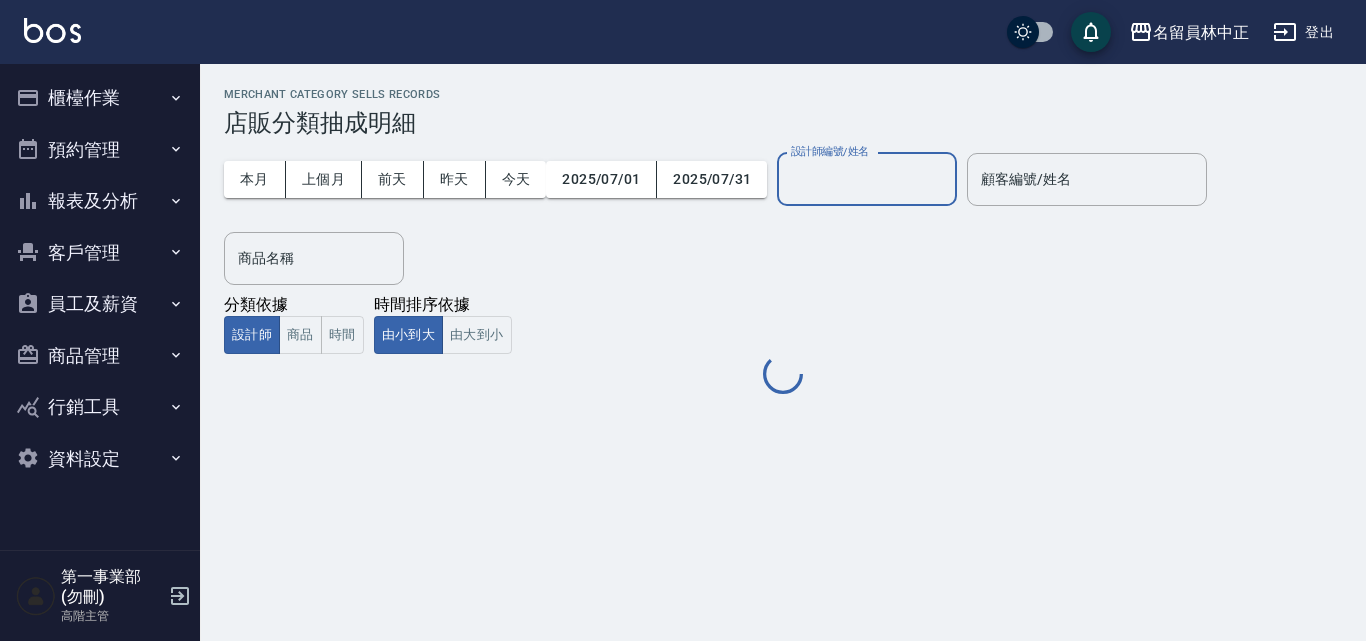 click on "設計師編號/姓名" at bounding box center [867, 179] 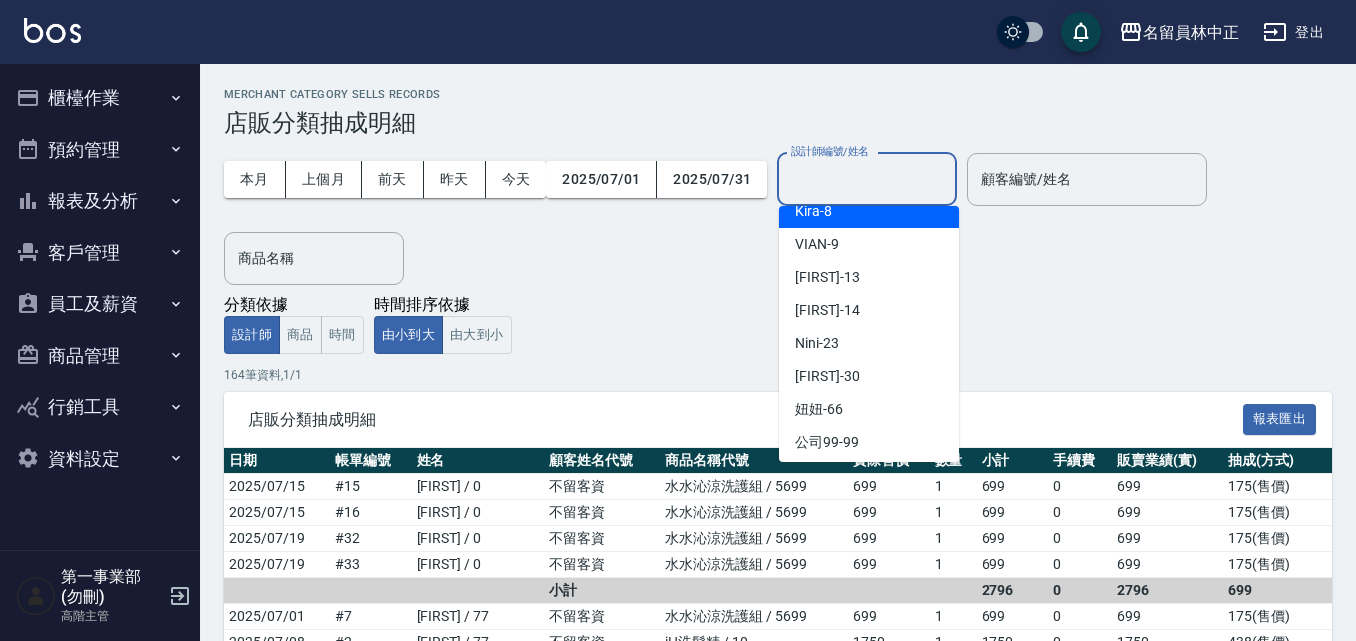 scroll, scrollTop: 222, scrollLeft: 0, axis: vertical 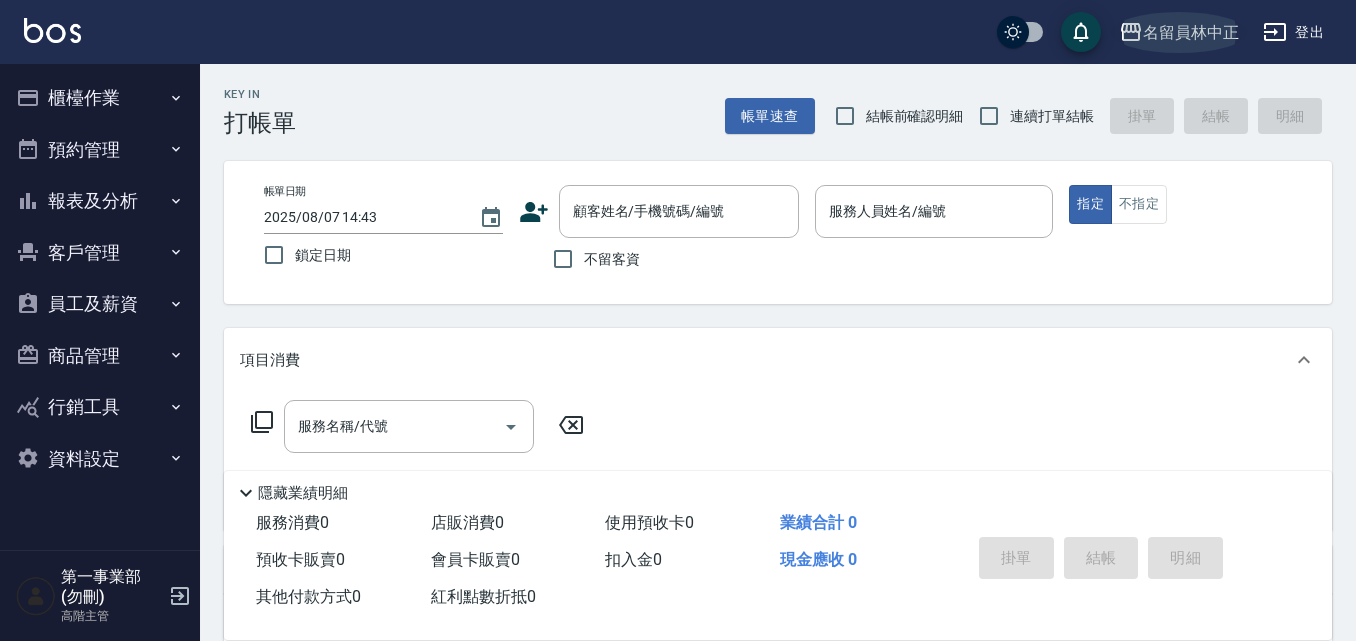 click on "名留員林中正" at bounding box center (1191, 32) 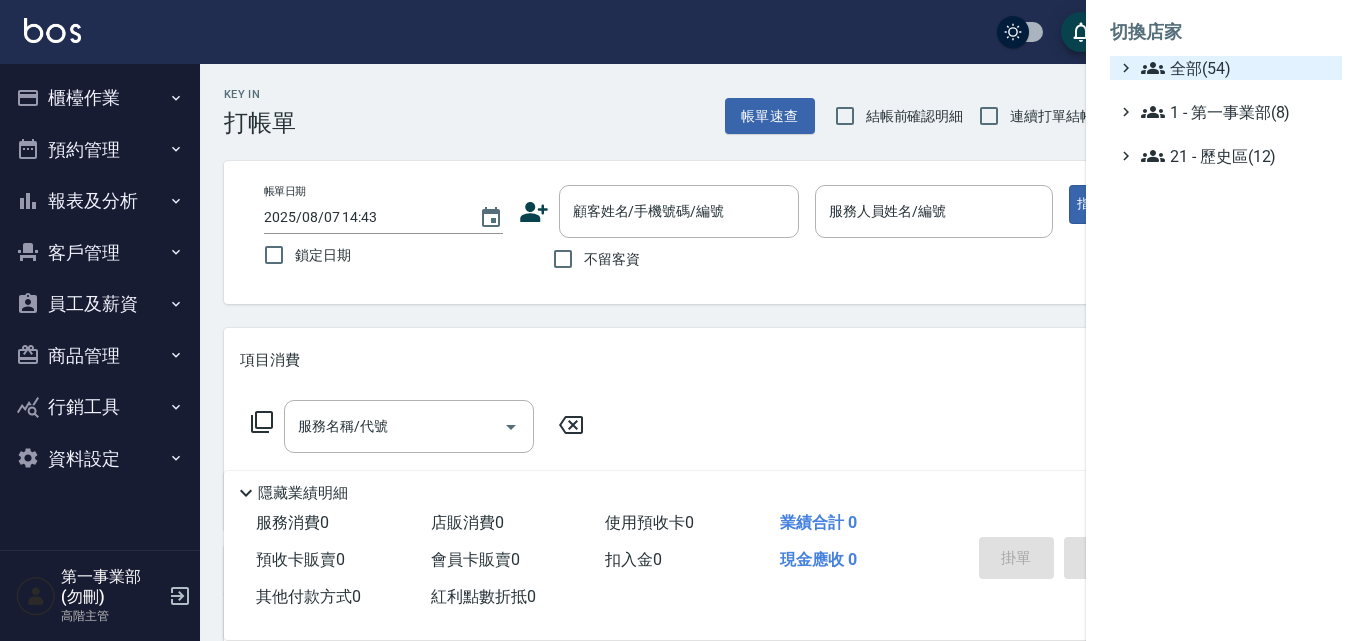 click on "全部(54)" at bounding box center (1237, 68) 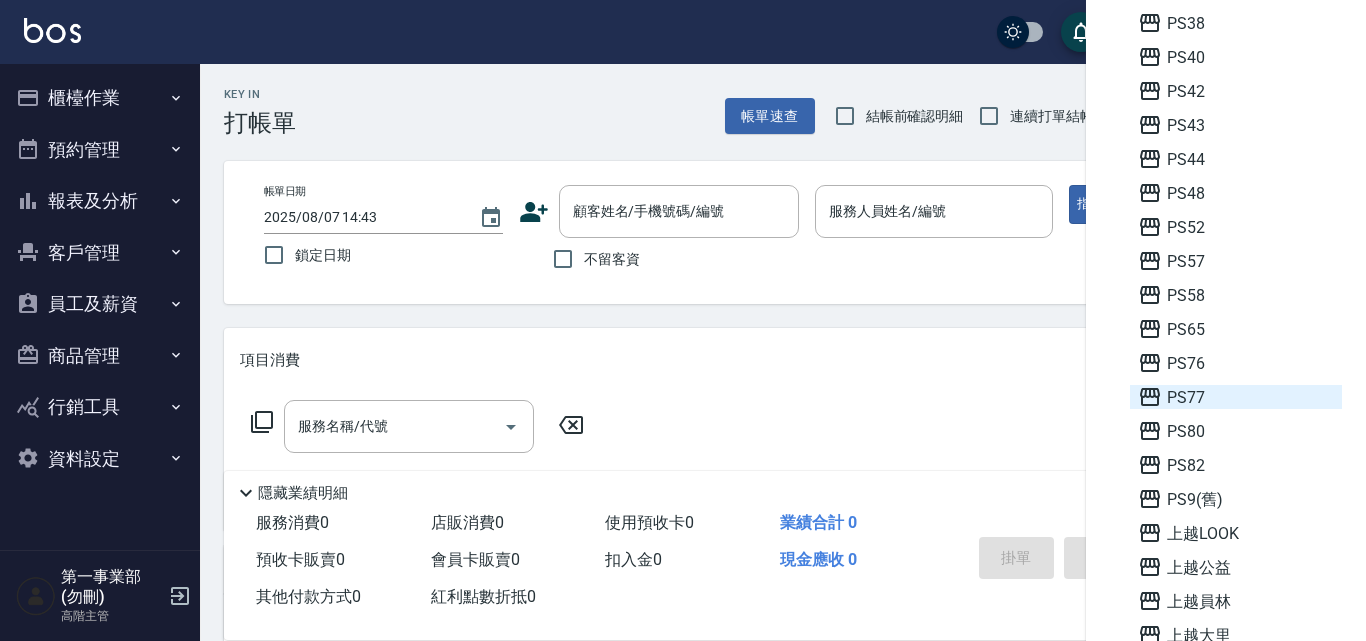 scroll, scrollTop: 700, scrollLeft: 0, axis: vertical 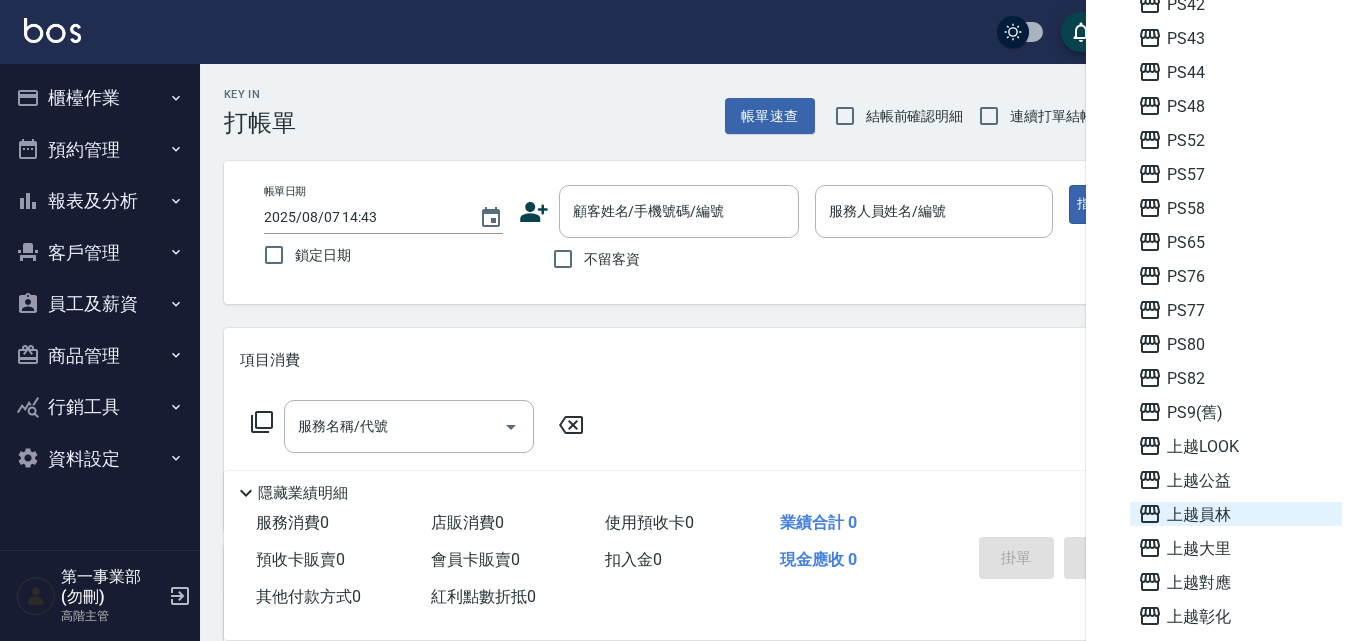 click on "上越員林" at bounding box center [1236, 514] 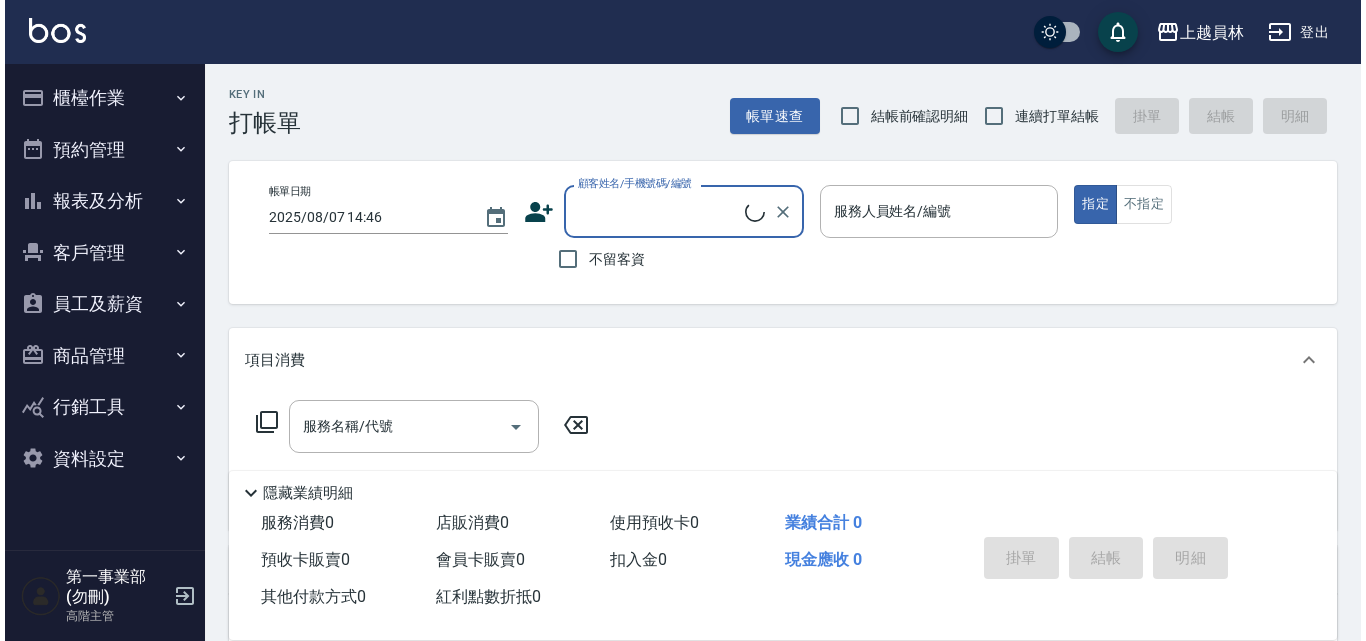 scroll, scrollTop: 0, scrollLeft: 0, axis: both 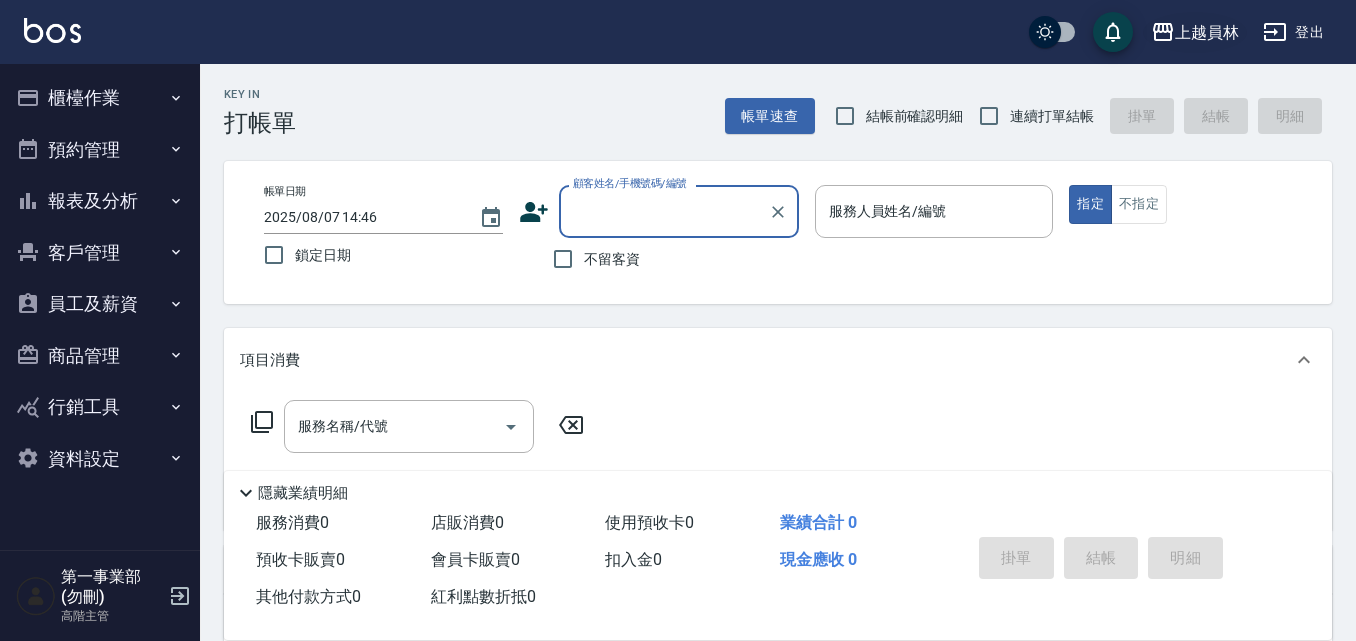 click on "上越員林" at bounding box center [1207, 32] 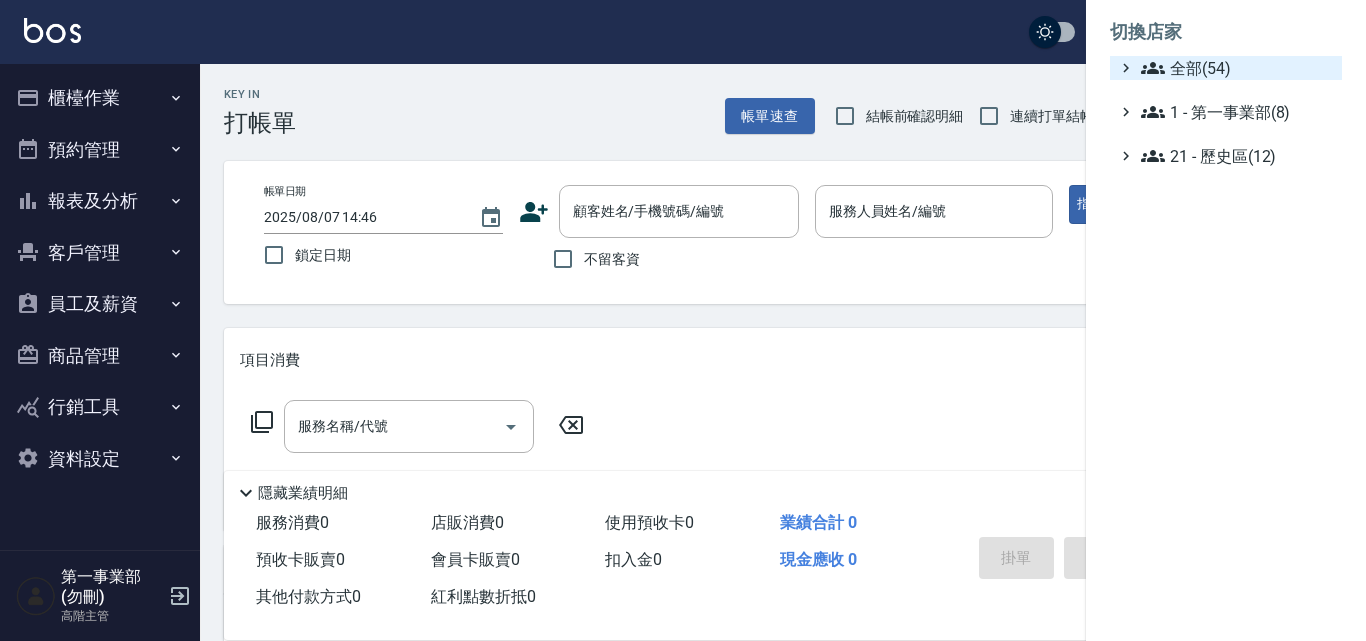 click on "全部(54)" at bounding box center (1237, 68) 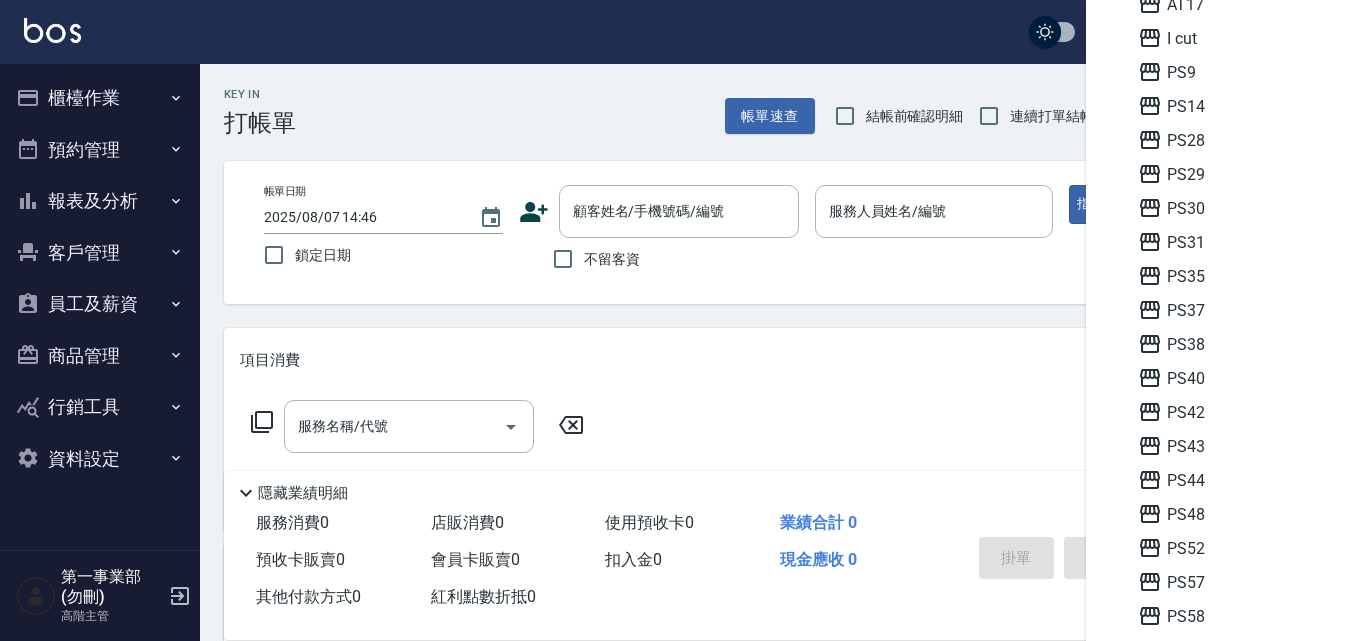scroll, scrollTop: 300, scrollLeft: 0, axis: vertical 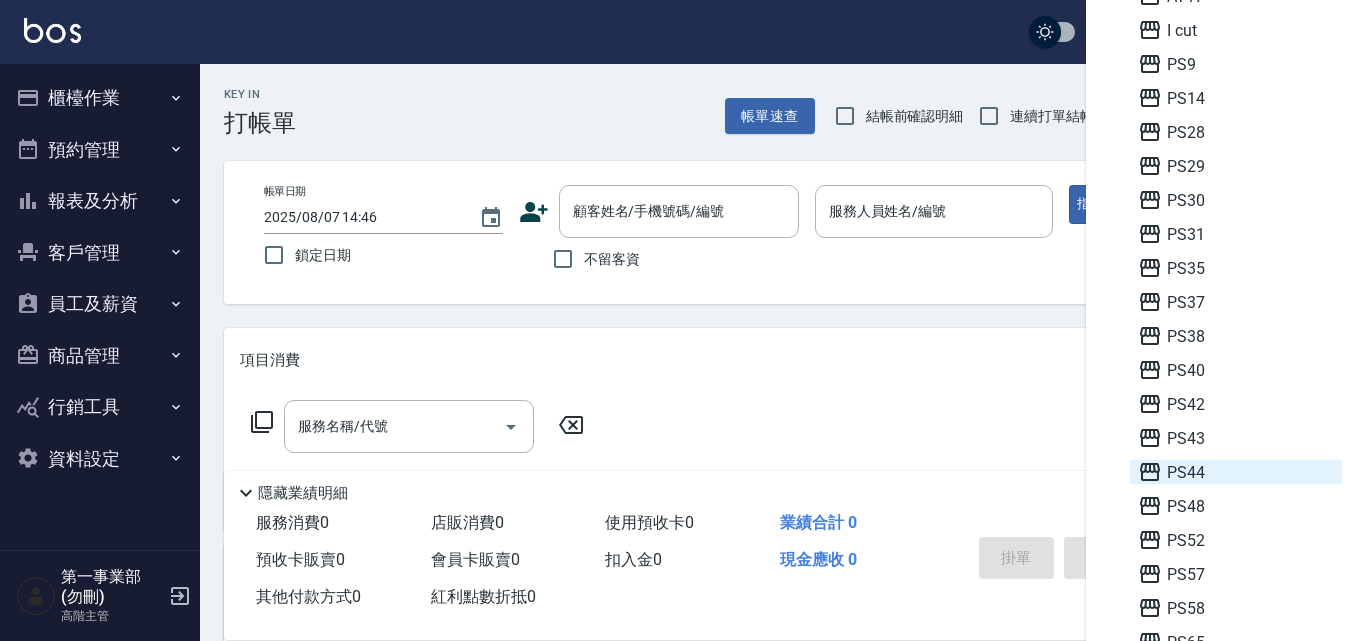 click on "PS44" at bounding box center (1236, 472) 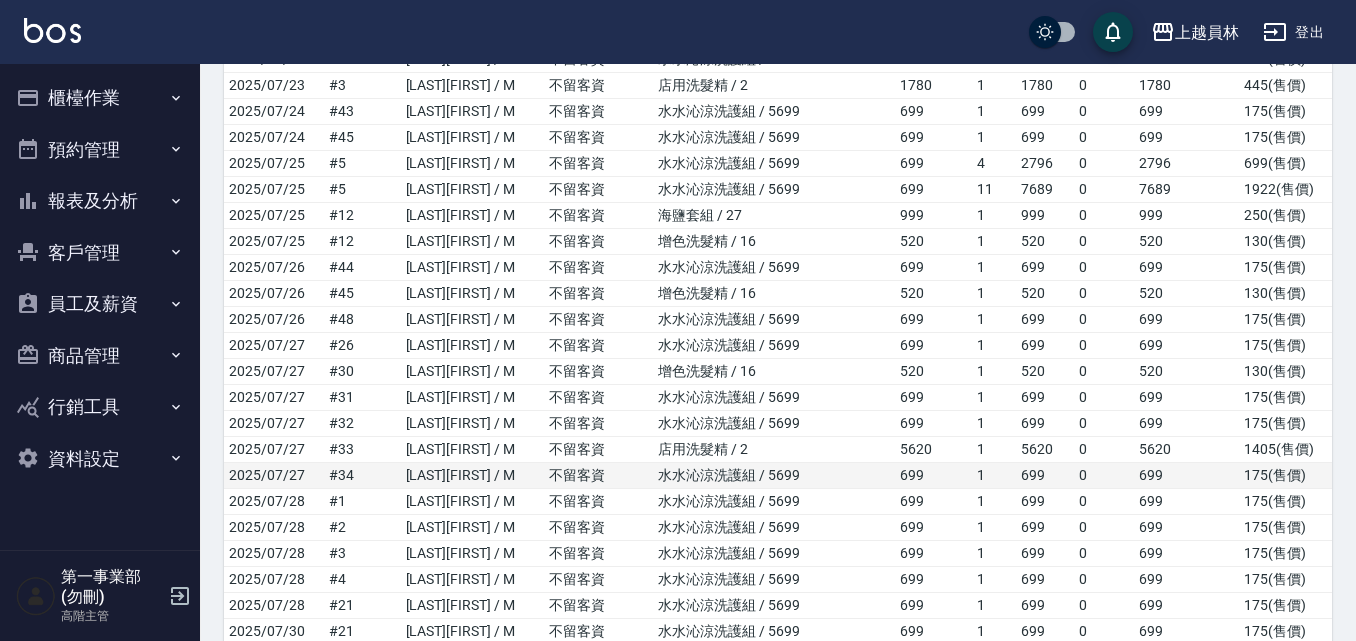 scroll, scrollTop: 2106, scrollLeft: 0, axis: vertical 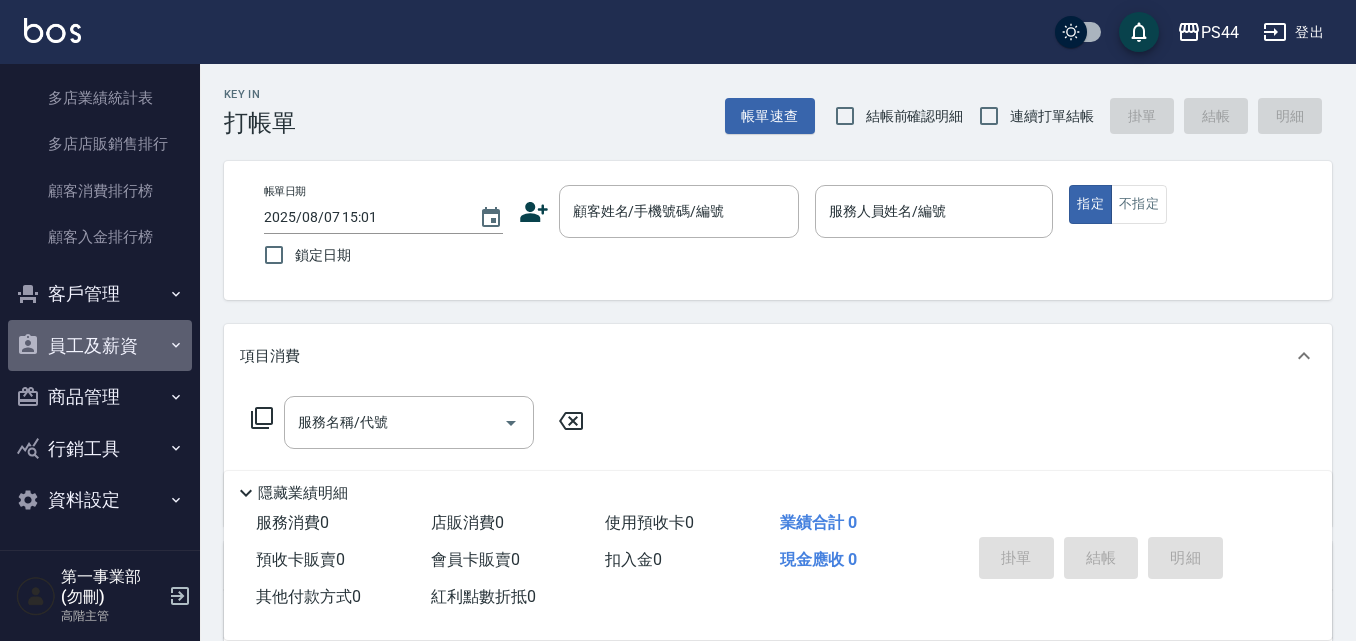 click on "員工及薪資" at bounding box center [100, 346] 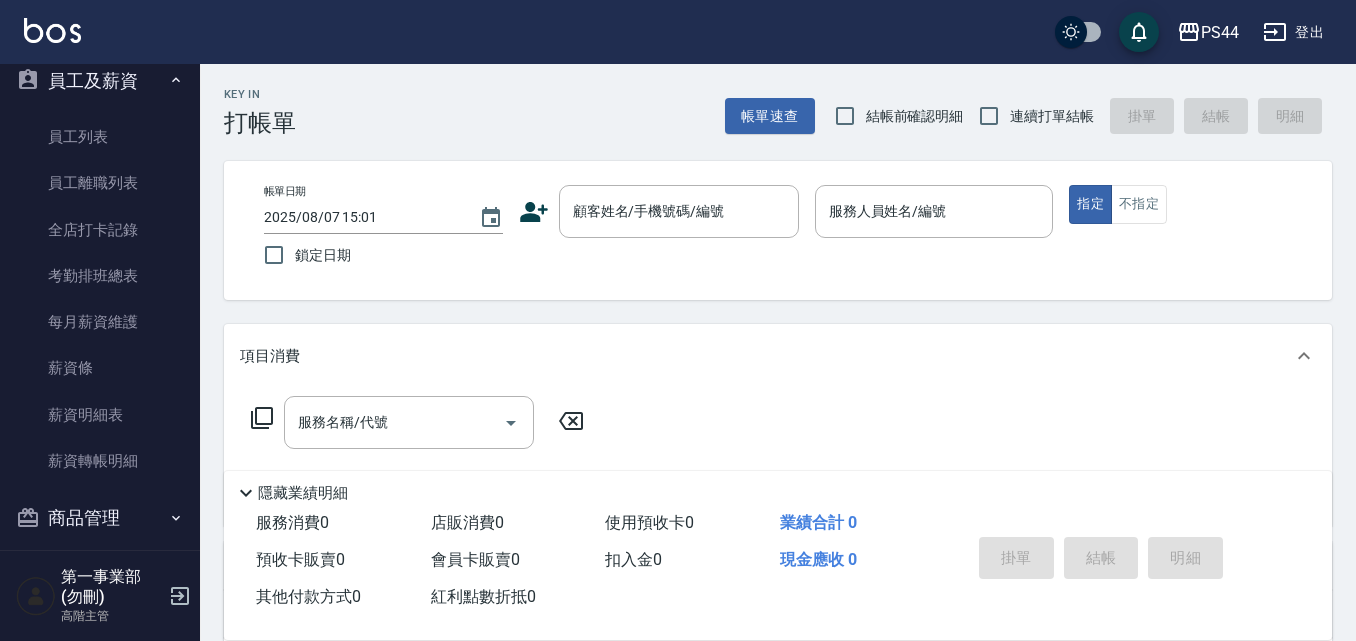scroll, scrollTop: 2217, scrollLeft: 0, axis: vertical 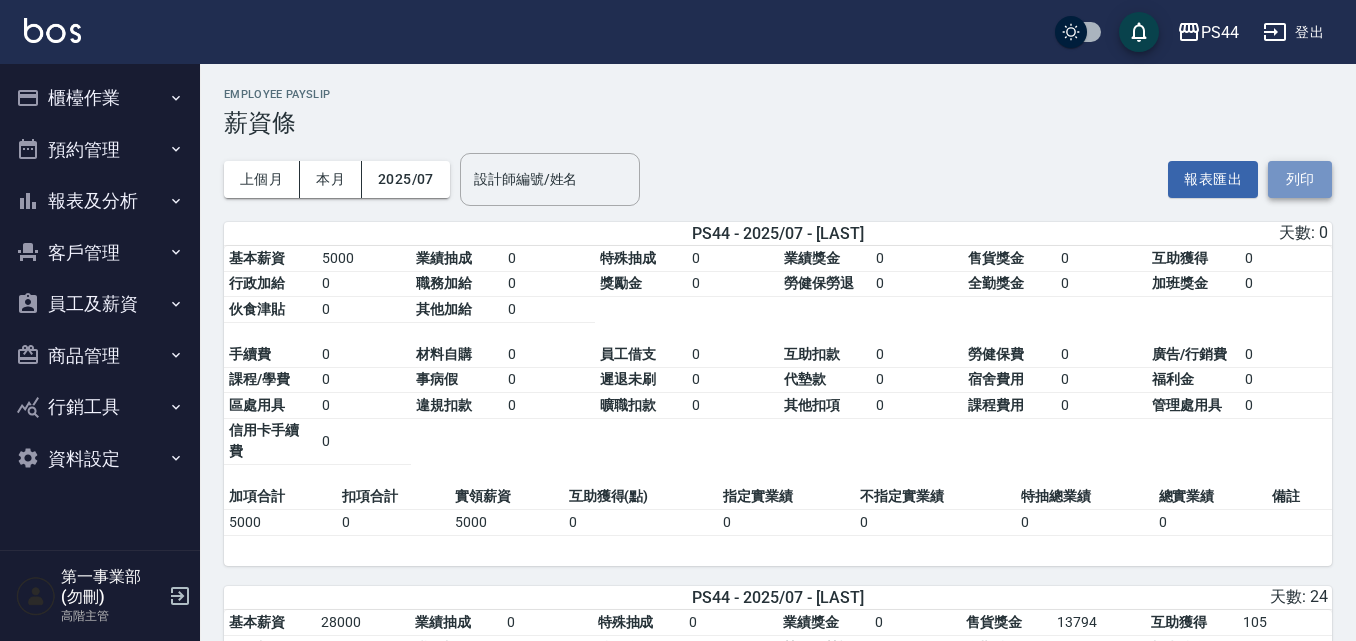 click on "列印" at bounding box center [1300, 179] 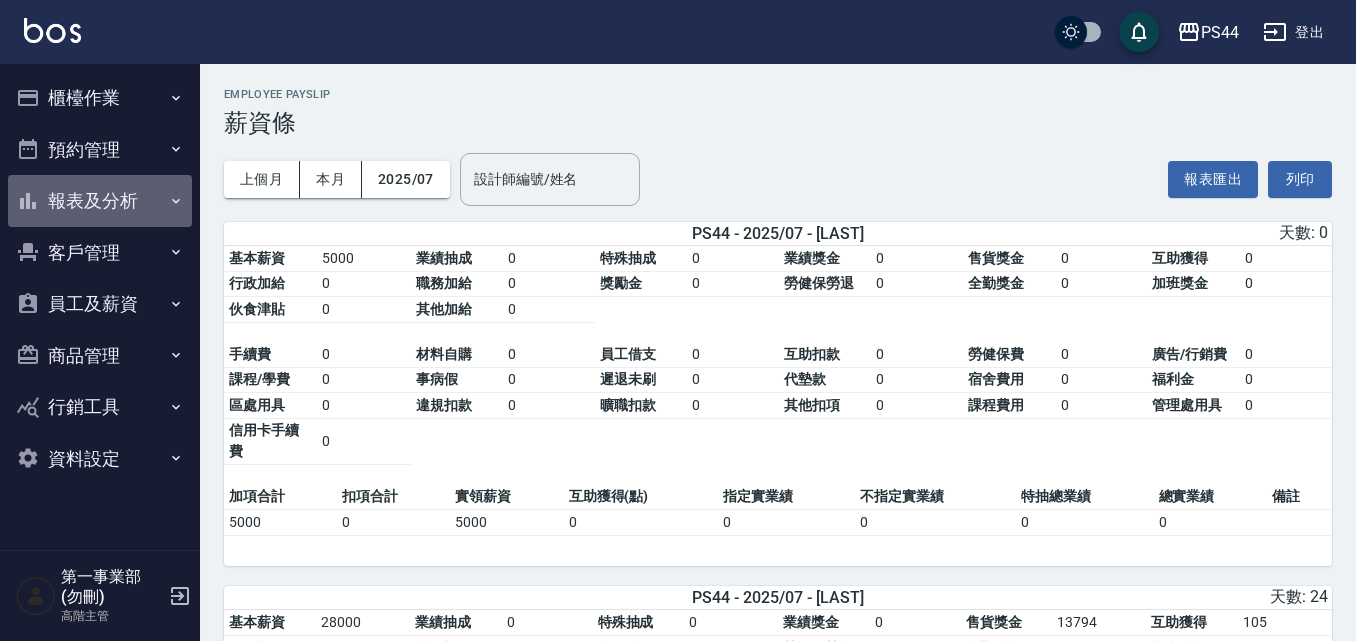 click on "報表及分析" at bounding box center (100, 201) 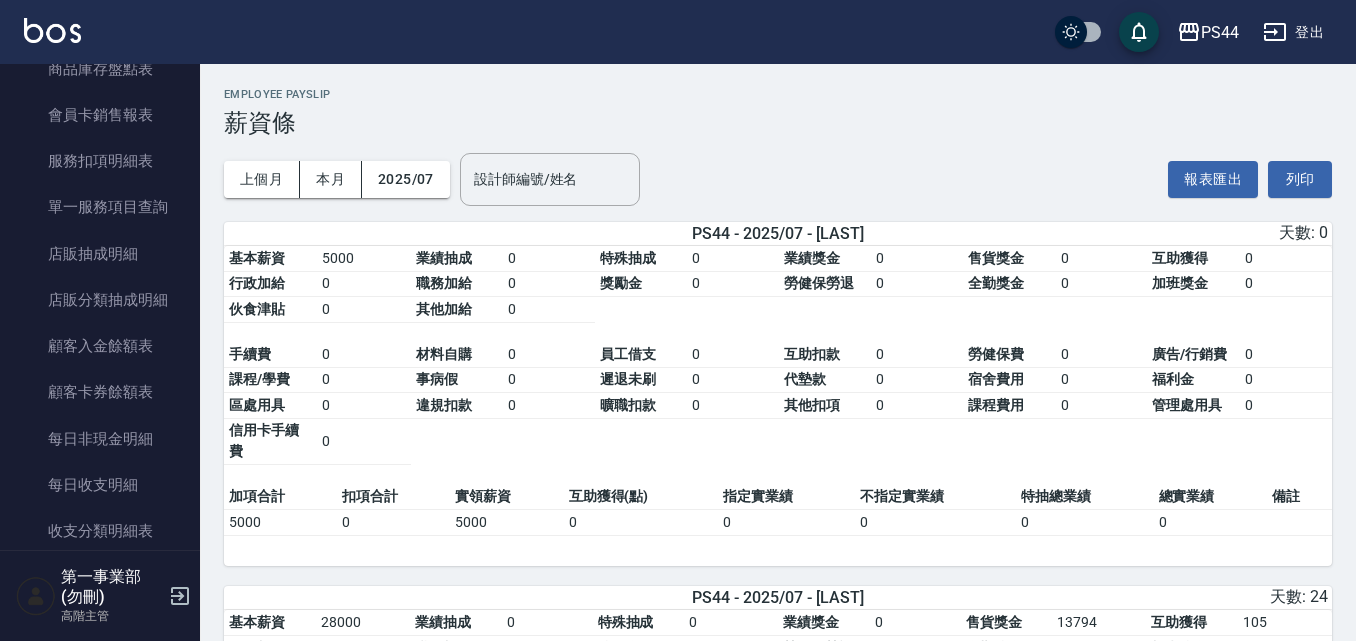 scroll, scrollTop: 1300, scrollLeft: 0, axis: vertical 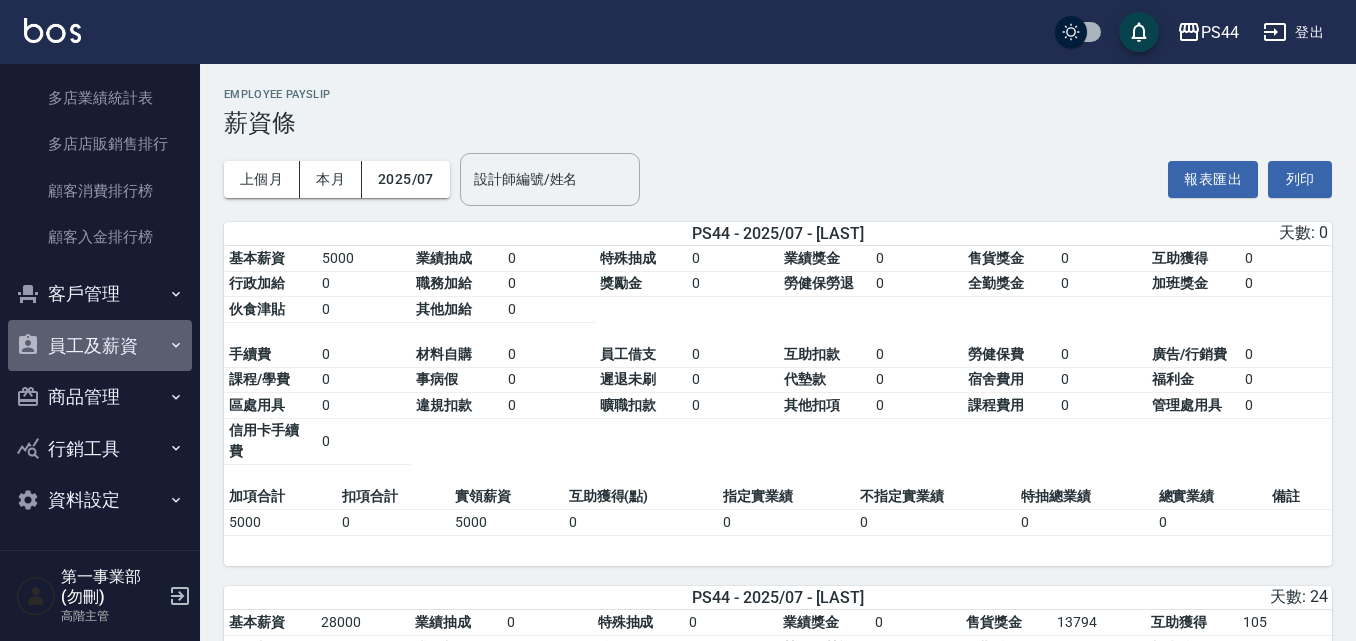 click on "員工及薪資" at bounding box center [100, 346] 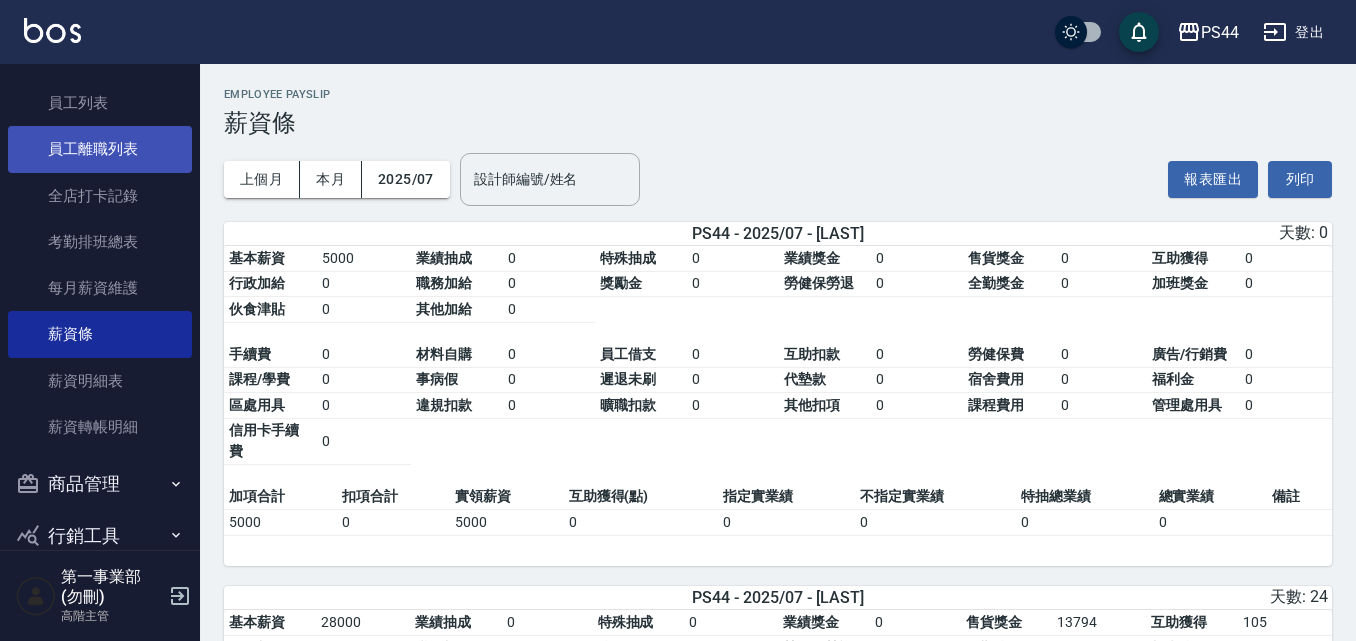 scroll, scrollTop: 2217, scrollLeft: 0, axis: vertical 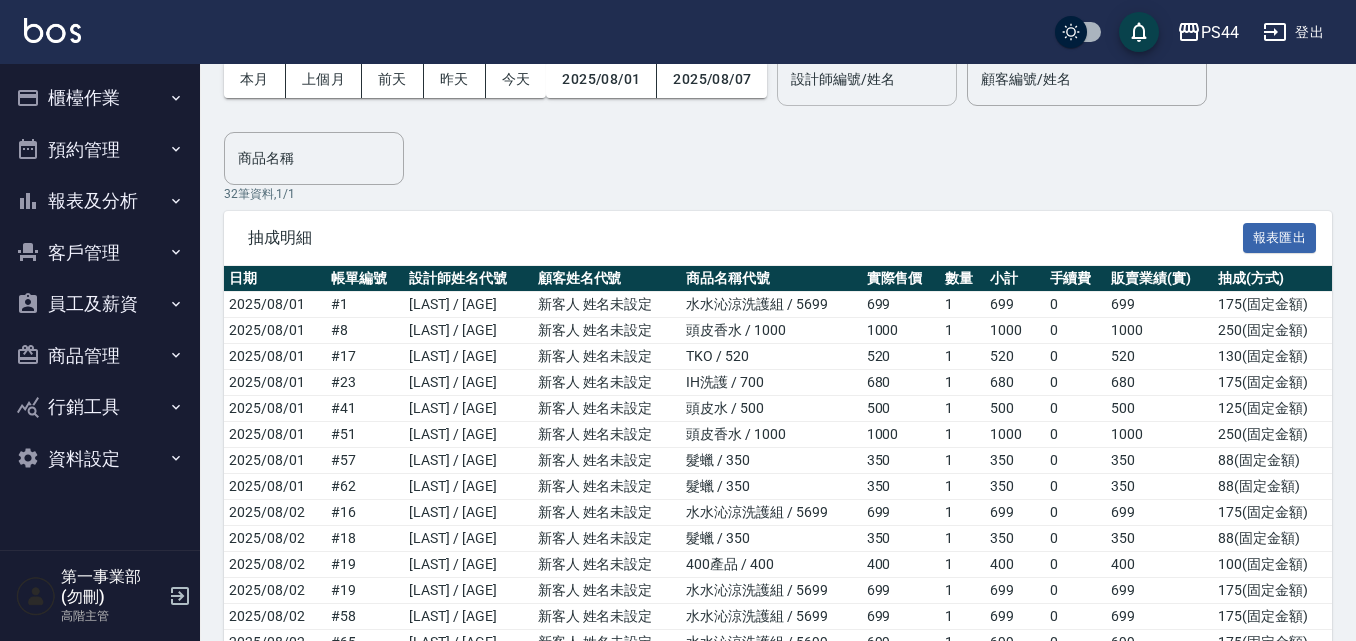 click on "設計師編號/姓名 設計師編號/姓名" at bounding box center (867, 79) 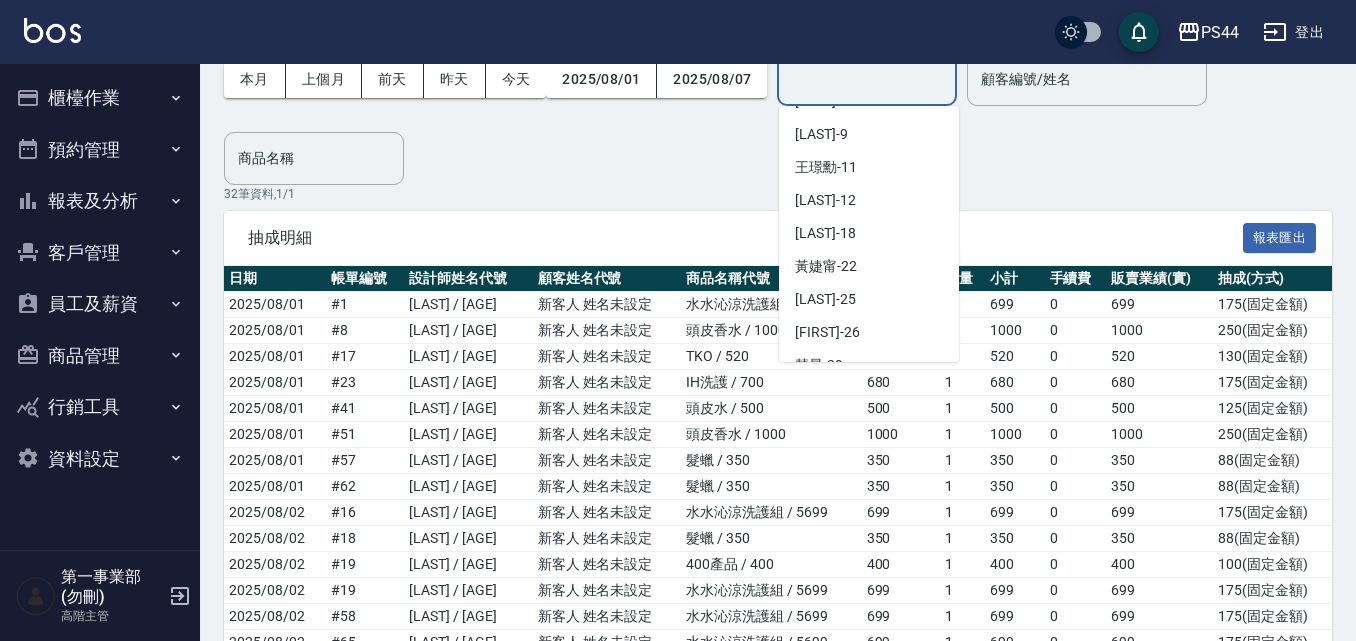 scroll, scrollTop: 300, scrollLeft: 0, axis: vertical 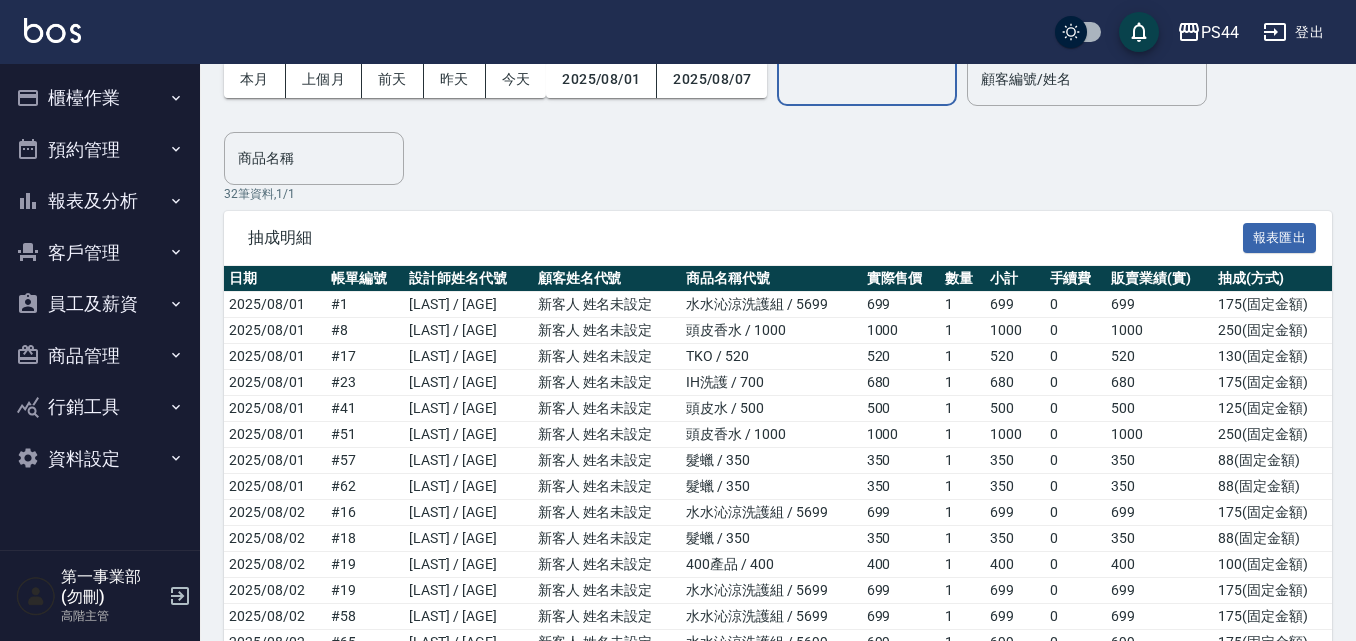 click on "設計師編號/姓名" at bounding box center [867, 79] 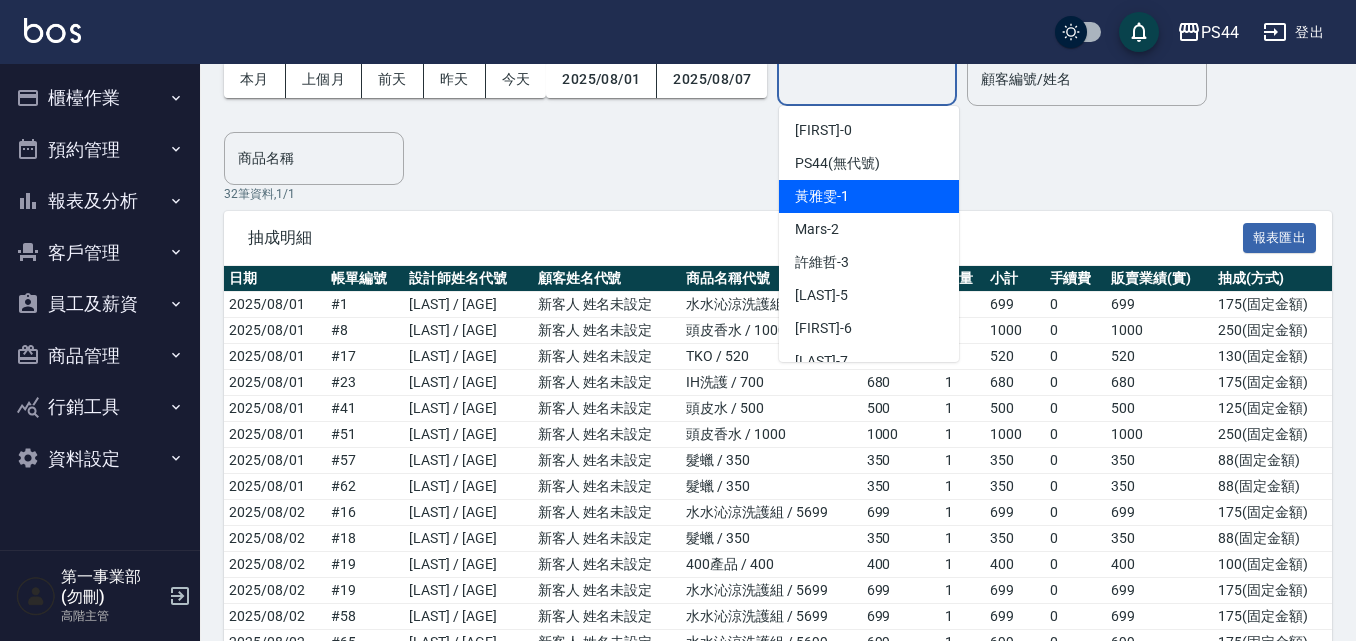 click on "[LAST] -[NUMBER]" at bounding box center [869, 196] 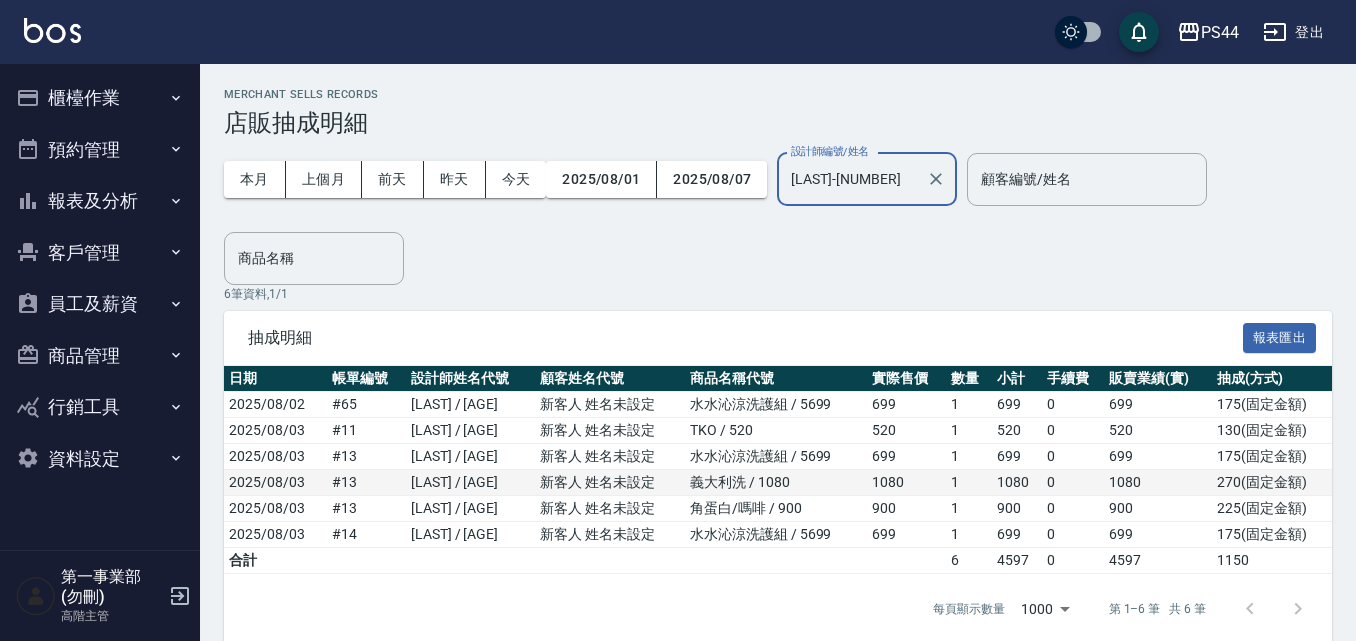 scroll, scrollTop: 28, scrollLeft: 0, axis: vertical 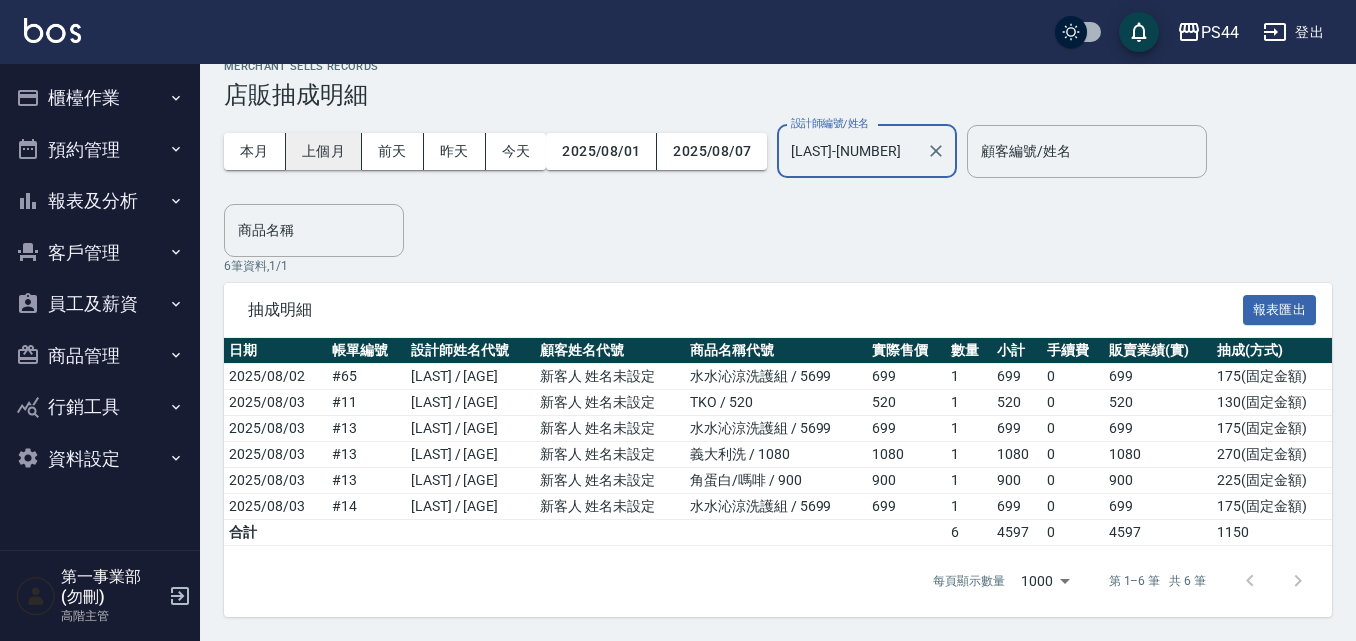 click on "上個月" at bounding box center (324, 151) 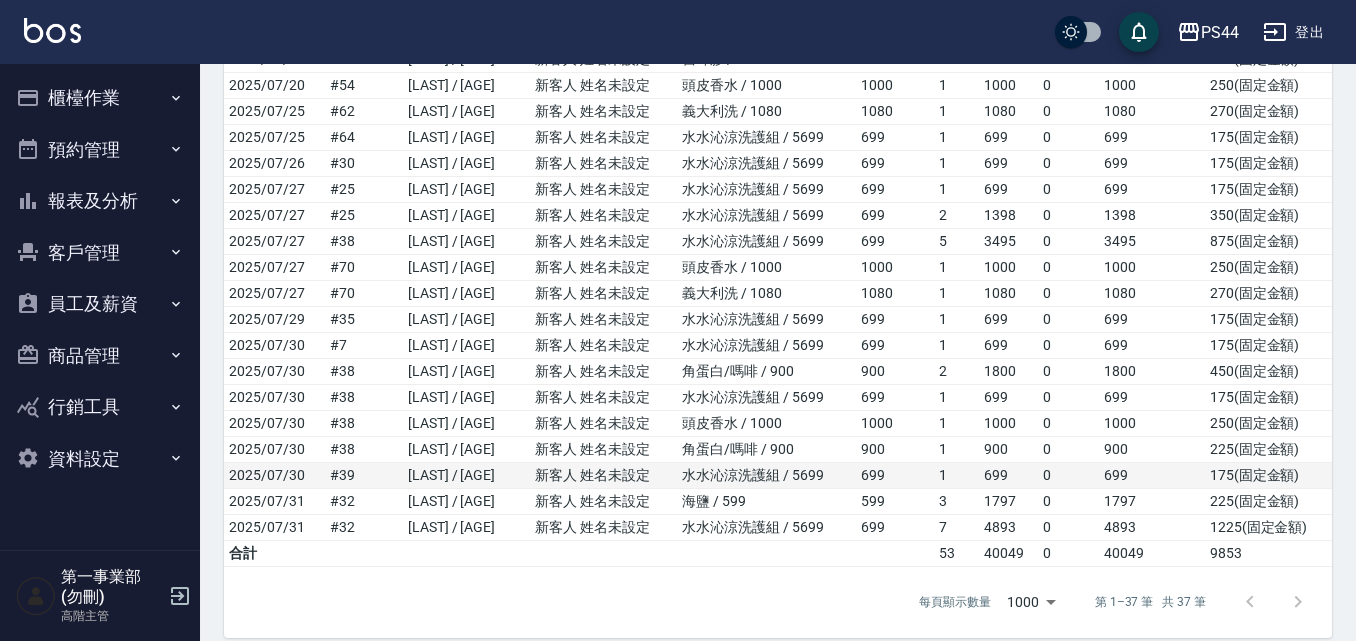 scroll, scrollTop: 834, scrollLeft: 0, axis: vertical 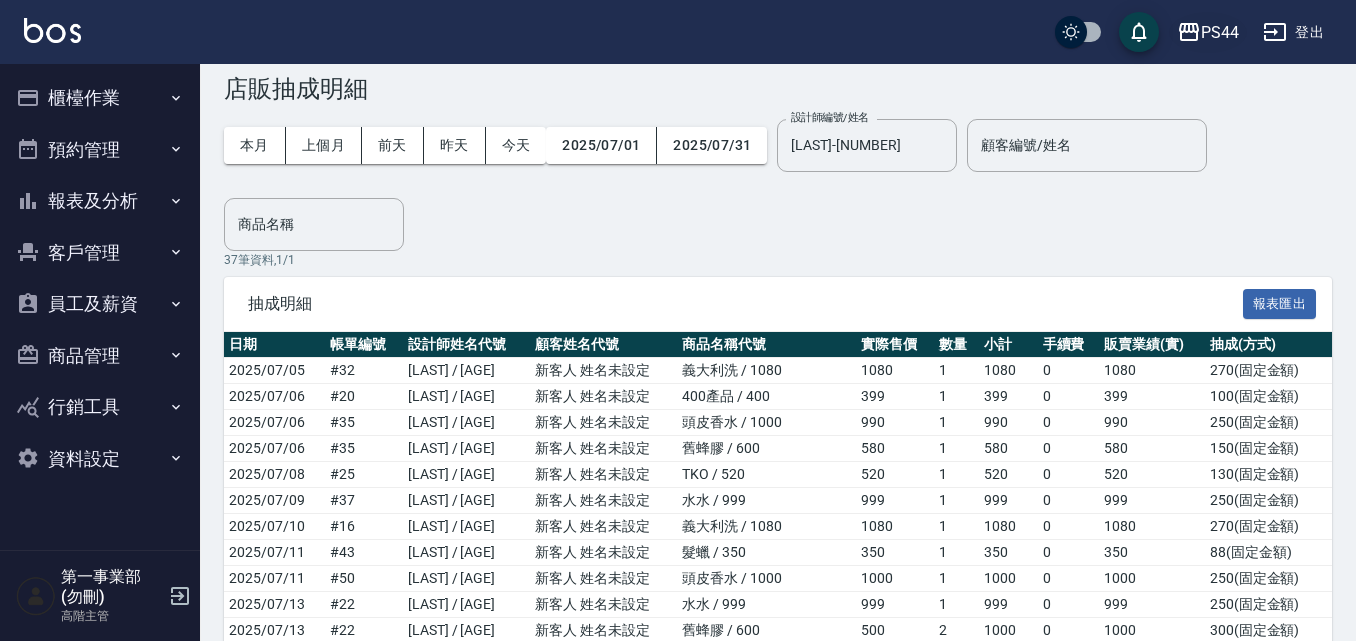 click on "PS44" at bounding box center [1220, 32] 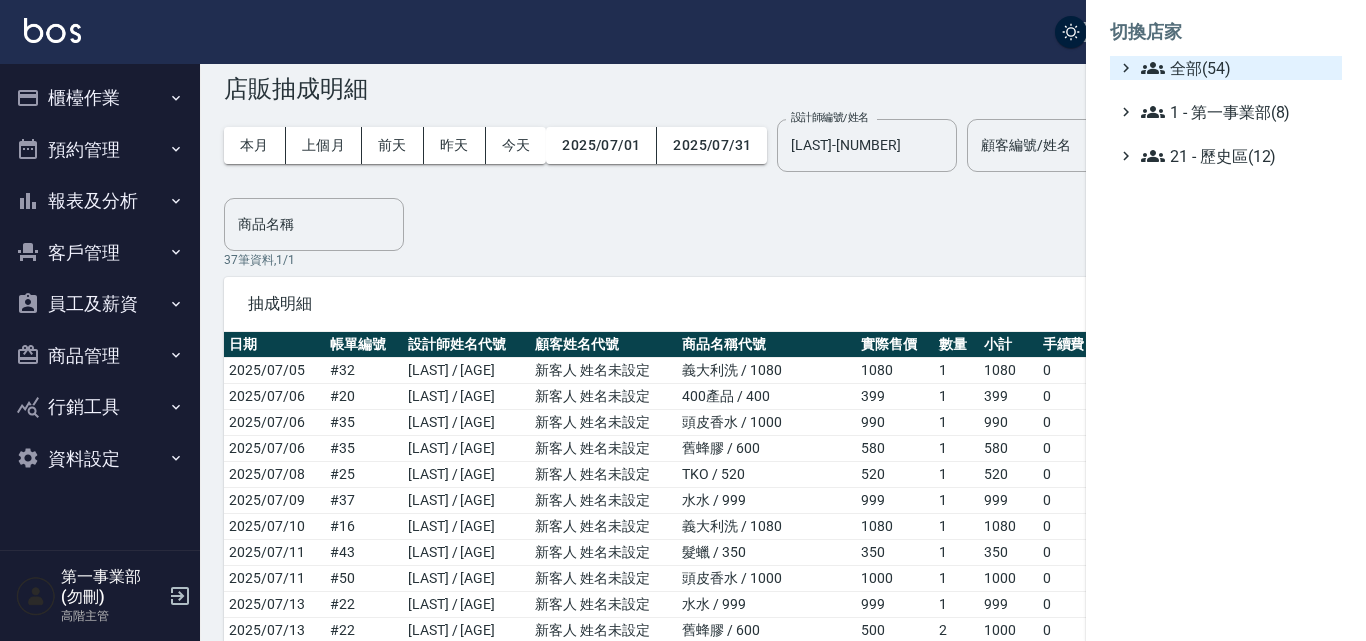 click on "全部(54)" at bounding box center (1237, 68) 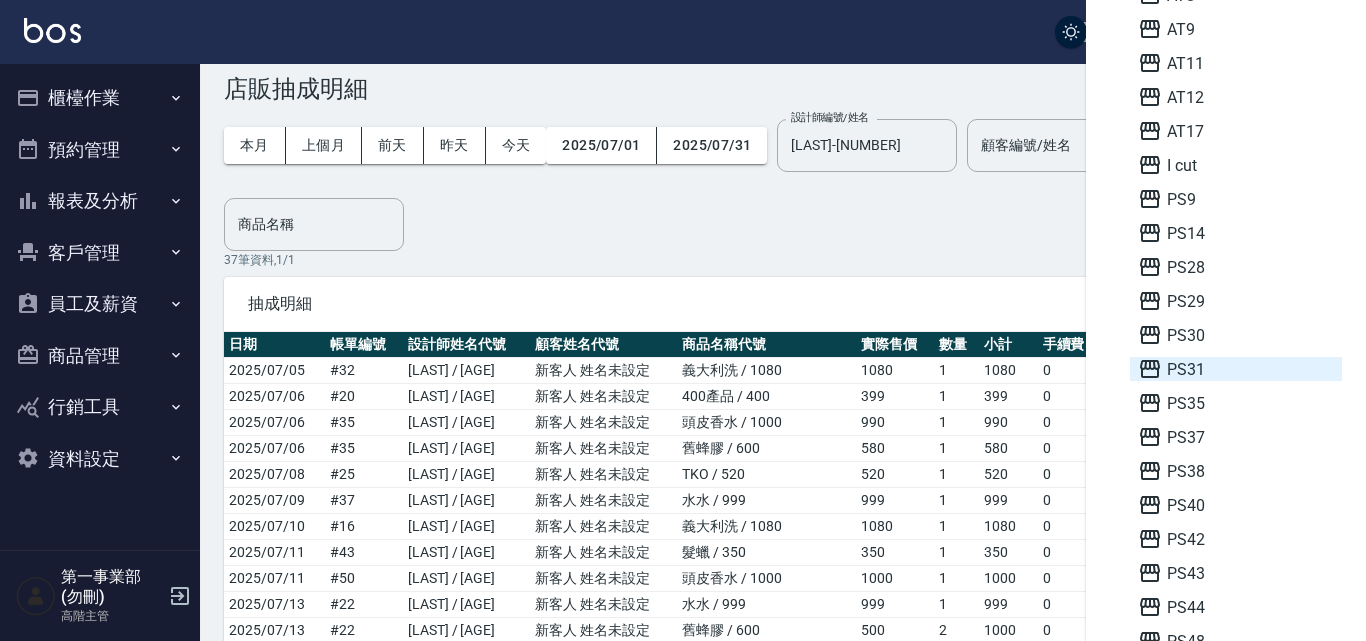 scroll, scrollTop: 200, scrollLeft: 0, axis: vertical 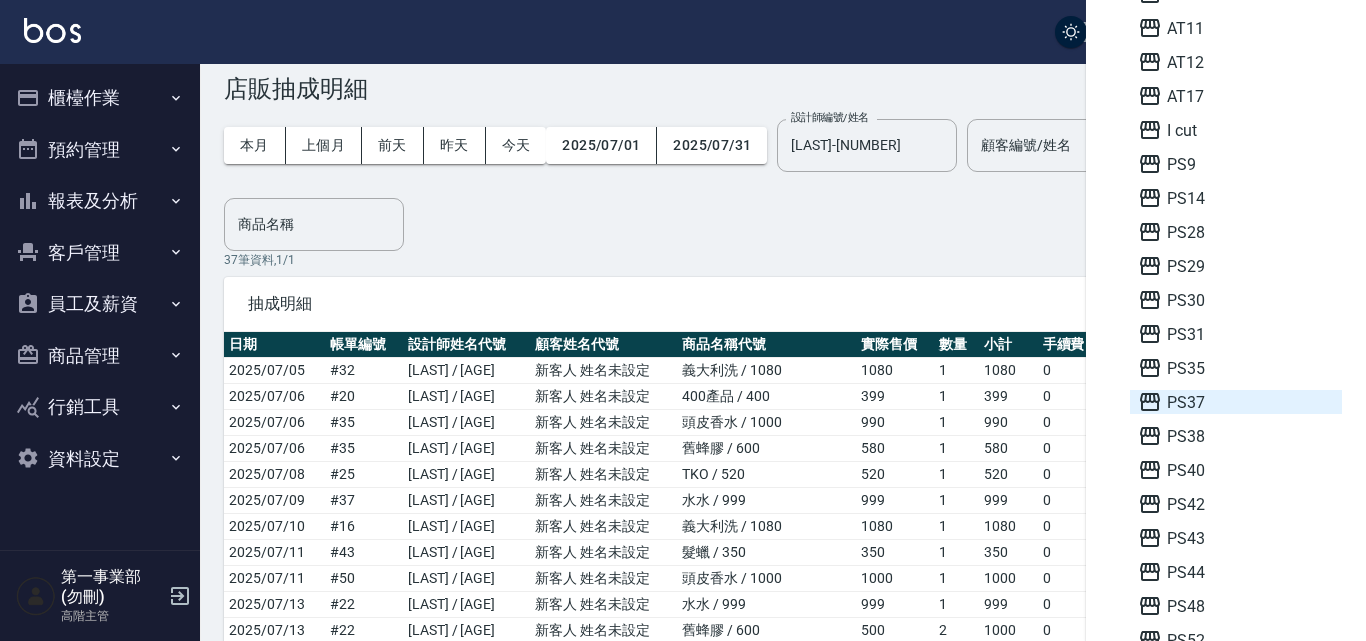 click on "PS37" at bounding box center [1236, 402] 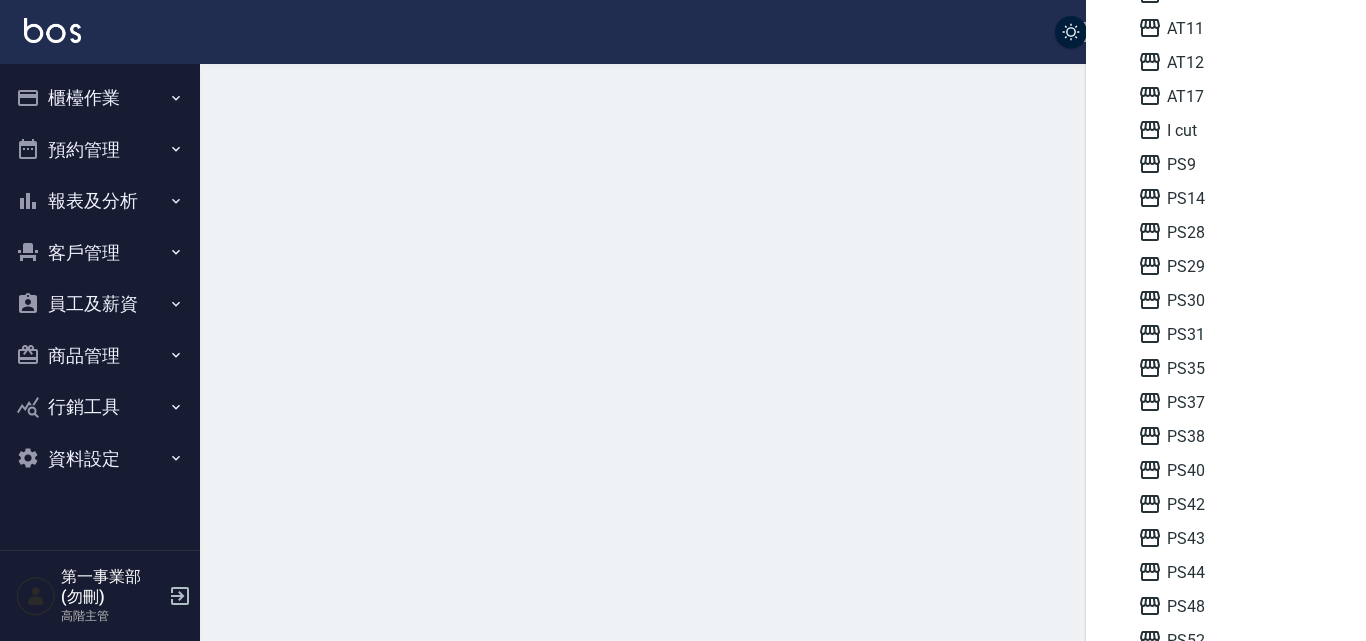 scroll, scrollTop: 0, scrollLeft: 0, axis: both 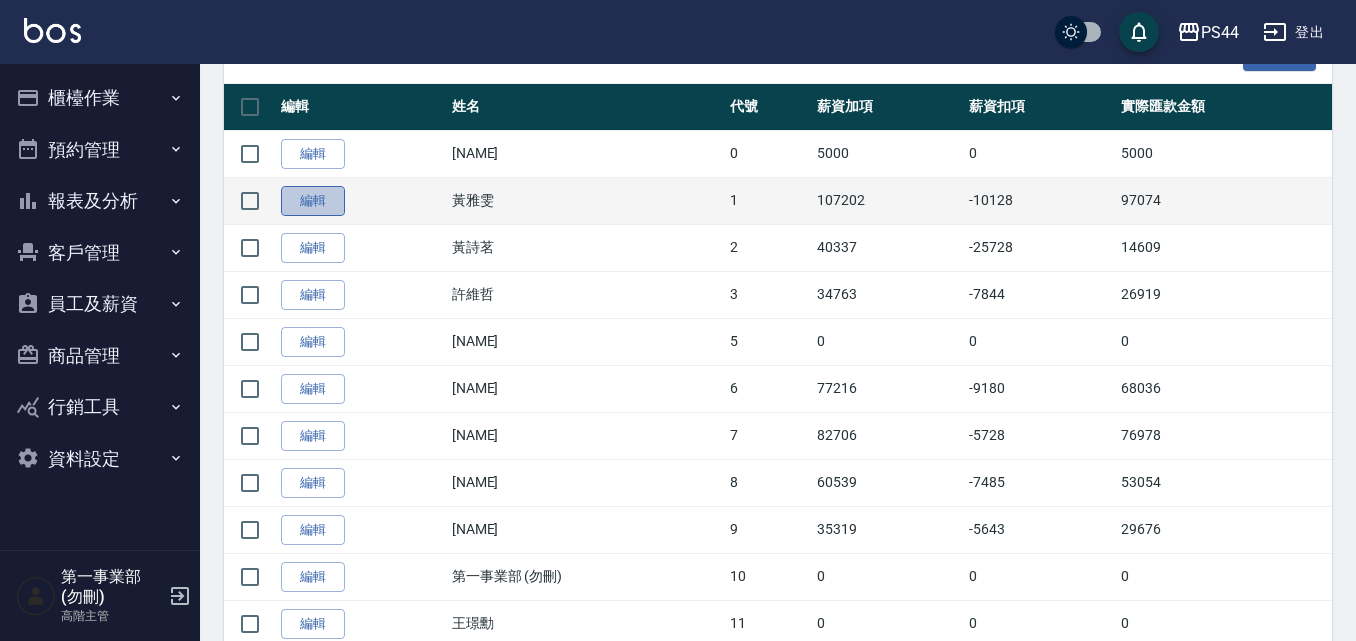 click on "編輯" at bounding box center [313, 201] 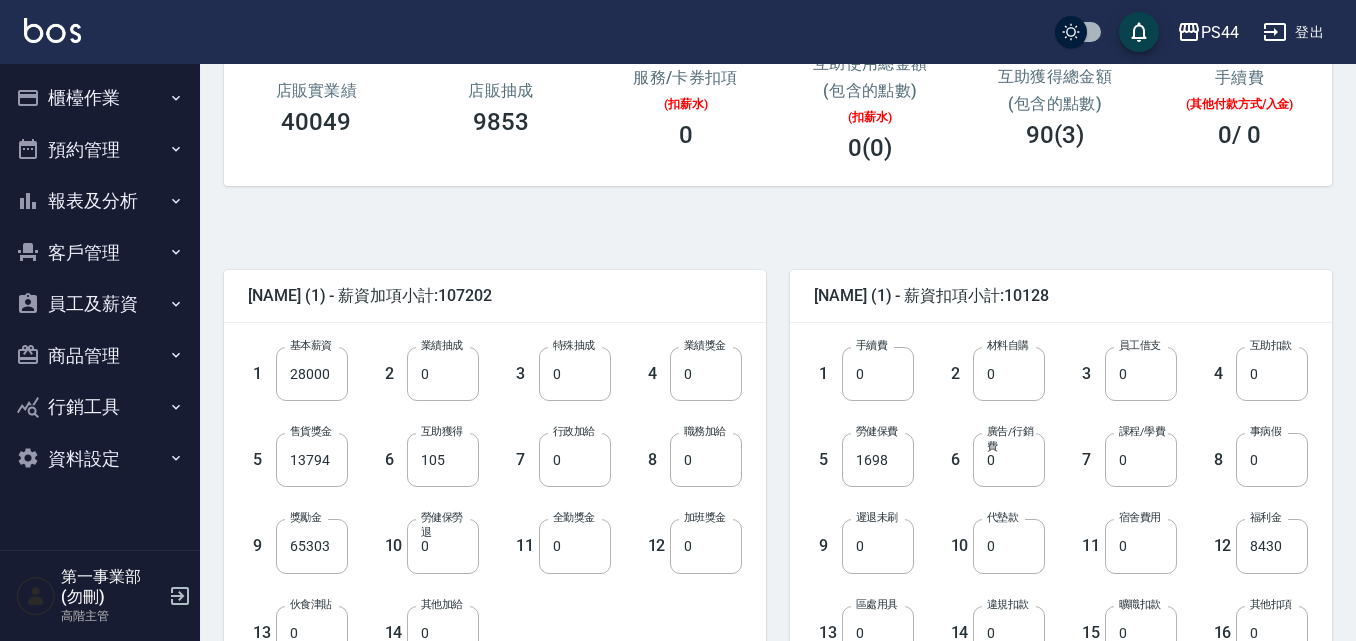 scroll, scrollTop: 300, scrollLeft: 0, axis: vertical 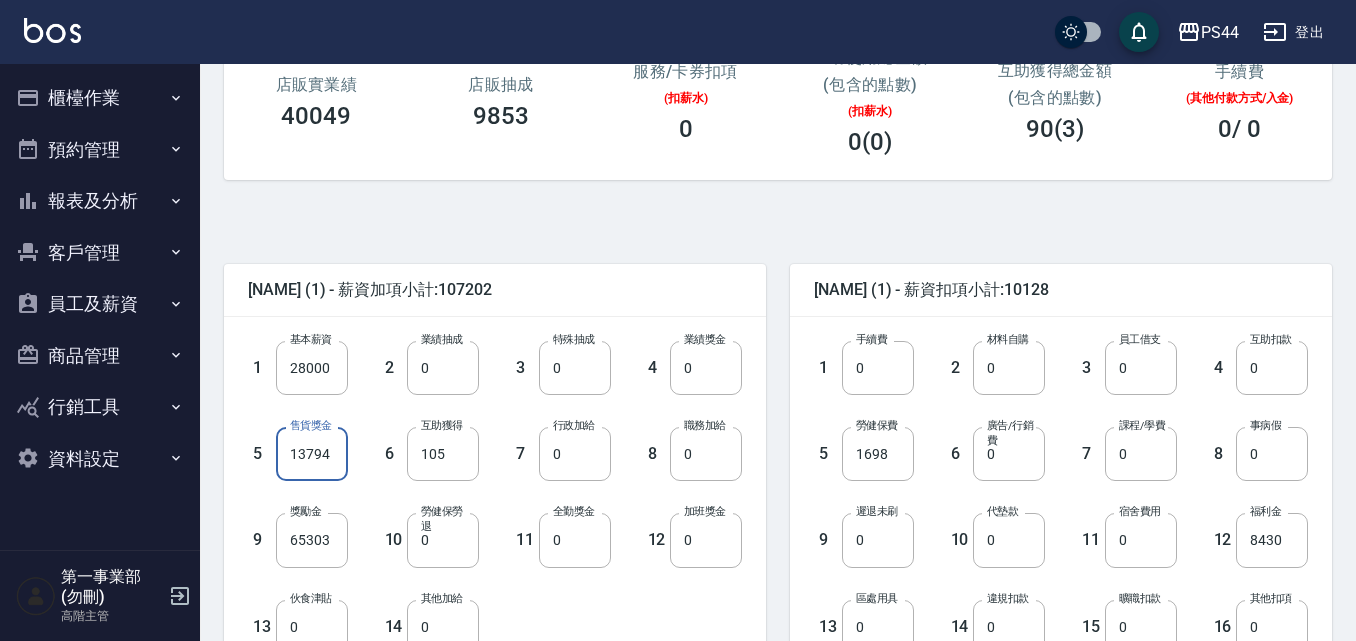 click on "13794" at bounding box center [312, 454] 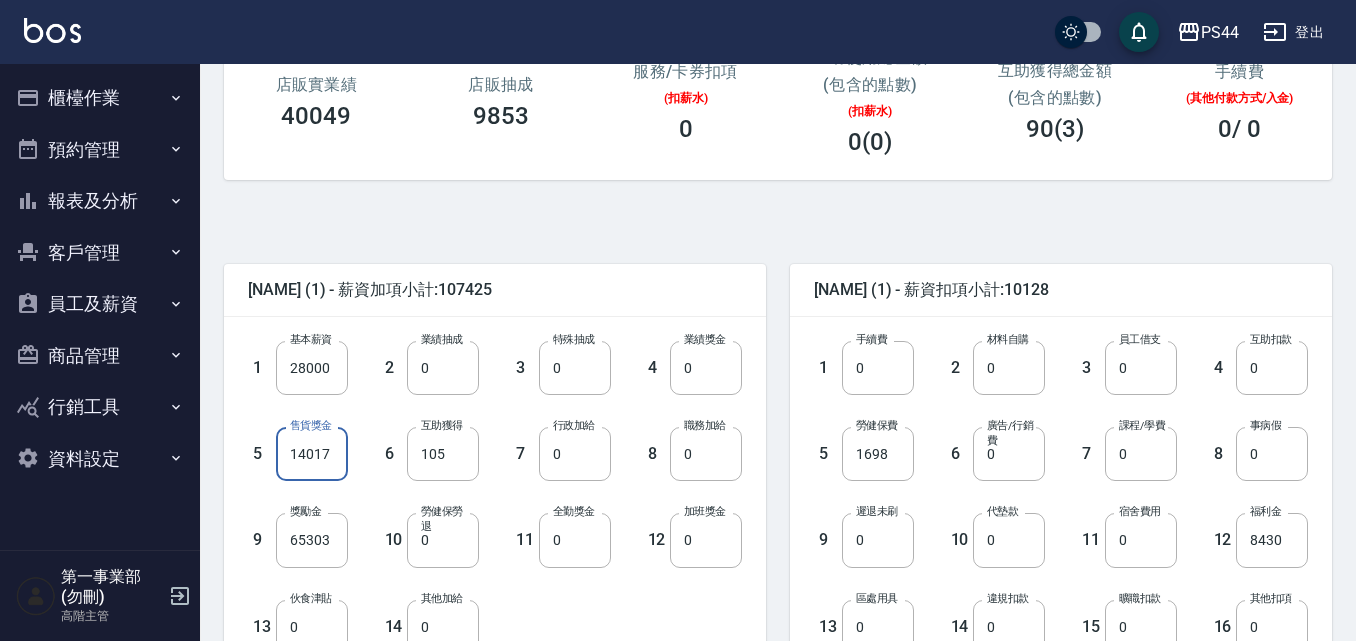 type on "14017" 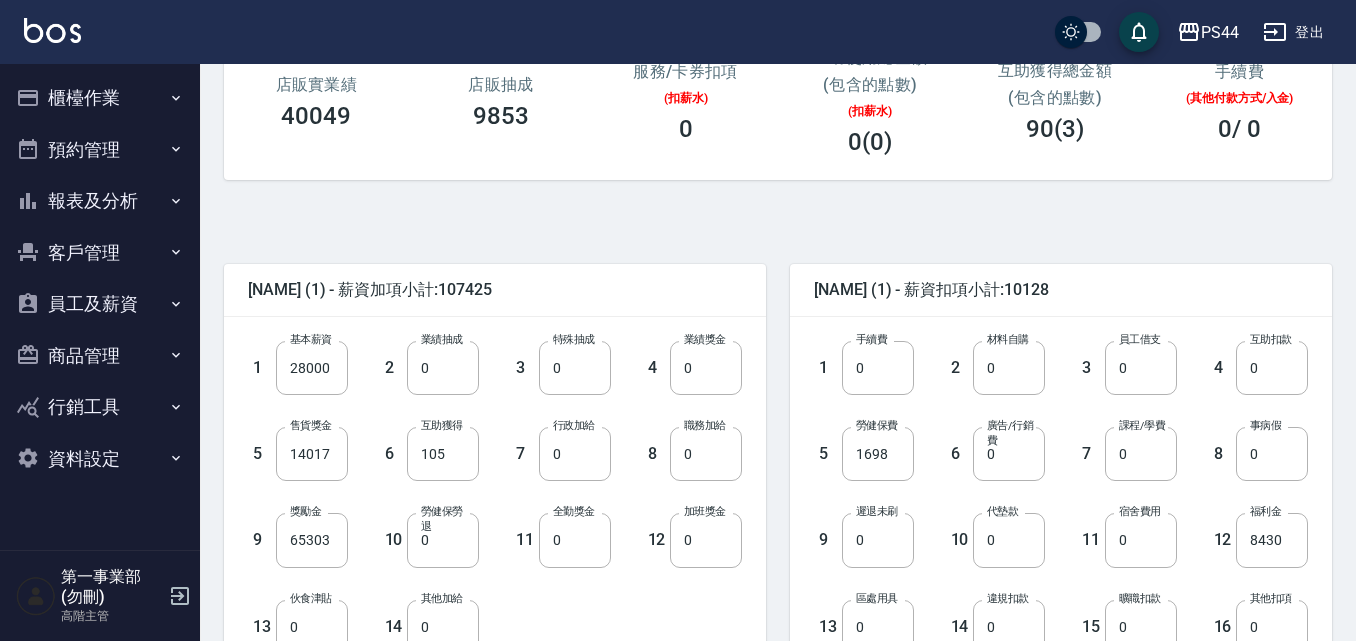 click on "2" at bounding box center (394, 368) 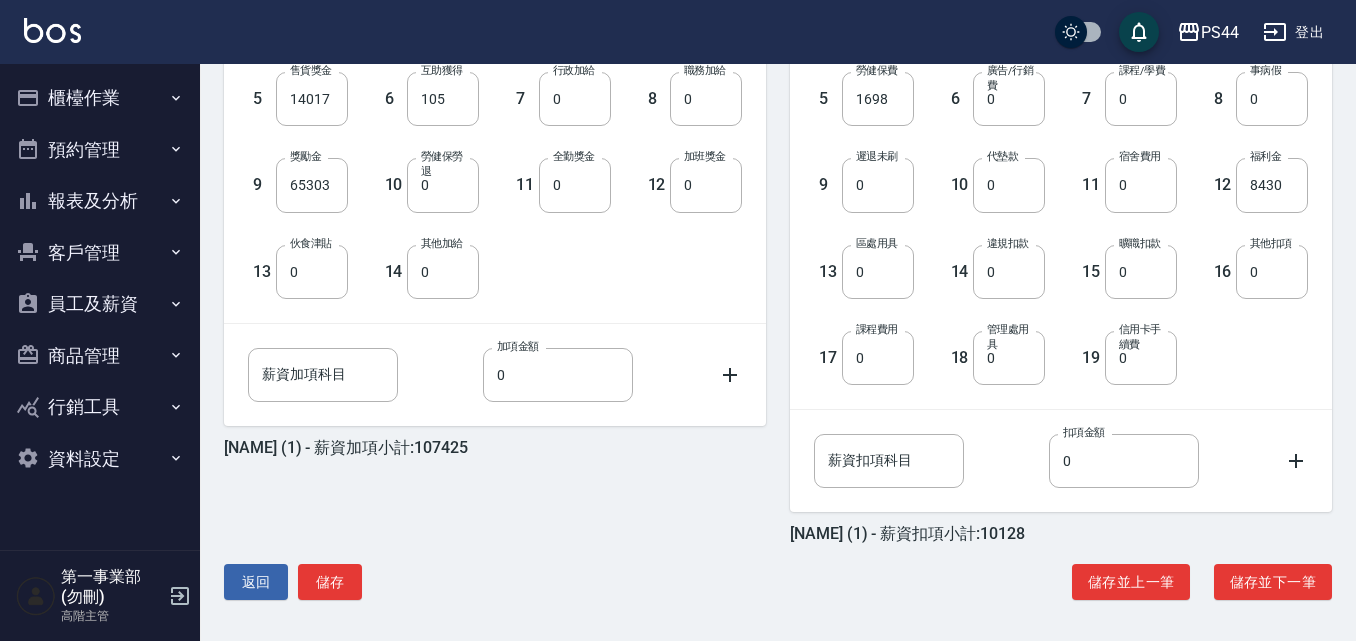 scroll, scrollTop: 658, scrollLeft: 0, axis: vertical 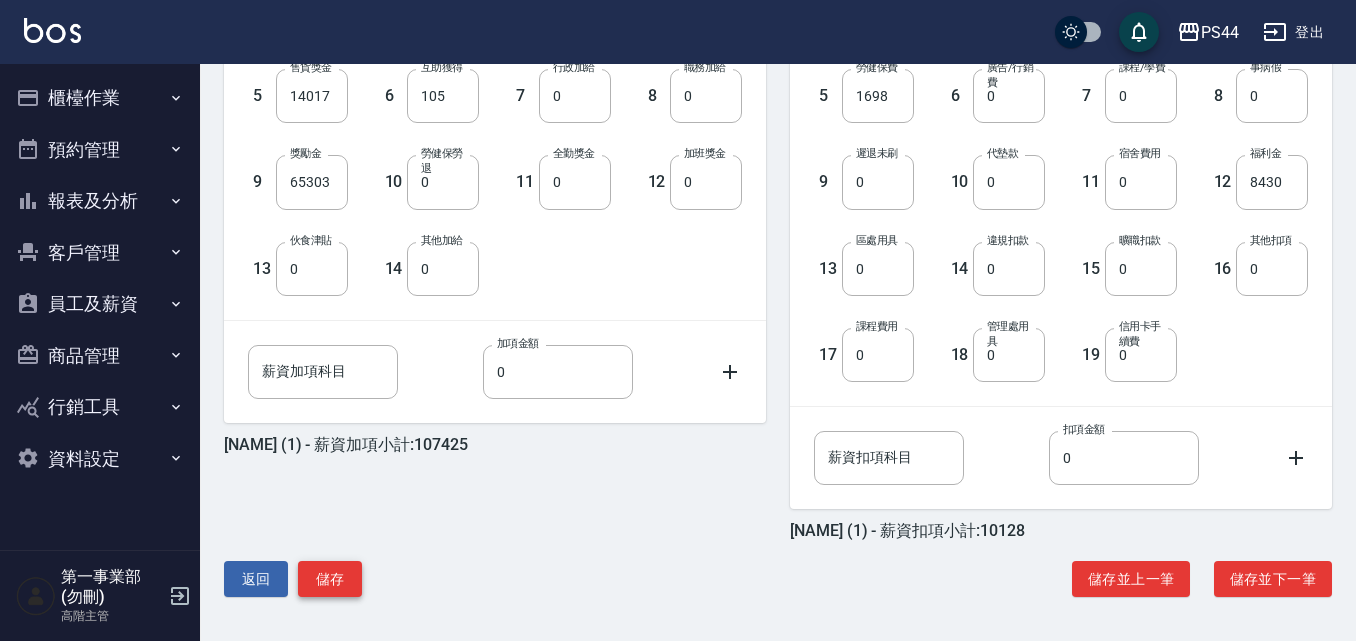 click on "儲存" at bounding box center [330, 579] 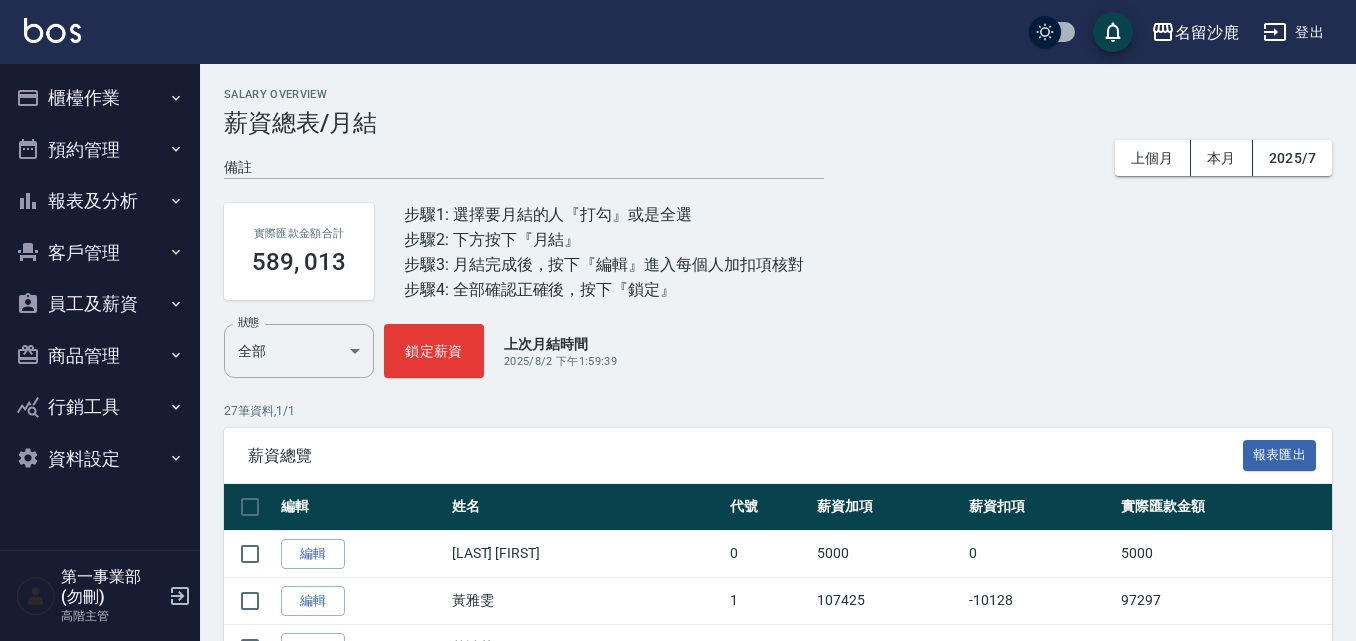 scroll, scrollTop: 0, scrollLeft: 0, axis: both 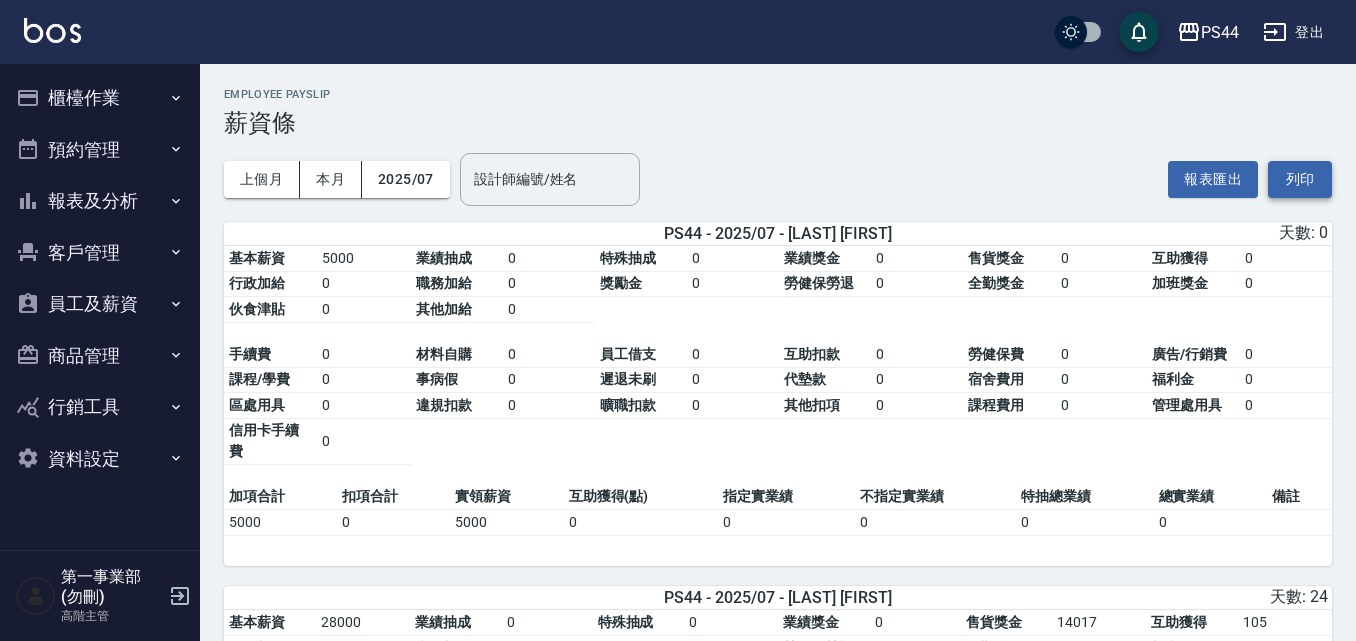 click on "列印" at bounding box center (1300, 179) 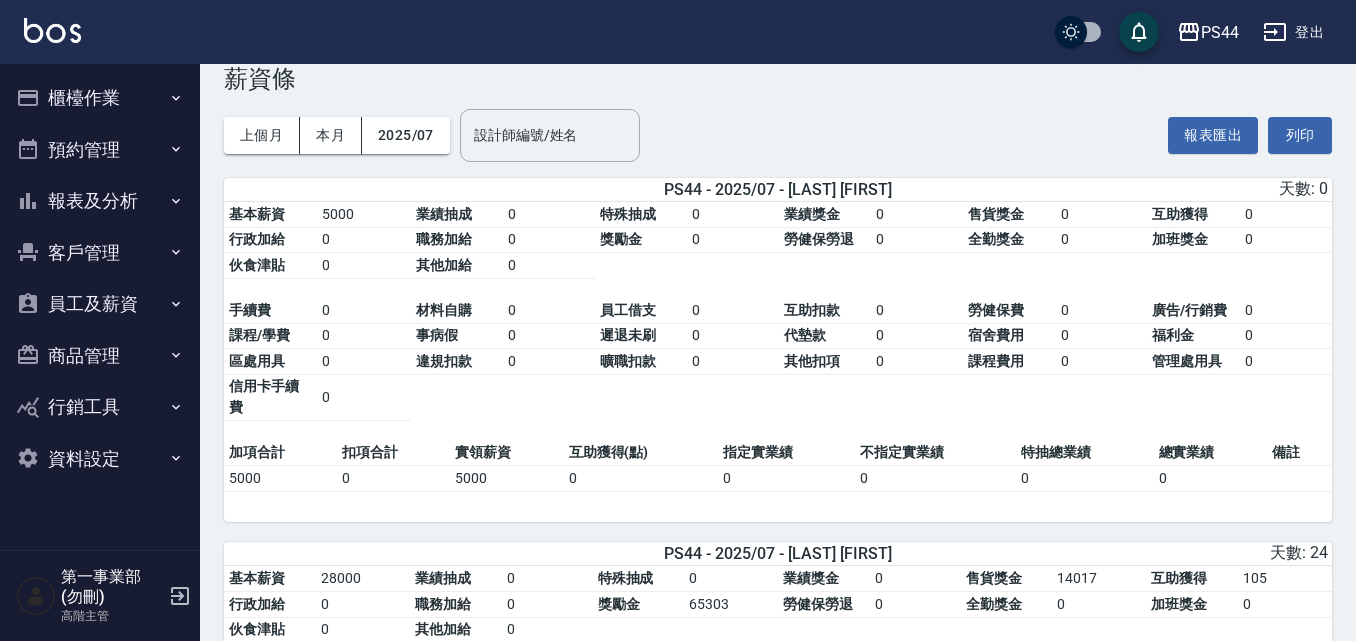 scroll, scrollTop: 0, scrollLeft: 0, axis: both 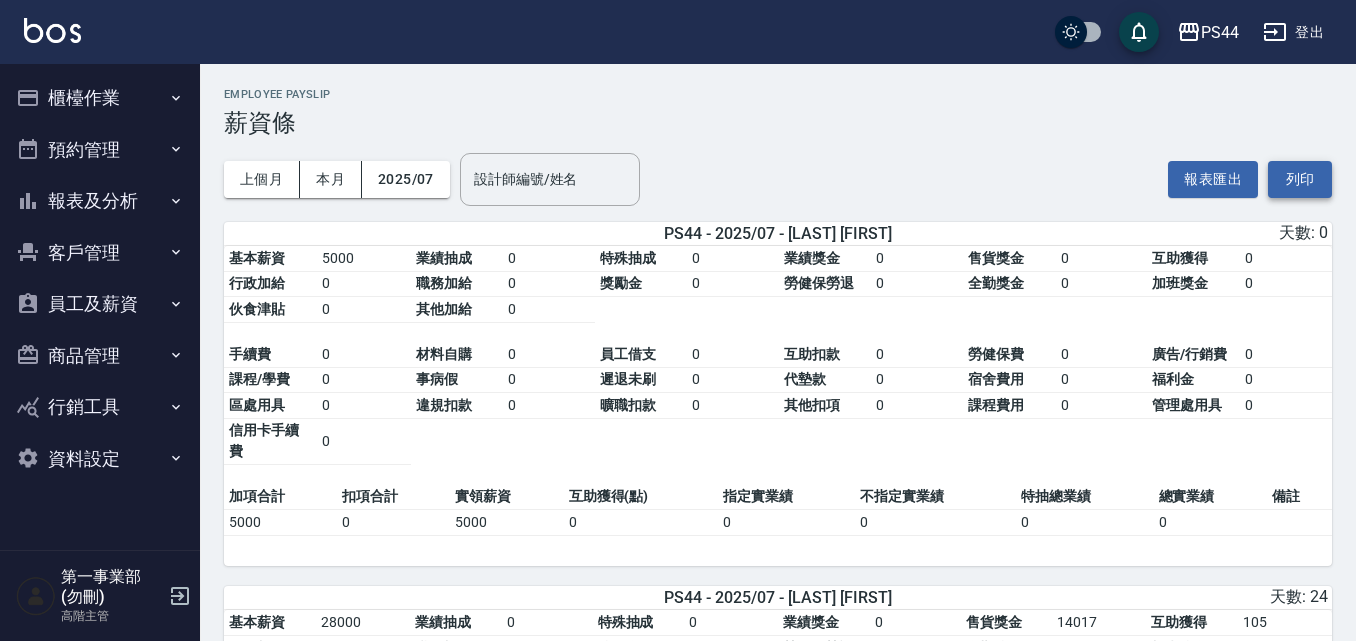 click on "列印" at bounding box center (1300, 179) 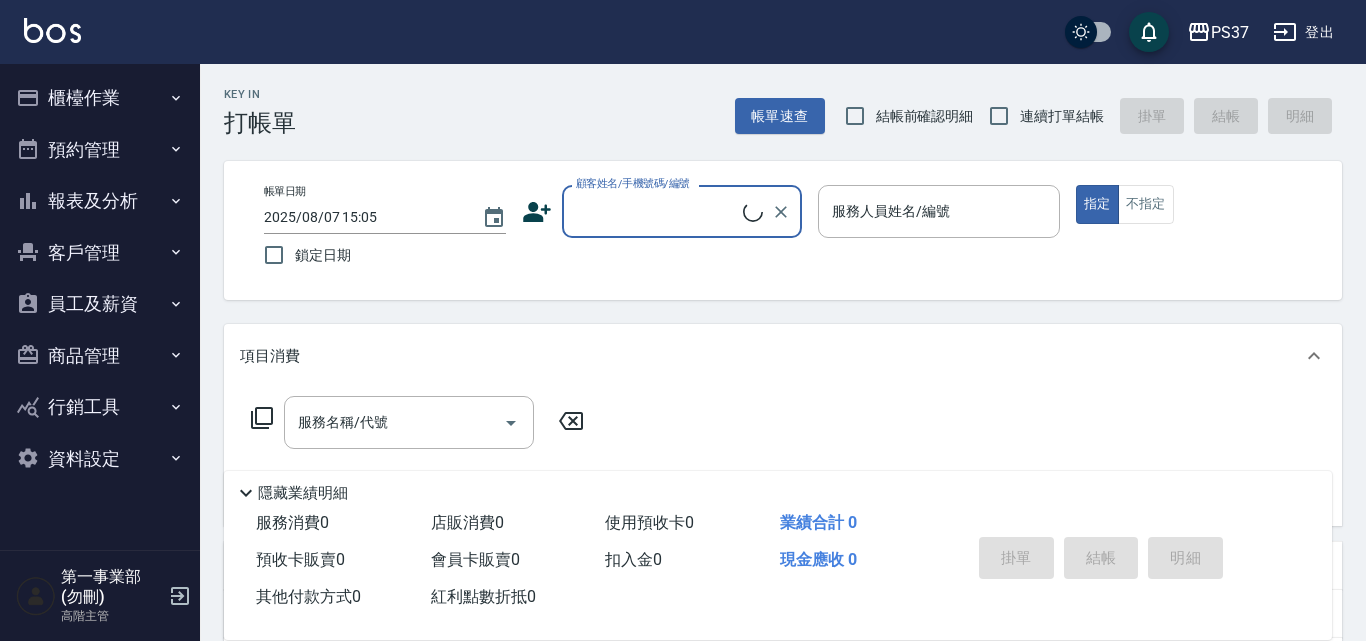 scroll, scrollTop: 0, scrollLeft: 0, axis: both 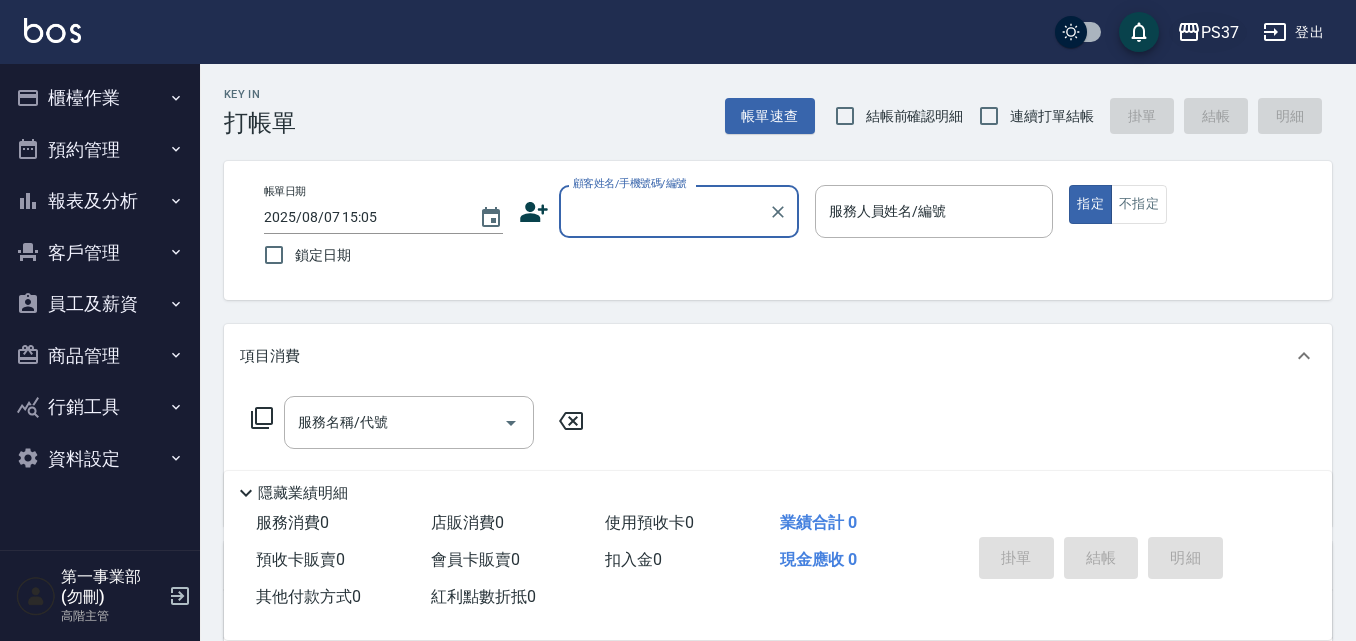 click 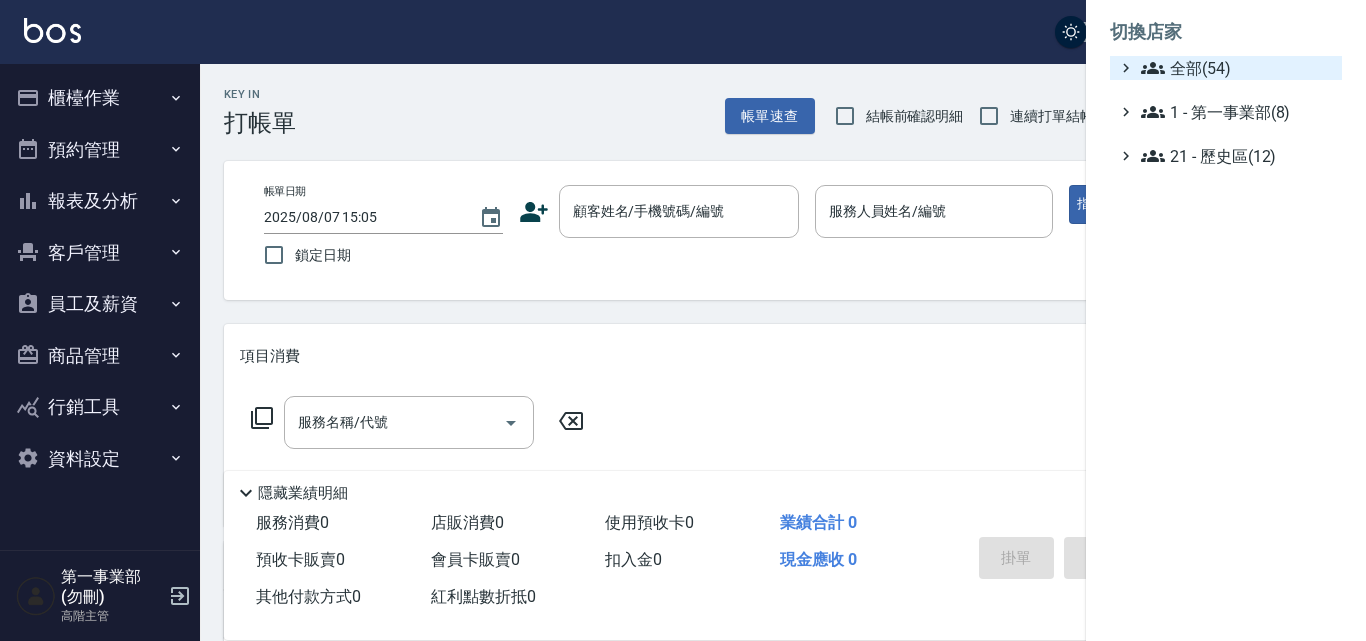 click on "全部(54)" at bounding box center [1237, 68] 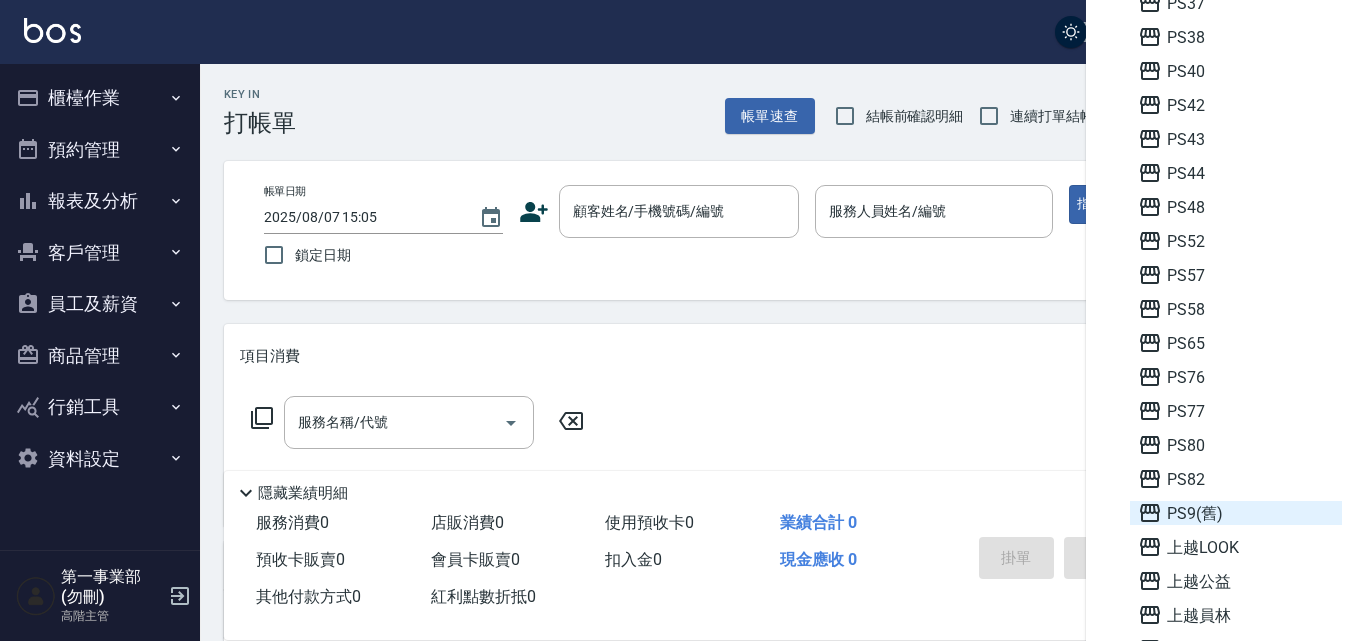 scroll, scrollTop: 600, scrollLeft: 0, axis: vertical 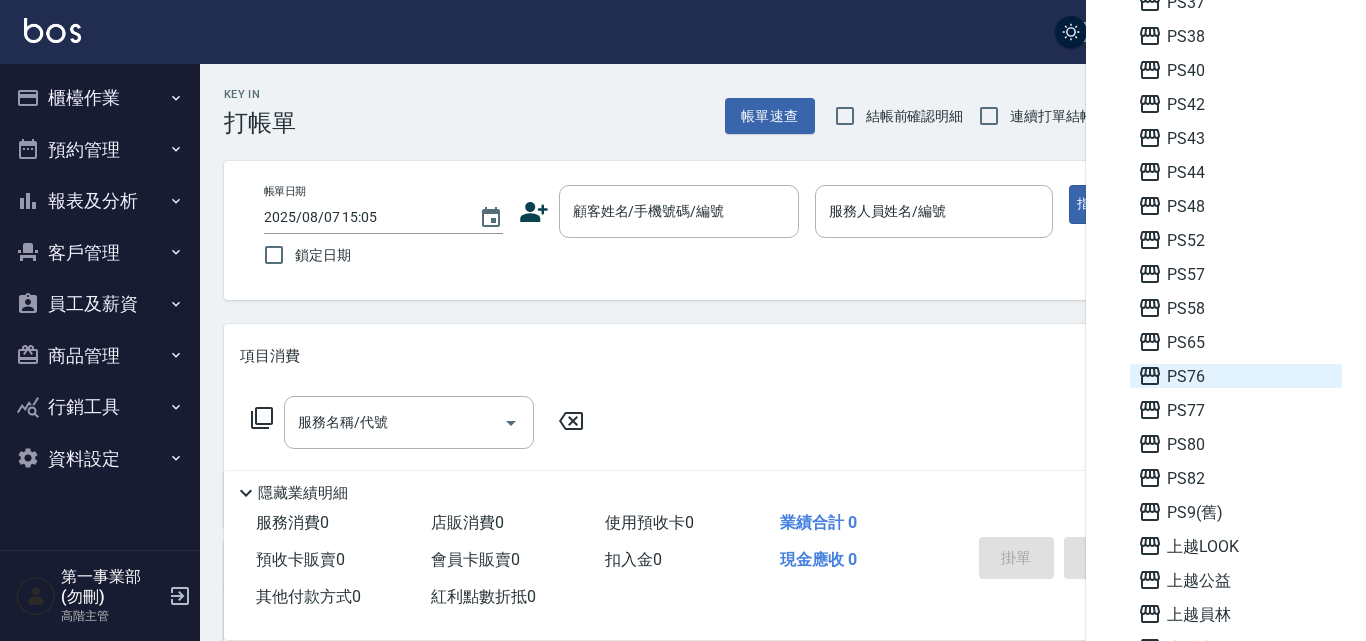click on "PS76" at bounding box center (1236, 376) 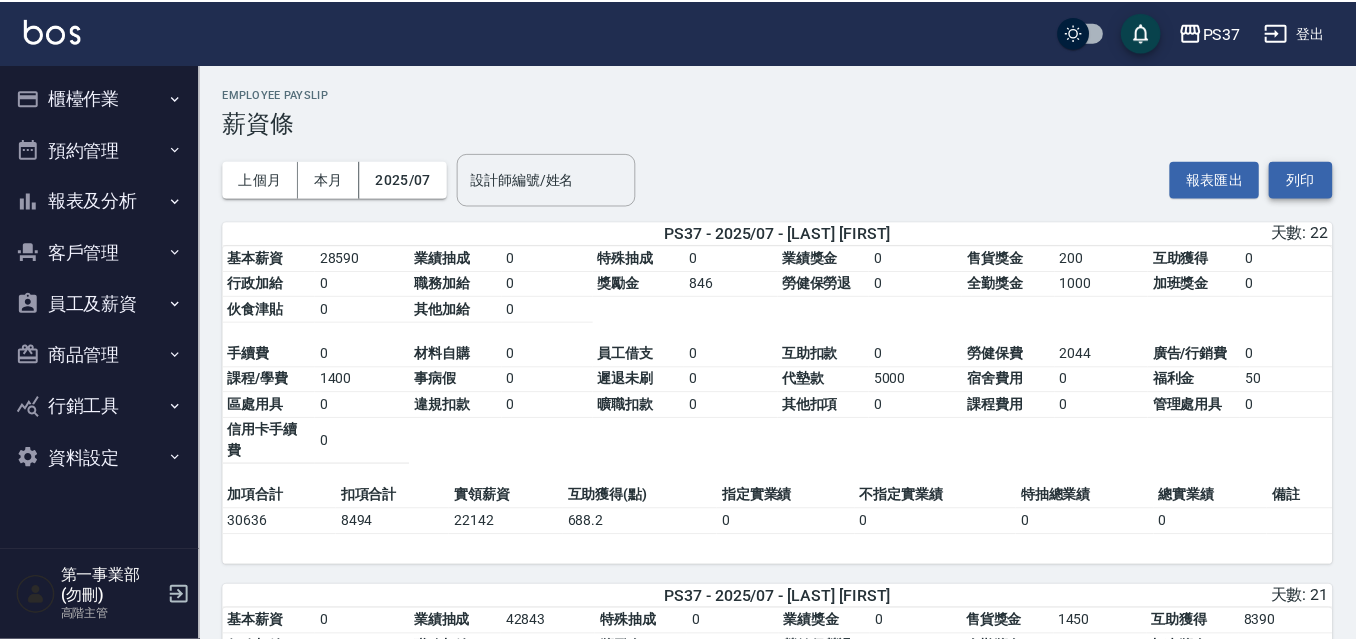 scroll, scrollTop: 0, scrollLeft: 0, axis: both 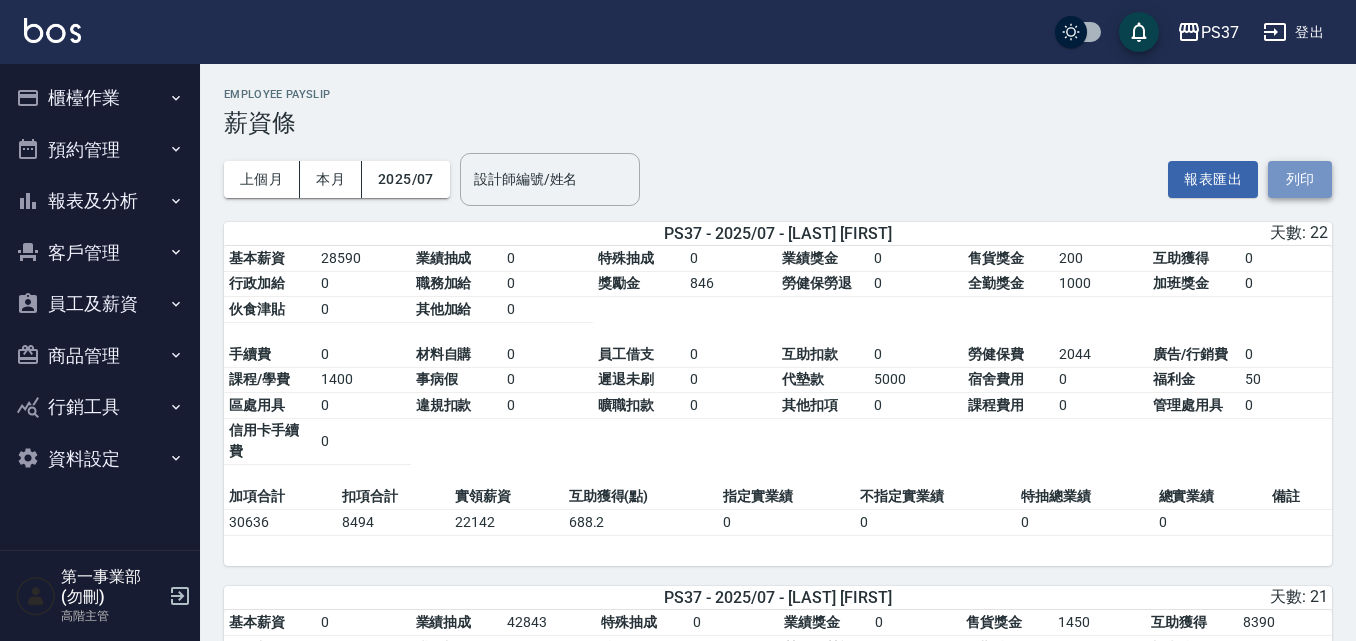click on "列印" at bounding box center (1300, 179) 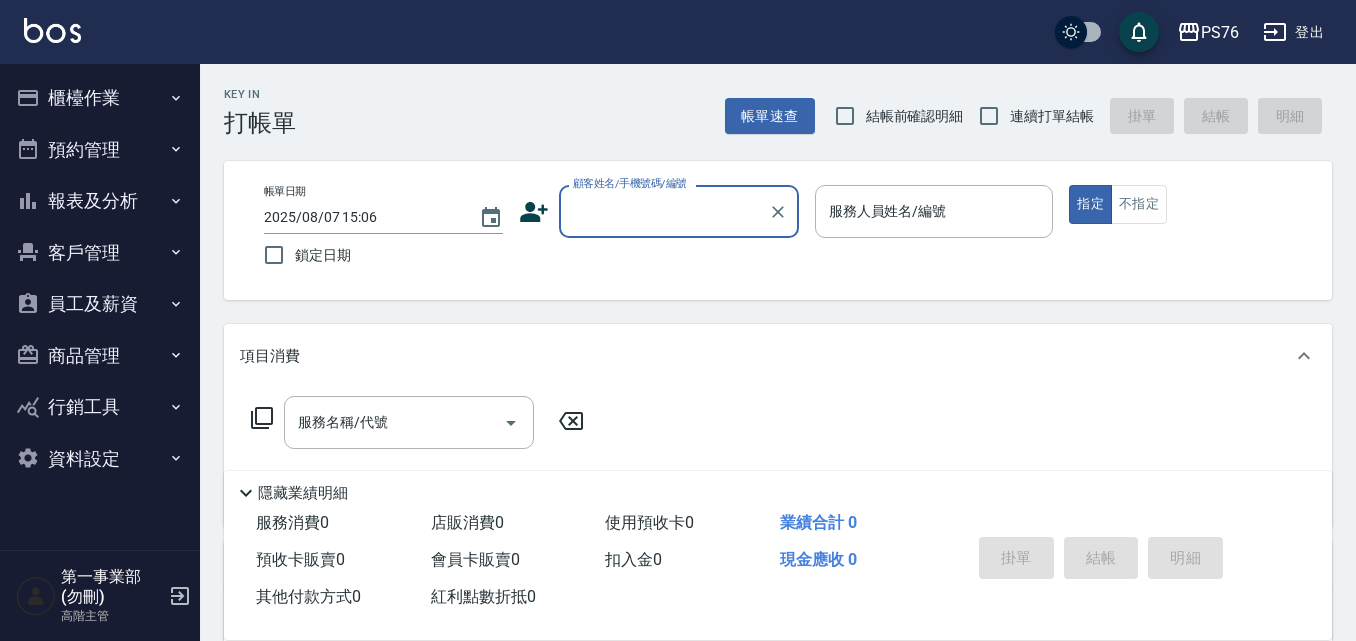 click on "員工及薪資" at bounding box center (100, 304) 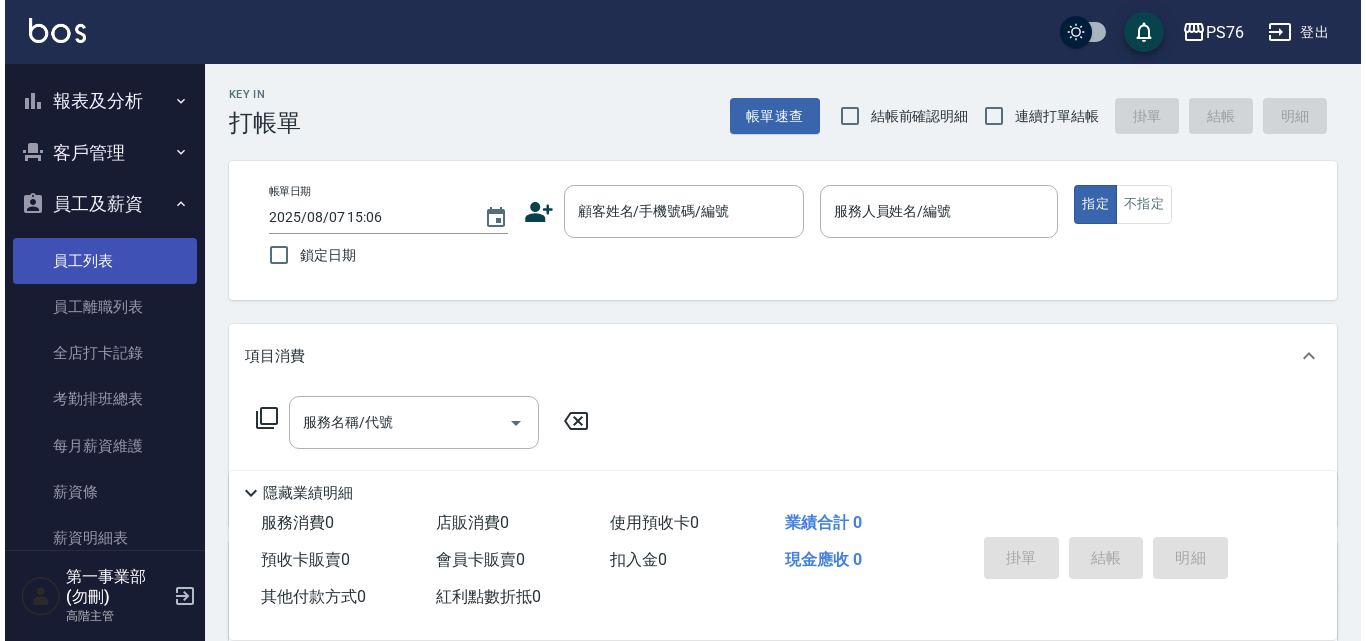 scroll, scrollTop: 200, scrollLeft: 0, axis: vertical 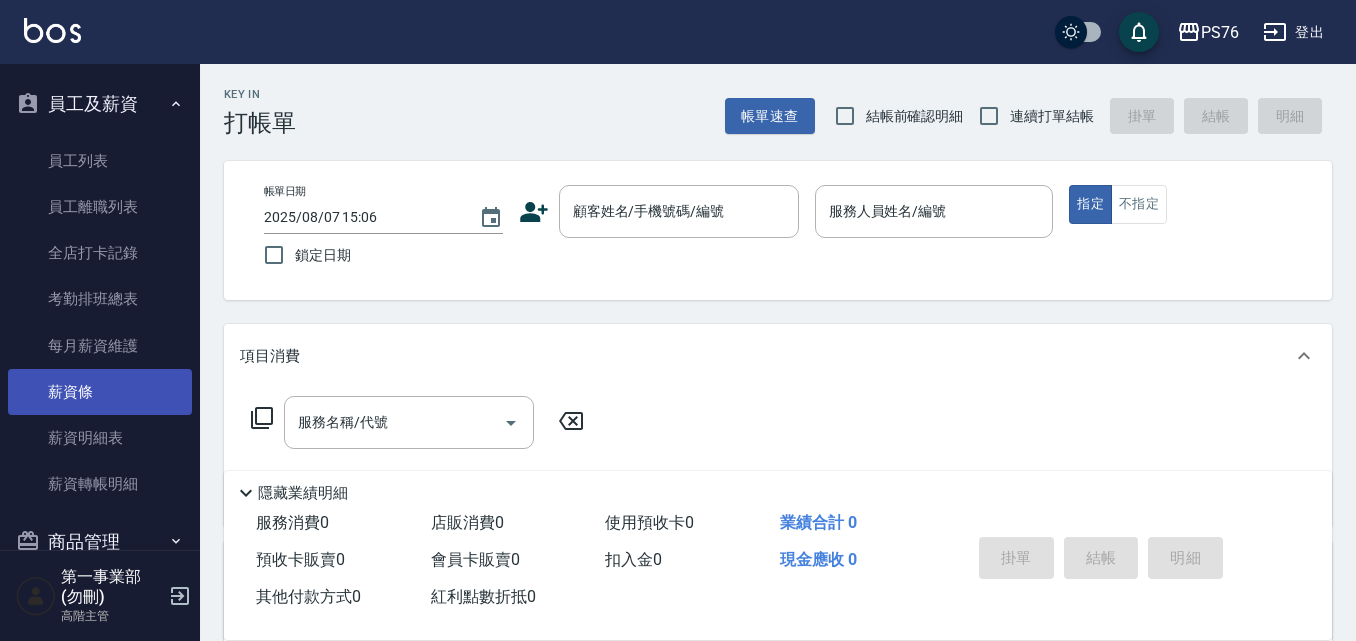click on "薪資條" at bounding box center (100, 392) 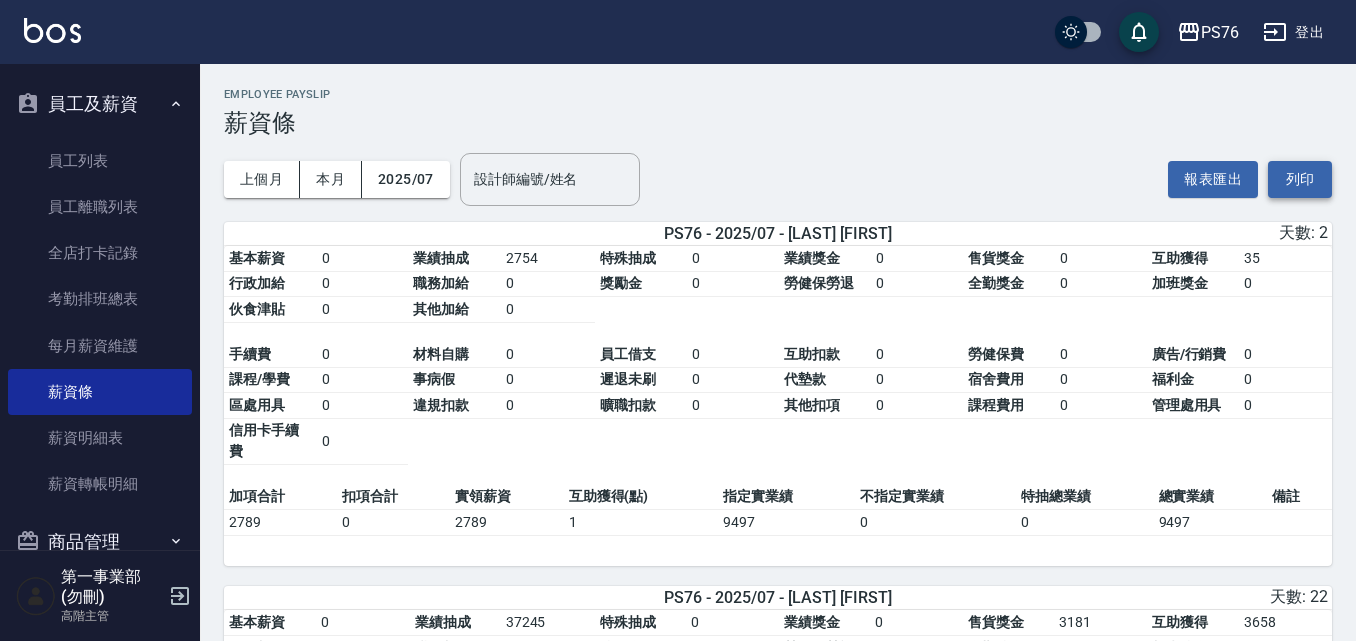 click on "列印" at bounding box center [1300, 179] 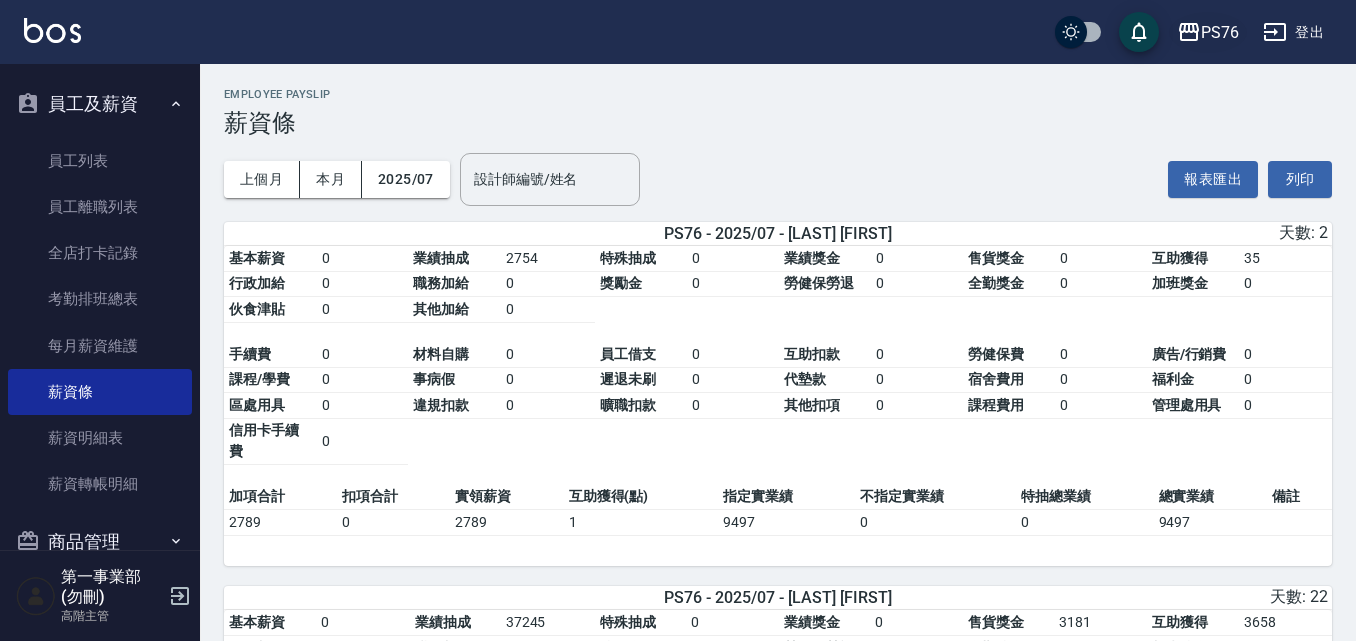 click on "PS76" at bounding box center [1220, 32] 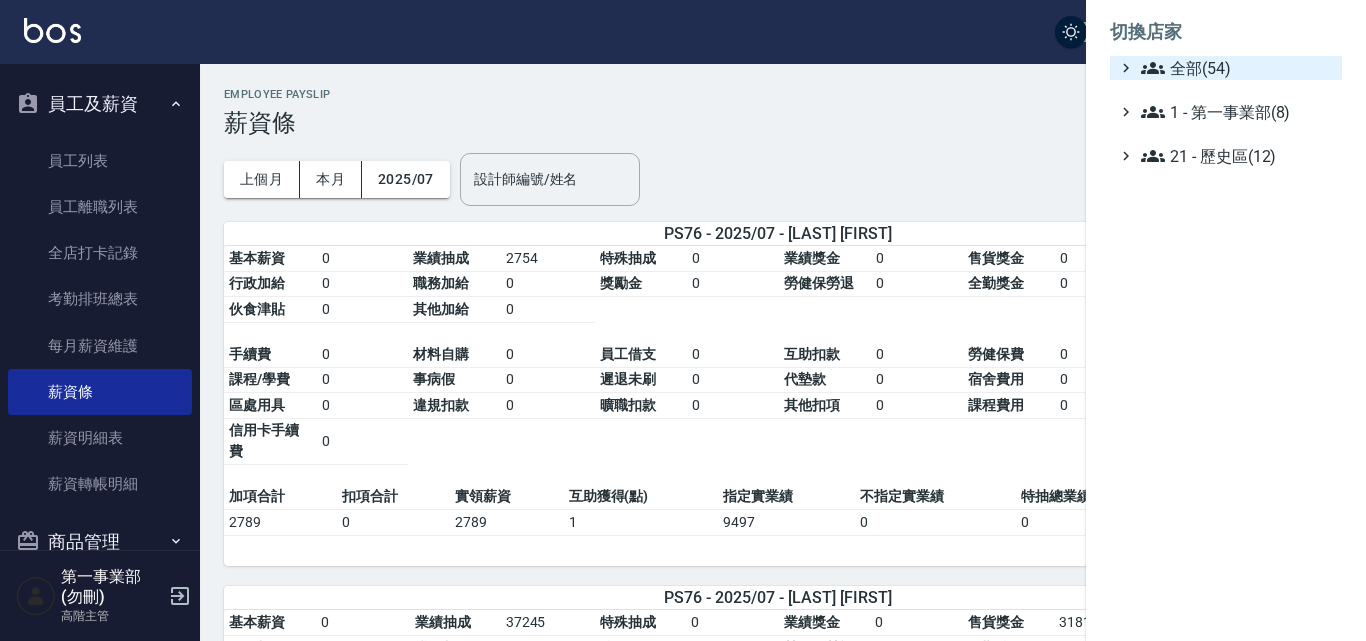 click on "全部(54)" at bounding box center [1237, 68] 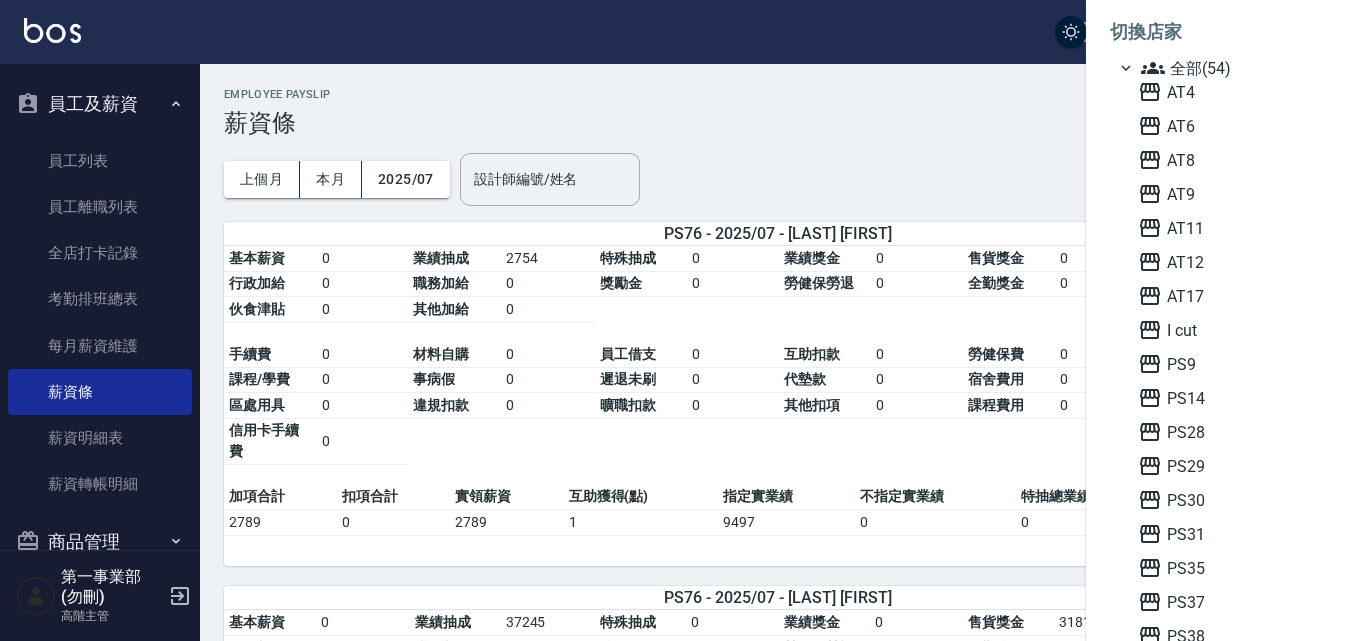 scroll, scrollTop: 100, scrollLeft: 0, axis: vertical 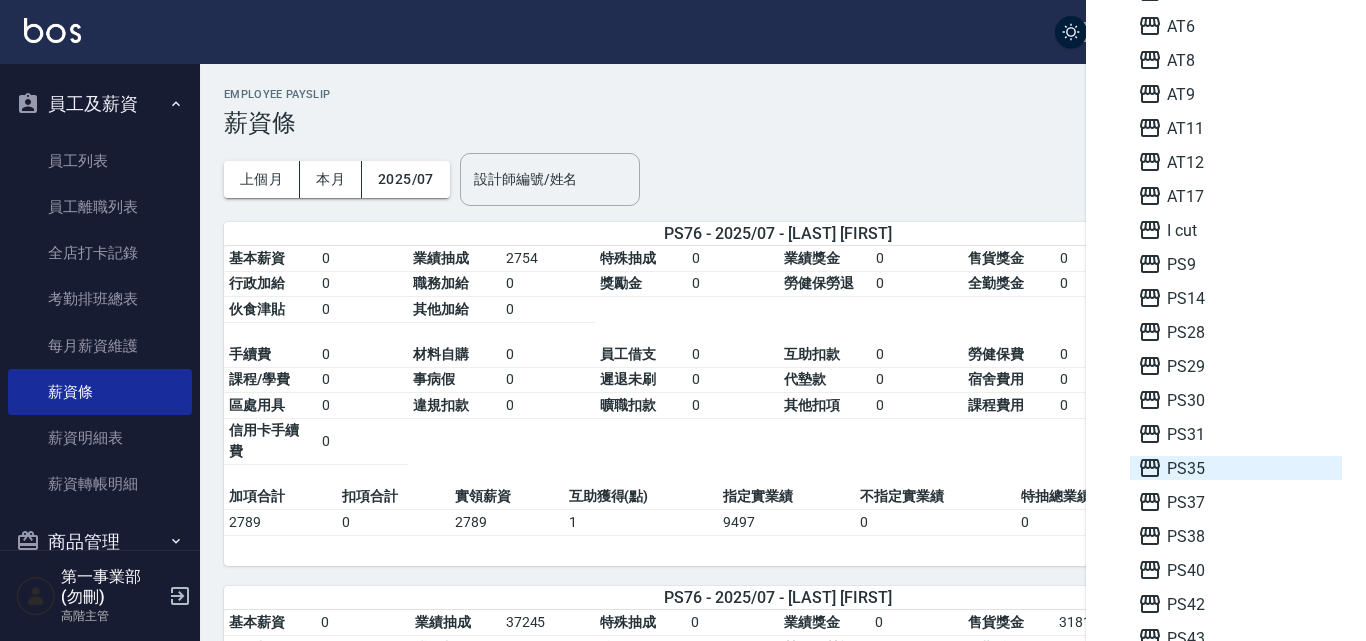 click on "PS35" at bounding box center [1236, 468] 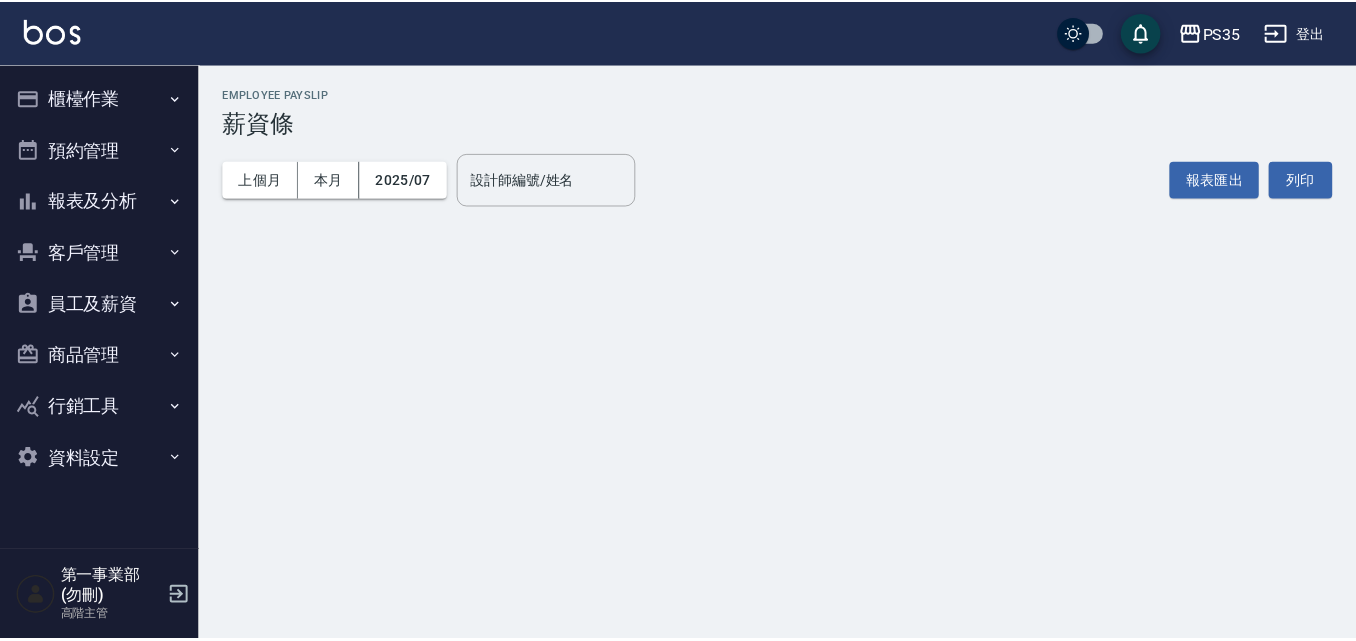 scroll, scrollTop: 0, scrollLeft: 0, axis: both 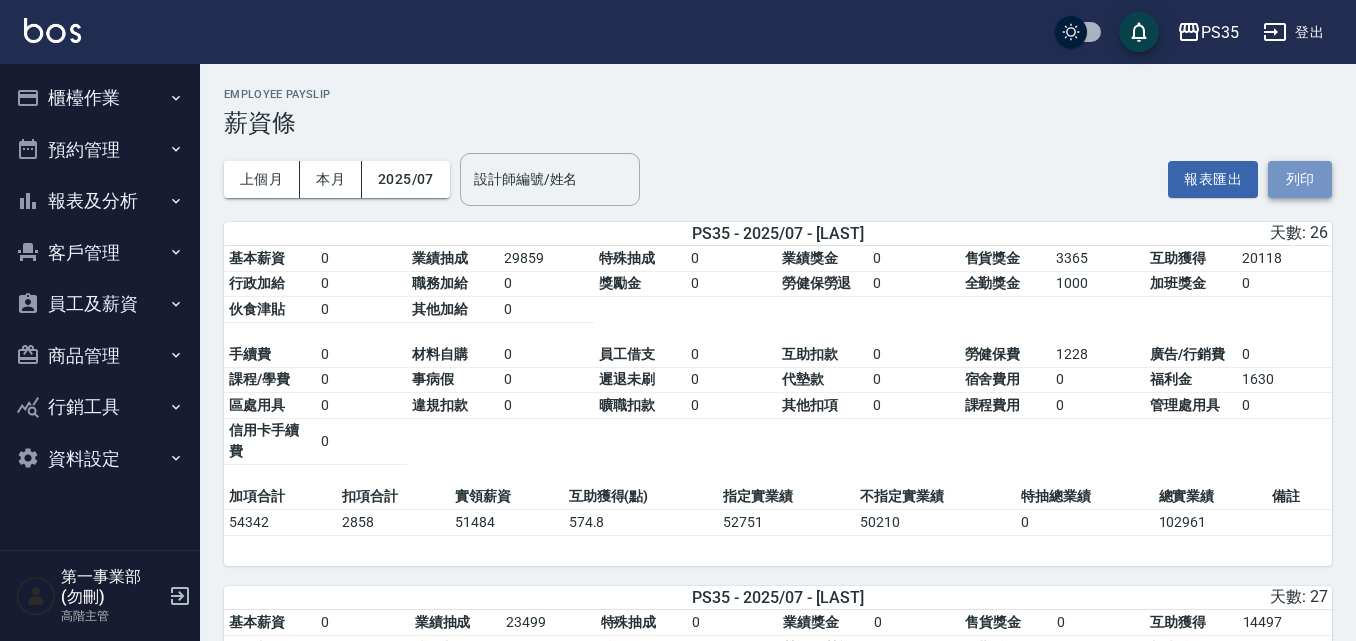 click on "列印" at bounding box center [1300, 179] 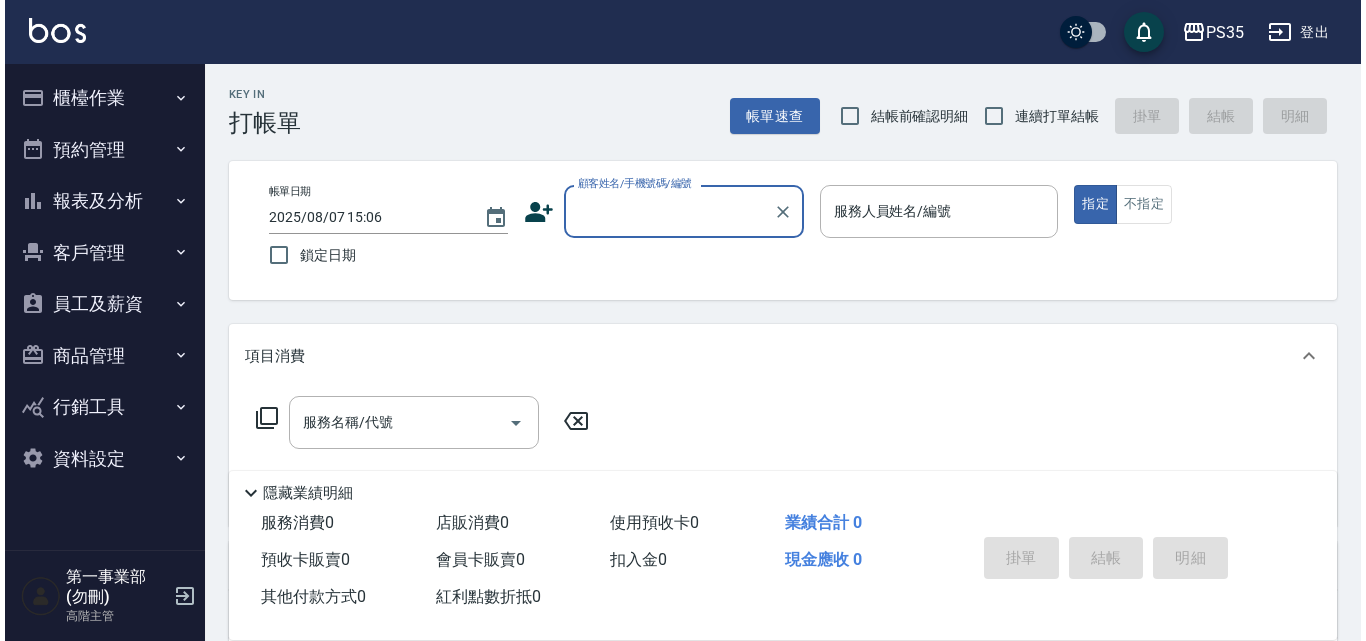 scroll, scrollTop: 0, scrollLeft: 0, axis: both 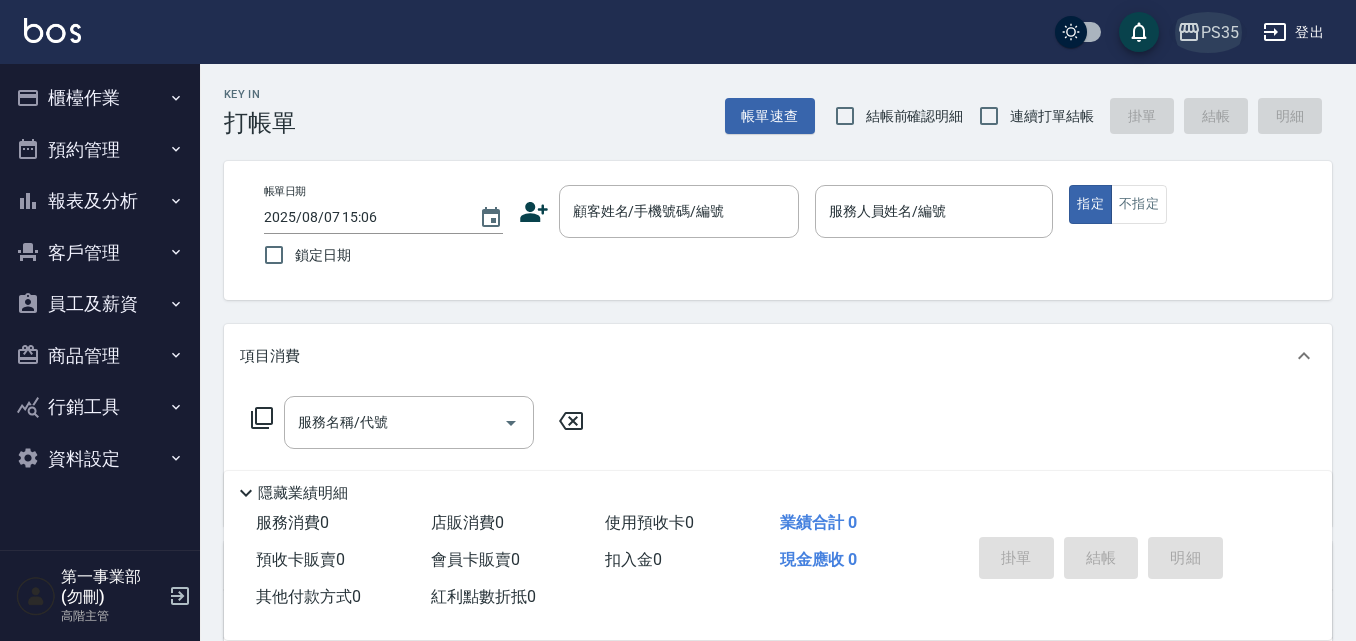 click 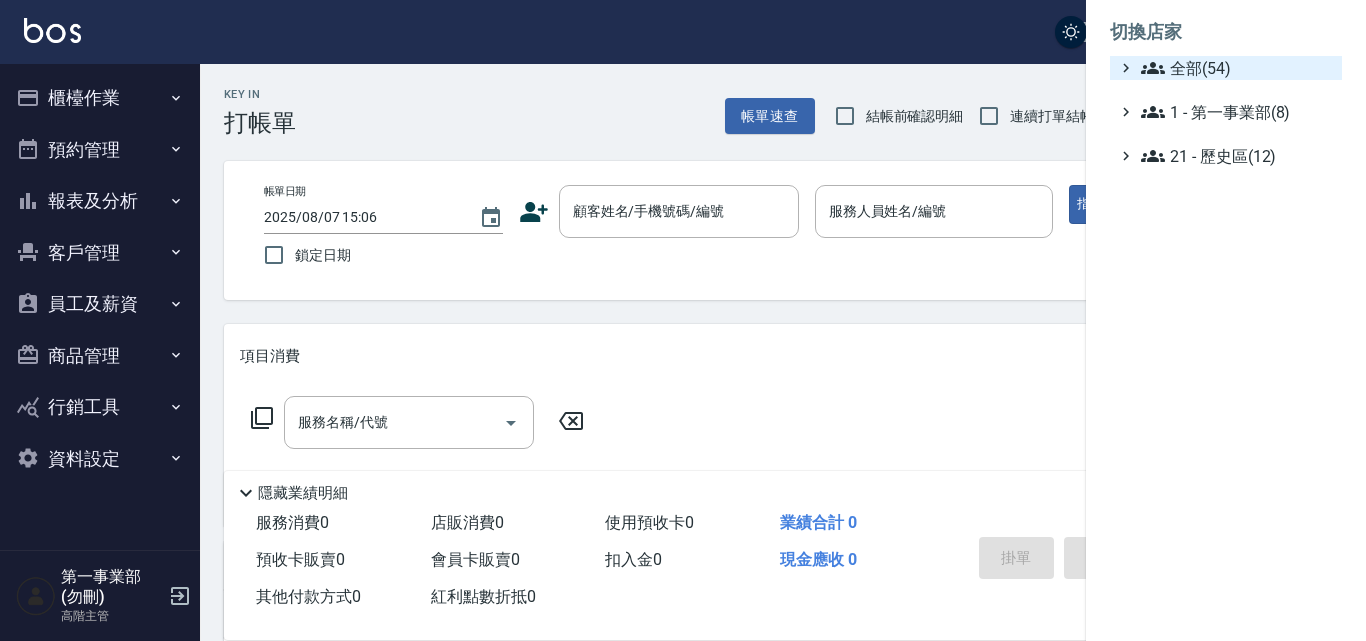 click on "全部(54)" at bounding box center (1237, 68) 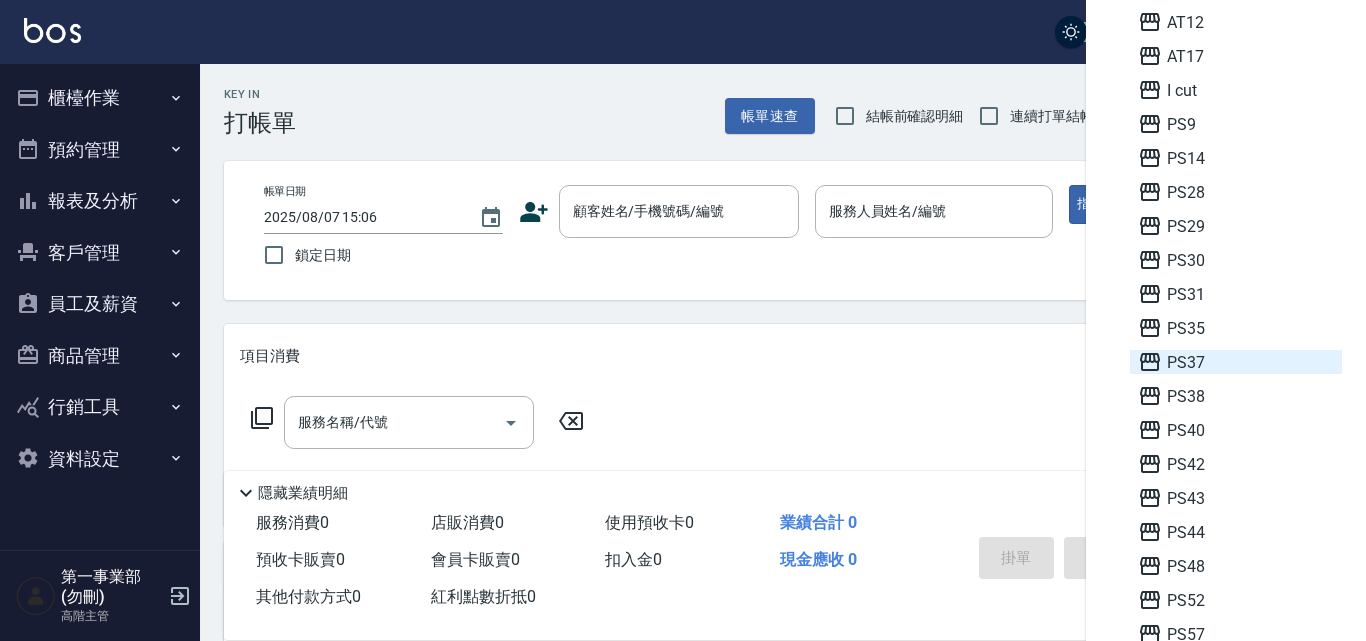 scroll, scrollTop: 300, scrollLeft: 0, axis: vertical 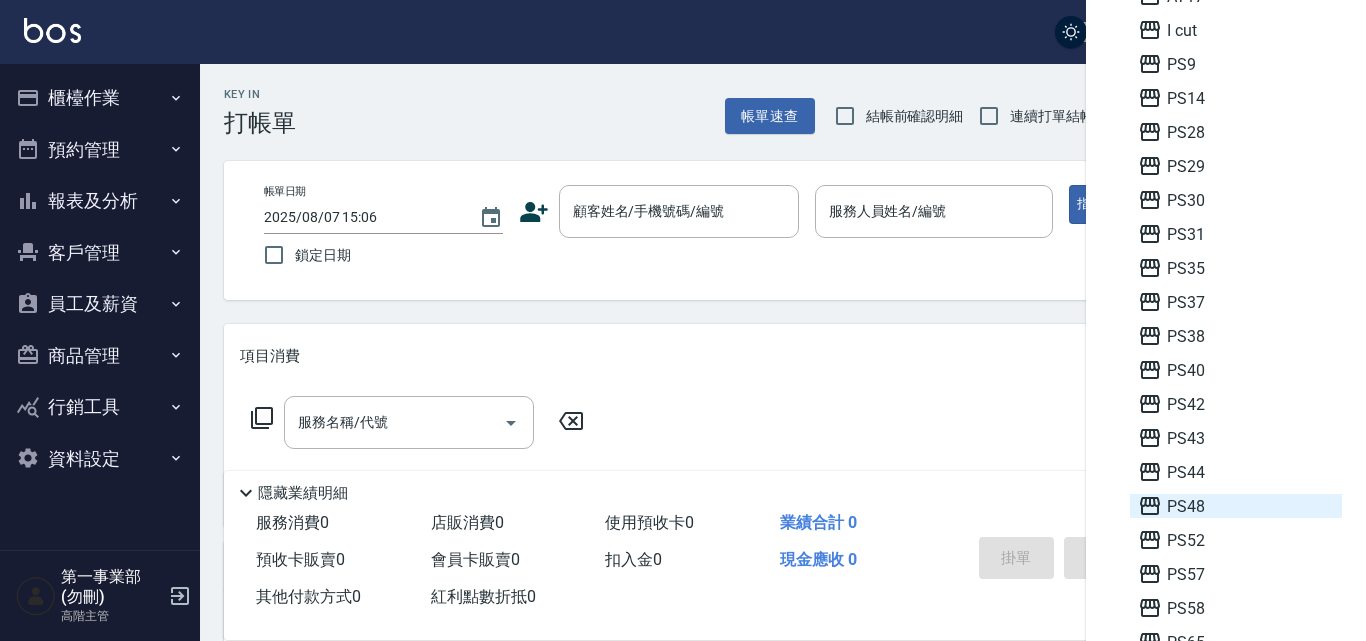 click on "PS48" at bounding box center [1236, 506] 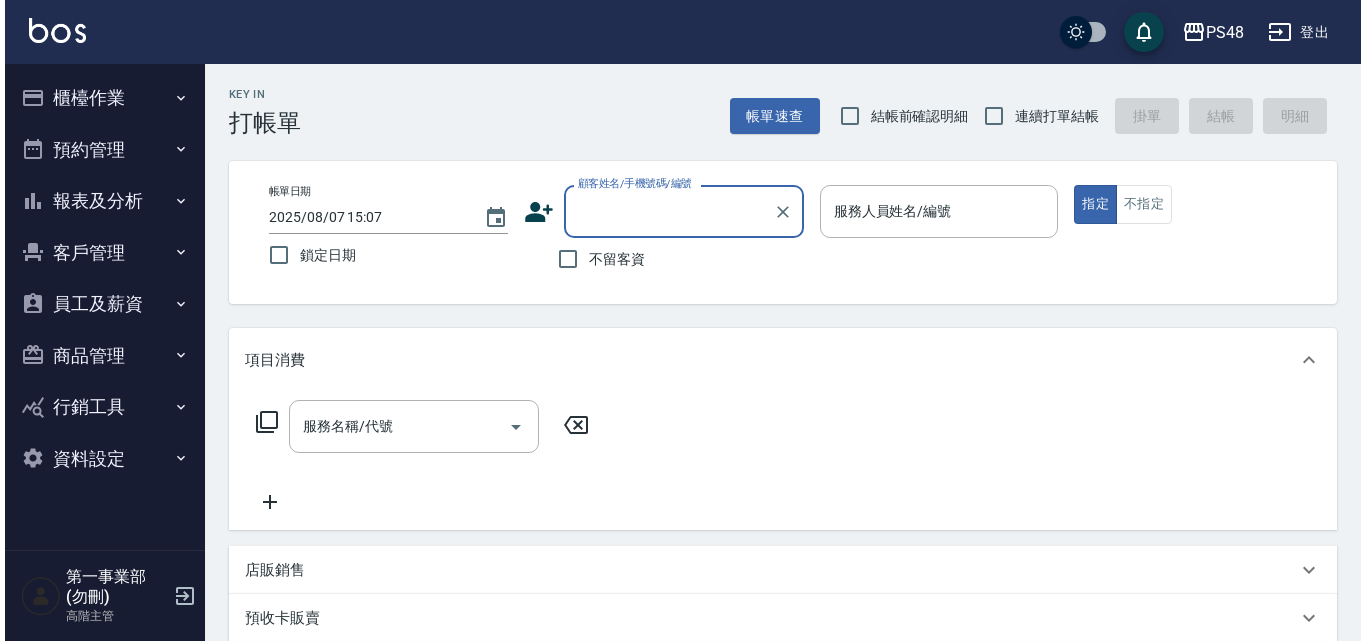 scroll, scrollTop: 0, scrollLeft: 0, axis: both 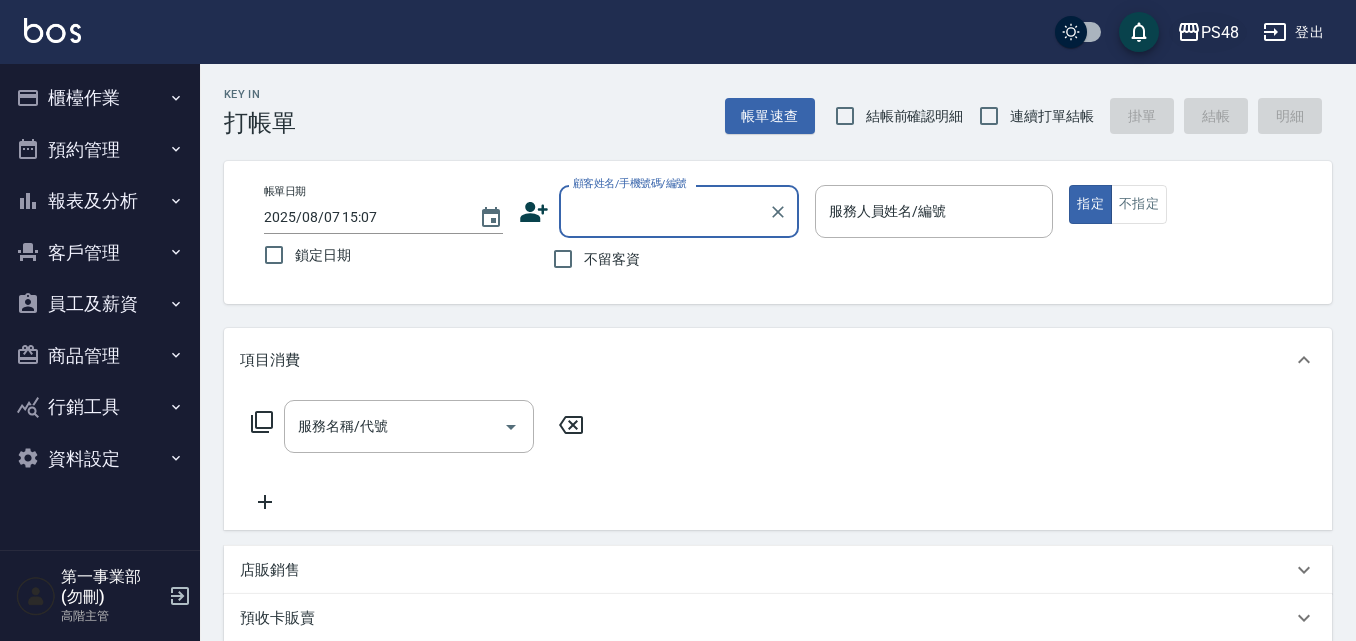 click 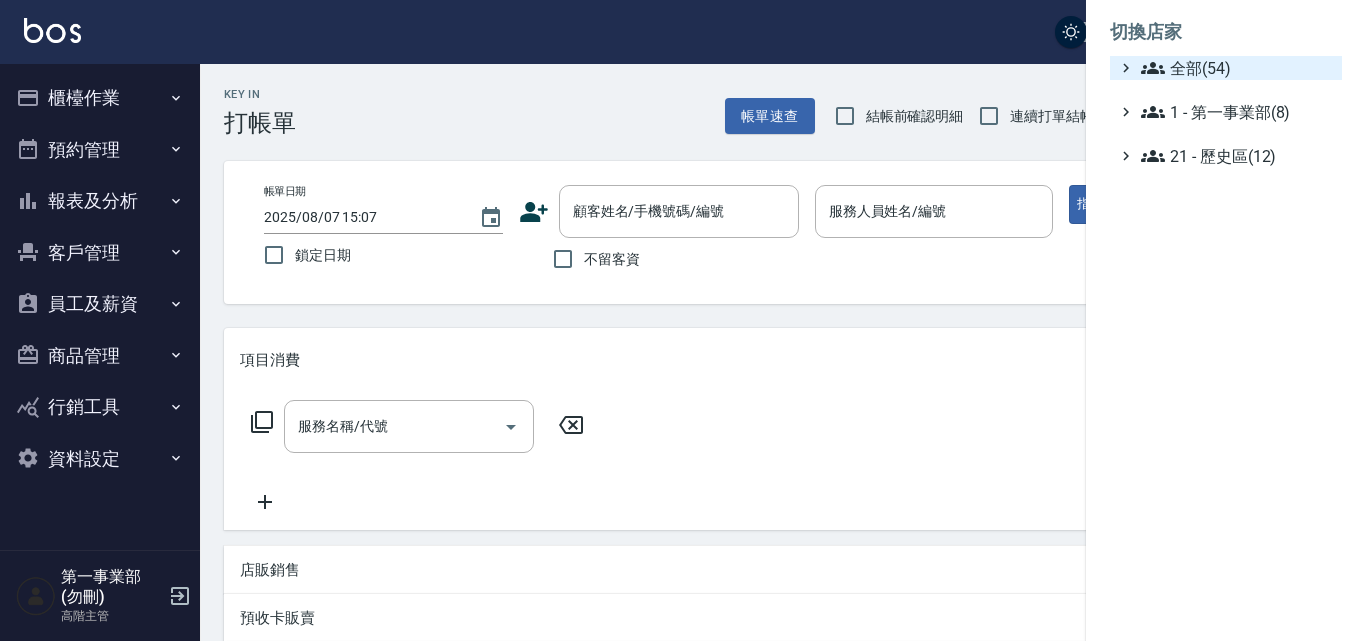click on "全部(54)" at bounding box center (1237, 68) 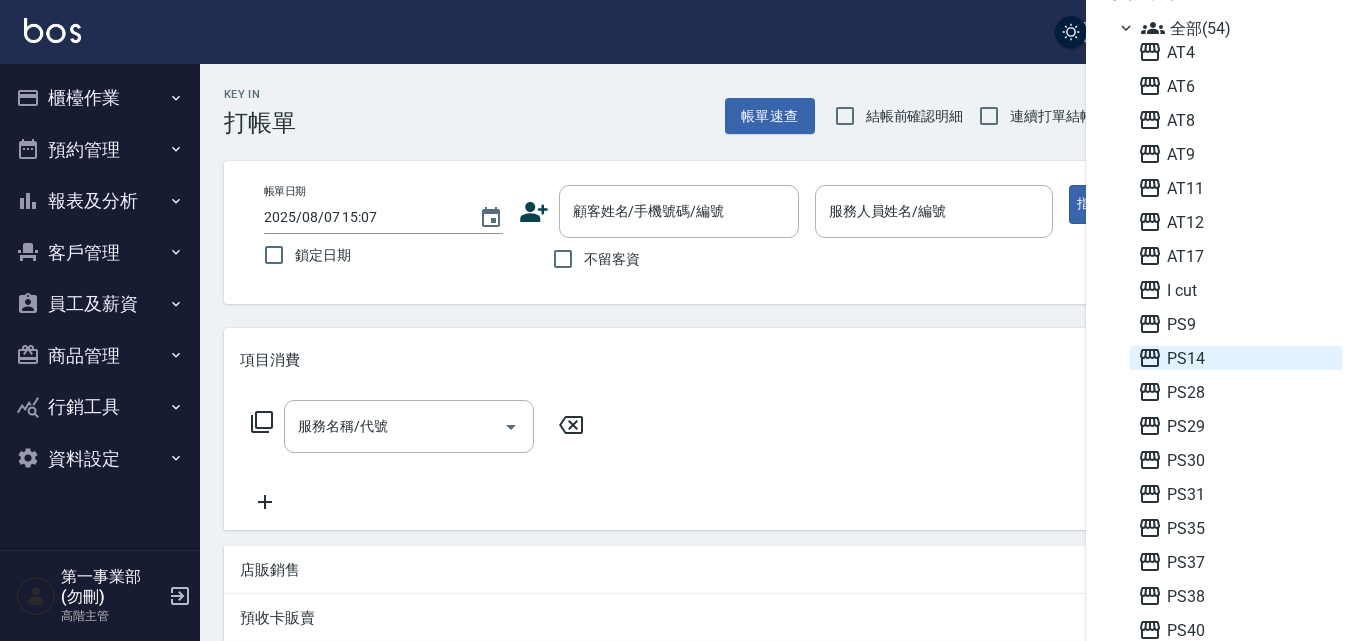 scroll, scrollTop: 100, scrollLeft: 0, axis: vertical 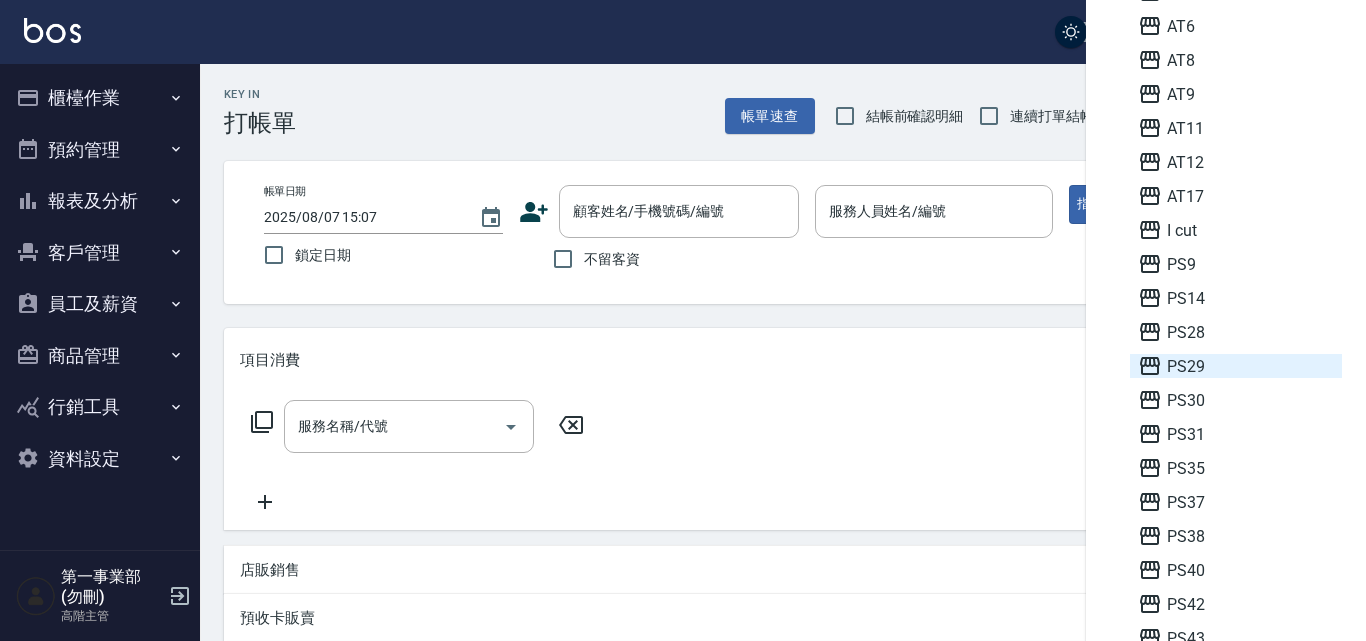 click on "PS29" at bounding box center [1236, 366] 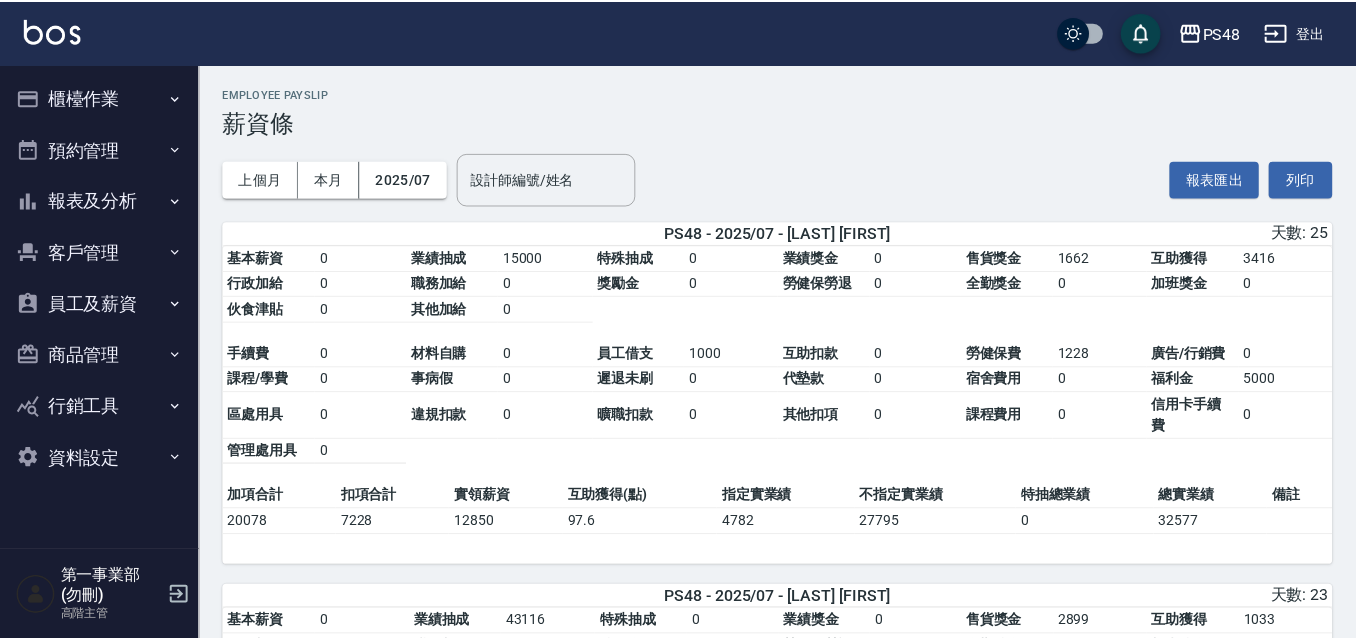 scroll, scrollTop: 0, scrollLeft: 0, axis: both 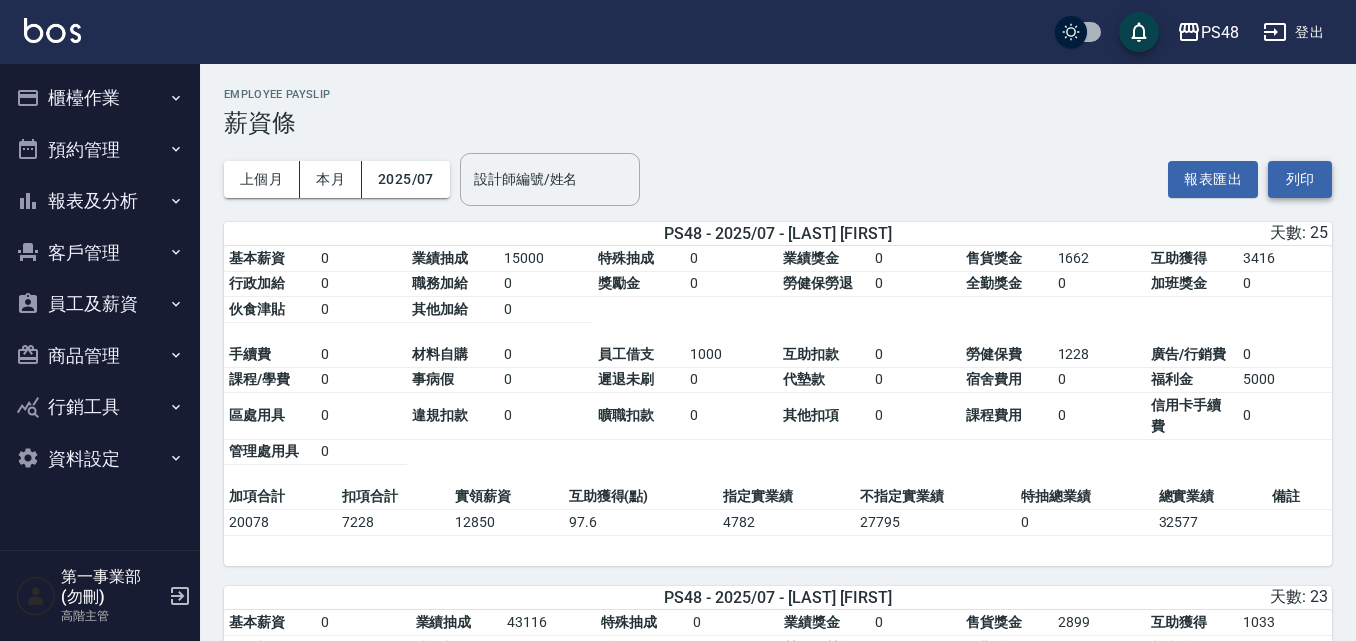 click on "列印" at bounding box center (1300, 179) 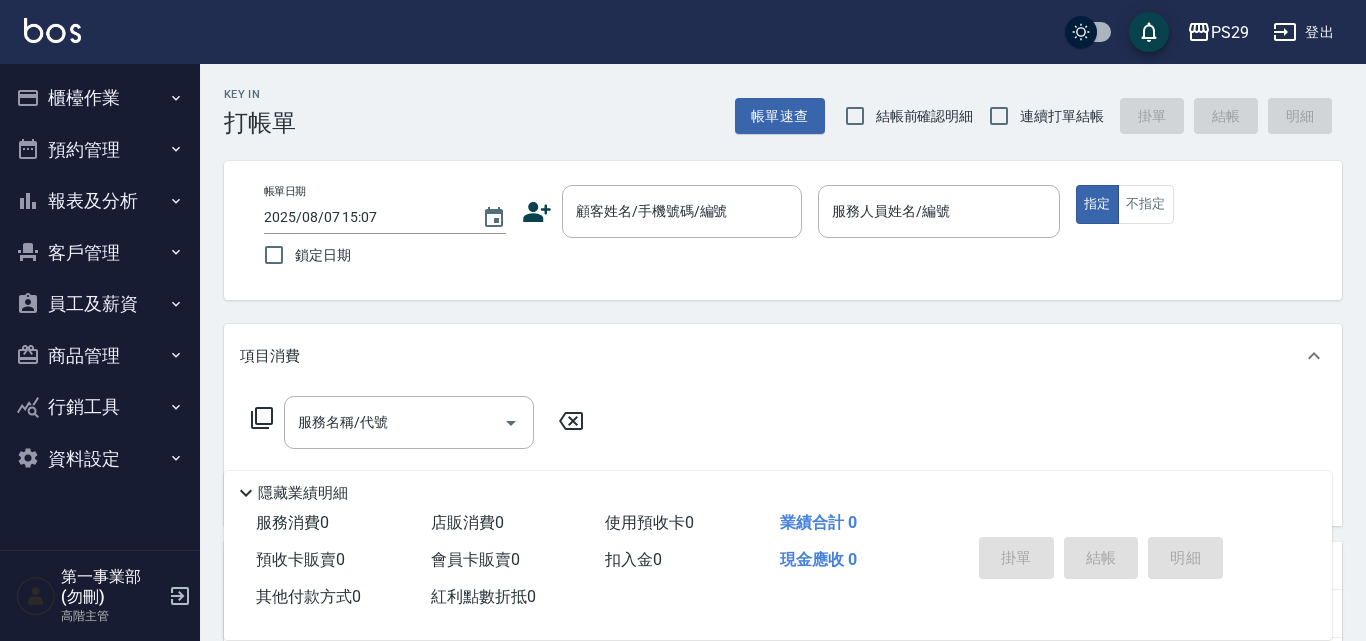 scroll, scrollTop: 0, scrollLeft: 0, axis: both 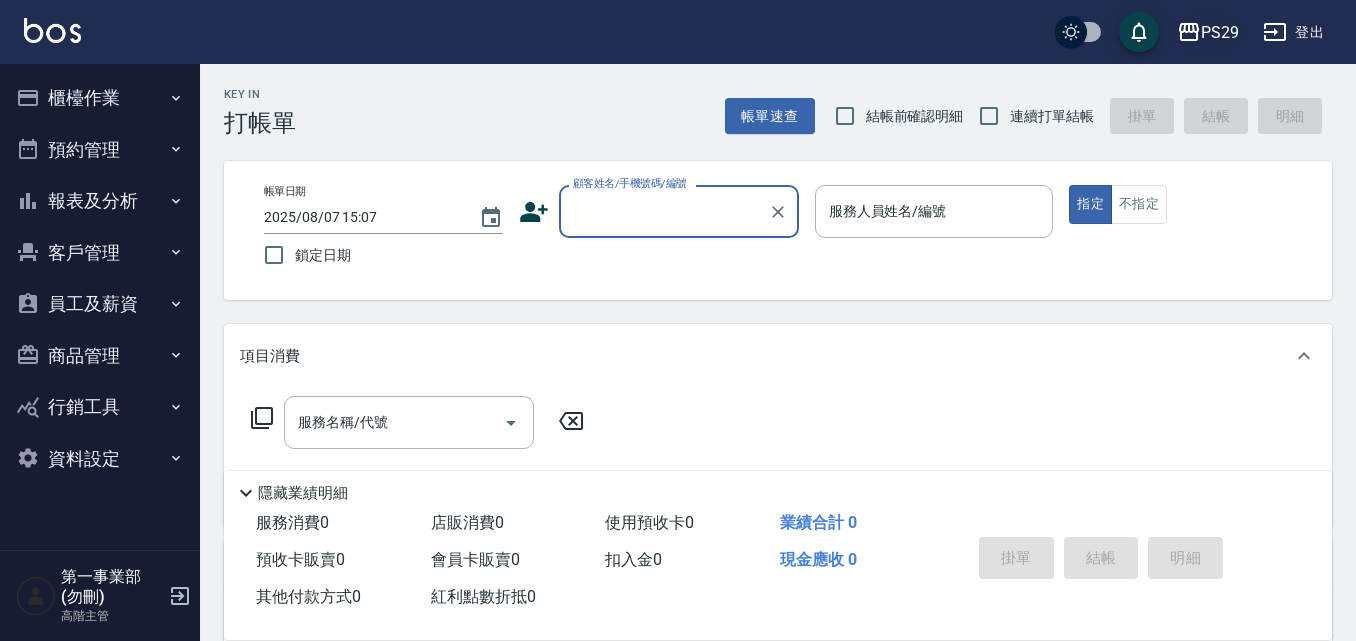 click on "PS29" at bounding box center [1220, 32] 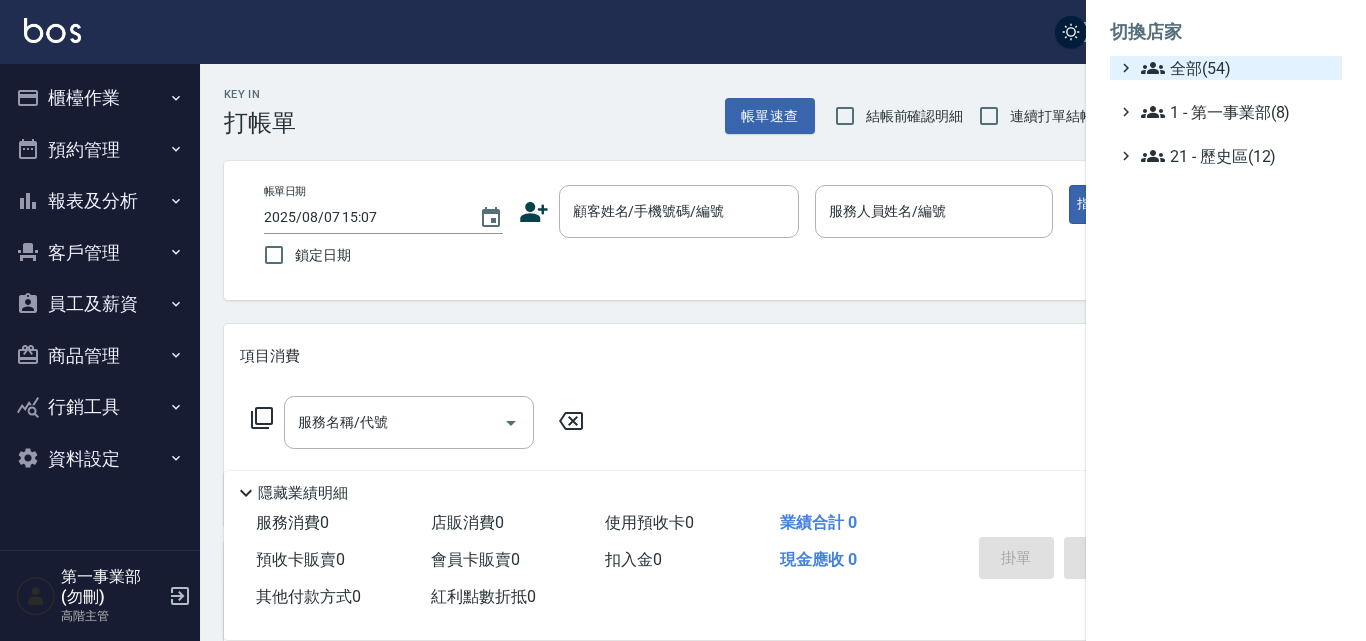 click on "全部(54)" at bounding box center [1237, 68] 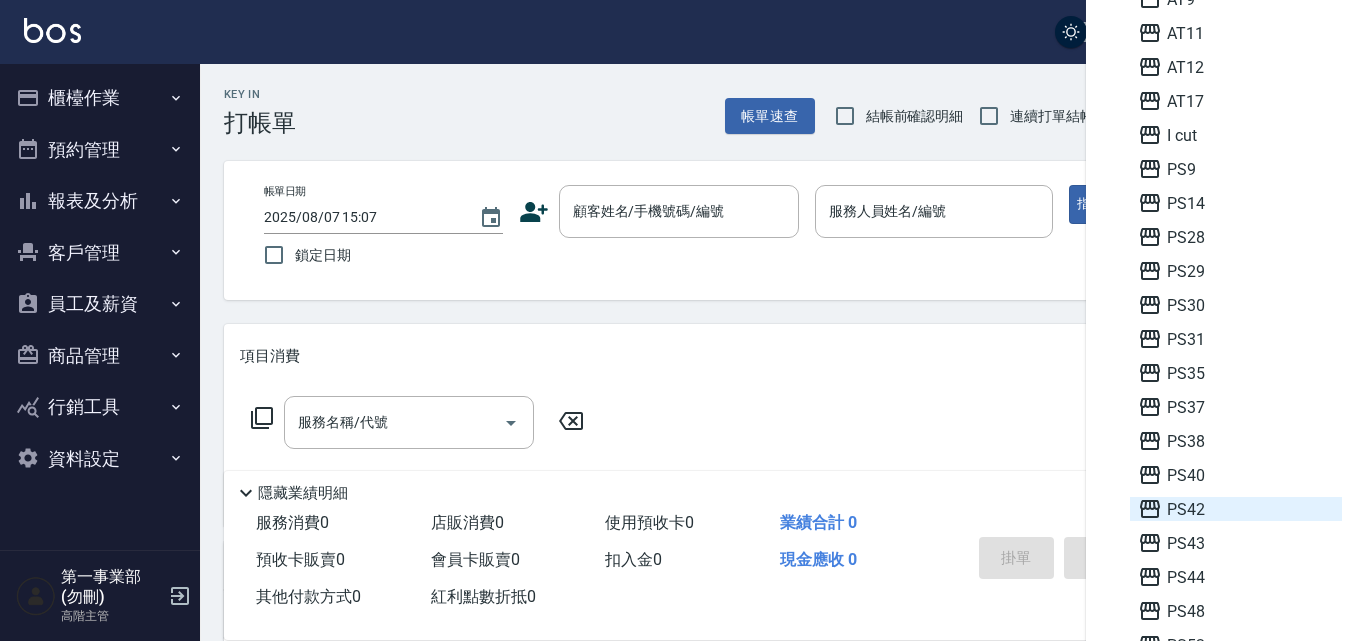 scroll, scrollTop: 200, scrollLeft: 0, axis: vertical 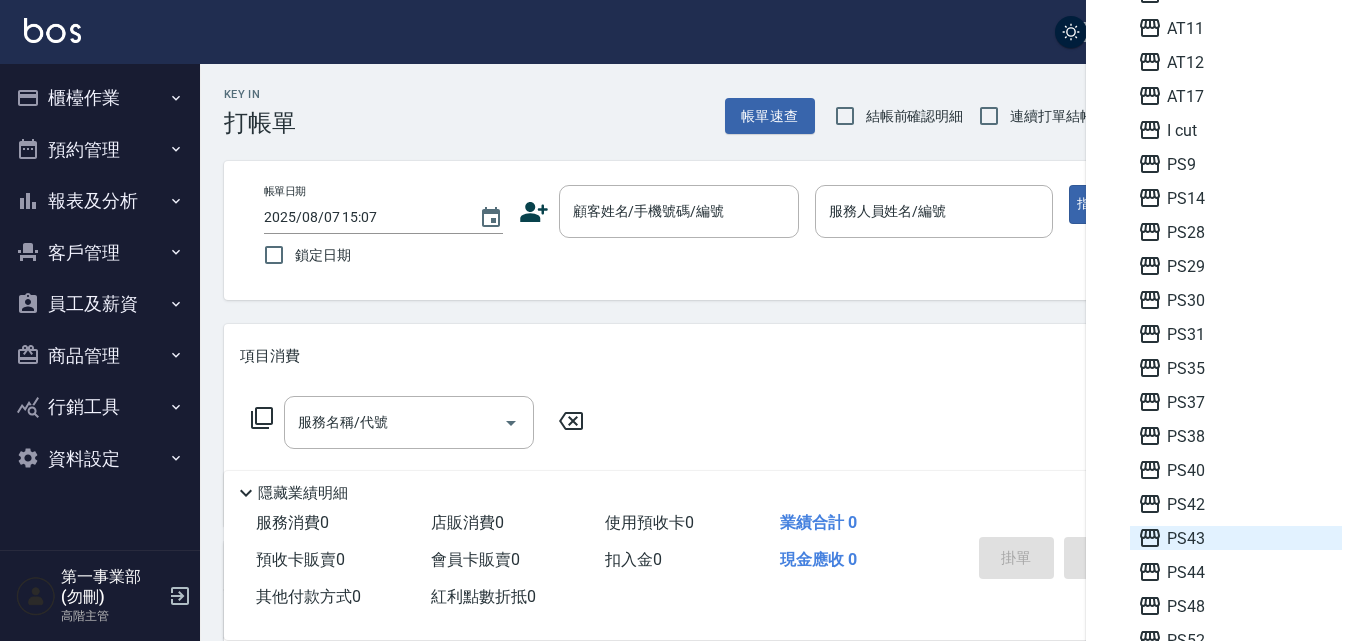 click on "PS43" at bounding box center [1236, 538] 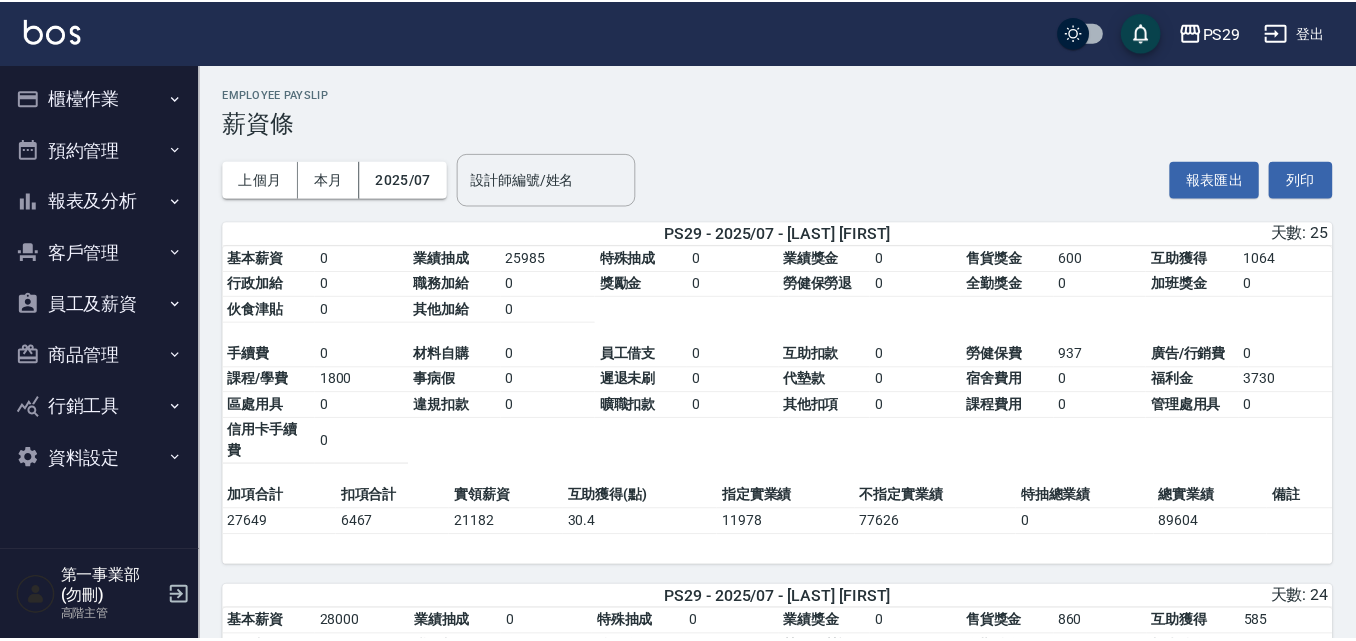 scroll, scrollTop: 0, scrollLeft: 0, axis: both 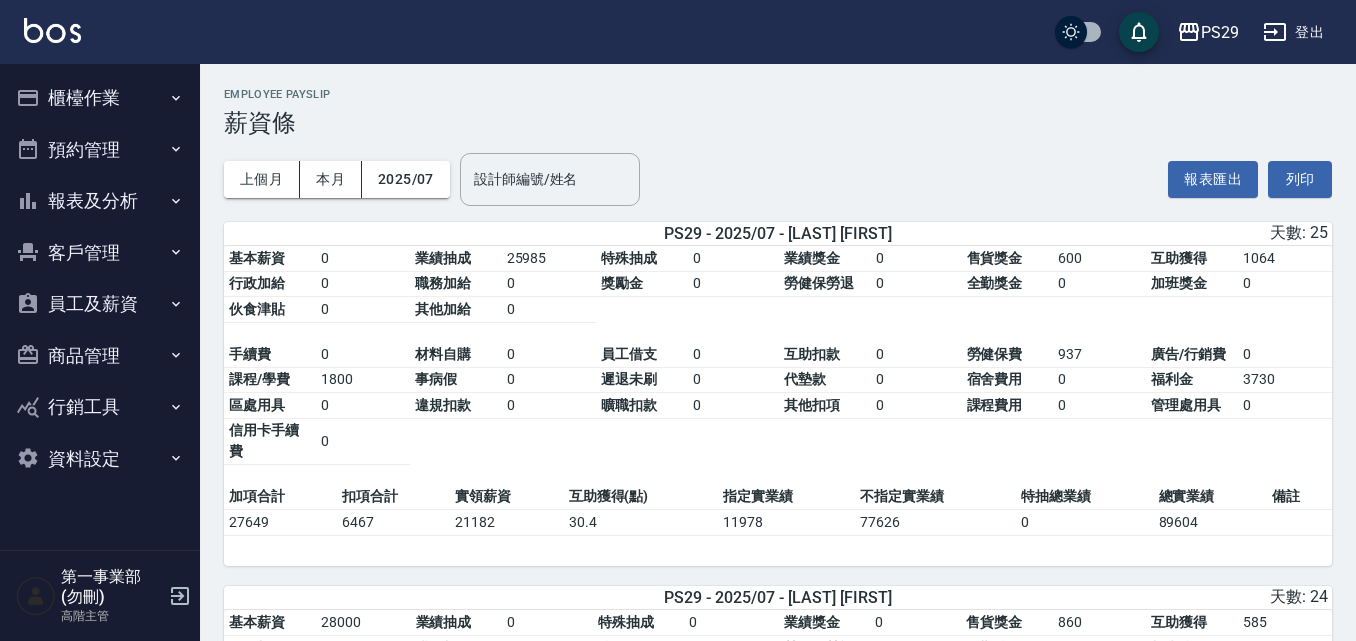 click on "列印" at bounding box center [1300, 179] 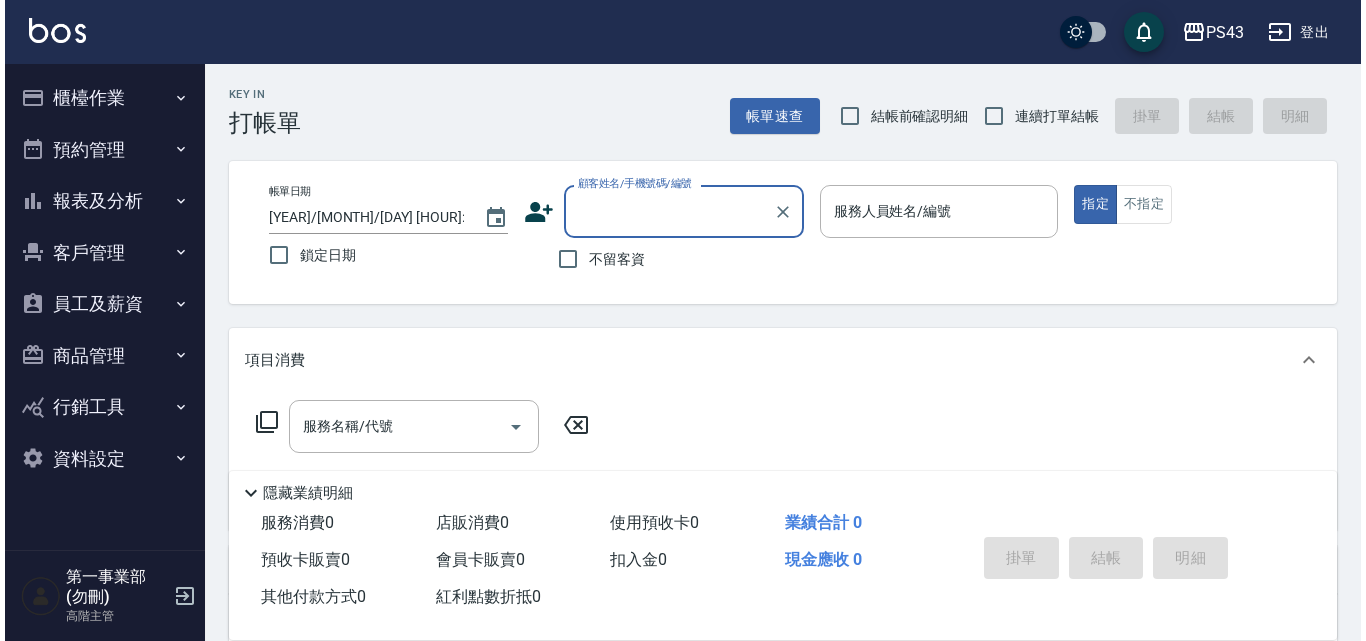 scroll, scrollTop: 0, scrollLeft: 0, axis: both 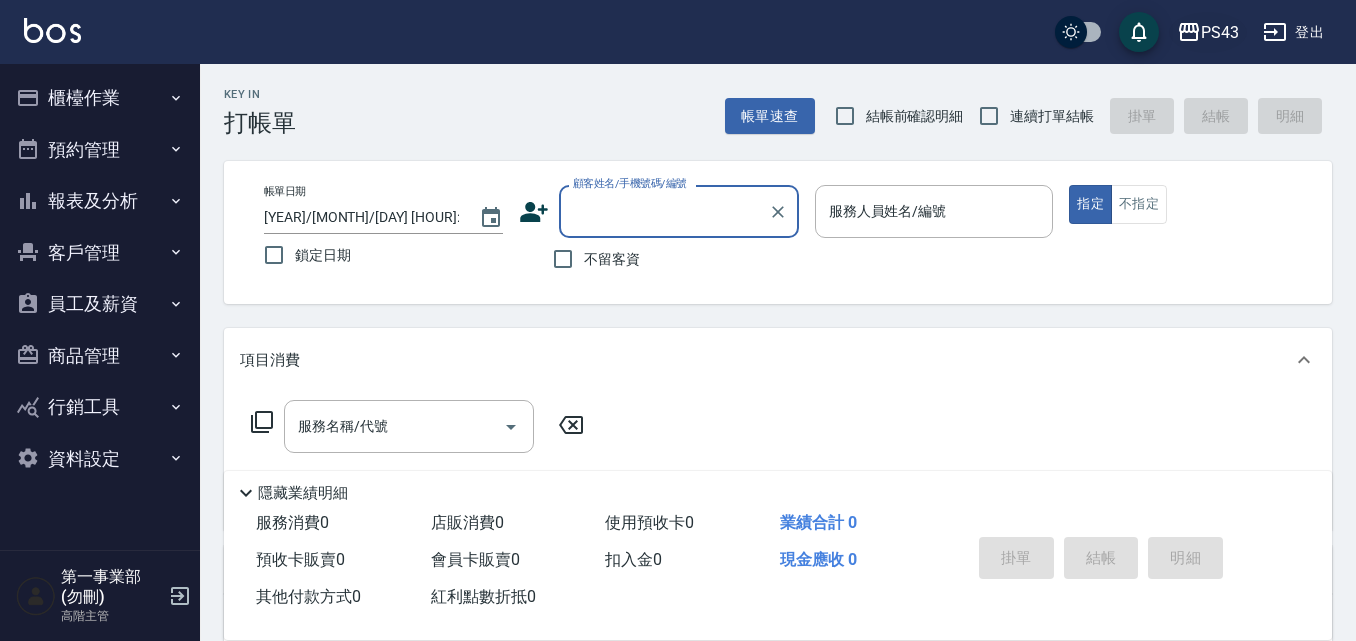 click on "PS43" at bounding box center (1220, 32) 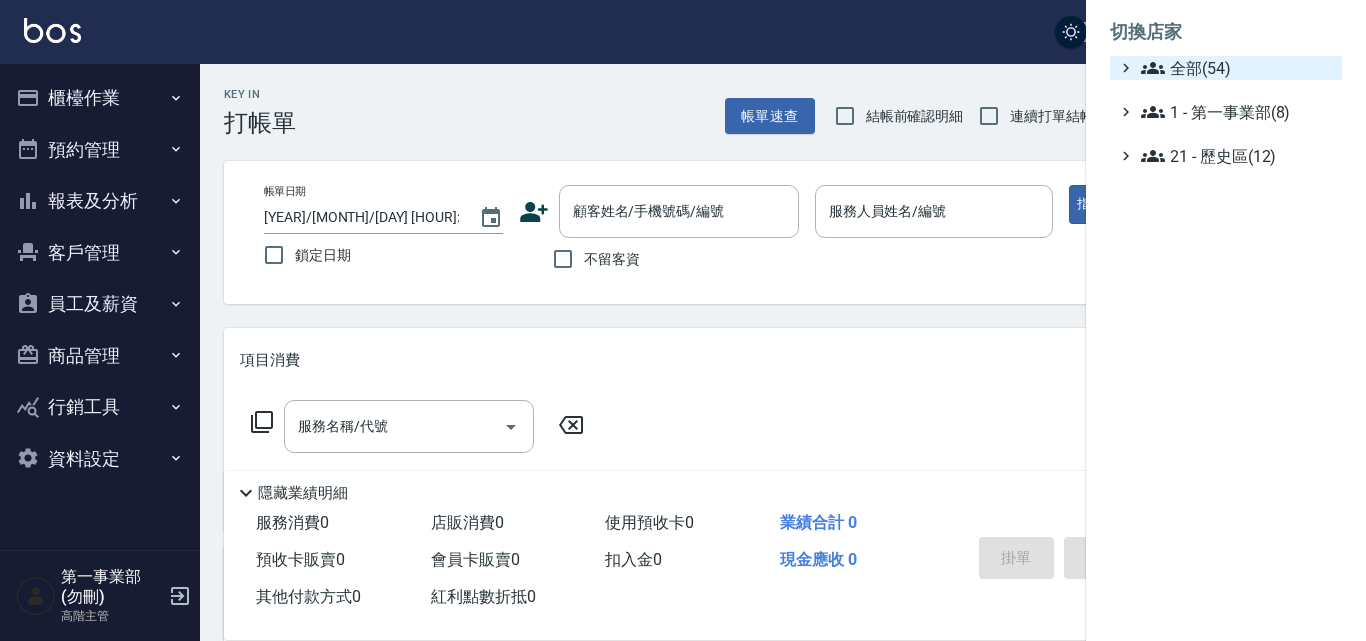 click on "全部(54)" at bounding box center (1237, 68) 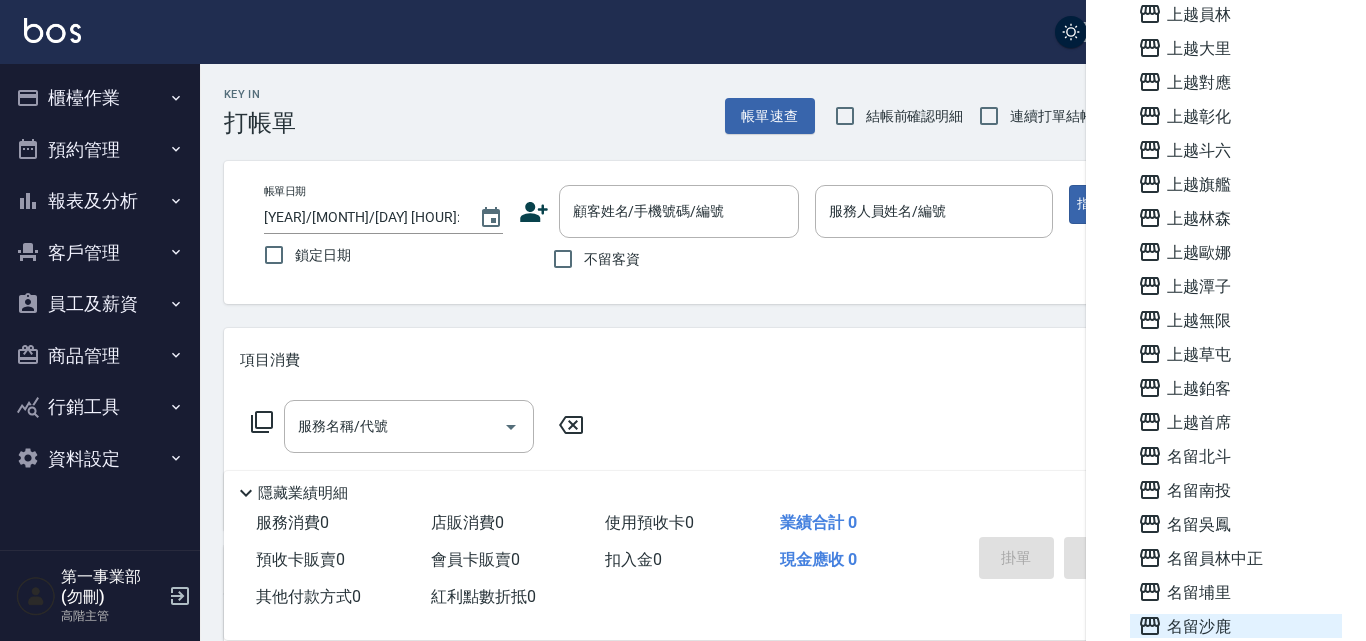 scroll, scrollTop: 1300, scrollLeft: 0, axis: vertical 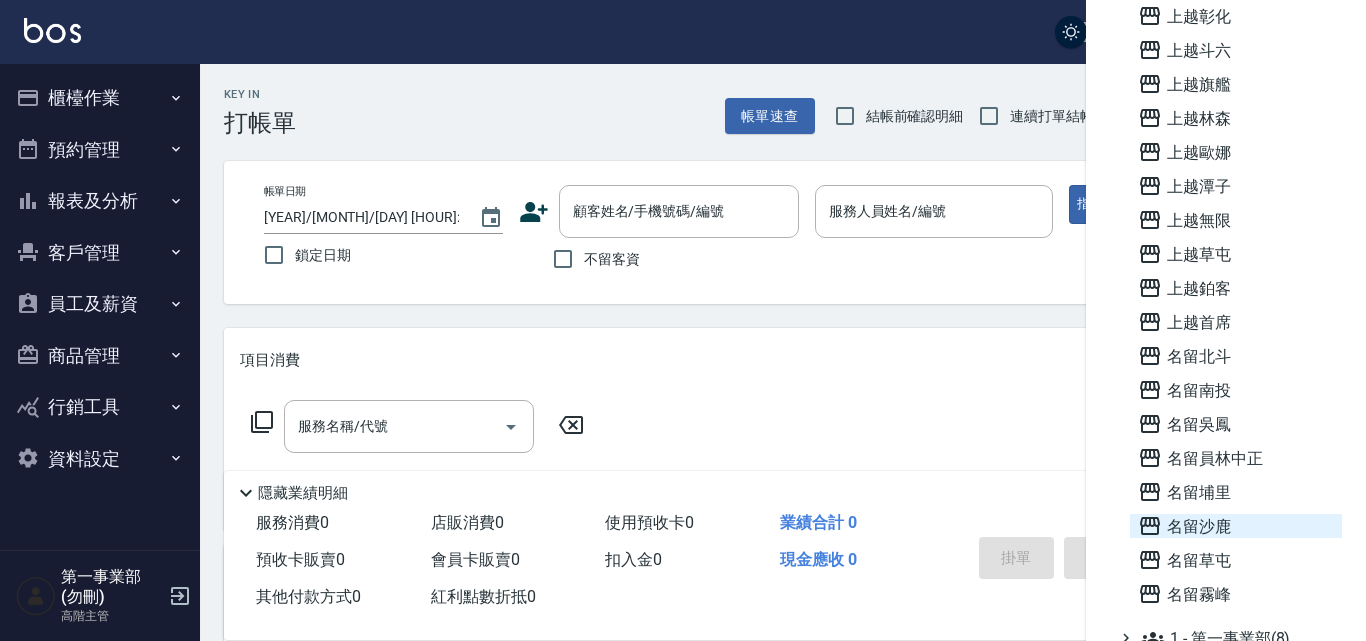 click on "名留沙鹿" at bounding box center (1236, 526) 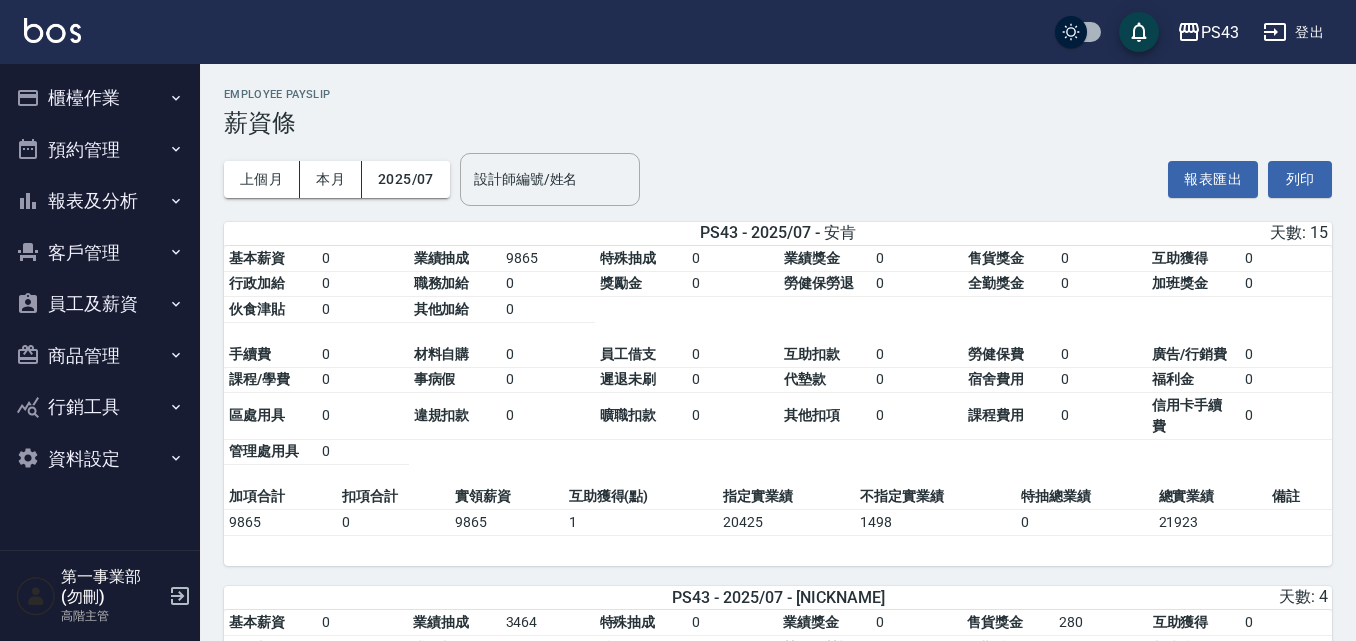 scroll, scrollTop: 0, scrollLeft: 0, axis: both 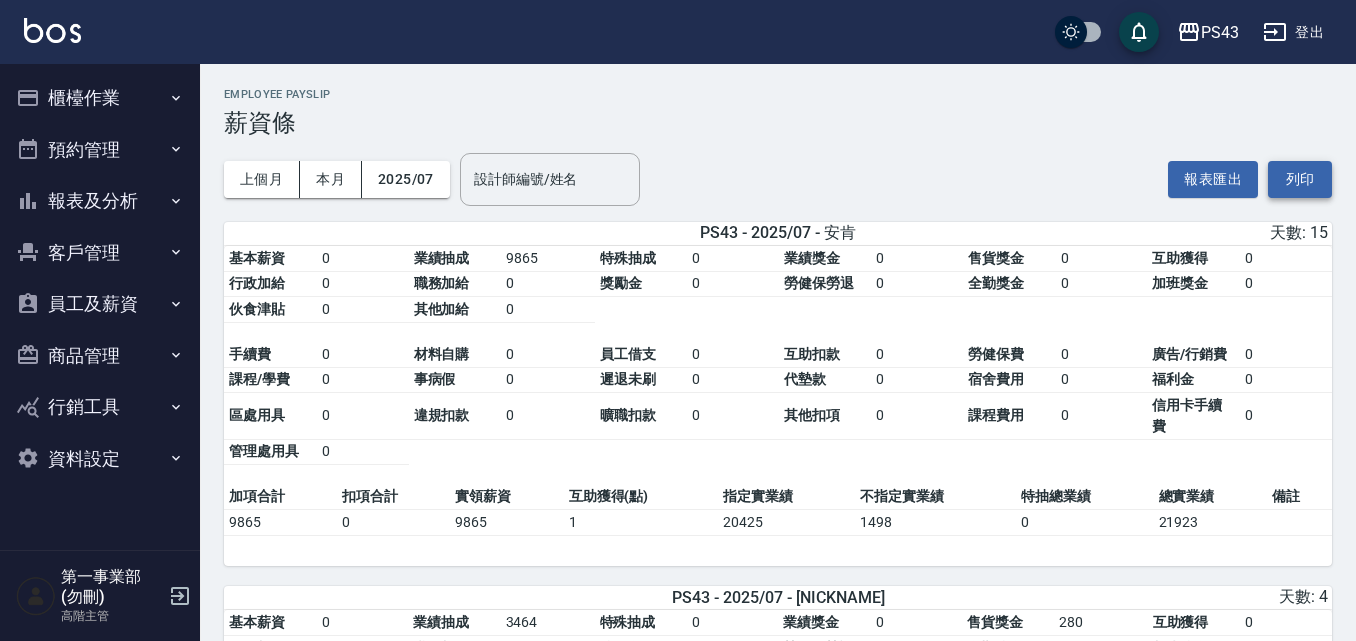 click on "列印" at bounding box center [1300, 179] 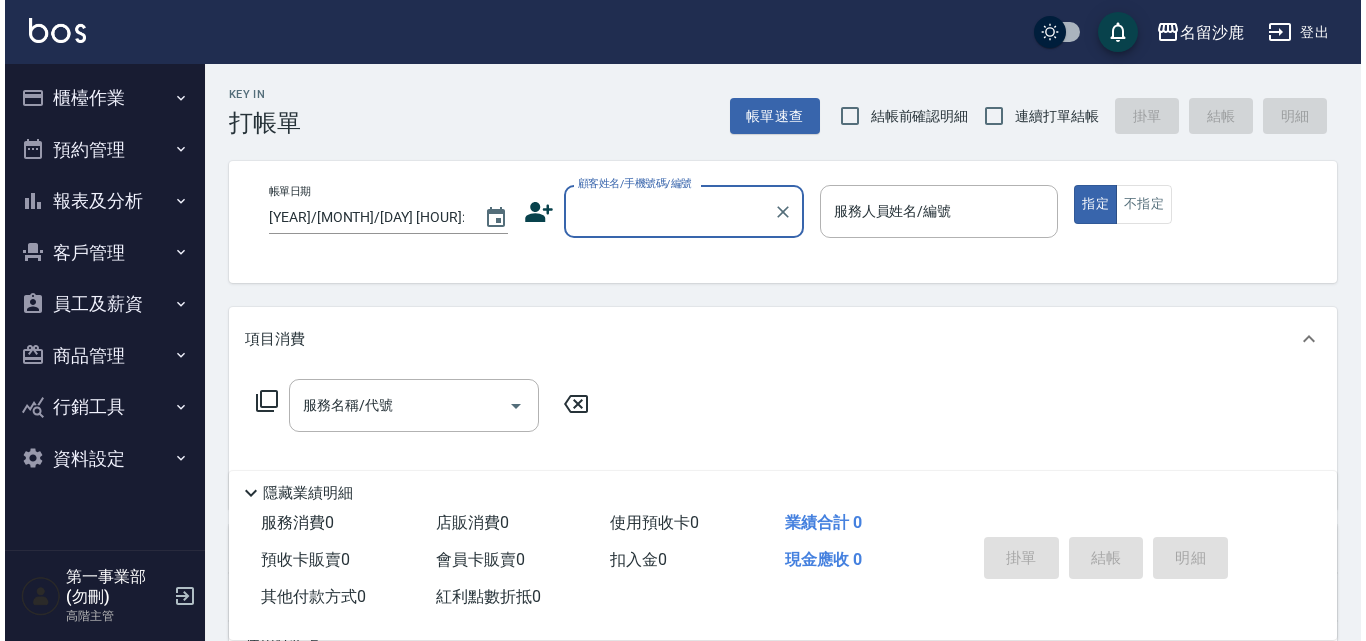 scroll, scrollTop: 0, scrollLeft: 0, axis: both 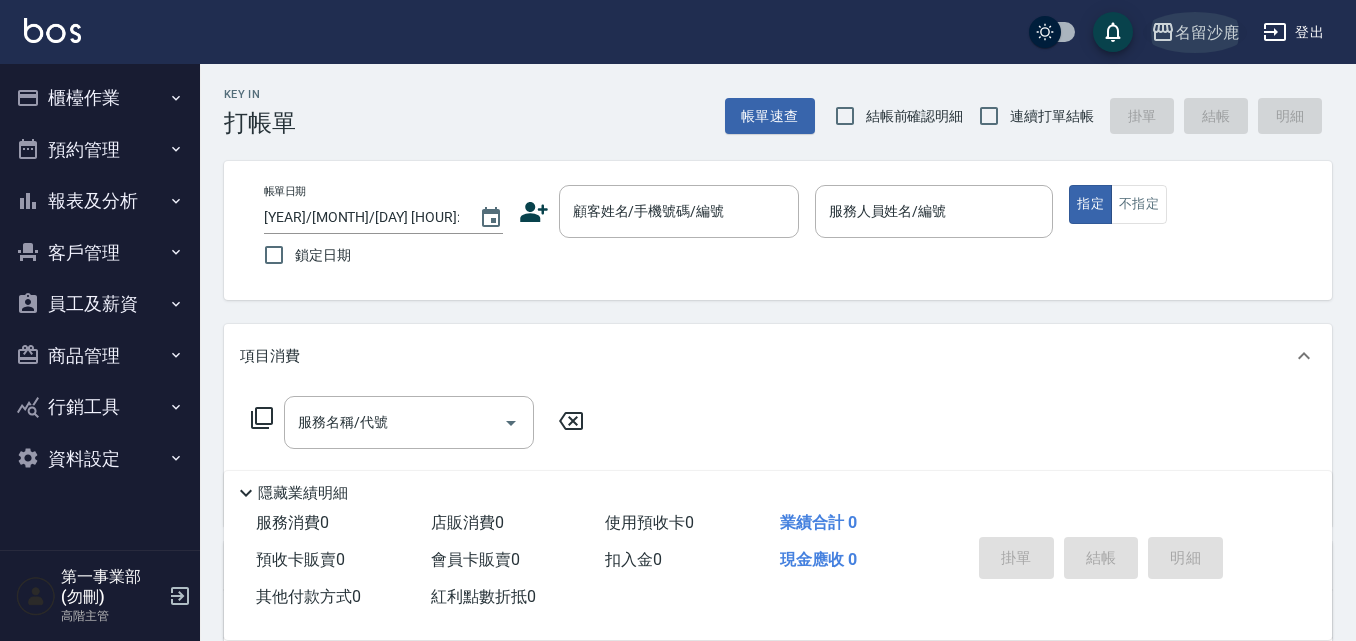 click on "名留沙鹿" at bounding box center [1207, 32] 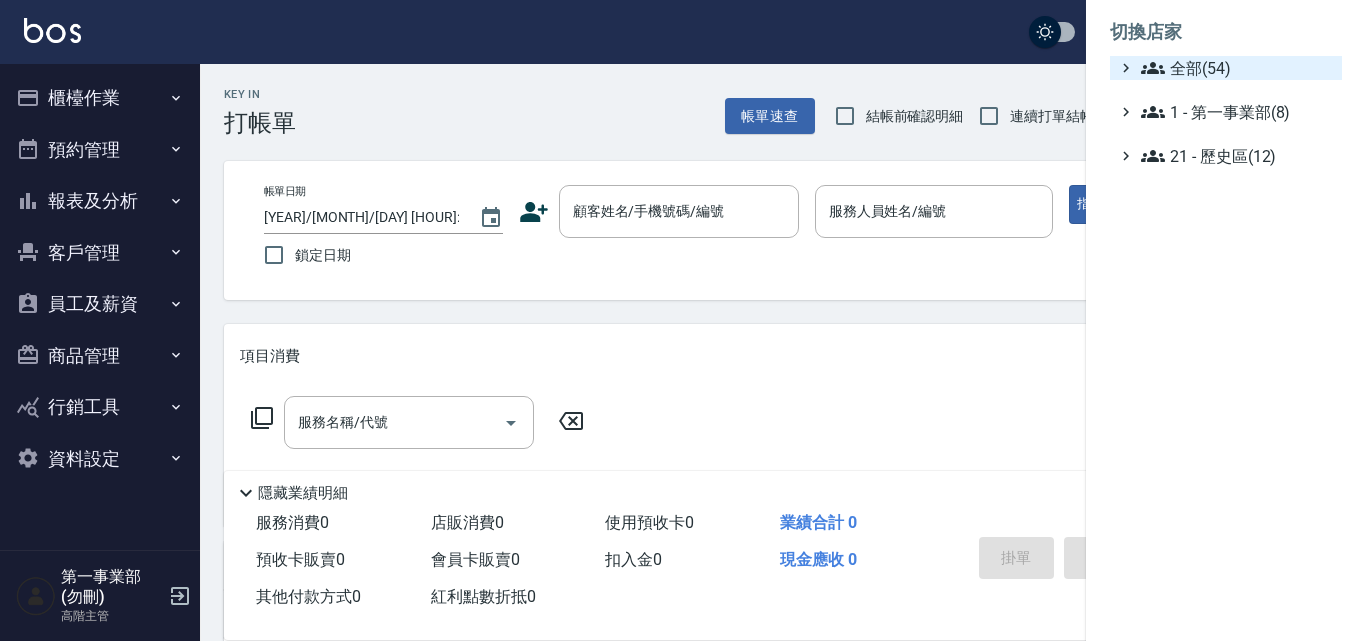 click on "全部(54)" at bounding box center (1237, 68) 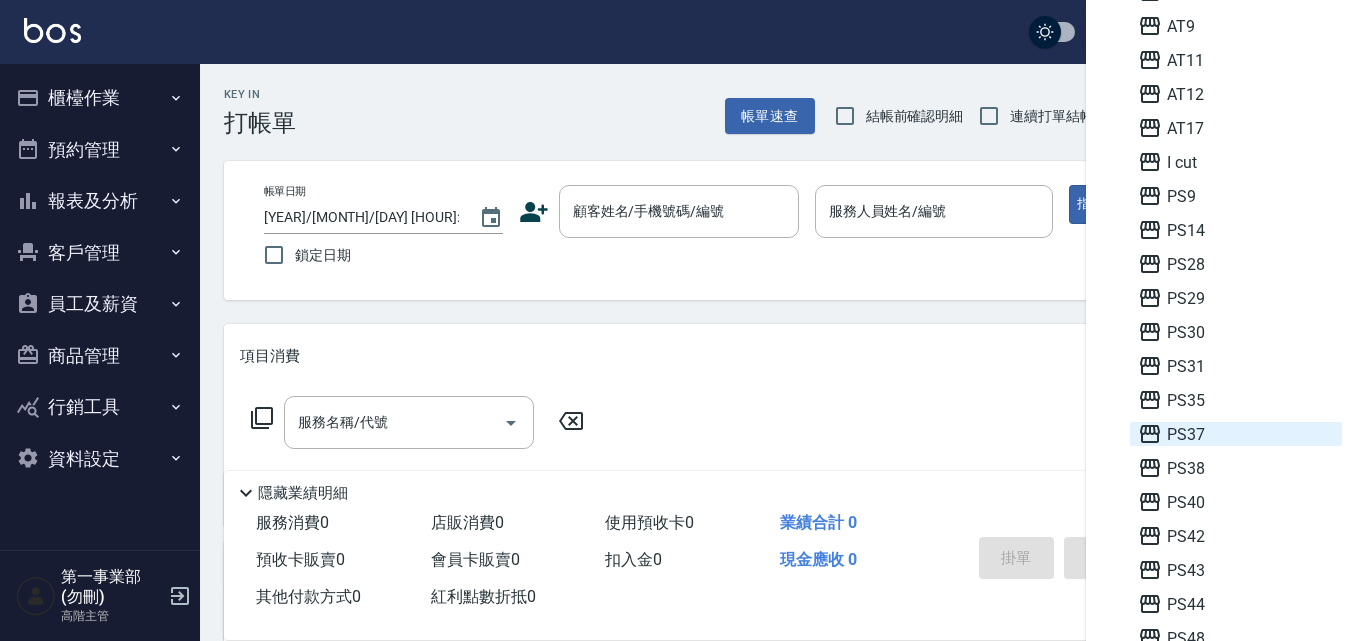 scroll, scrollTop: 200, scrollLeft: 0, axis: vertical 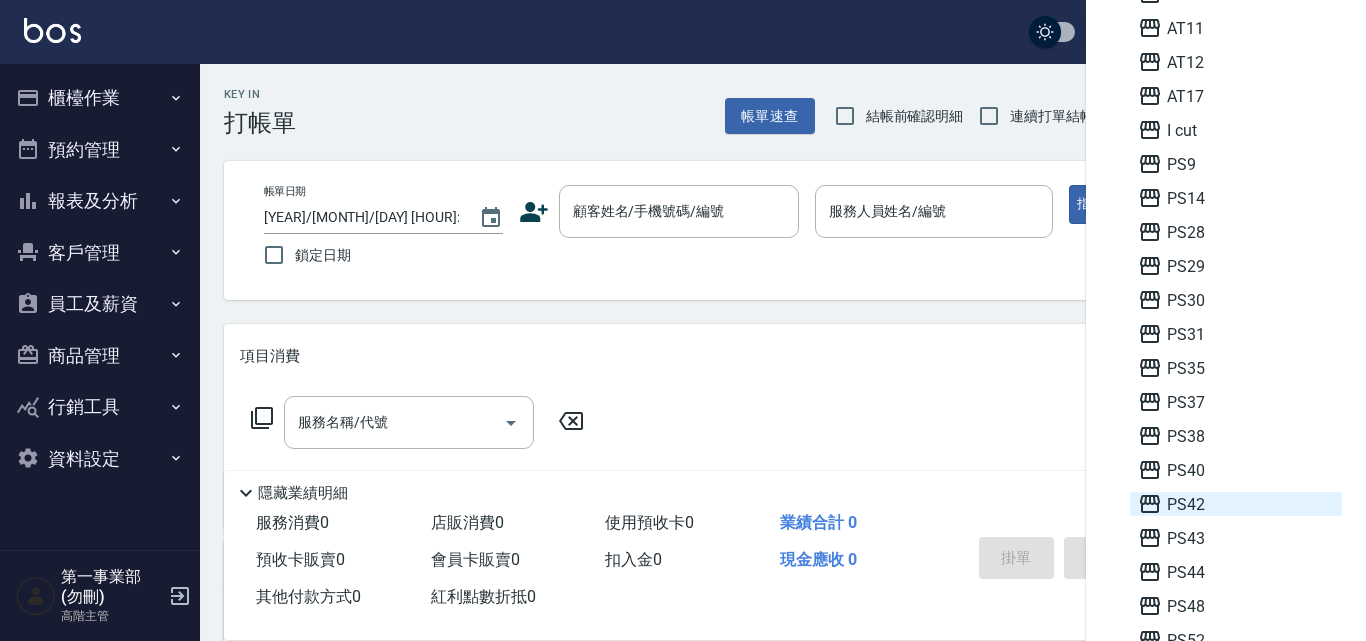 click on "PS42" at bounding box center [1236, 504] 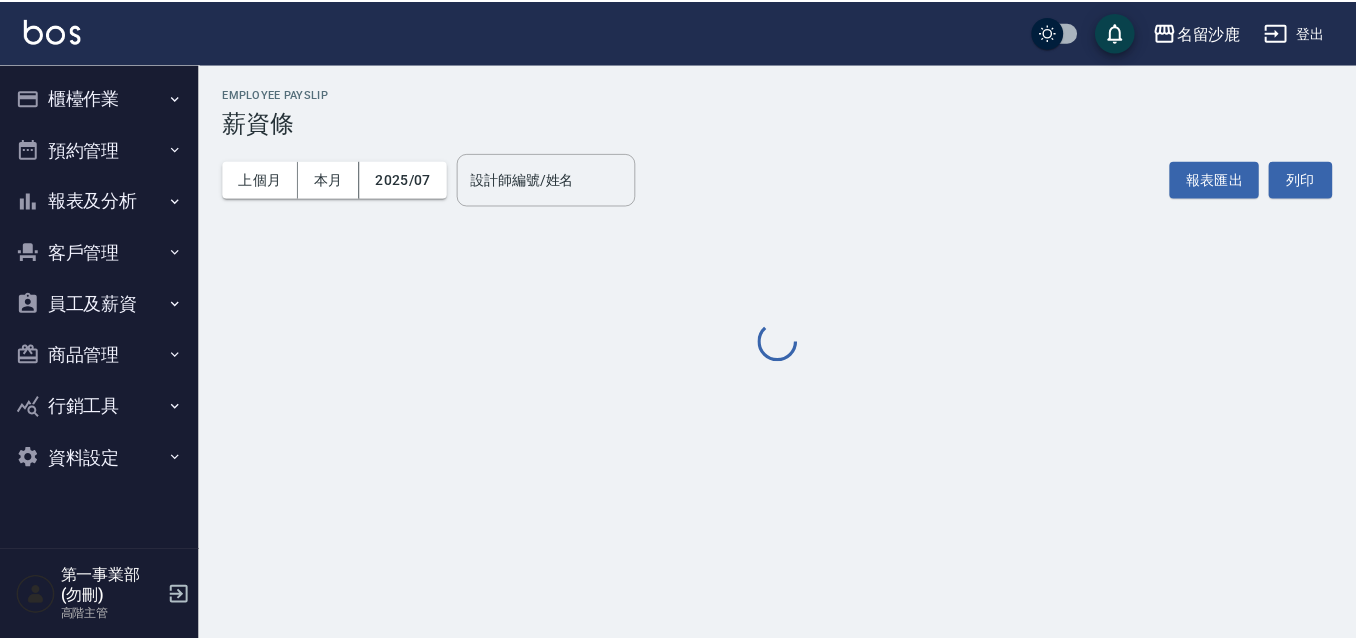 scroll, scrollTop: 0, scrollLeft: 0, axis: both 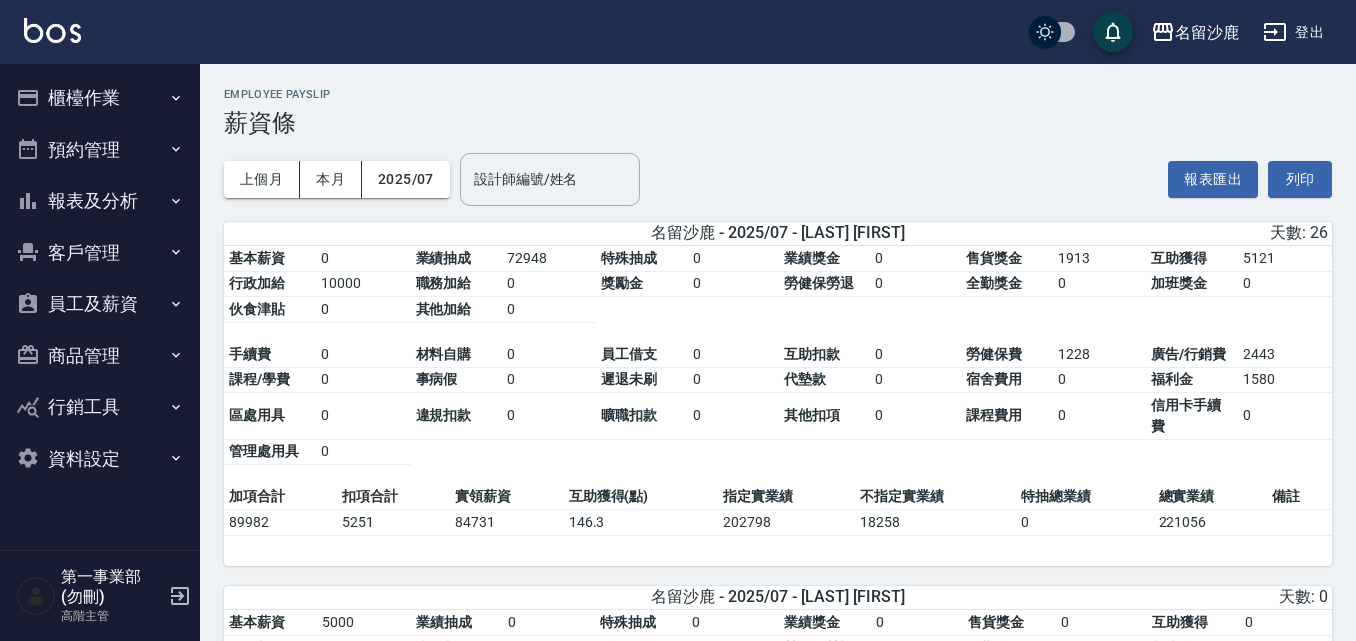 click on "名留沙鹿 登出" at bounding box center [678, 32] 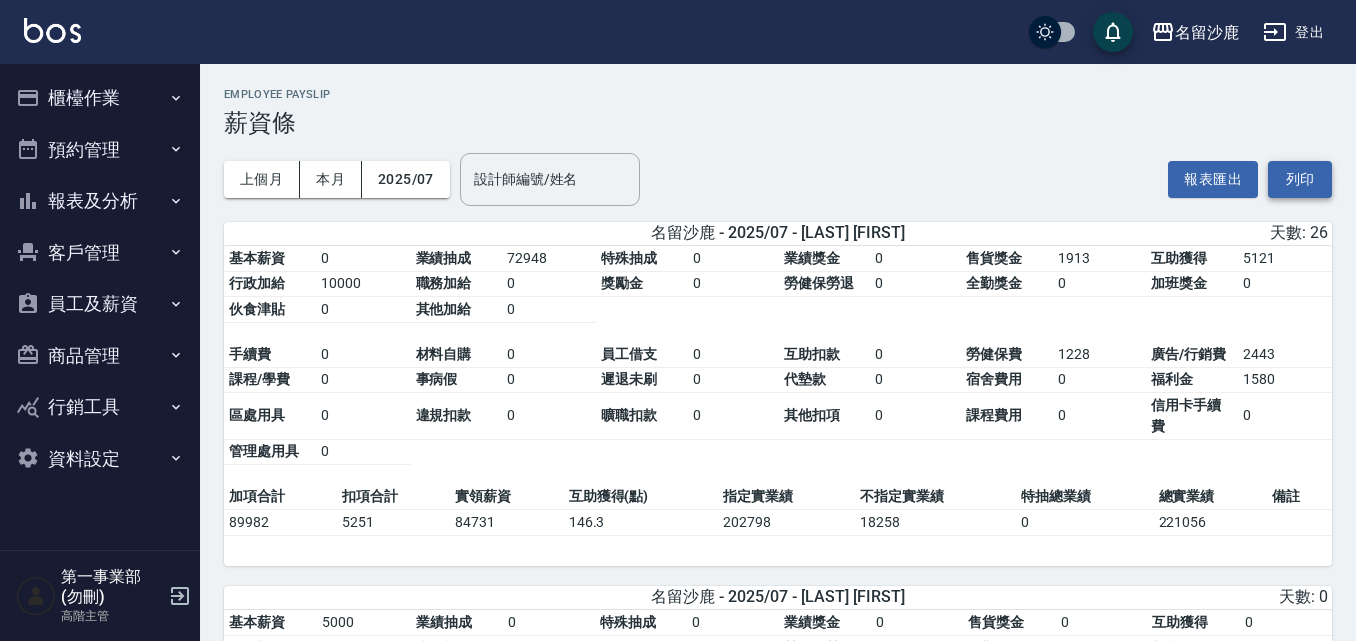 click on "列印" at bounding box center [1300, 179] 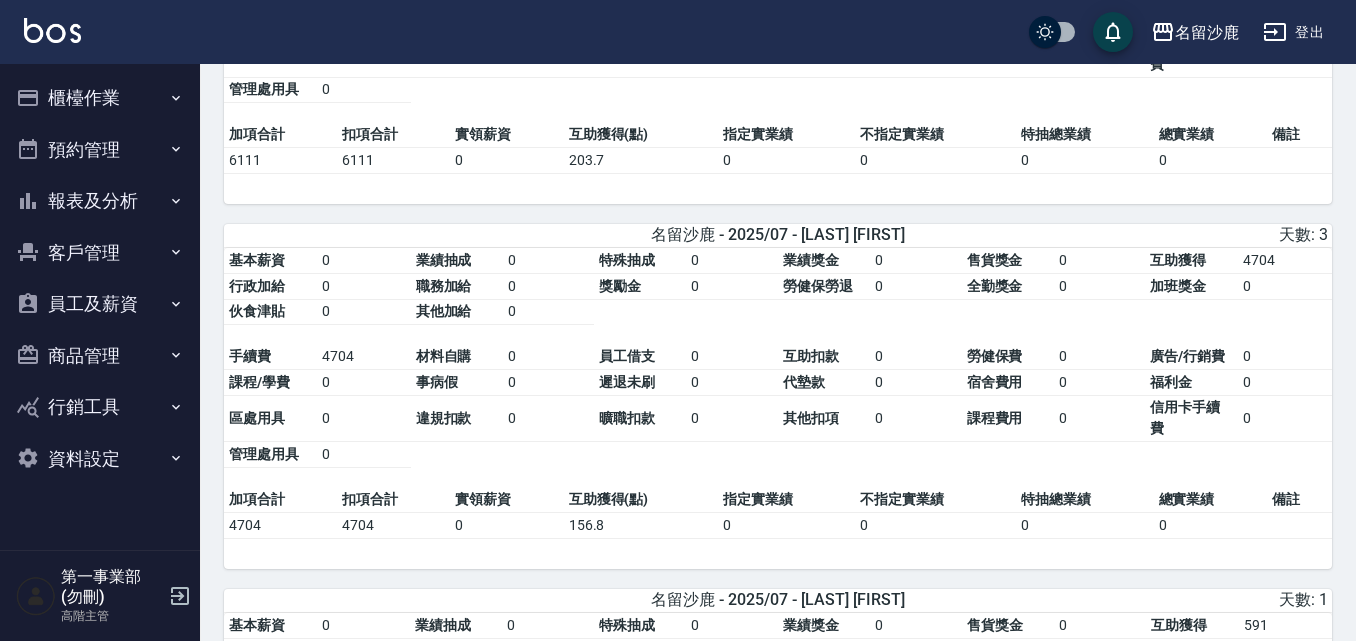 scroll, scrollTop: 2547, scrollLeft: 0, axis: vertical 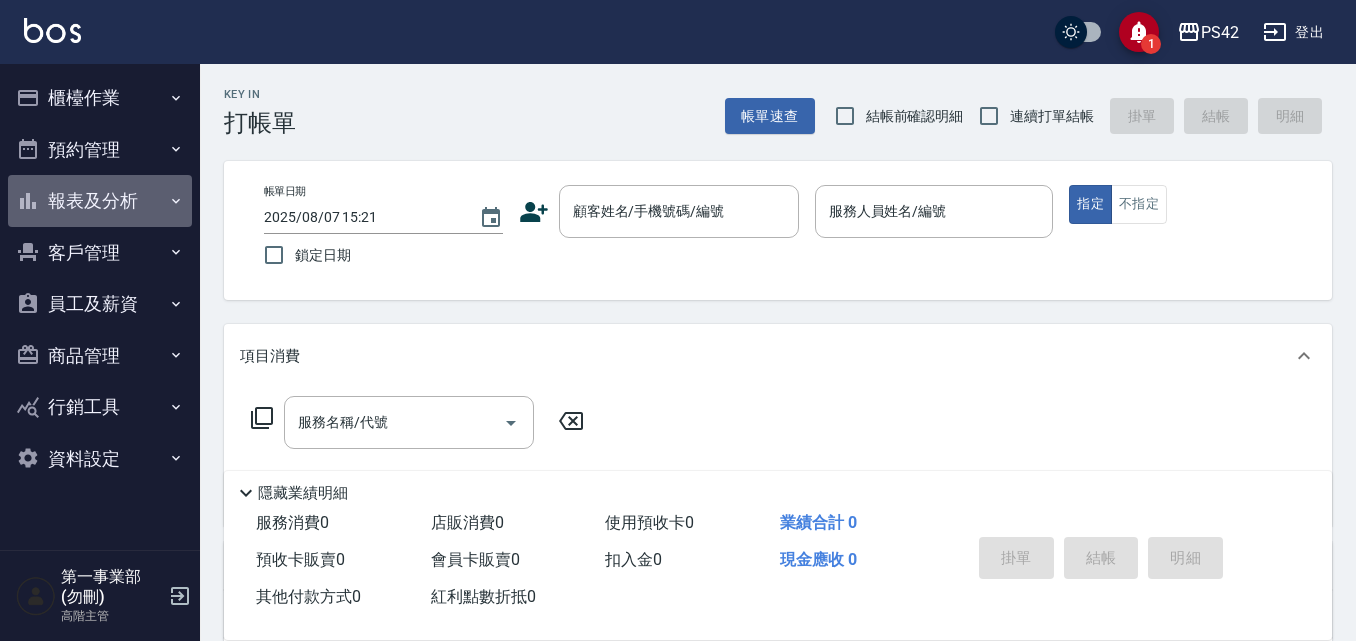 click on "報表及分析" at bounding box center (100, 201) 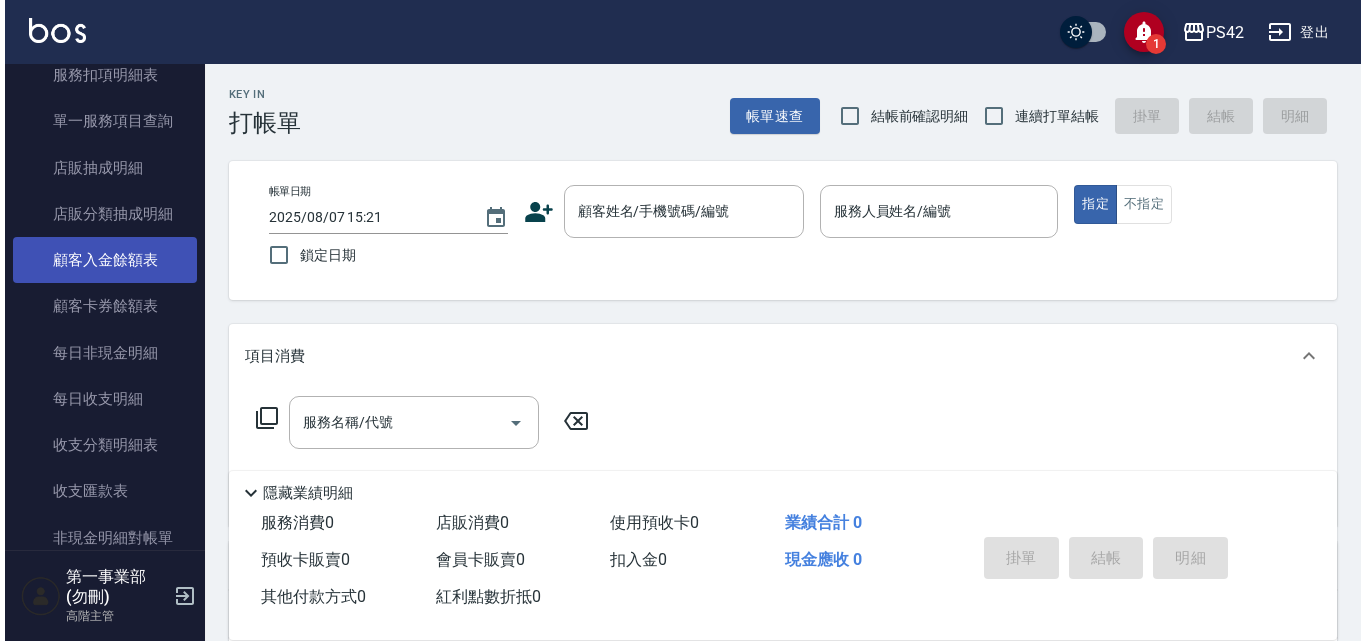 scroll, scrollTop: 1400, scrollLeft: 0, axis: vertical 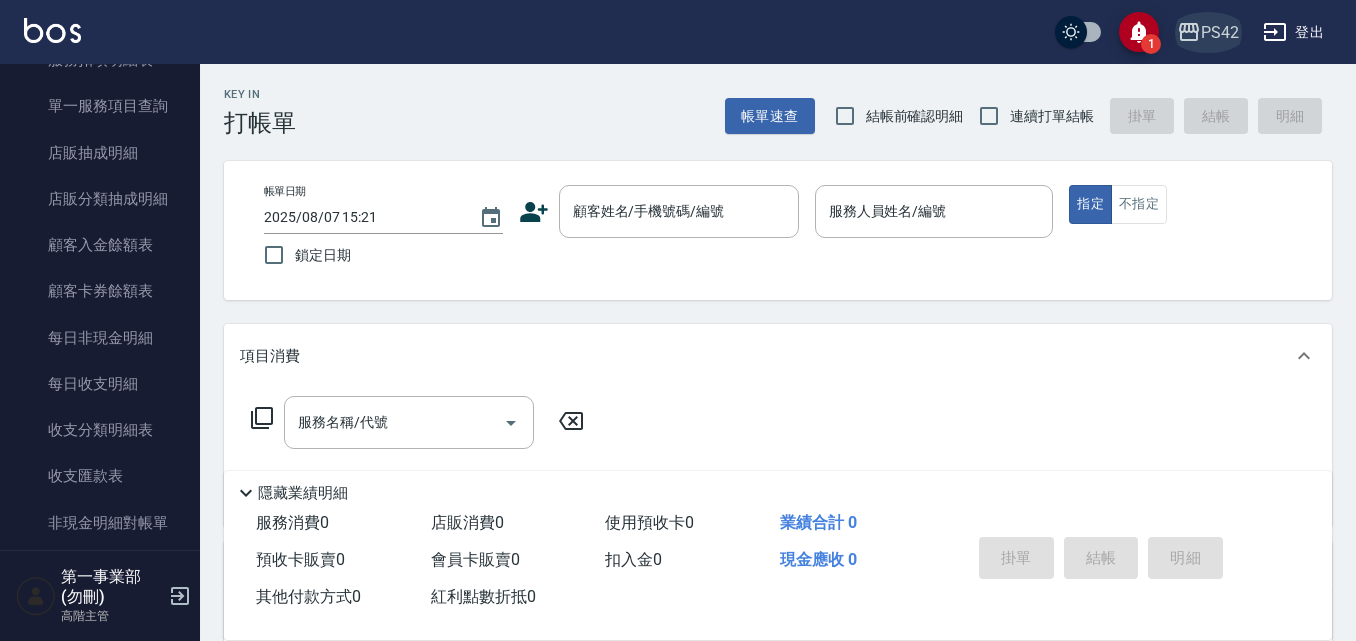 click on "PS42" at bounding box center (1220, 32) 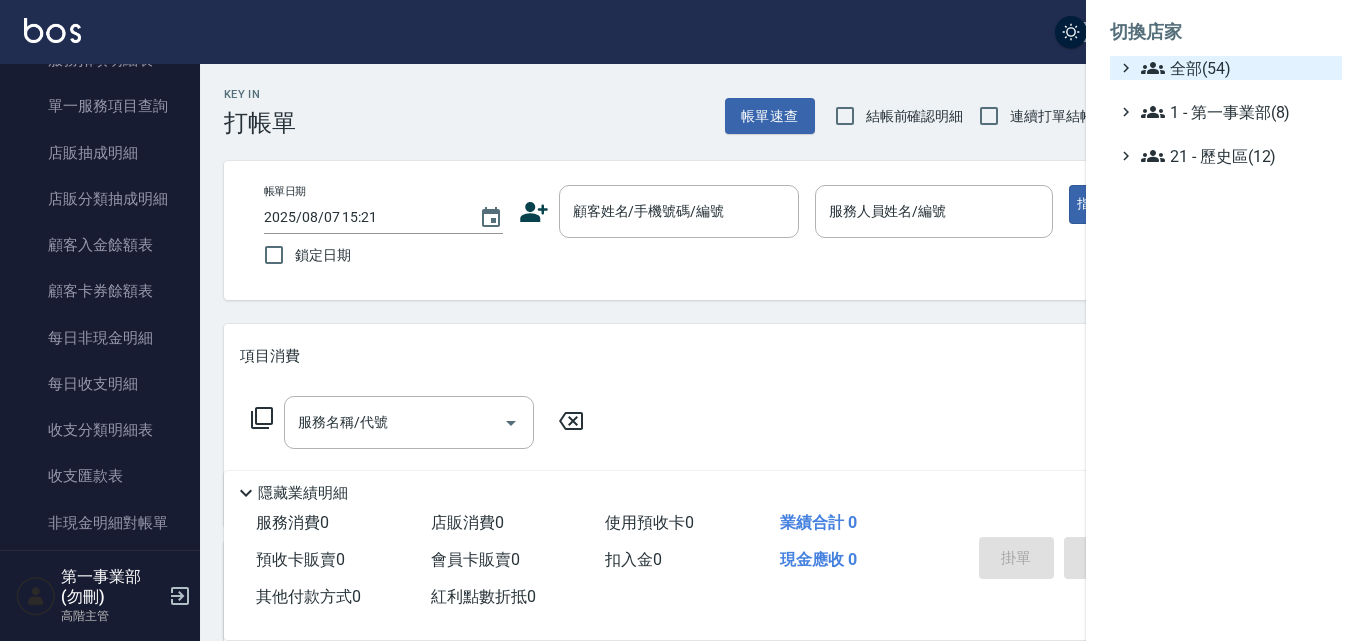 click on "全部(54)" at bounding box center (1237, 68) 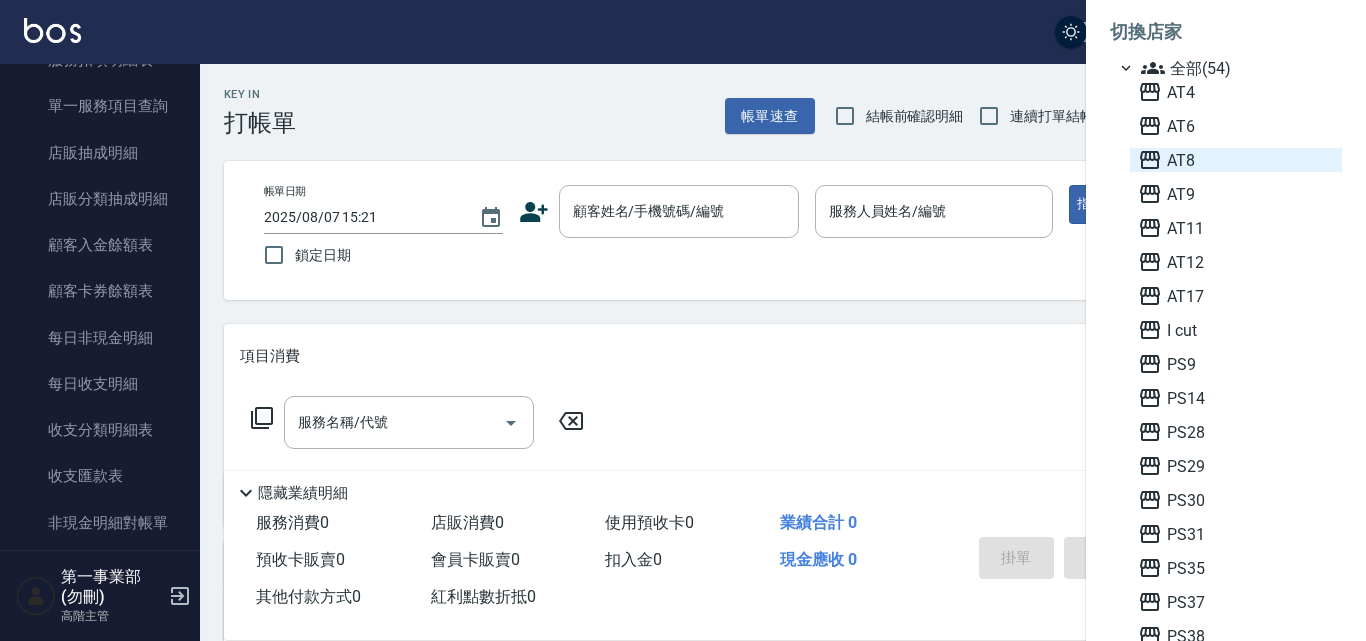 click on "AT8" at bounding box center (1236, 160) 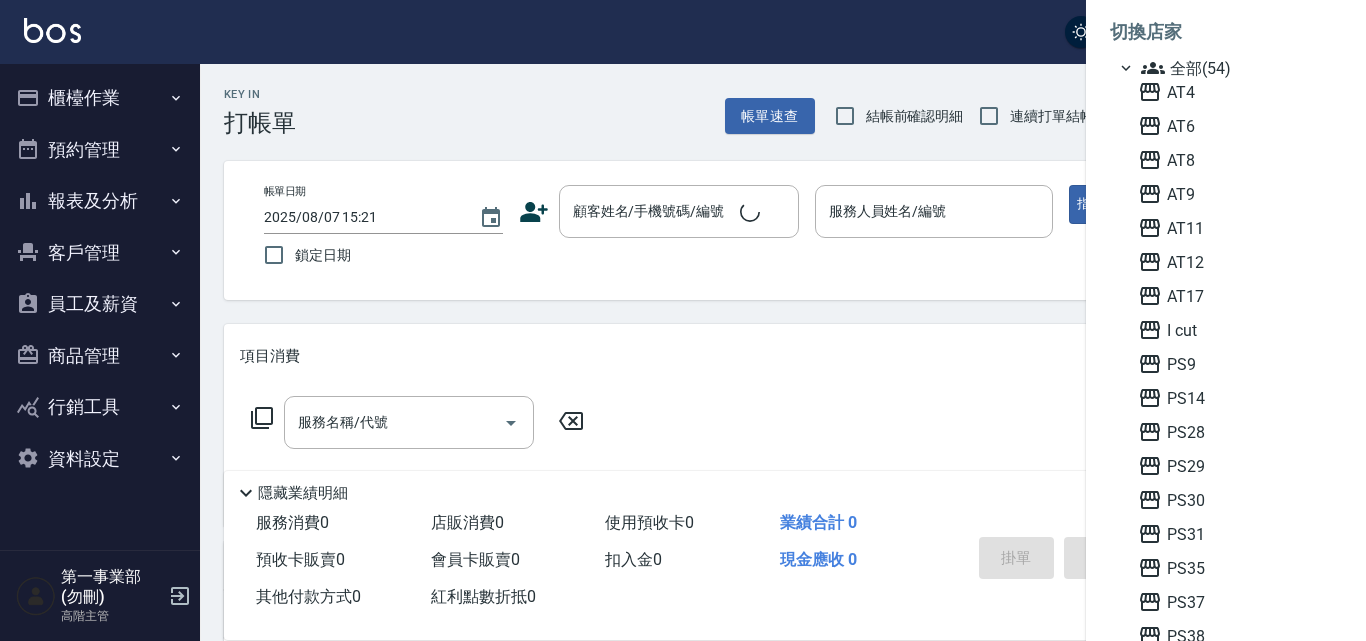 scroll, scrollTop: 0, scrollLeft: 0, axis: both 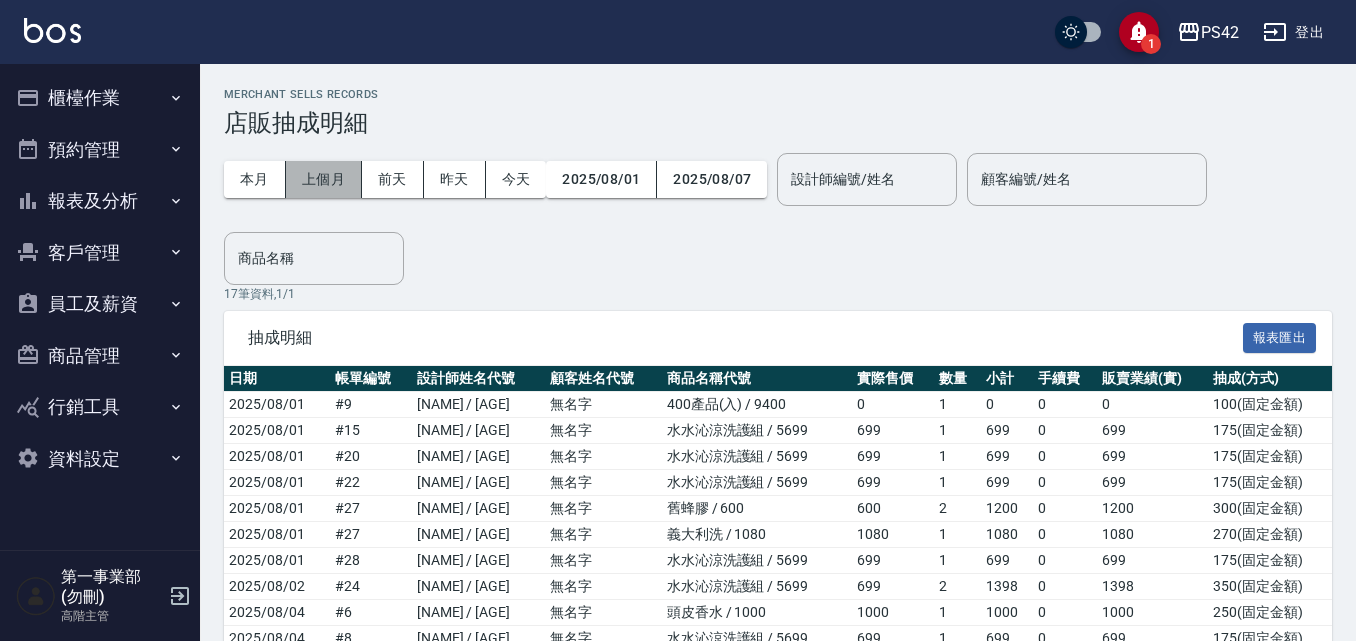 click on "上個月" at bounding box center (324, 179) 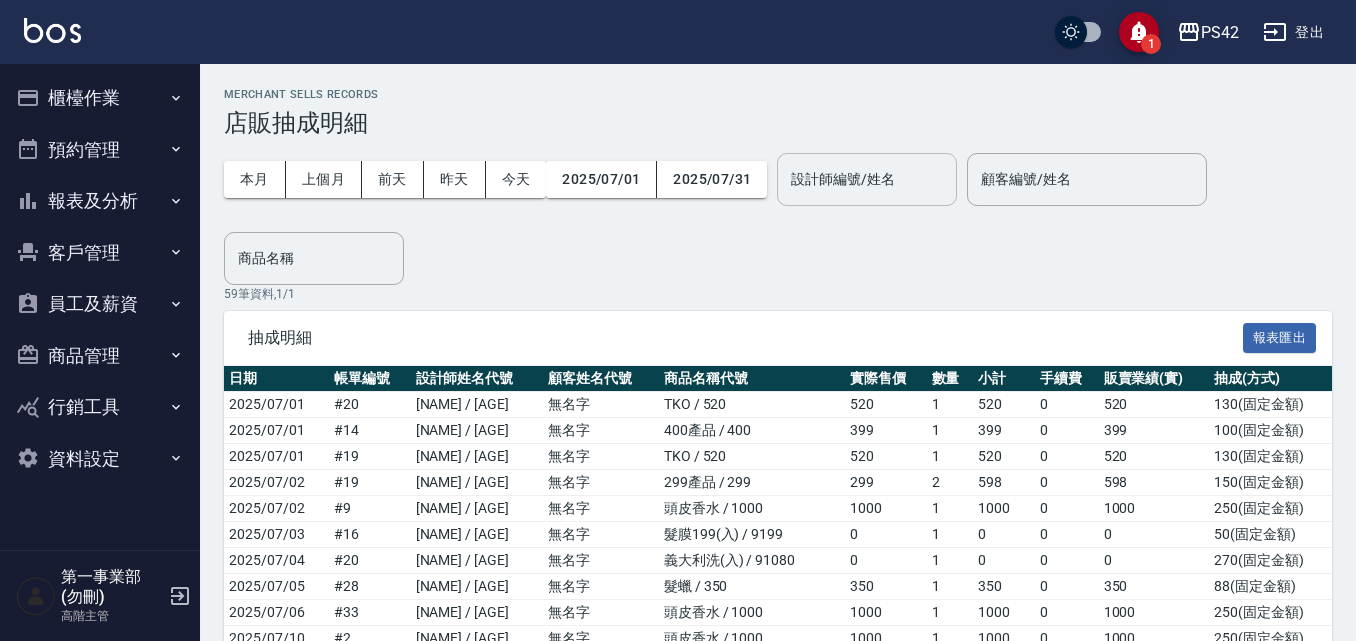click on "設計師編號/姓名 設計師編號/姓名" at bounding box center (867, 179) 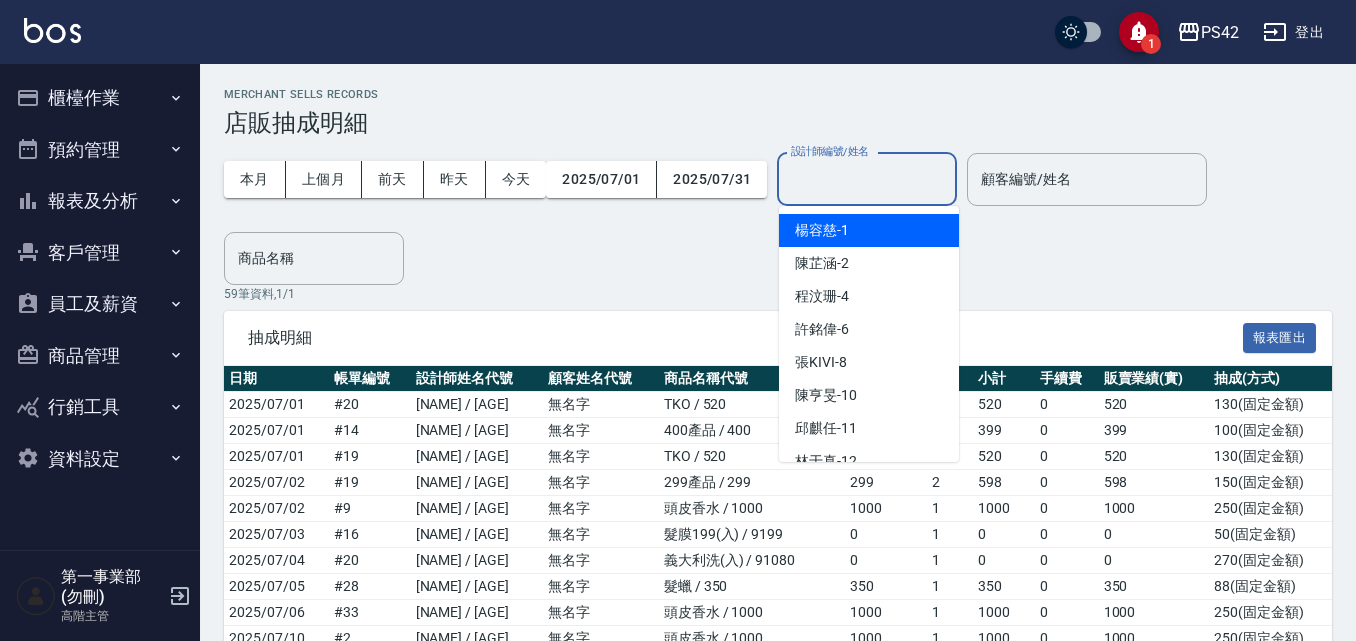 click on "[NAME] [AGE]" at bounding box center [869, 230] 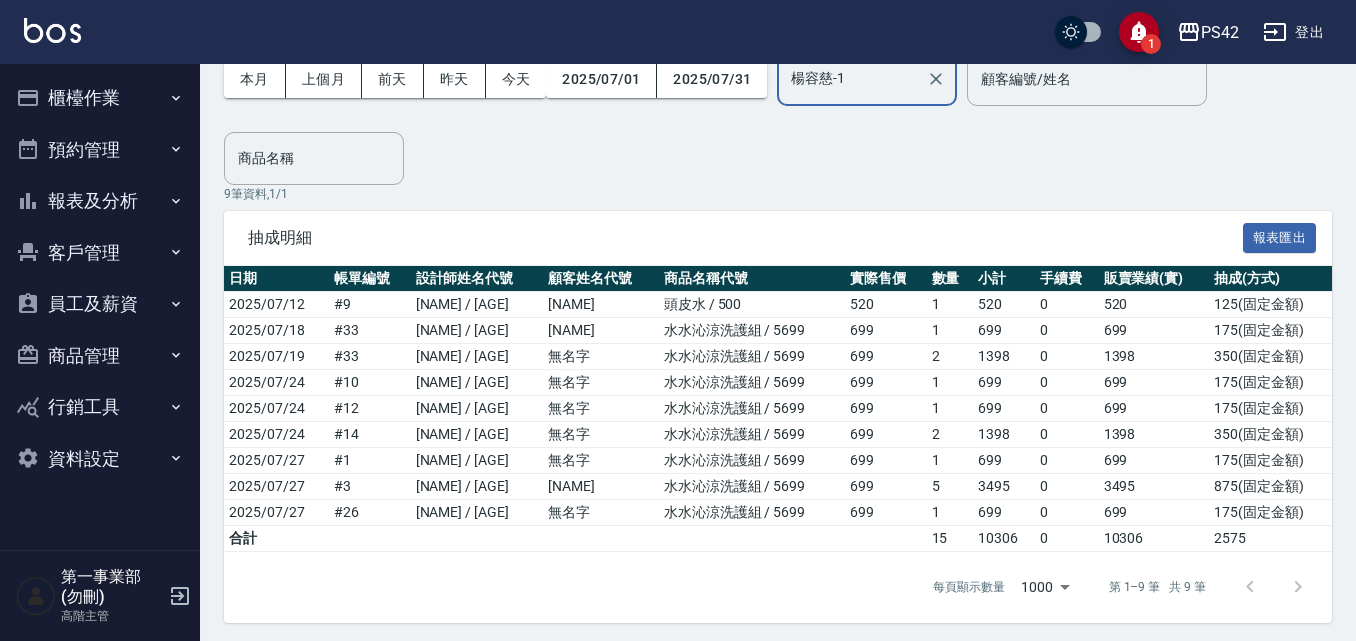 scroll, scrollTop: 106, scrollLeft: 0, axis: vertical 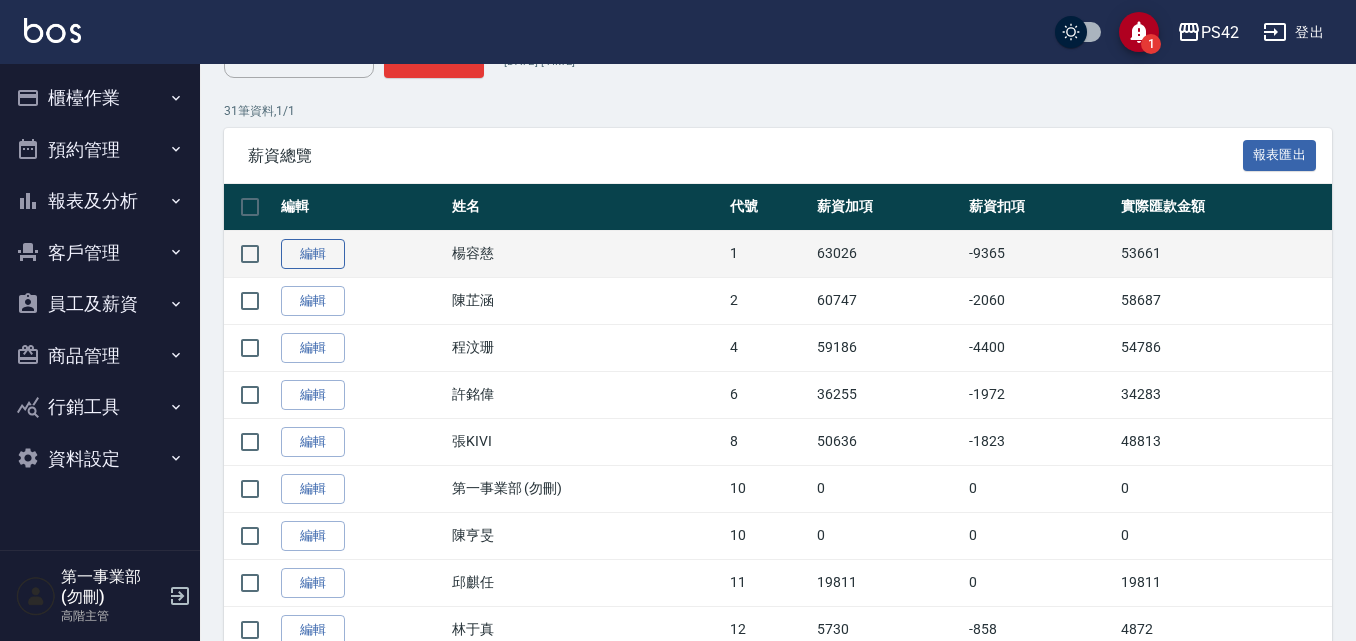 click on "編輯" at bounding box center (313, 254) 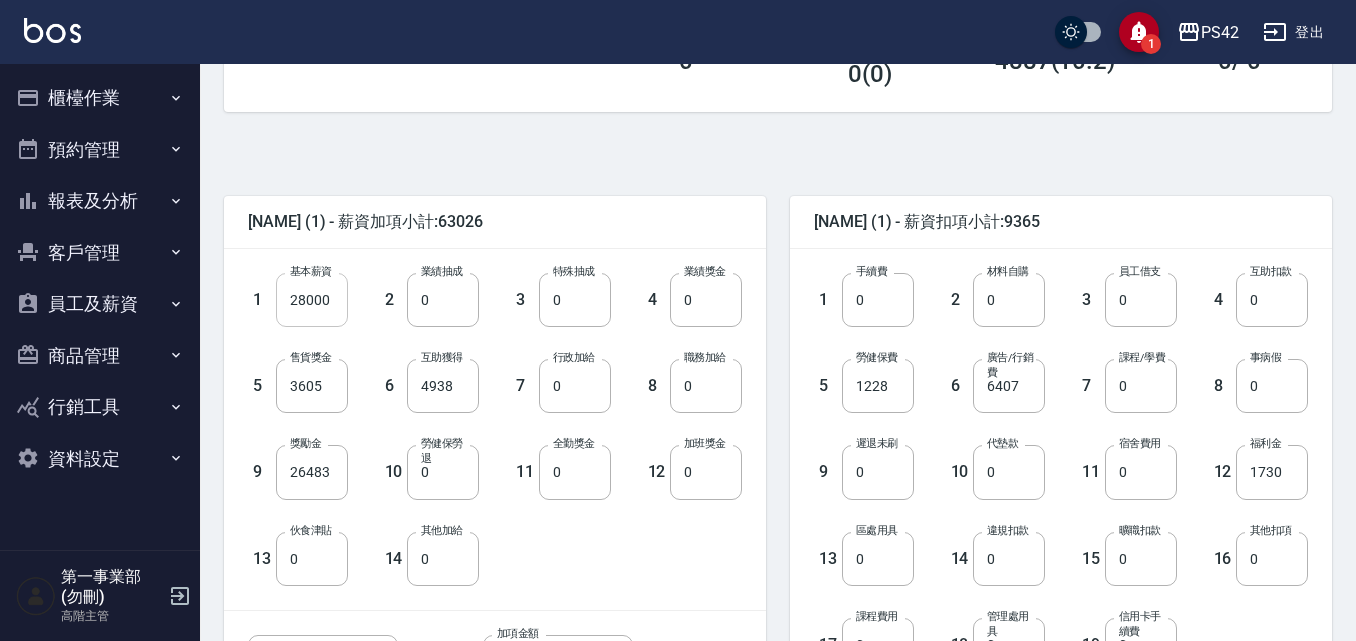 scroll, scrollTop: 358, scrollLeft: 0, axis: vertical 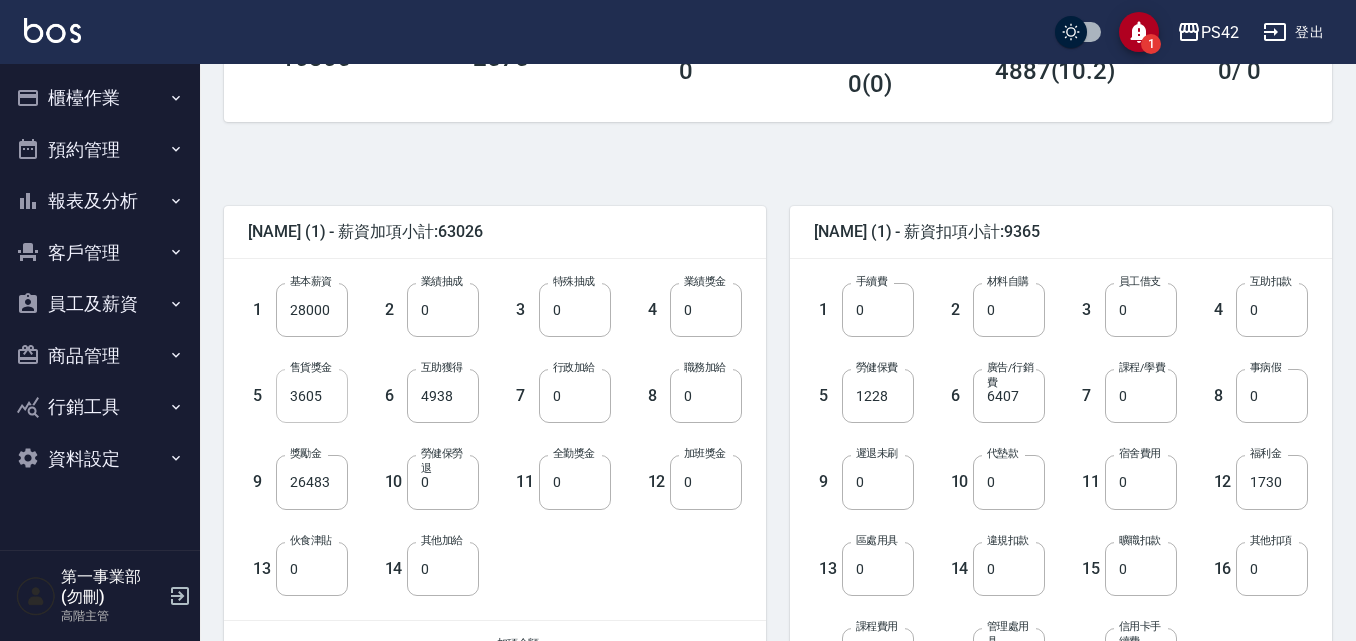 click on "3605" at bounding box center [312, 396] 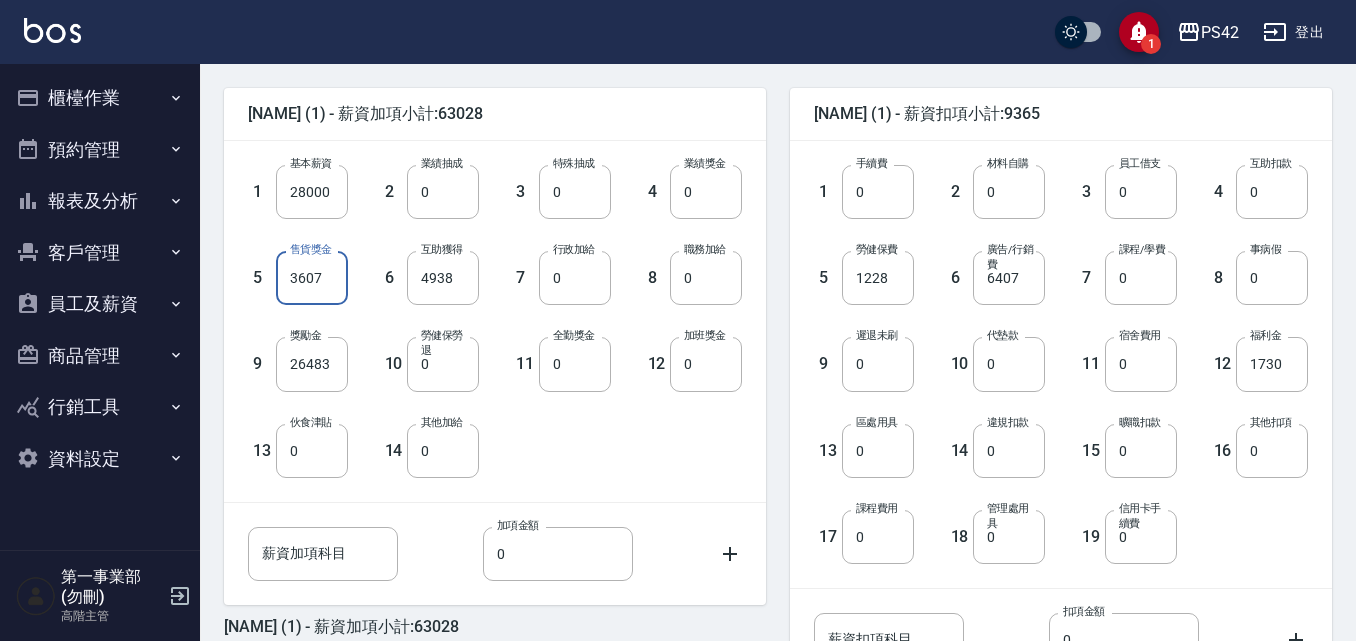 scroll, scrollTop: 658, scrollLeft: 0, axis: vertical 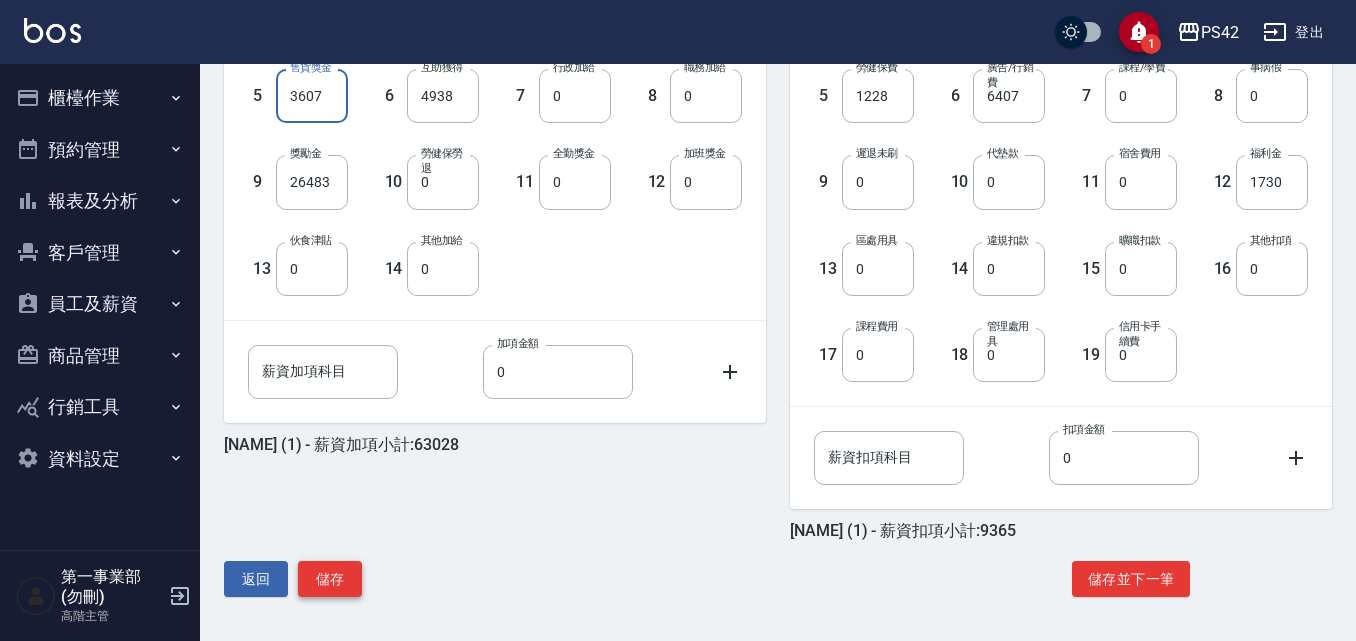 type on "3607" 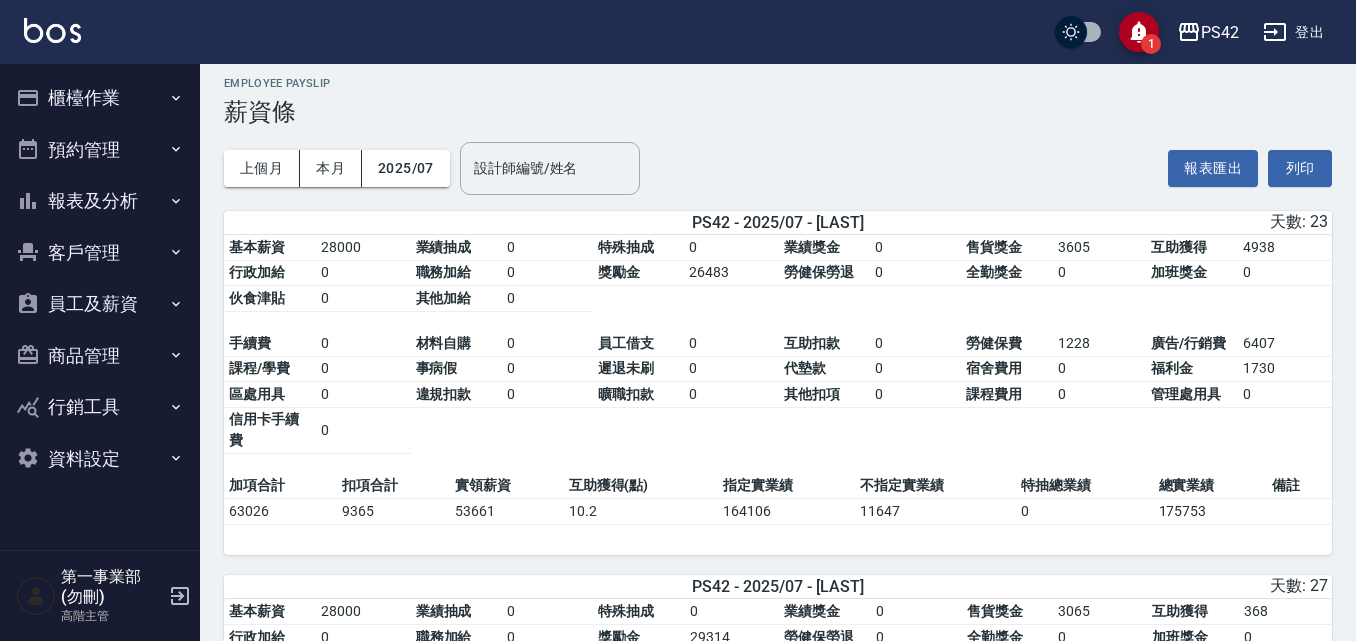 scroll, scrollTop: 0, scrollLeft: 0, axis: both 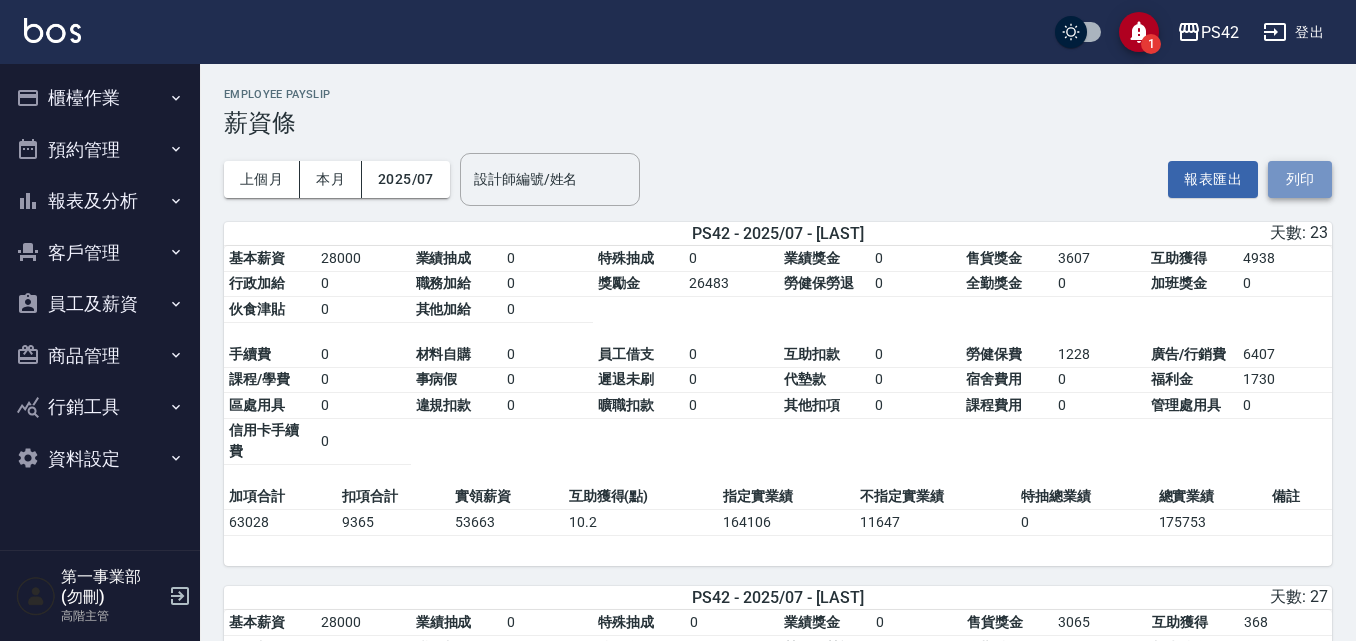 click on "列印" at bounding box center (1300, 179) 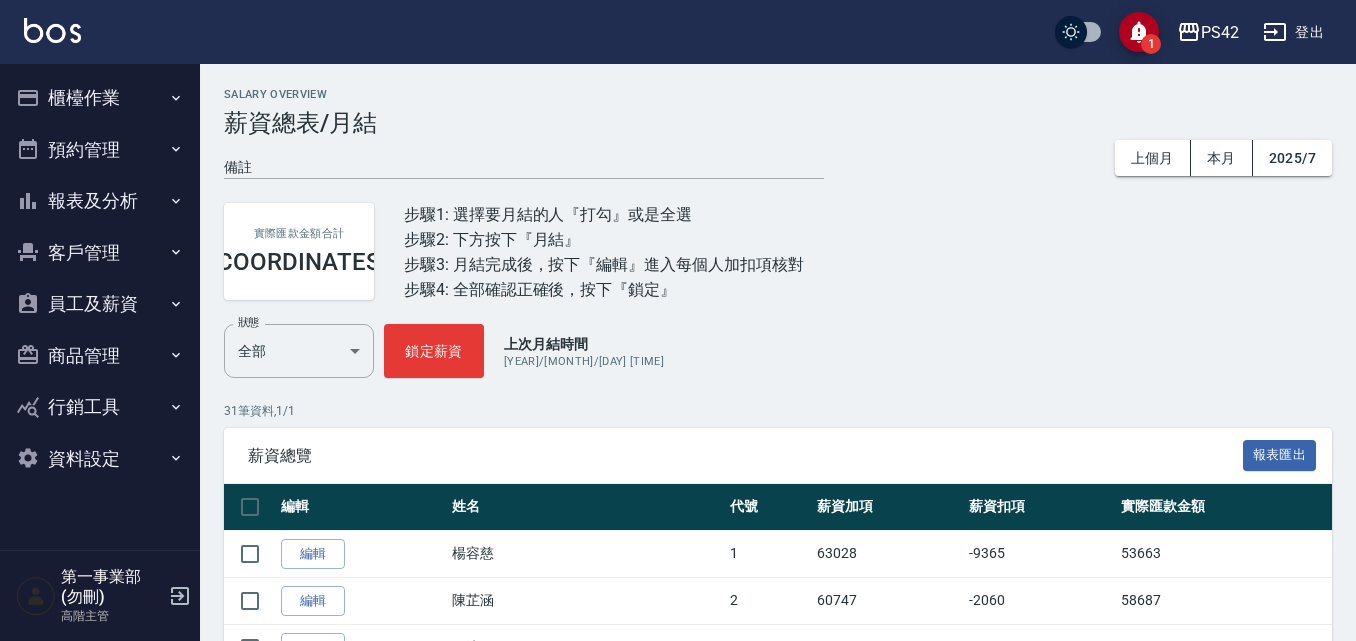 scroll, scrollTop: 0, scrollLeft: 0, axis: both 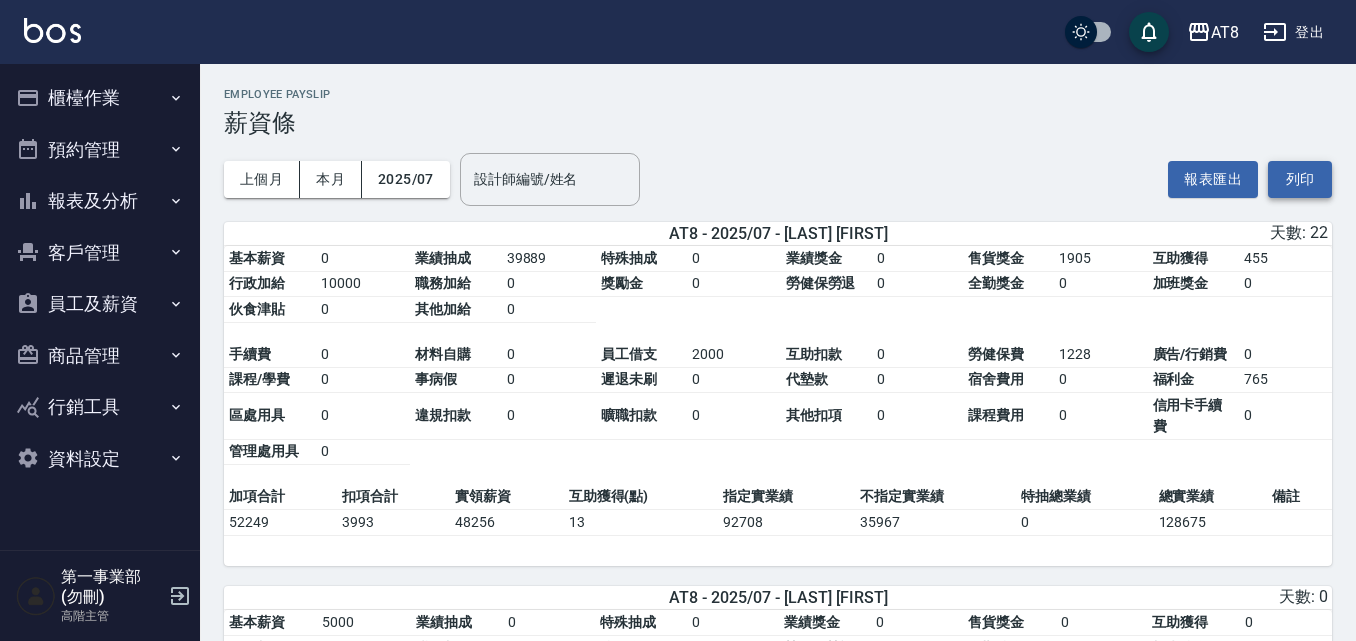 click on "列印" at bounding box center [1300, 179] 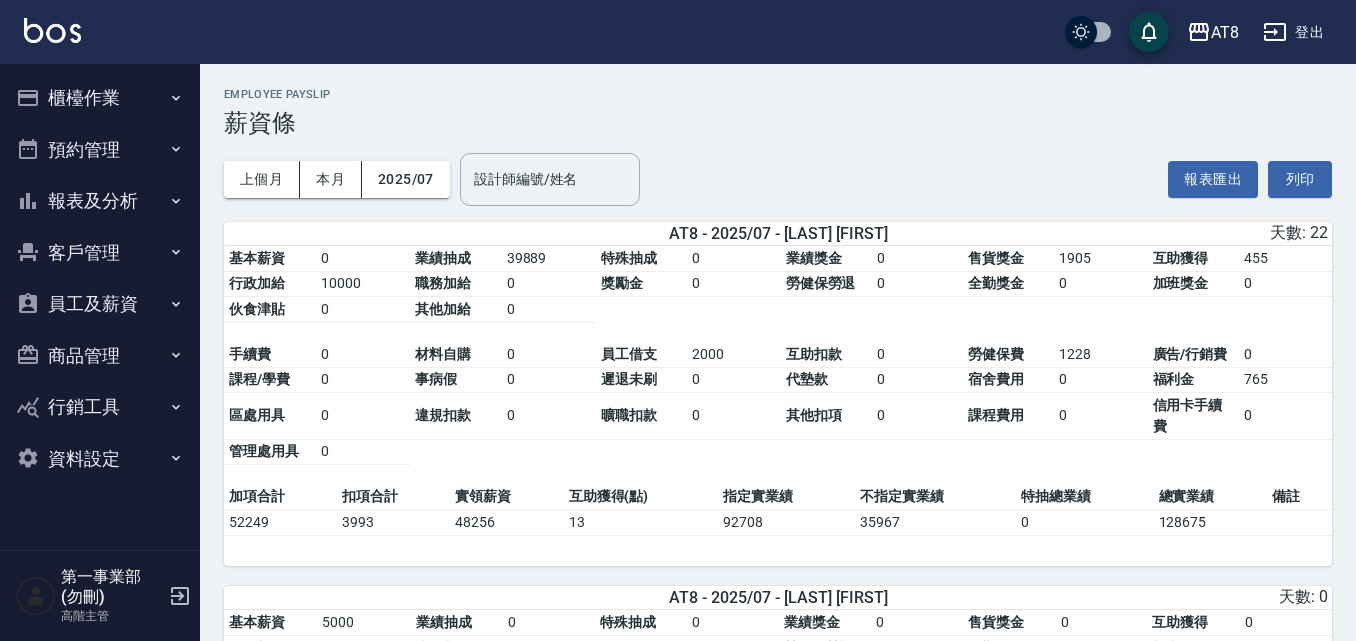 type 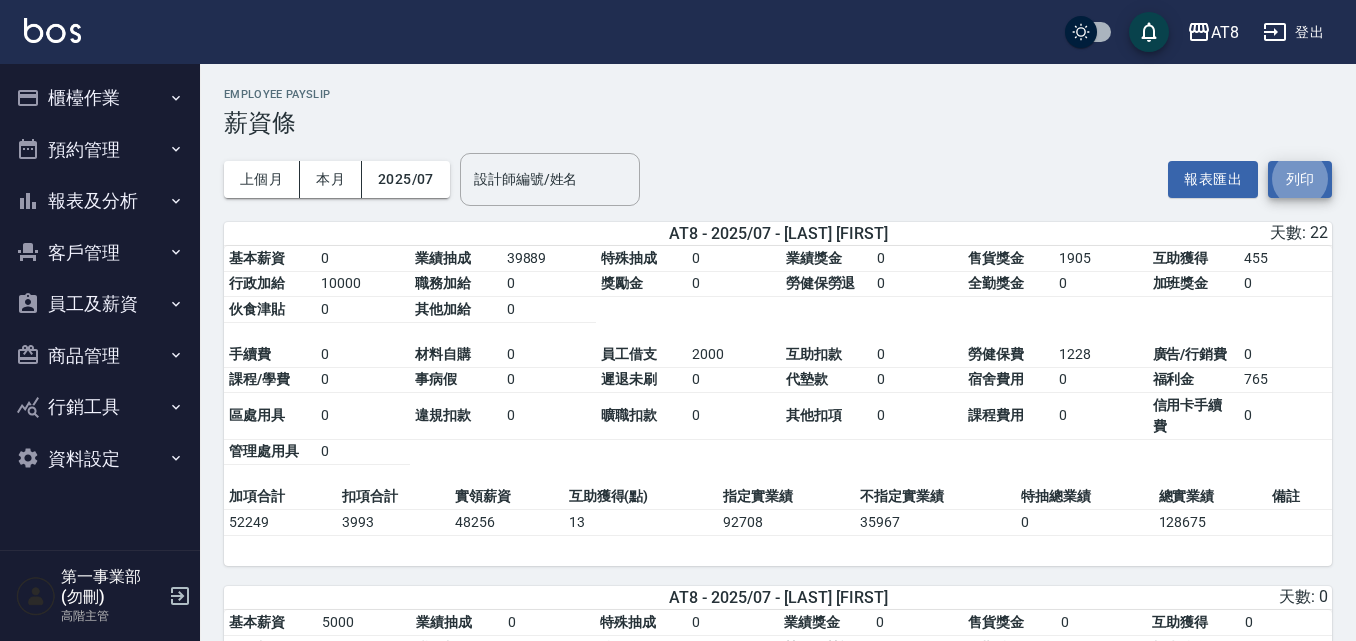 click on "報表及分析" at bounding box center (100, 201) 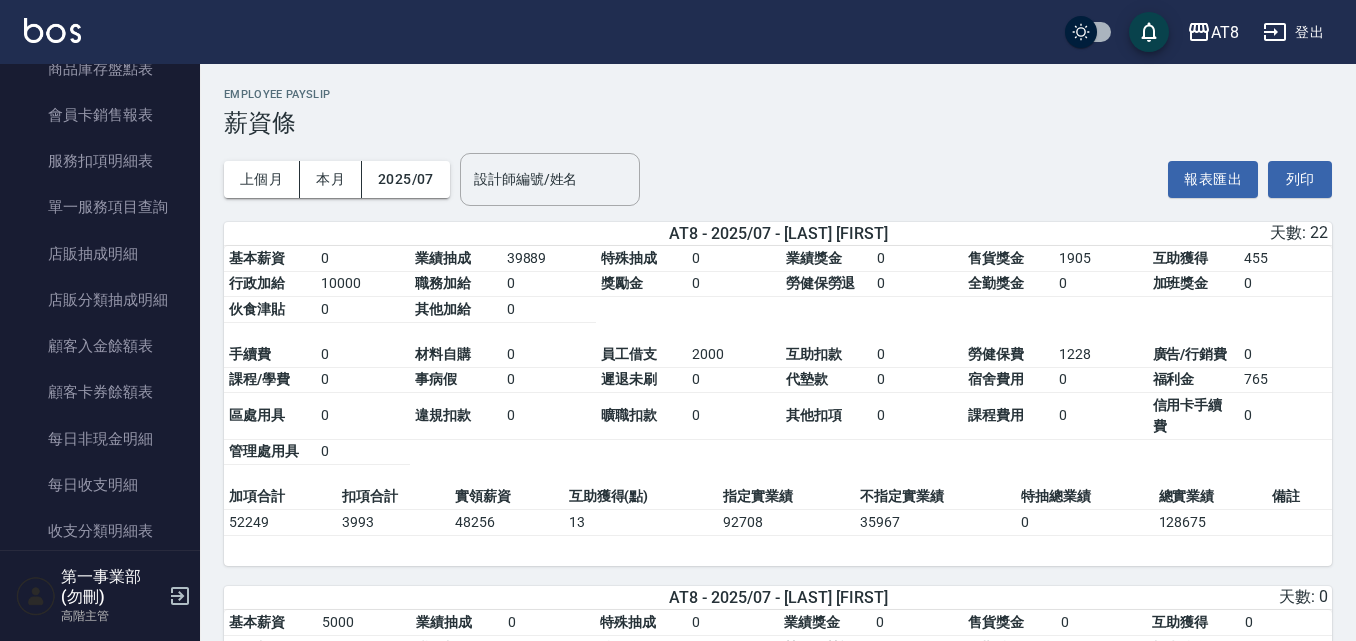 scroll, scrollTop: 1300, scrollLeft: 0, axis: vertical 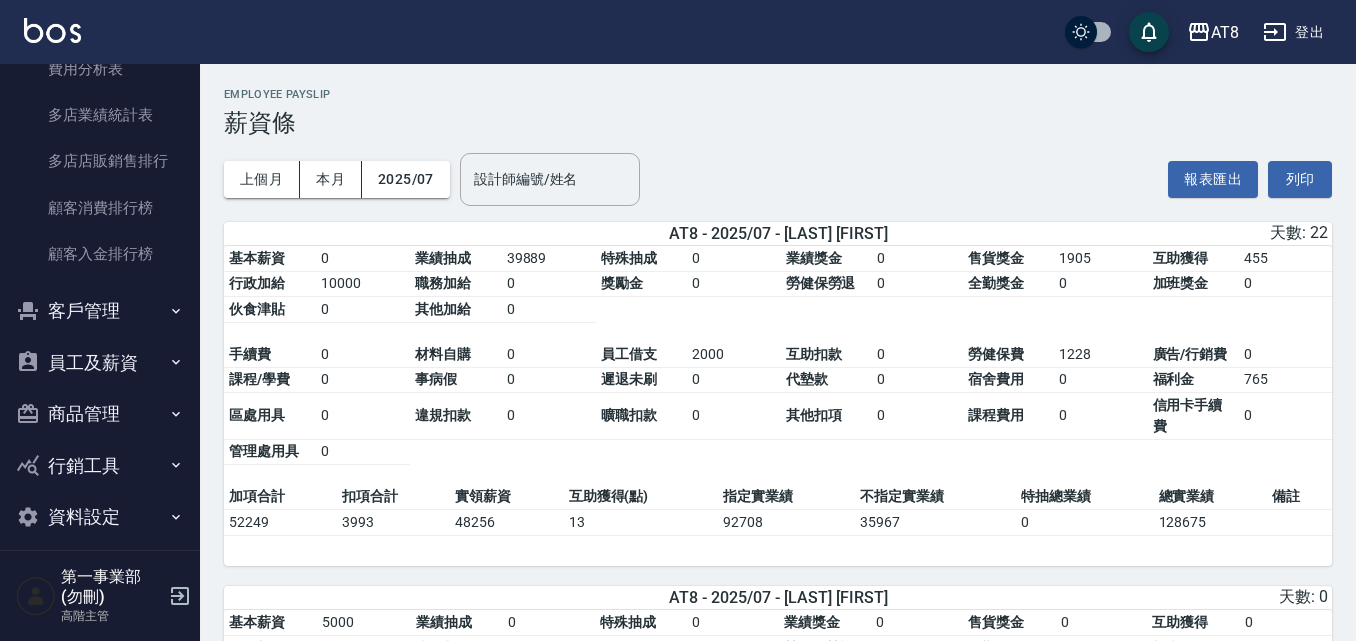 click on "員工及薪資" at bounding box center [100, 363] 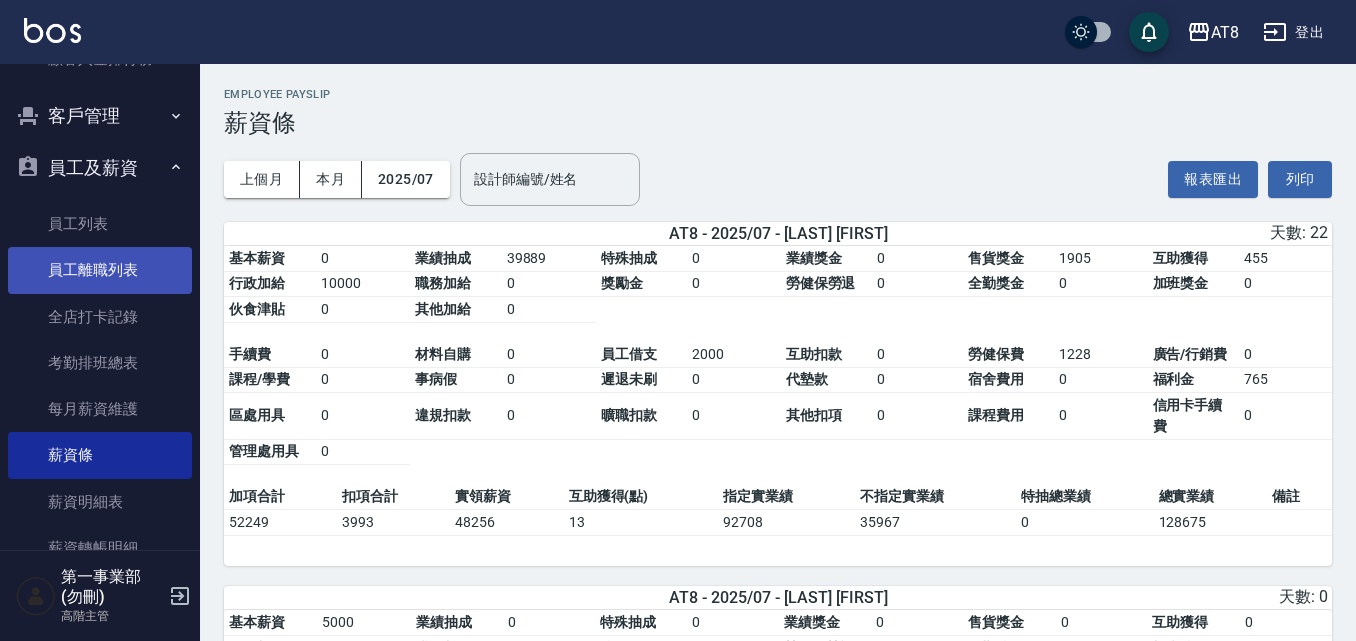scroll, scrollTop: 2100, scrollLeft: 0, axis: vertical 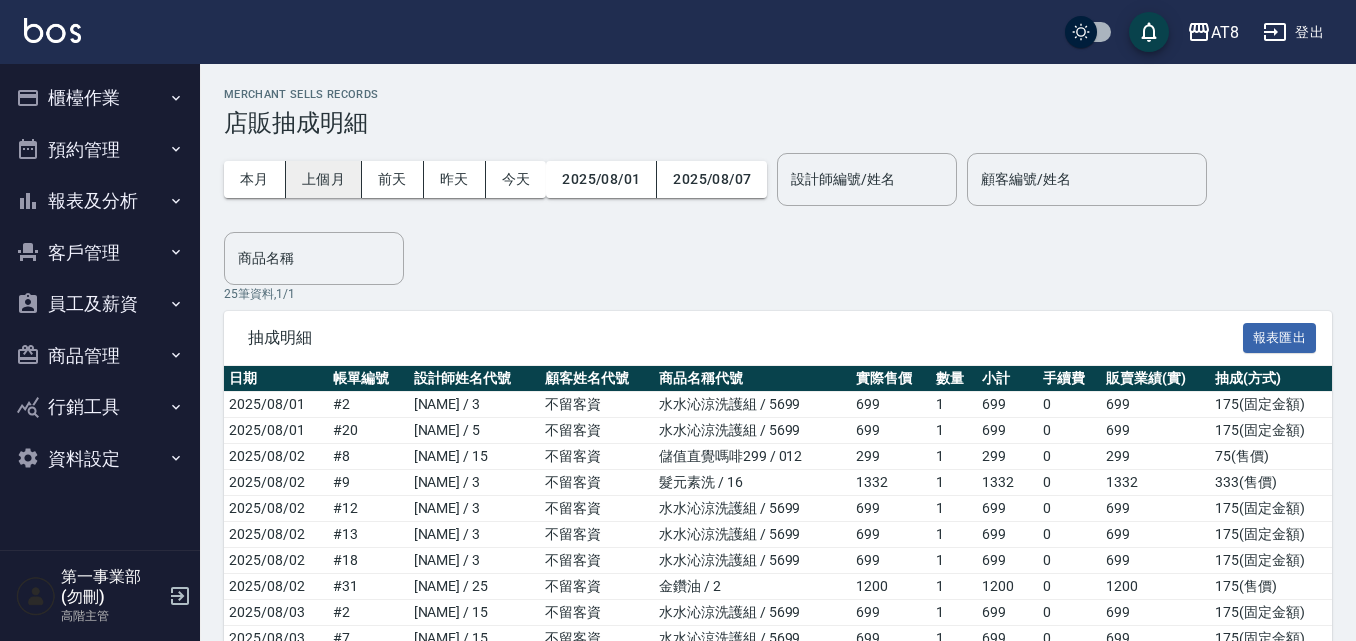 click on "上個月" at bounding box center [324, 179] 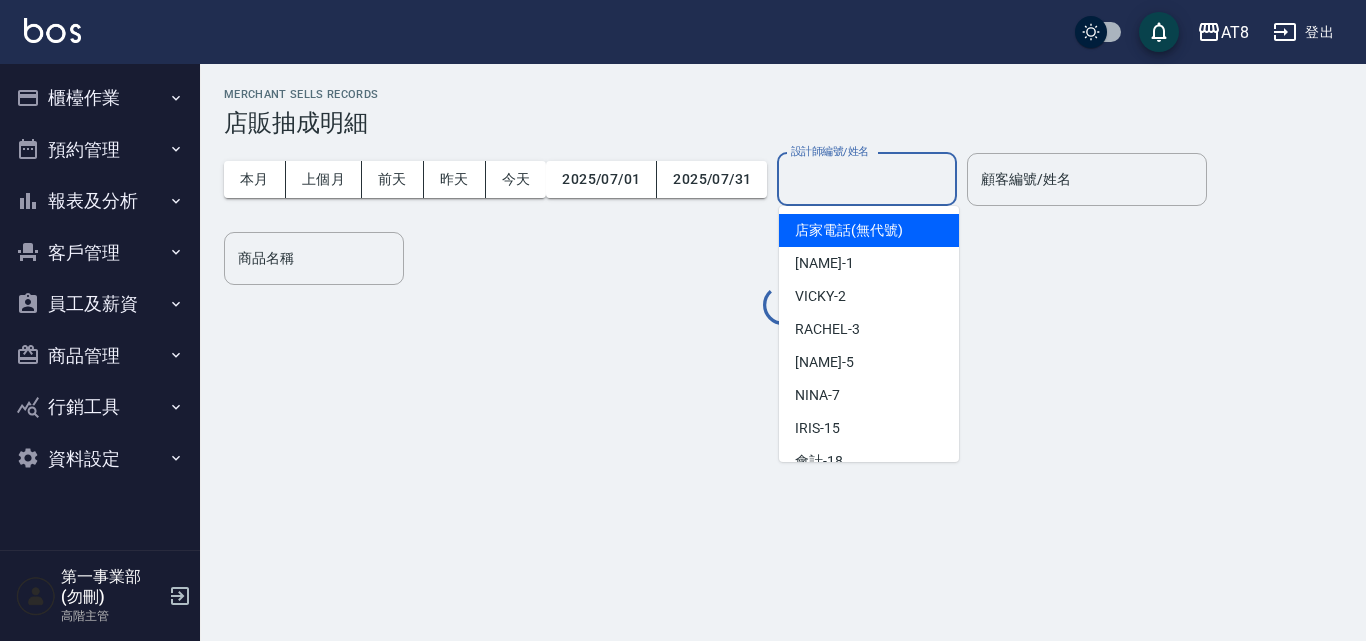 click on "設計師編號/姓名" at bounding box center [867, 179] 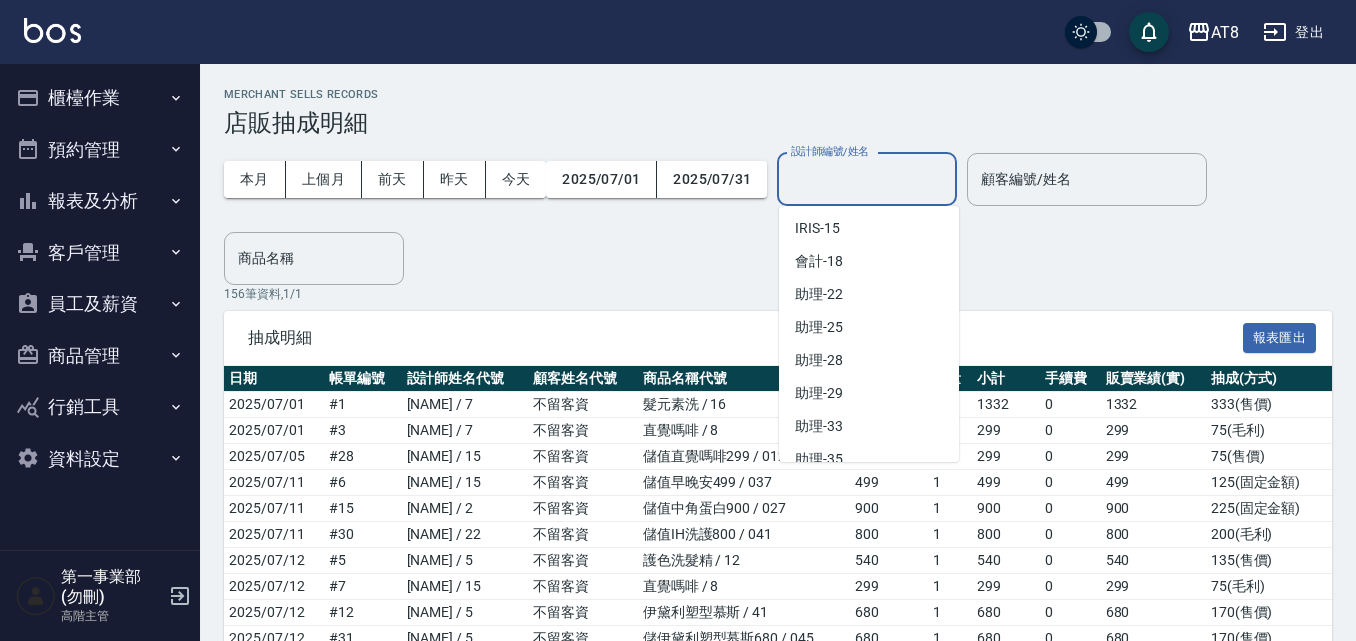 scroll, scrollTop: 222, scrollLeft: 0, axis: vertical 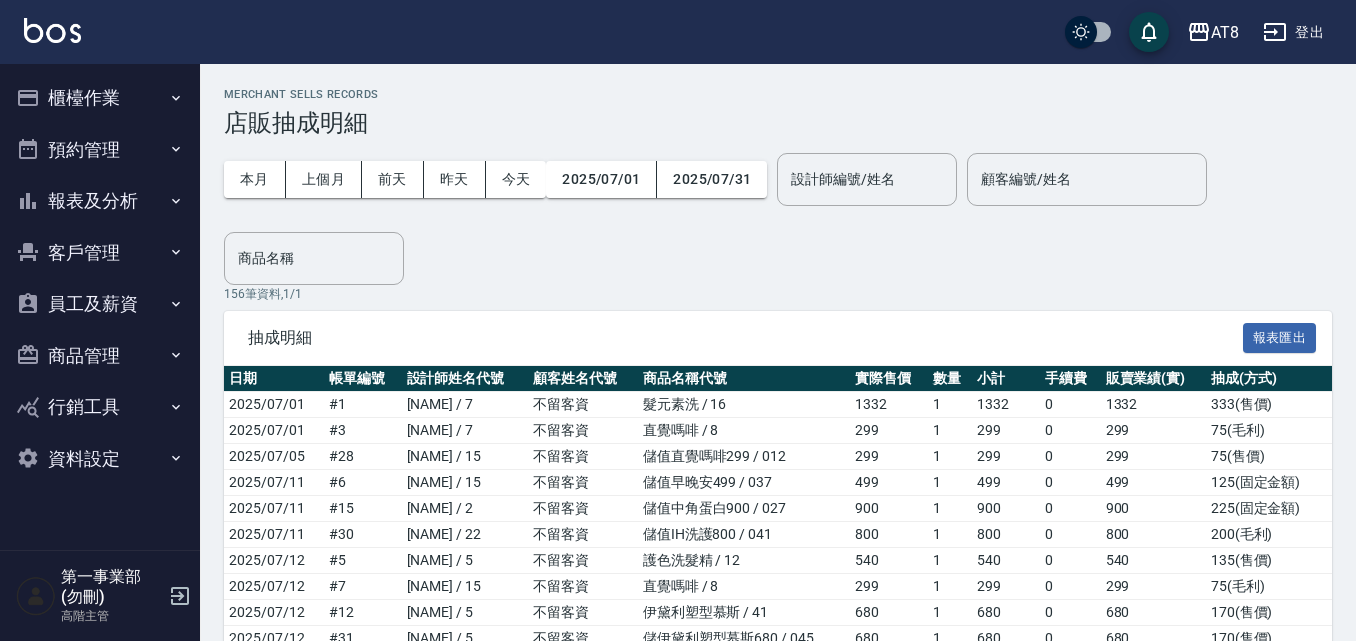 click on "156  筆資料,  1 / 1" at bounding box center [778, 294] 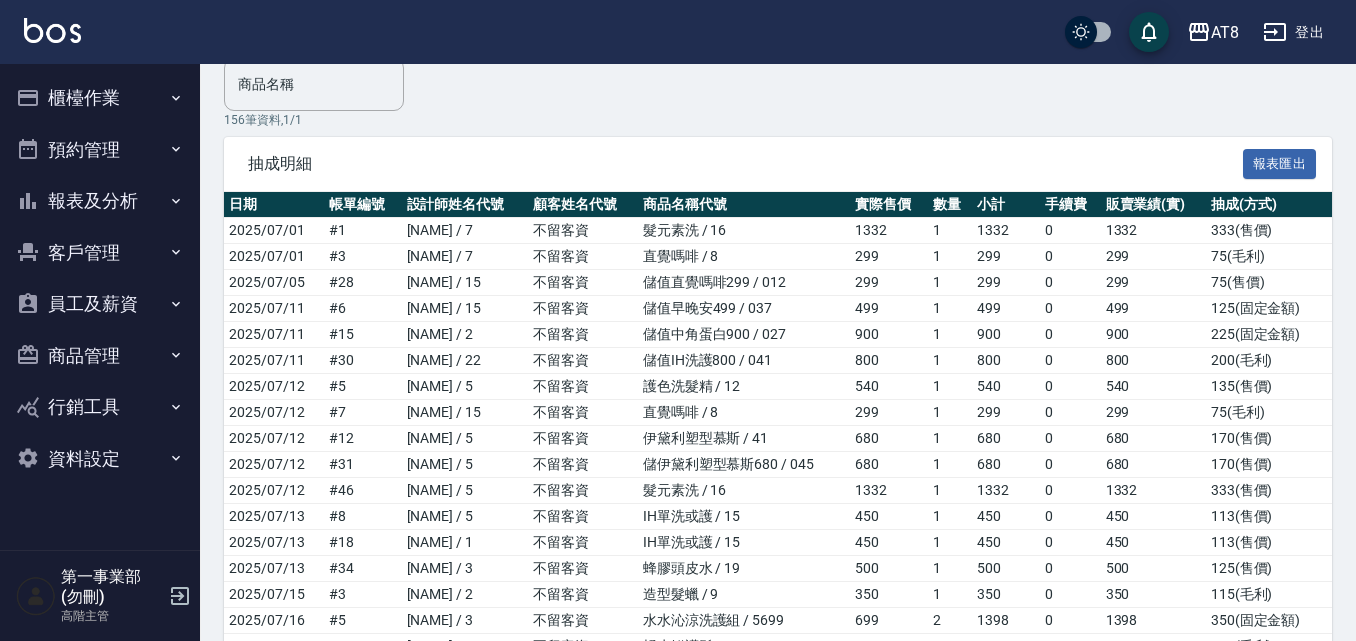 scroll, scrollTop: 100, scrollLeft: 0, axis: vertical 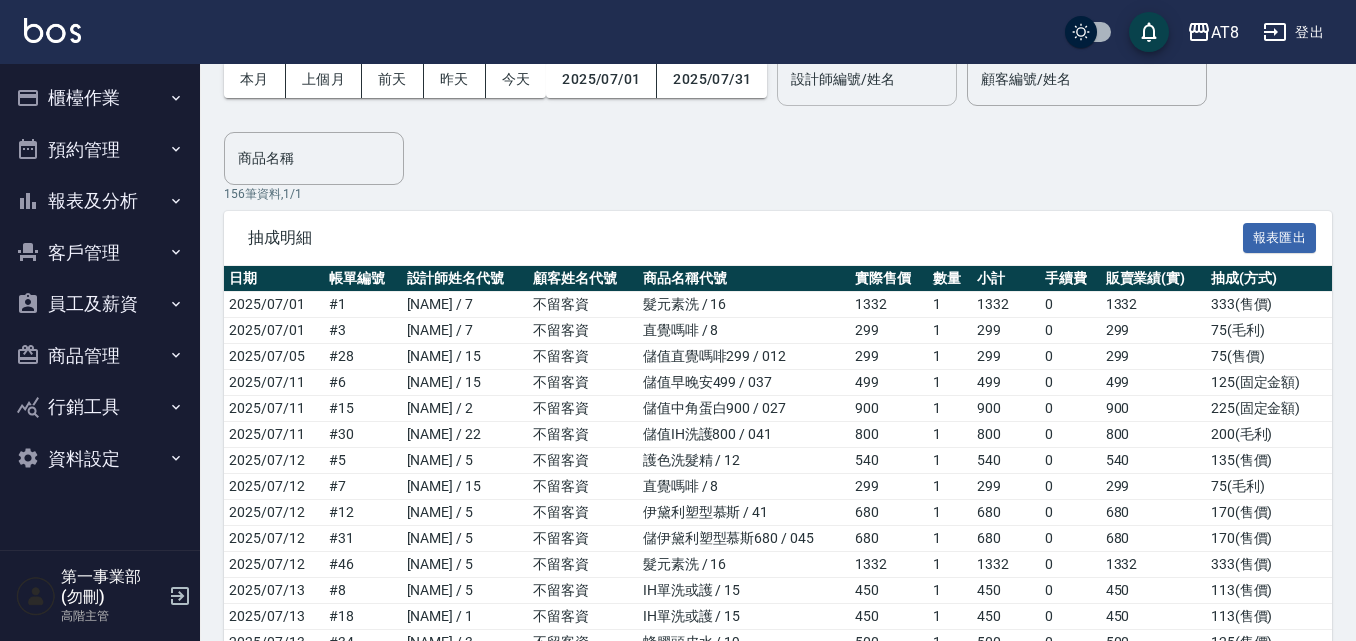 click on "設計師編號/姓名" at bounding box center [867, 79] 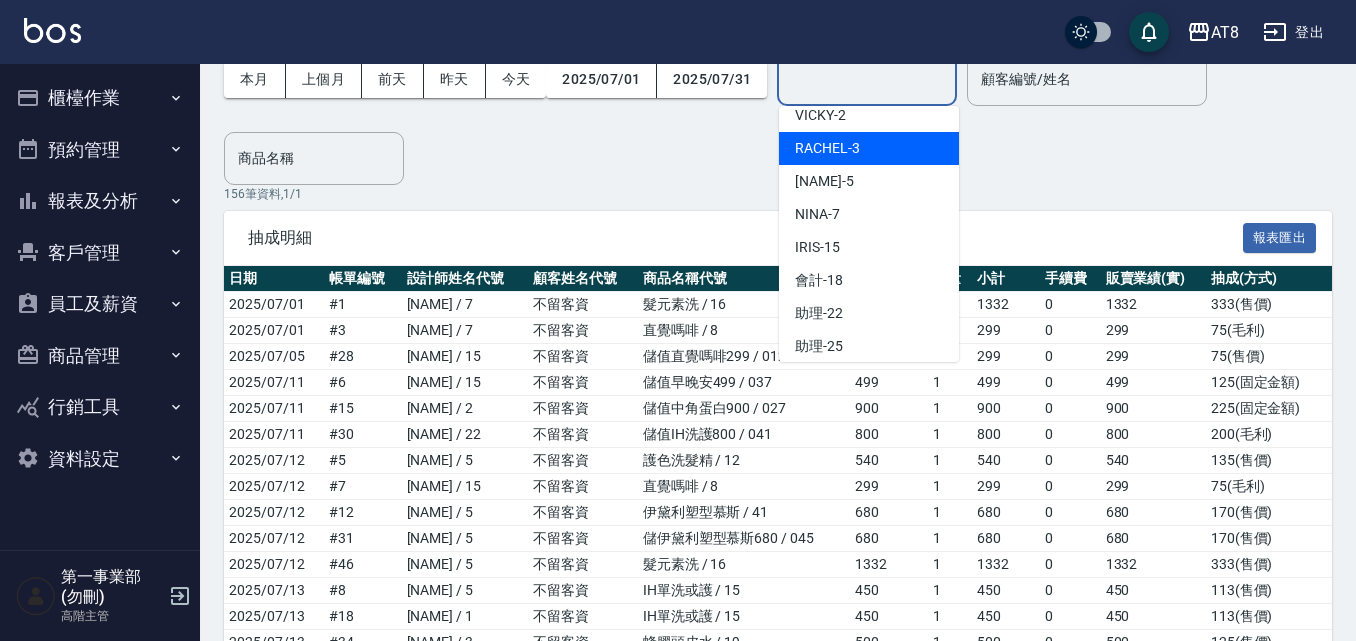 scroll, scrollTop: 100, scrollLeft: 0, axis: vertical 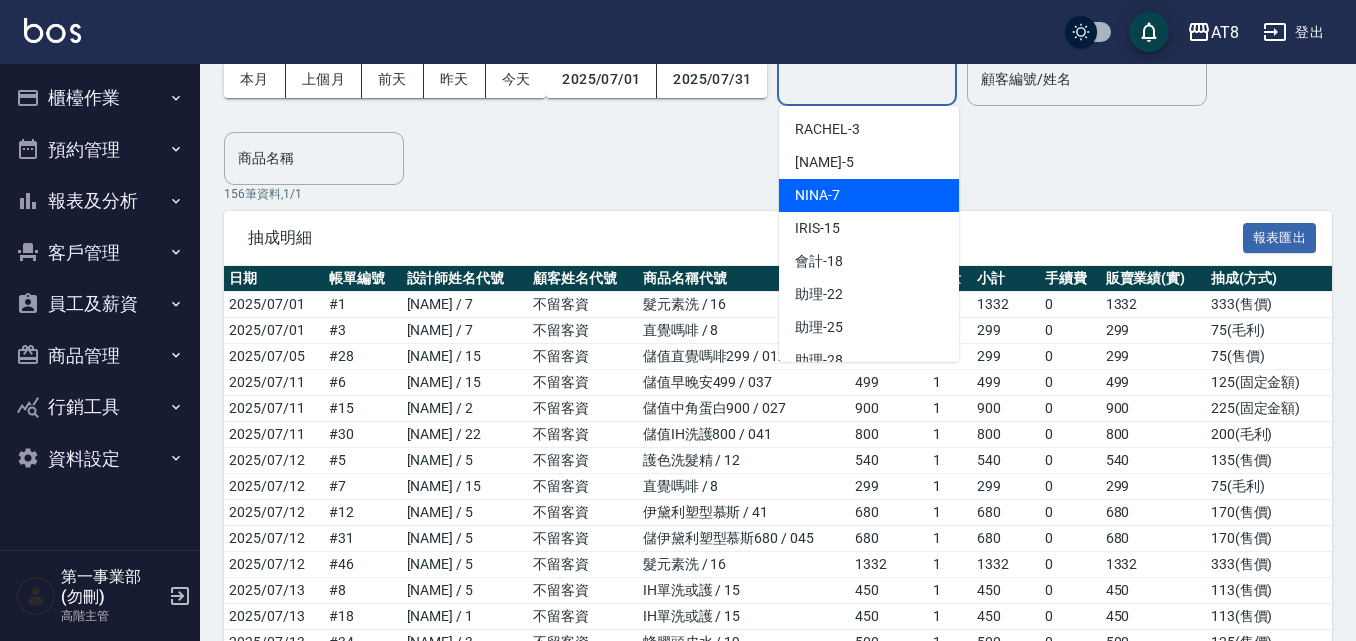 click on "NINA -7" at bounding box center (869, 195) 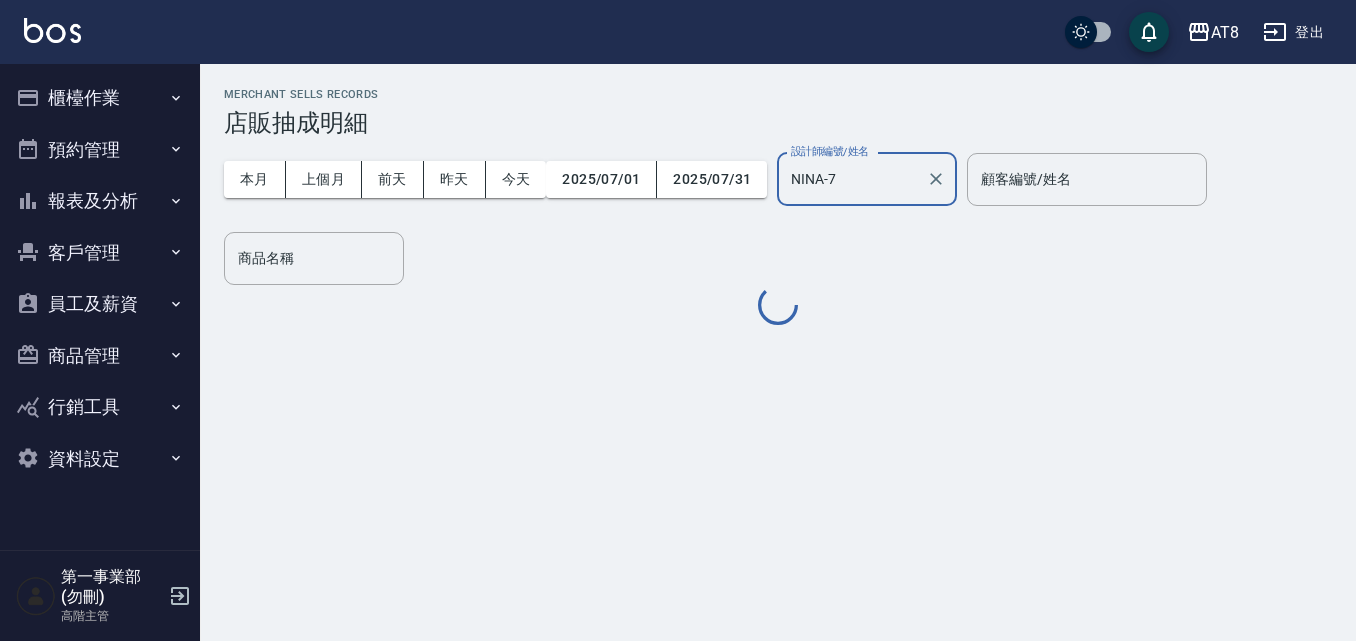 scroll, scrollTop: 0, scrollLeft: 0, axis: both 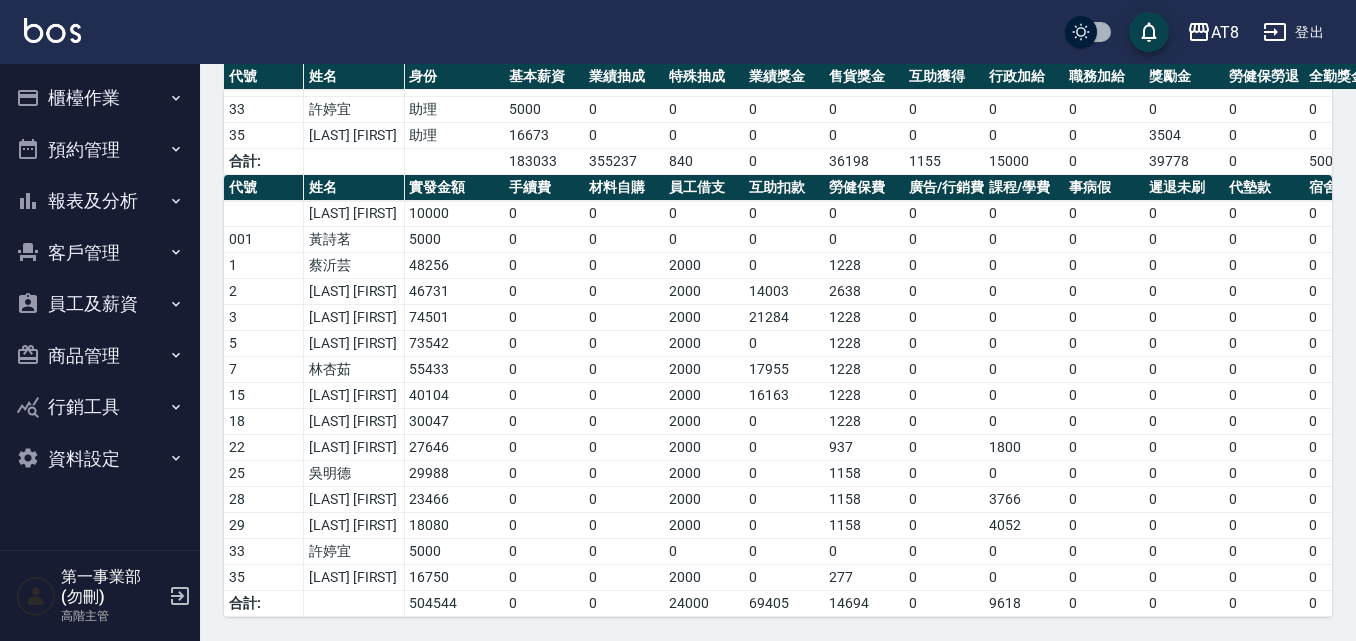 click on "AT8 登出" at bounding box center [678, 32] 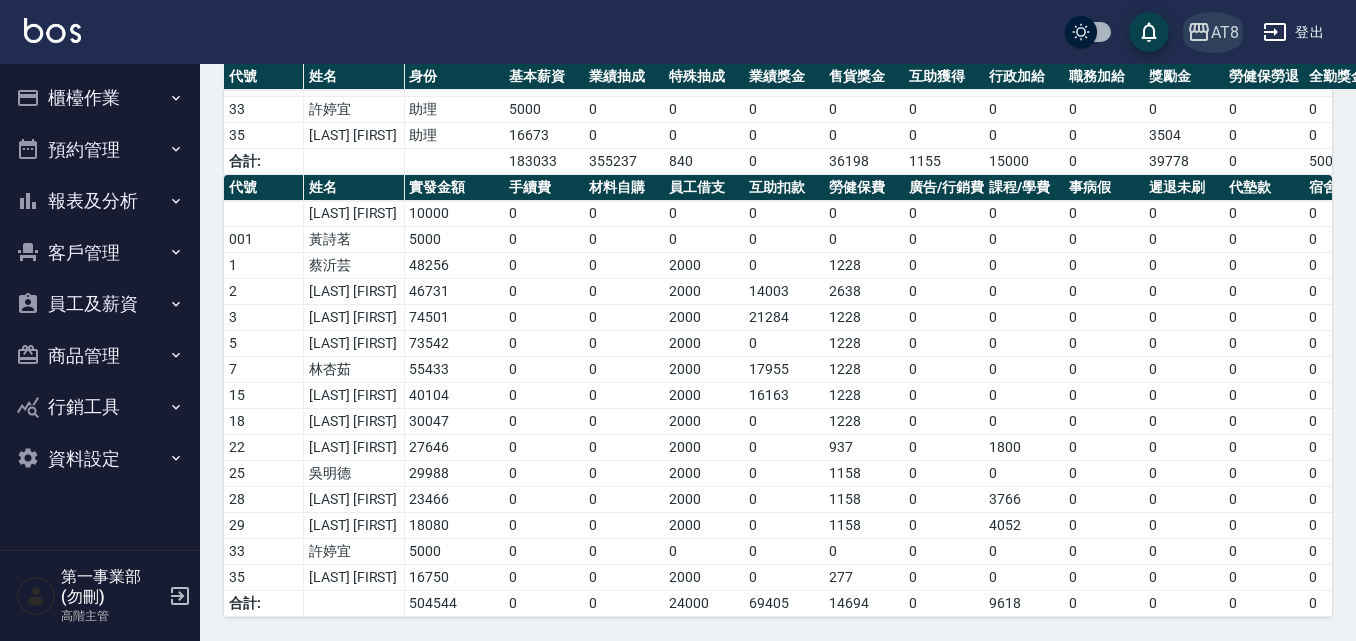 click on "AT8" at bounding box center (1225, 32) 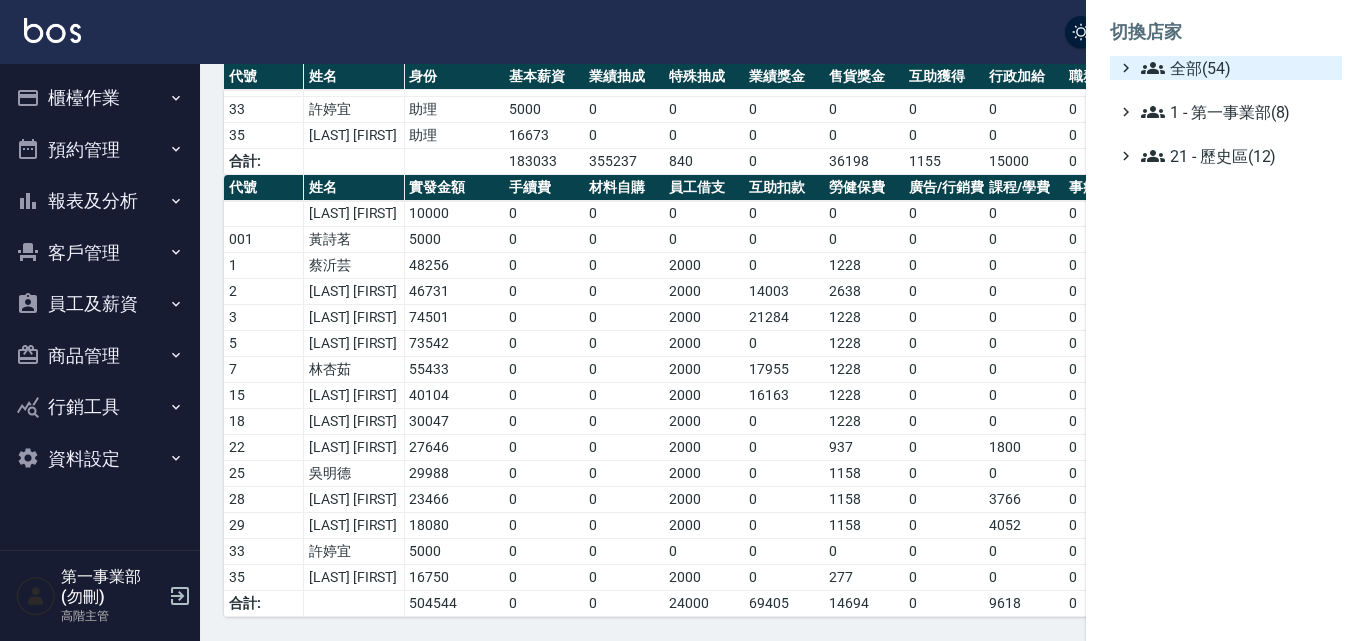click on "全部(54)" at bounding box center [1237, 68] 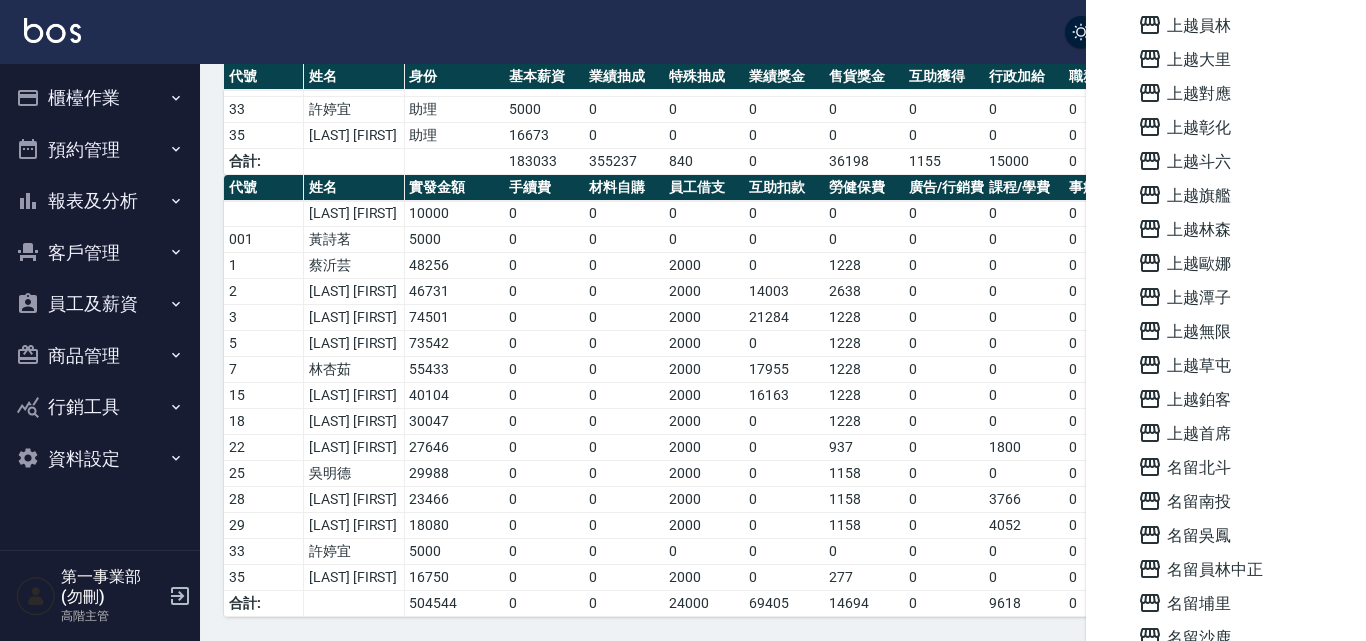 scroll, scrollTop: 1261, scrollLeft: 0, axis: vertical 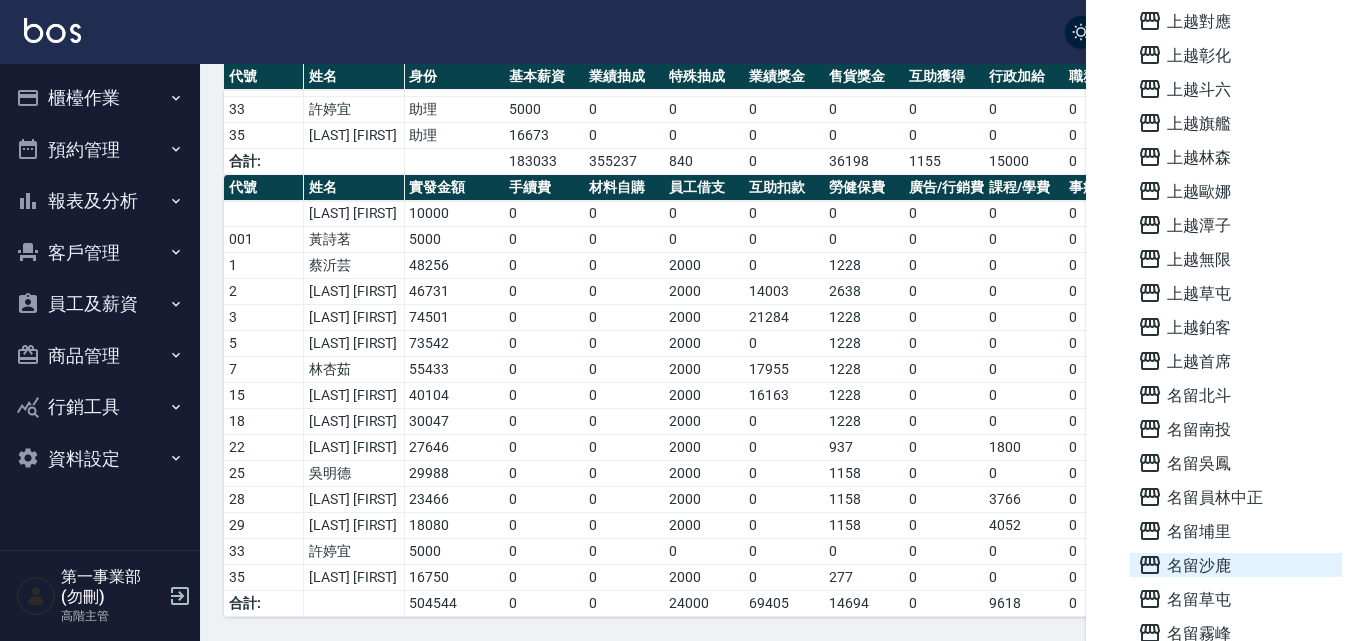 click on "名留沙鹿" at bounding box center (1236, 565) 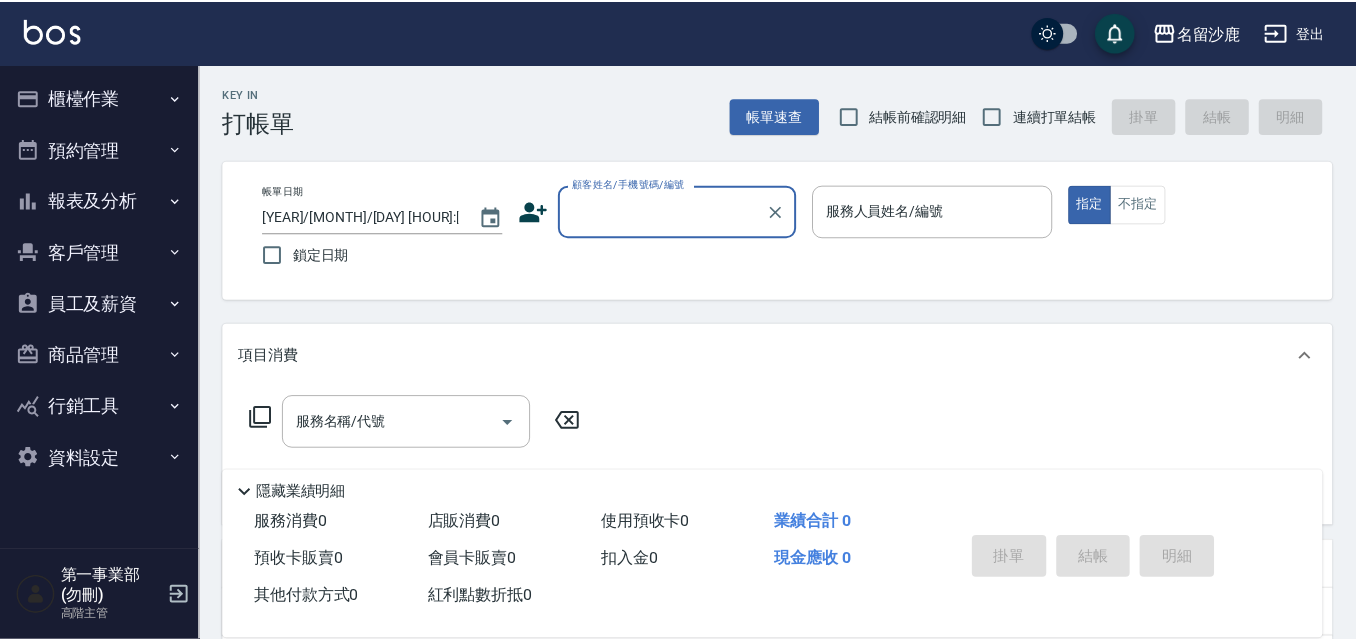 scroll, scrollTop: 0, scrollLeft: 0, axis: both 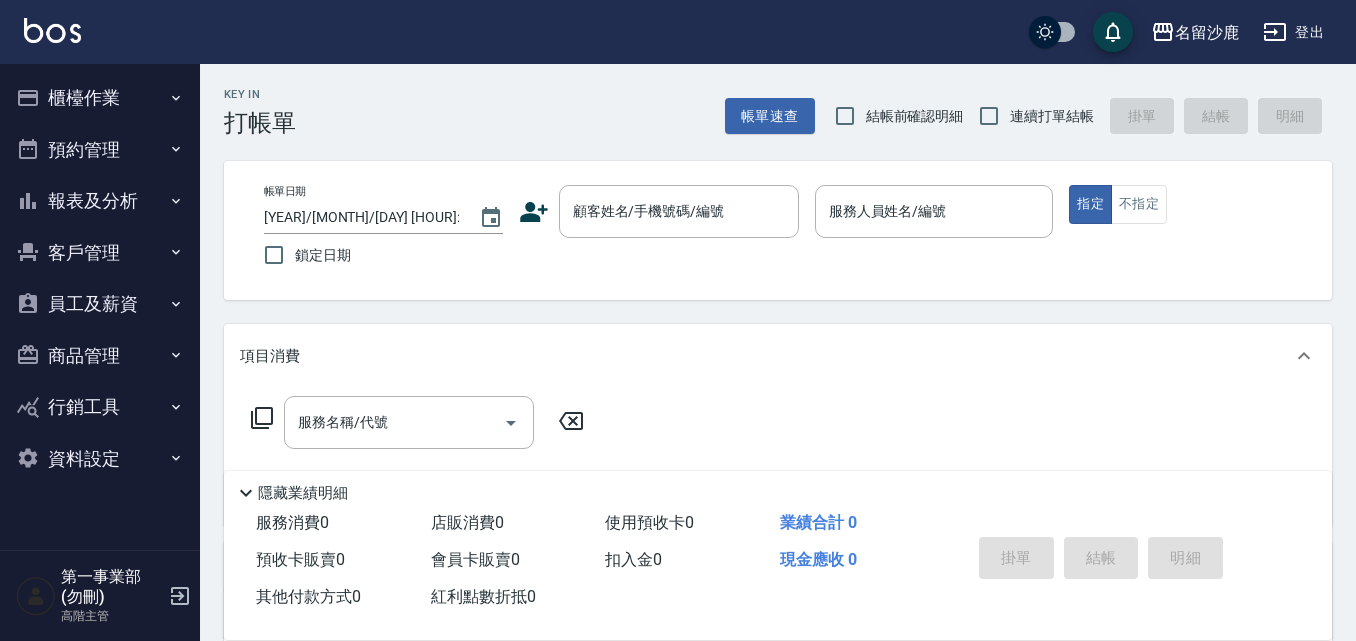 click on "報表及分析" at bounding box center [100, 201] 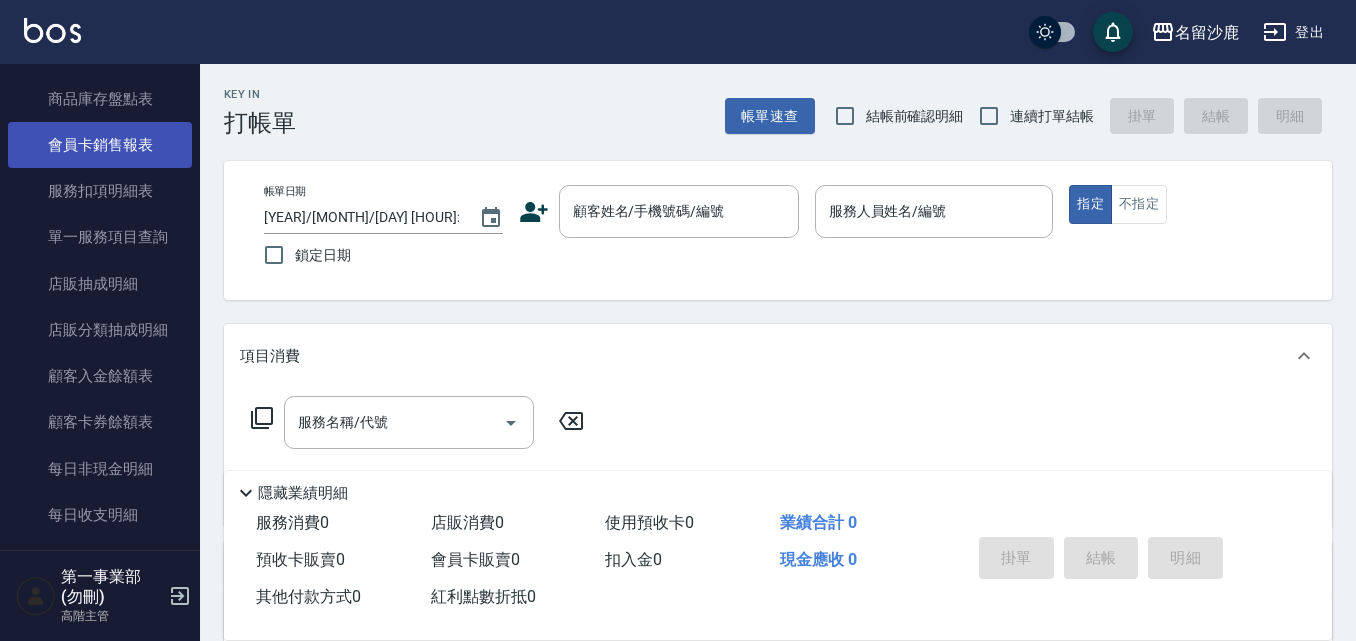 scroll, scrollTop: 1300, scrollLeft: 0, axis: vertical 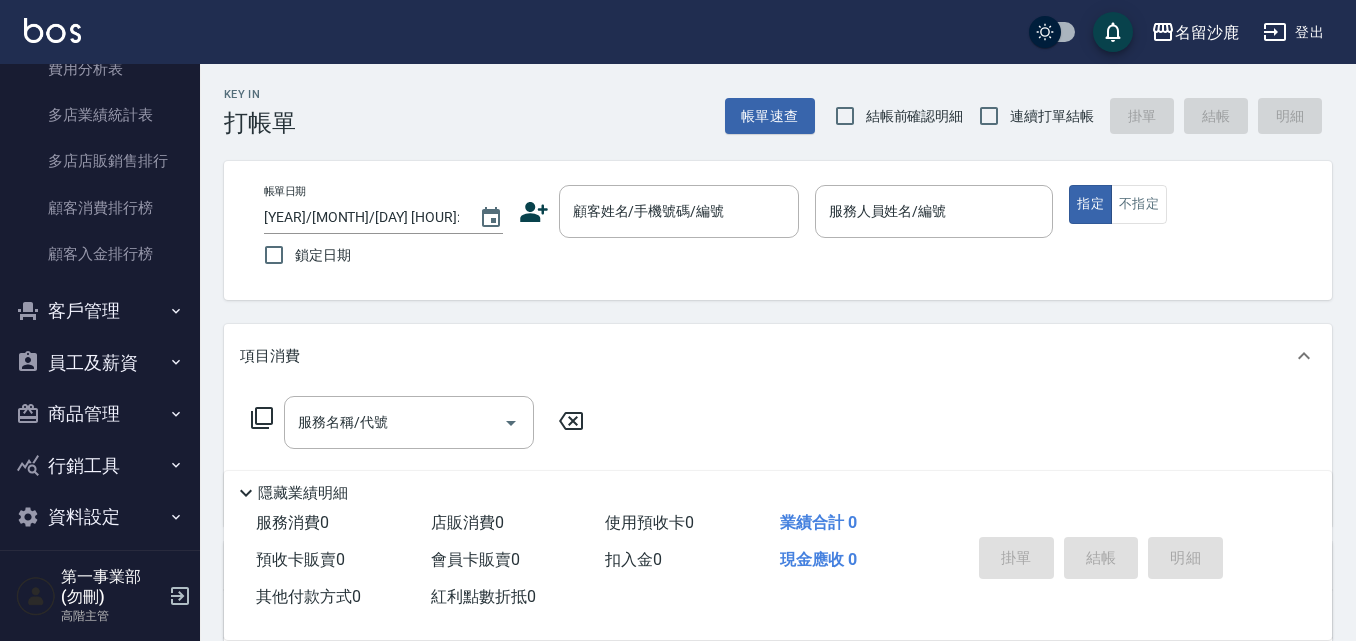 click on "員工及薪資" at bounding box center [100, 363] 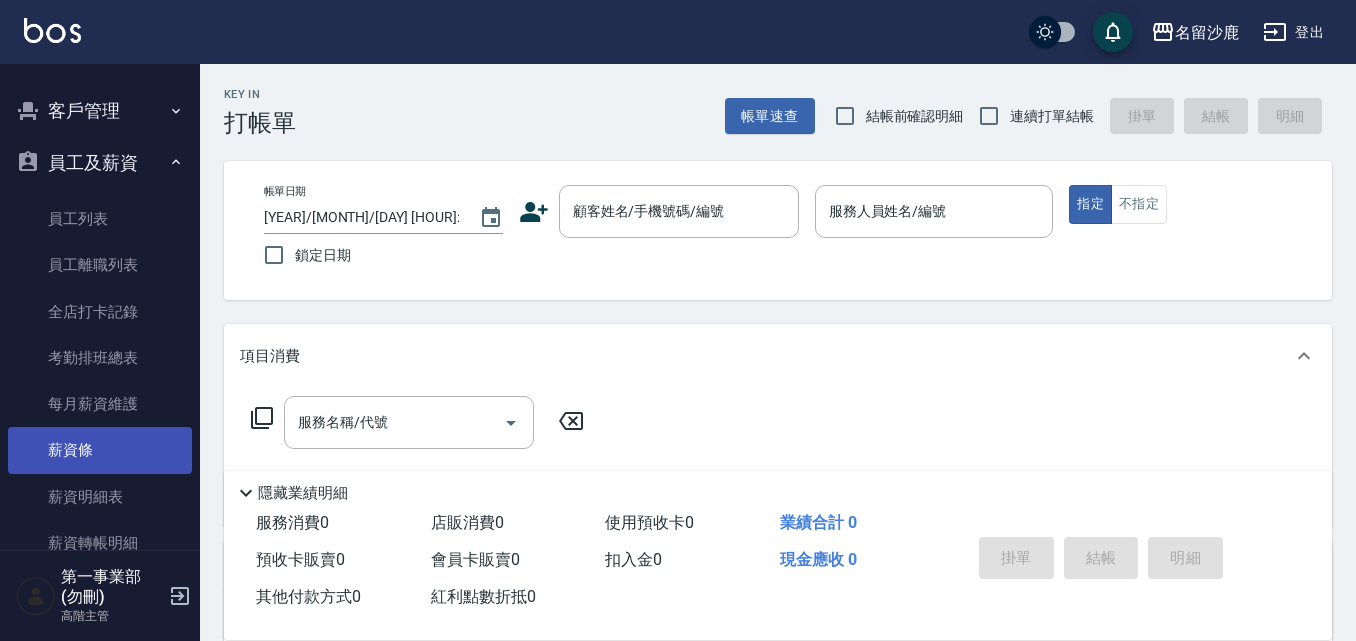 scroll, scrollTop: 2200, scrollLeft: 0, axis: vertical 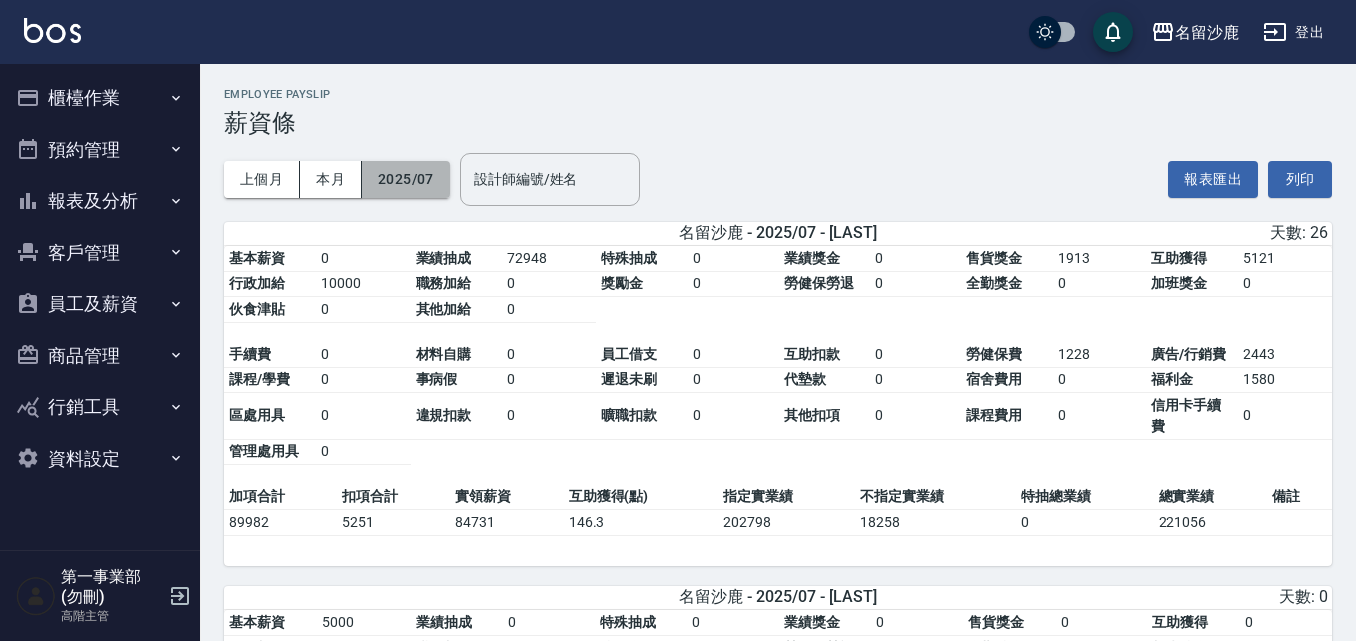 click on "2025/07" at bounding box center [406, 179] 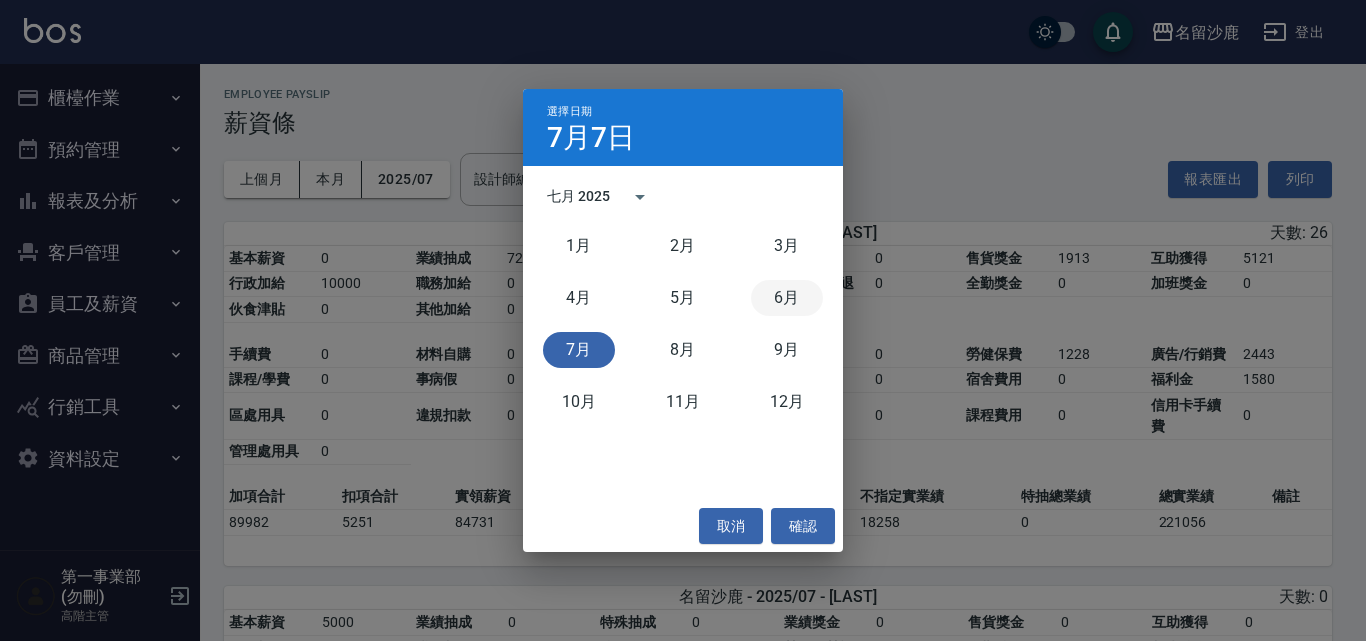 click on "6月" at bounding box center [787, 298] 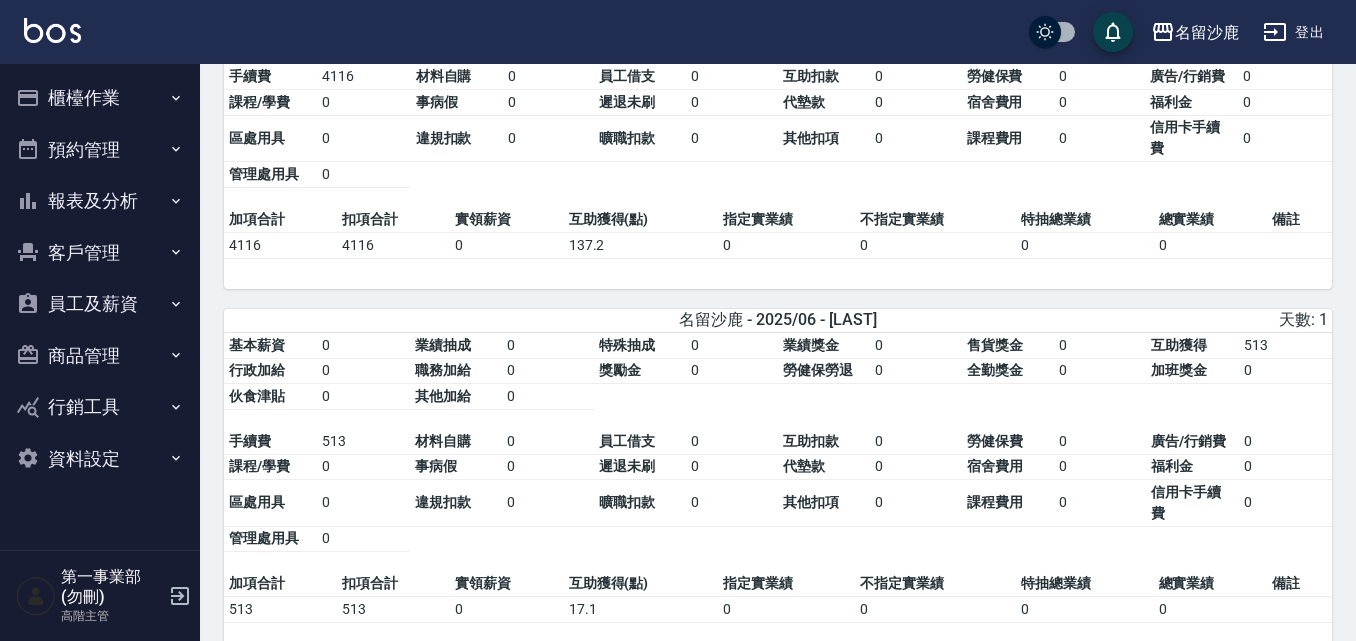 scroll, scrollTop: 2200, scrollLeft: 0, axis: vertical 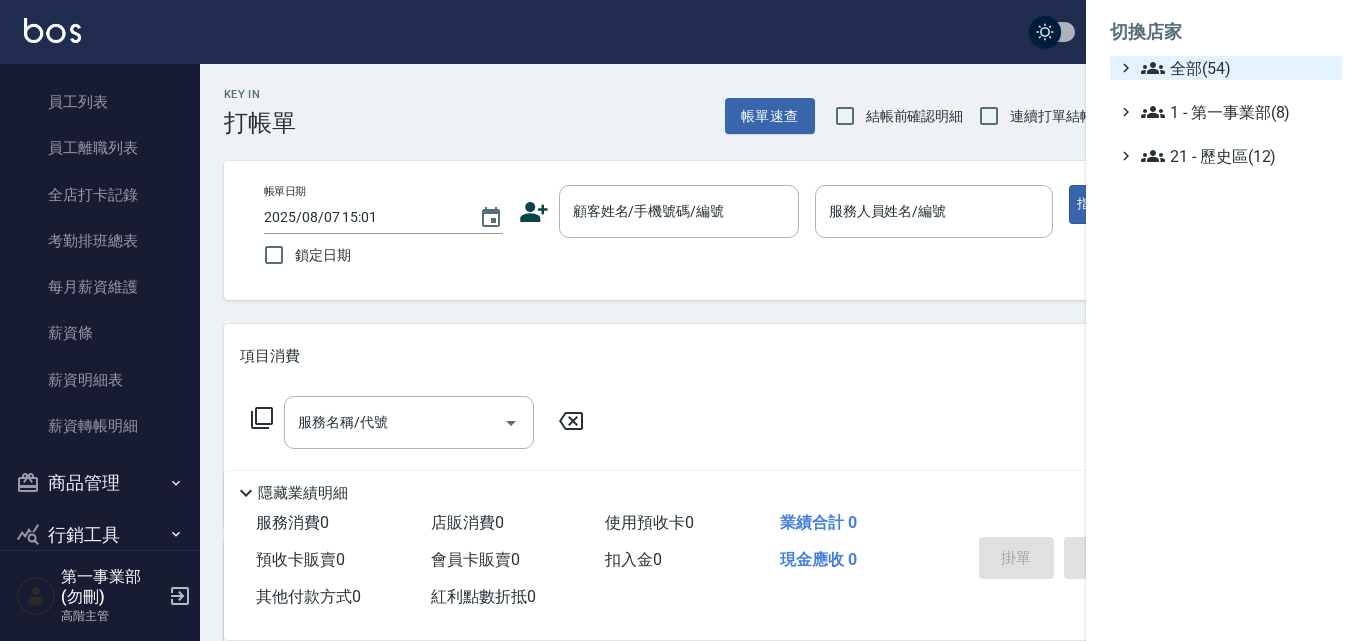 click on "全部(54)" at bounding box center [1237, 68] 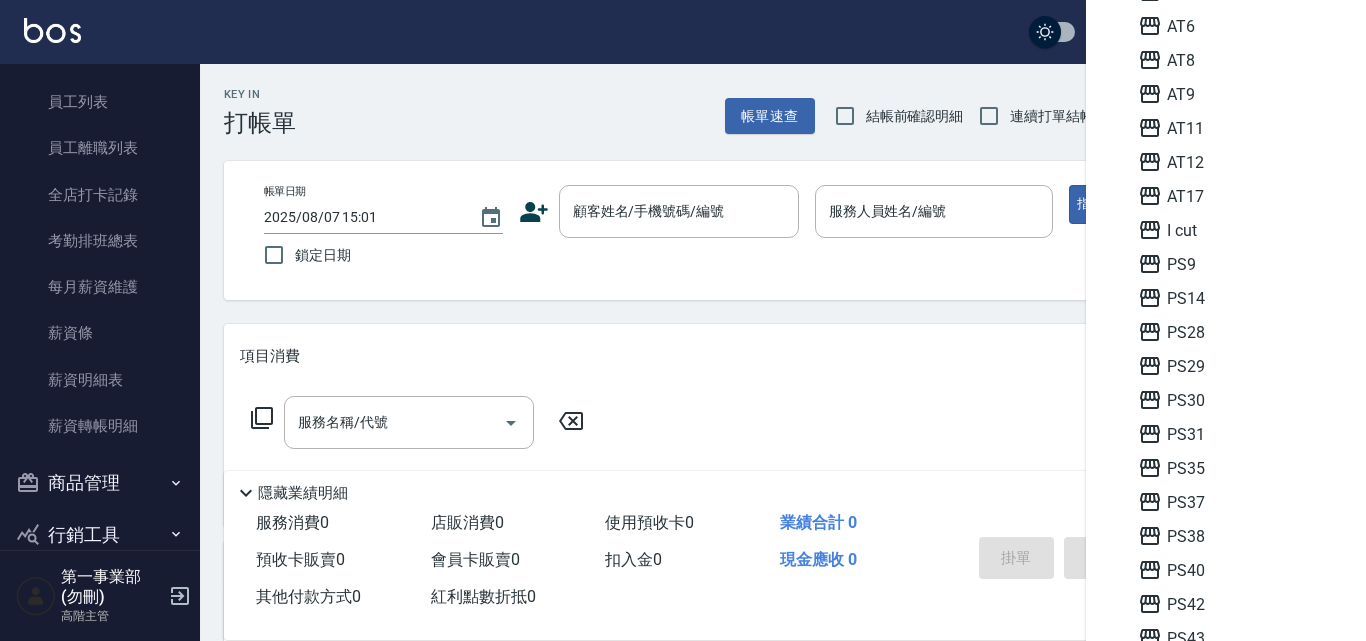 scroll, scrollTop: 200, scrollLeft: 0, axis: vertical 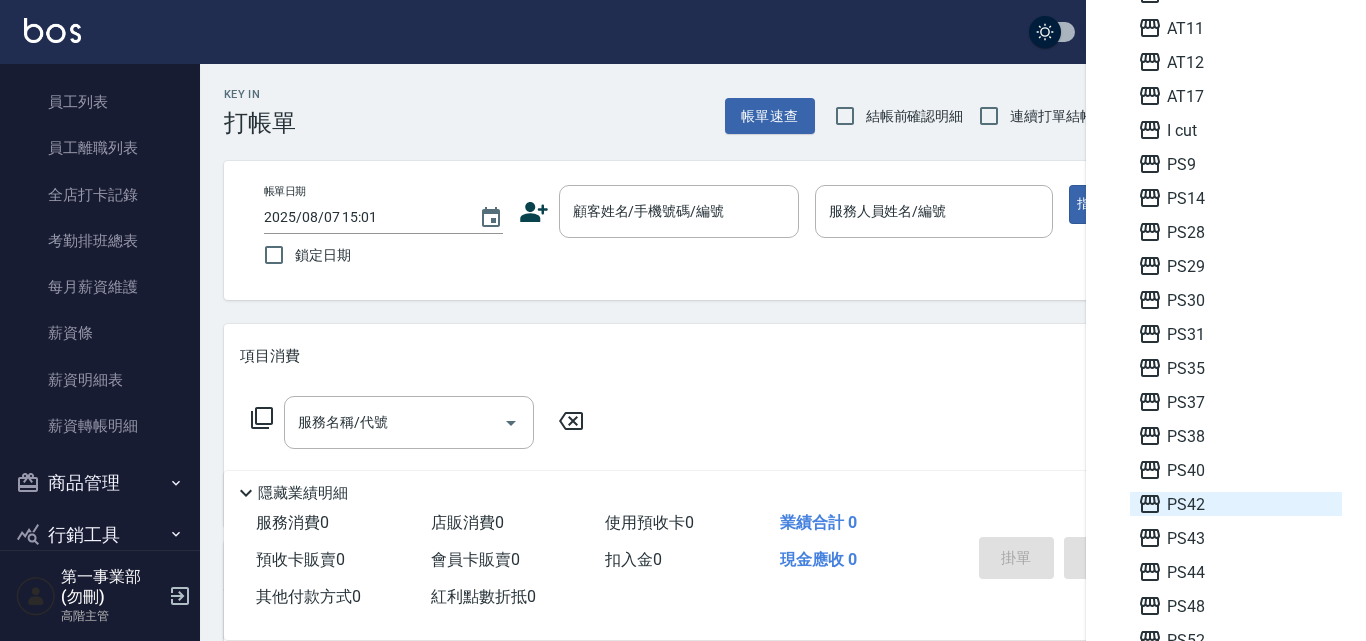 click on "PS42" at bounding box center (1236, 504) 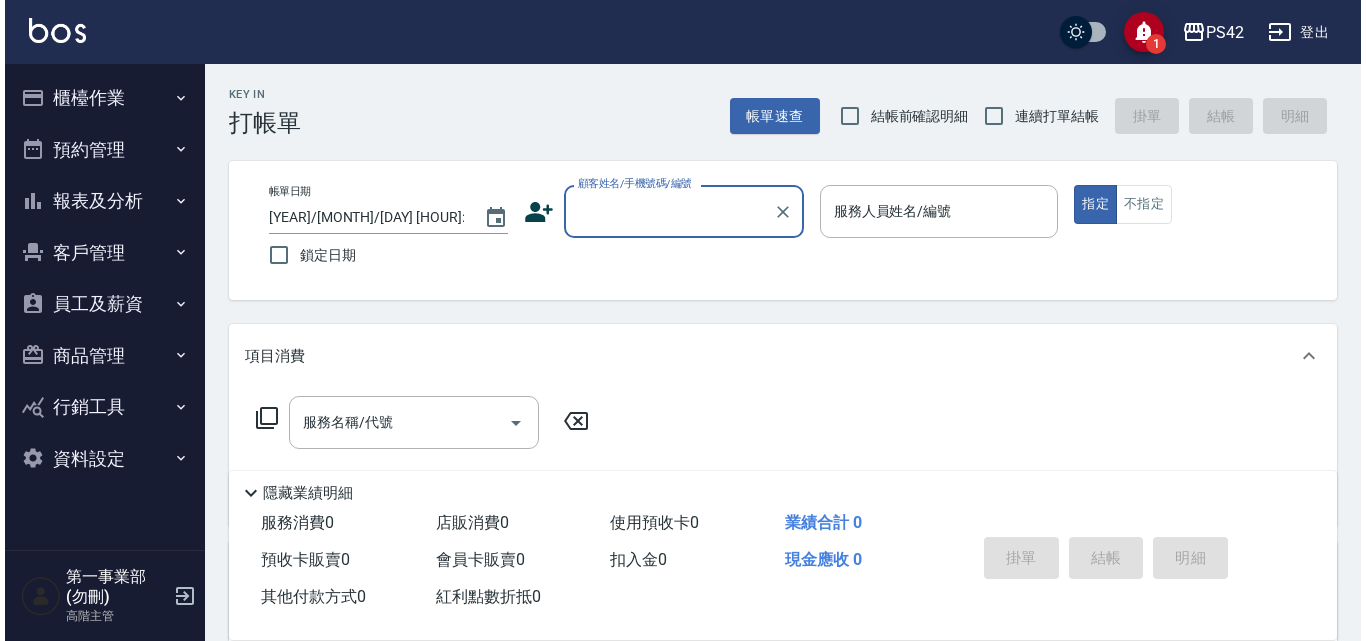 scroll, scrollTop: 0, scrollLeft: 0, axis: both 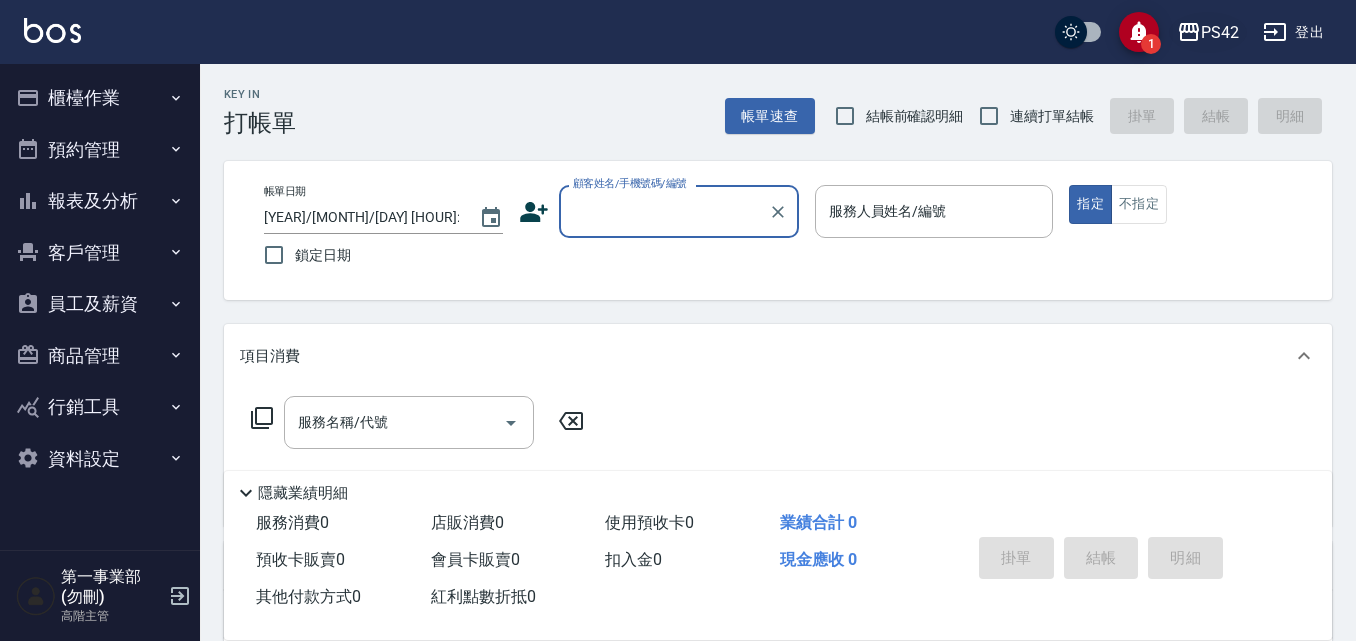 click on "PS42" at bounding box center [1220, 32] 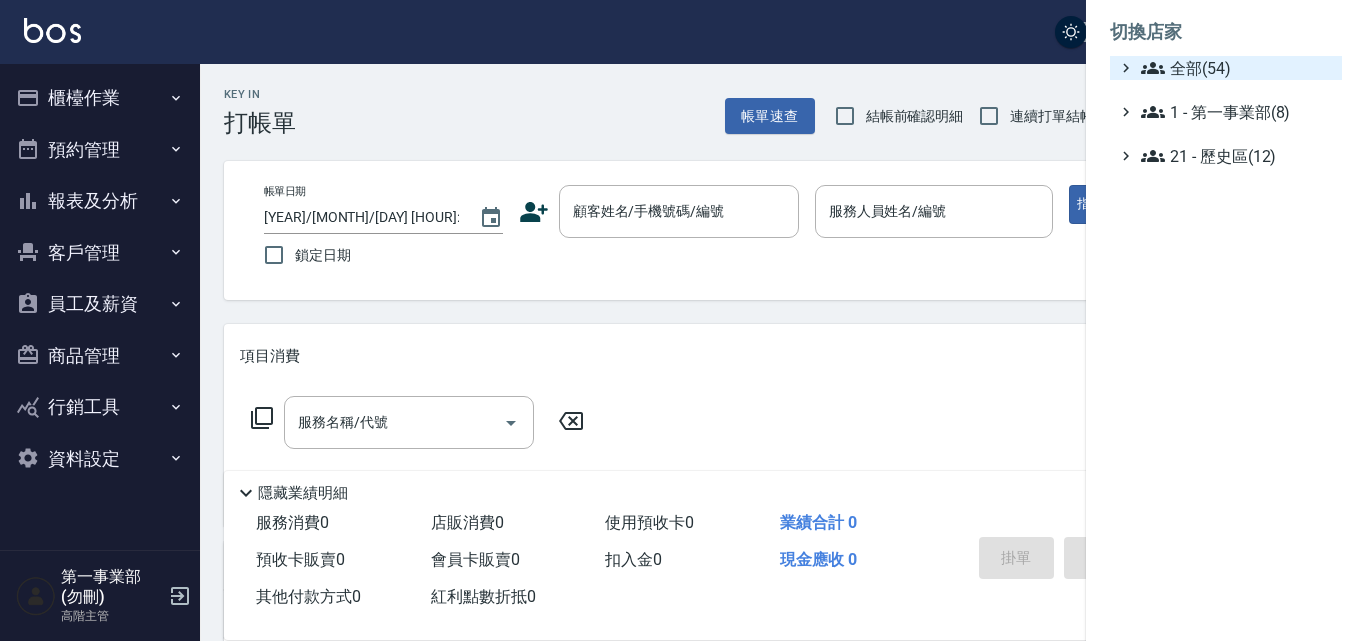 click on "全部(54)" at bounding box center [1237, 68] 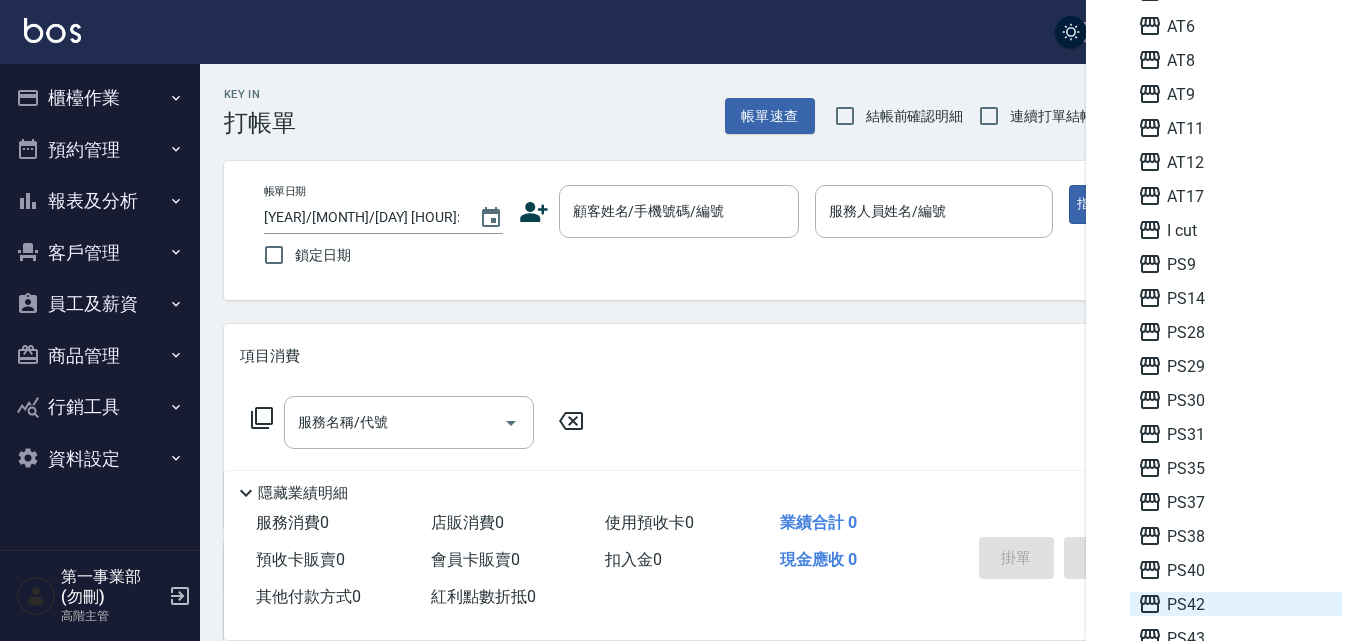 scroll, scrollTop: 200, scrollLeft: 0, axis: vertical 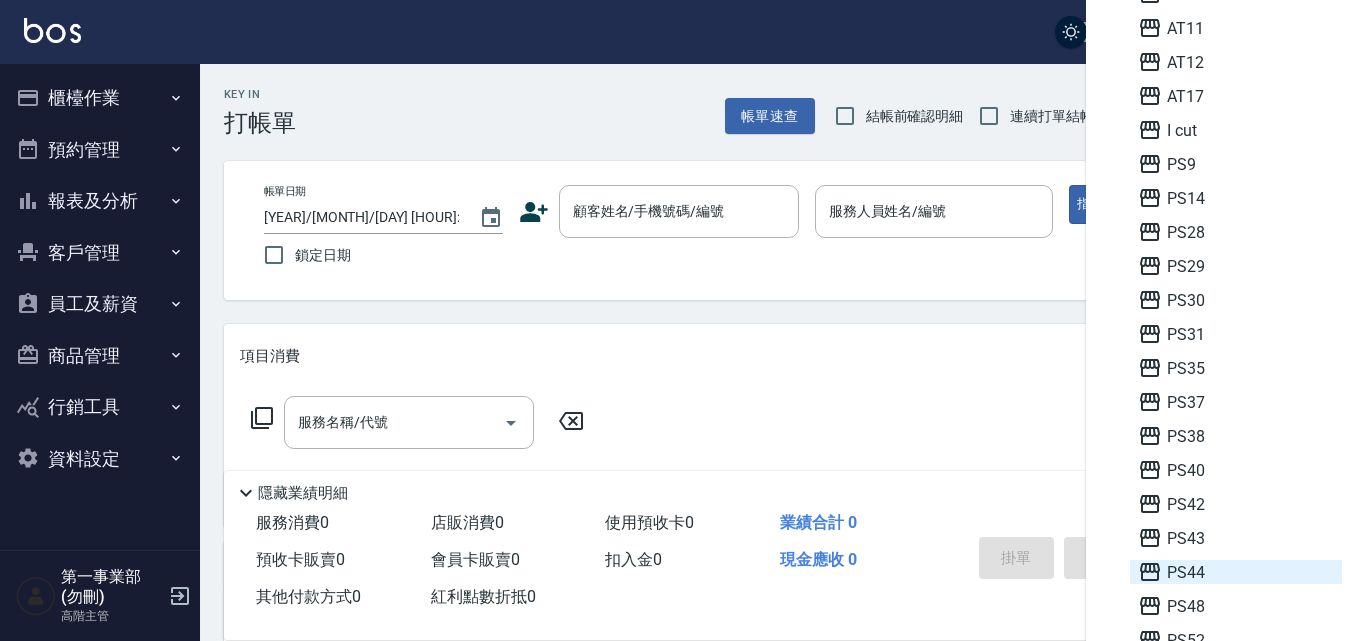 click on "PS44" at bounding box center (1236, 572) 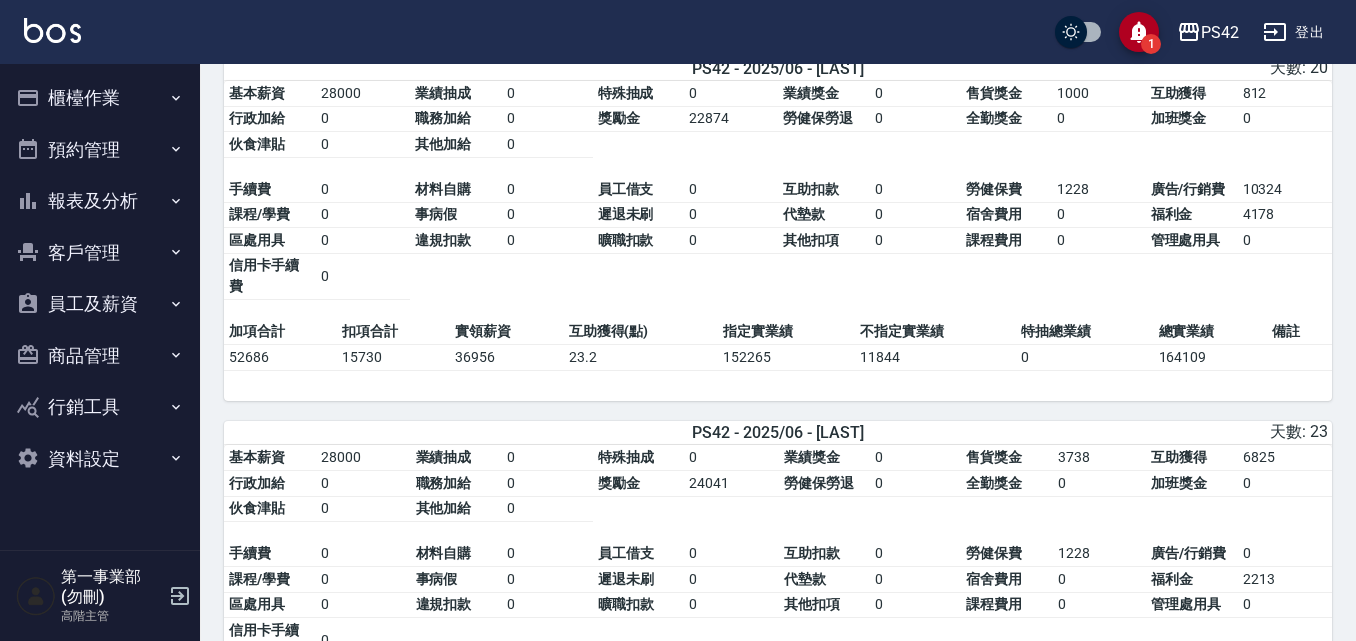 scroll, scrollTop: 200, scrollLeft: 0, axis: vertical 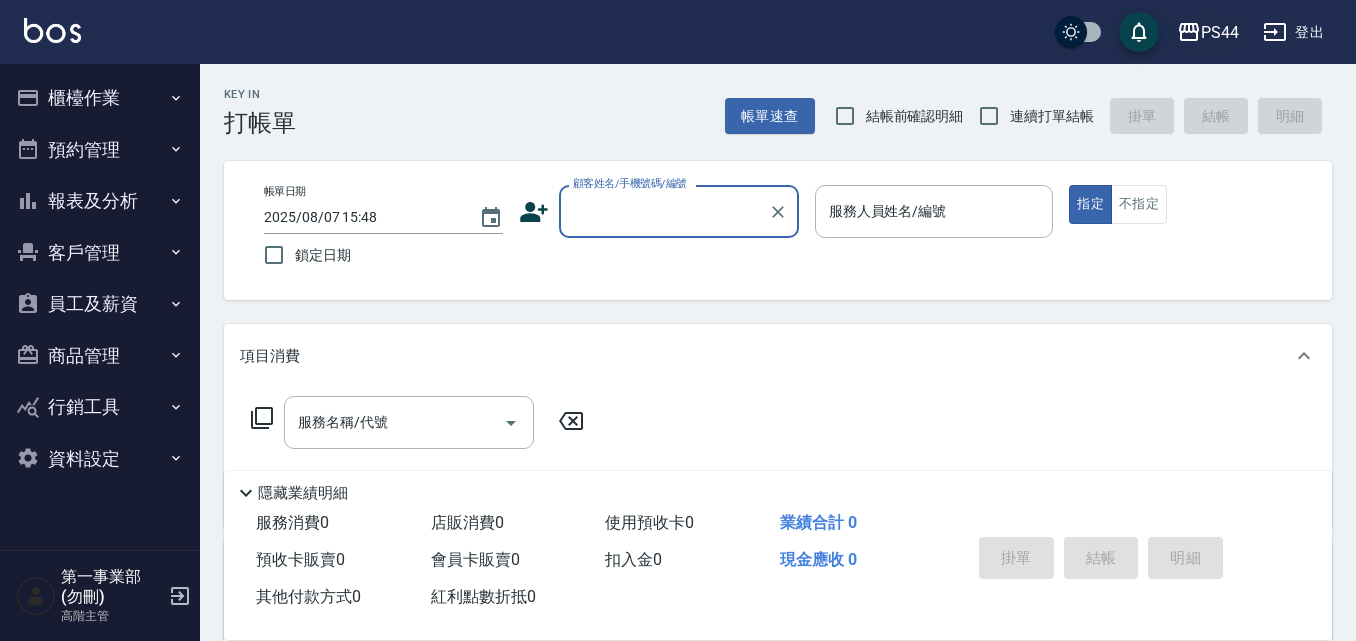 click on "PS44" at bounding box center (1220, 32) 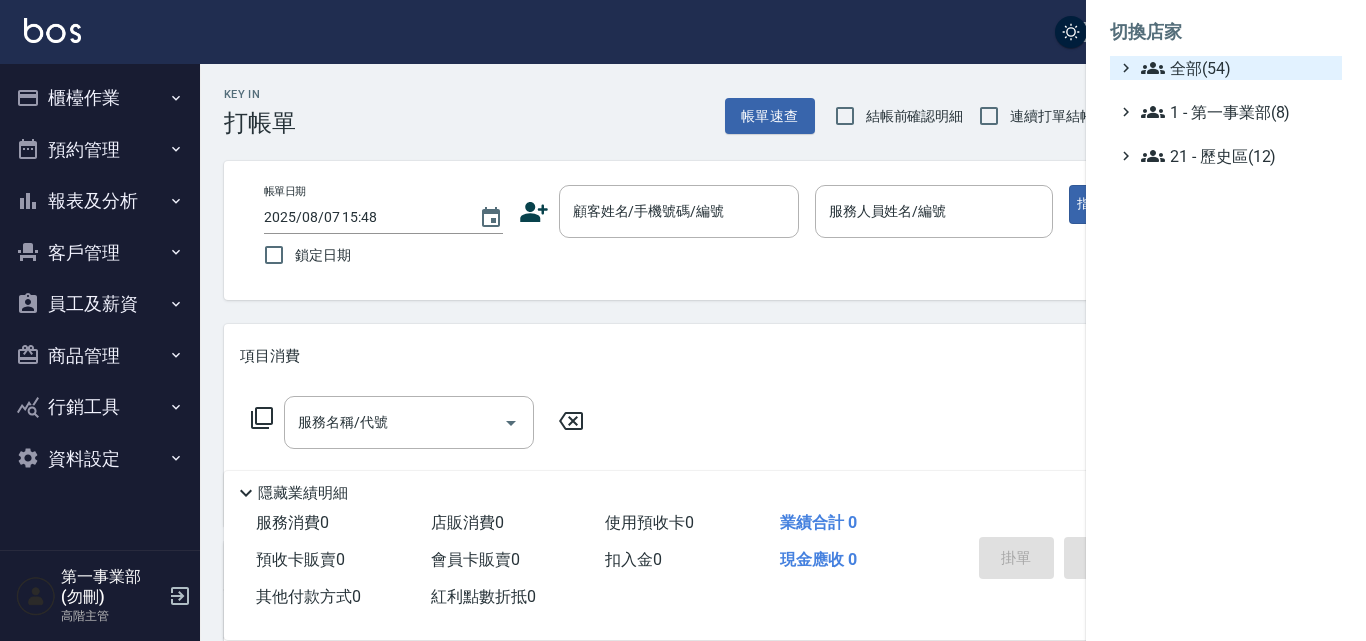 click on "全部(54)" at bounding box center [1237, 68] 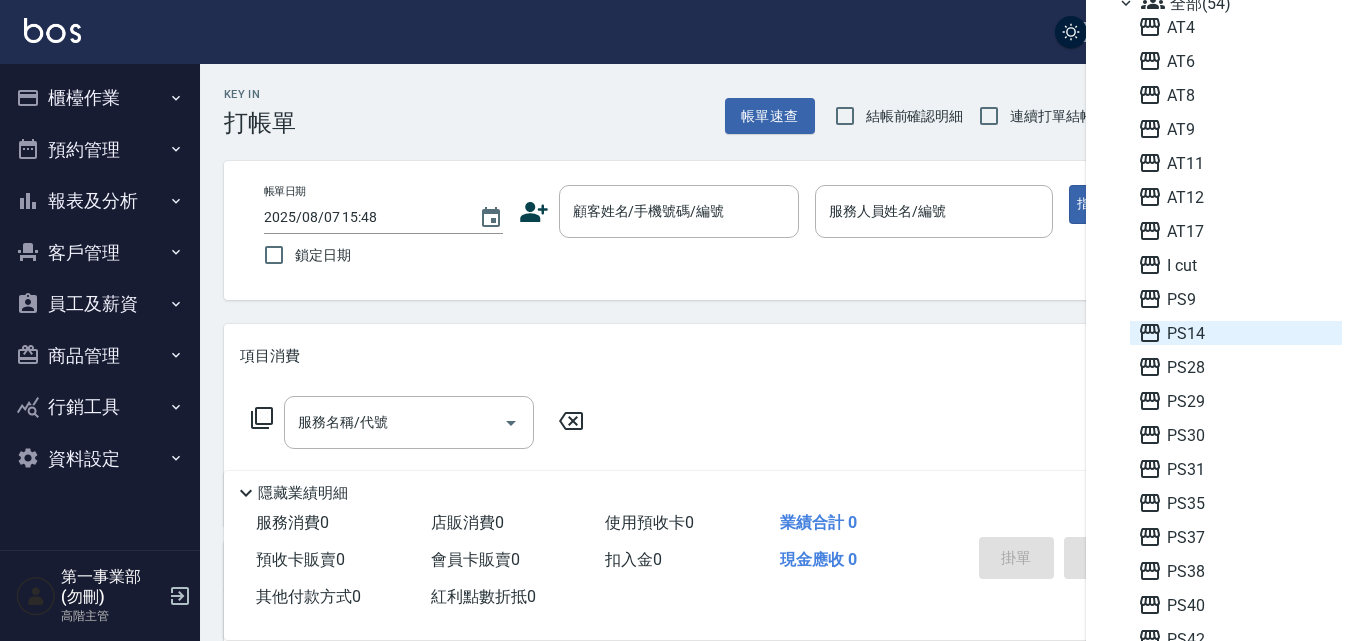 scroll, scrollTop: 100, scrollLeft: 0, axis: vertical 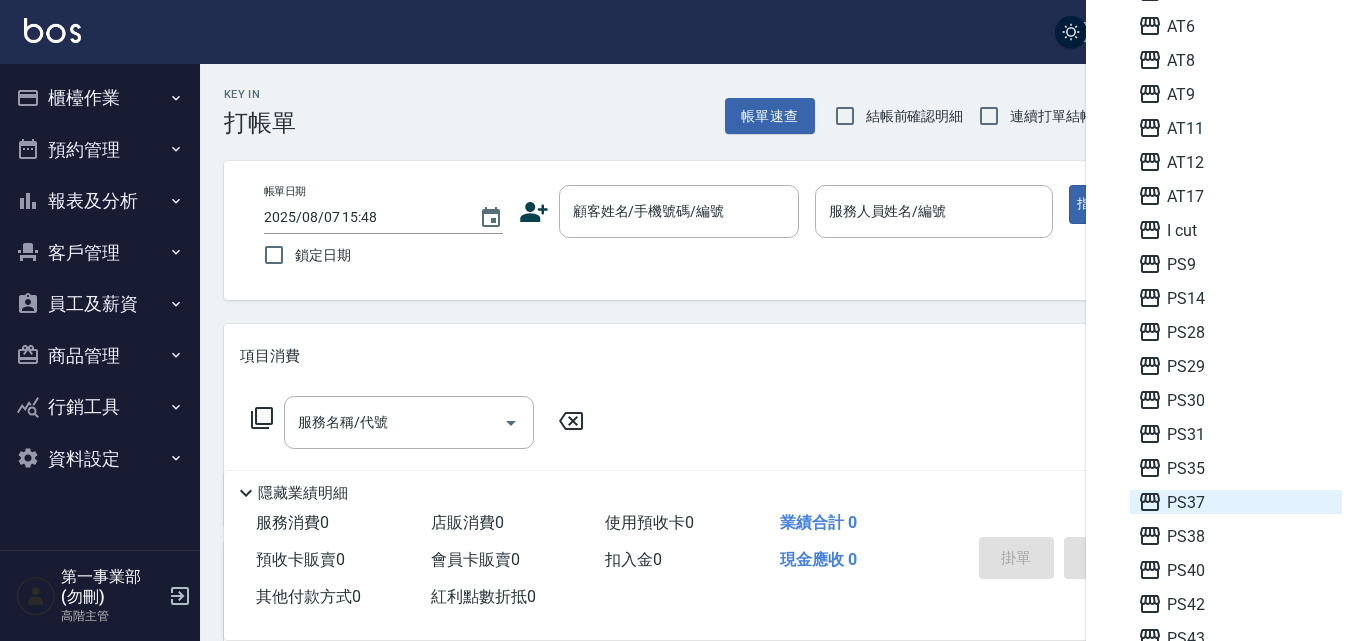 click on "PS37" at bounding box center (1236, 502) 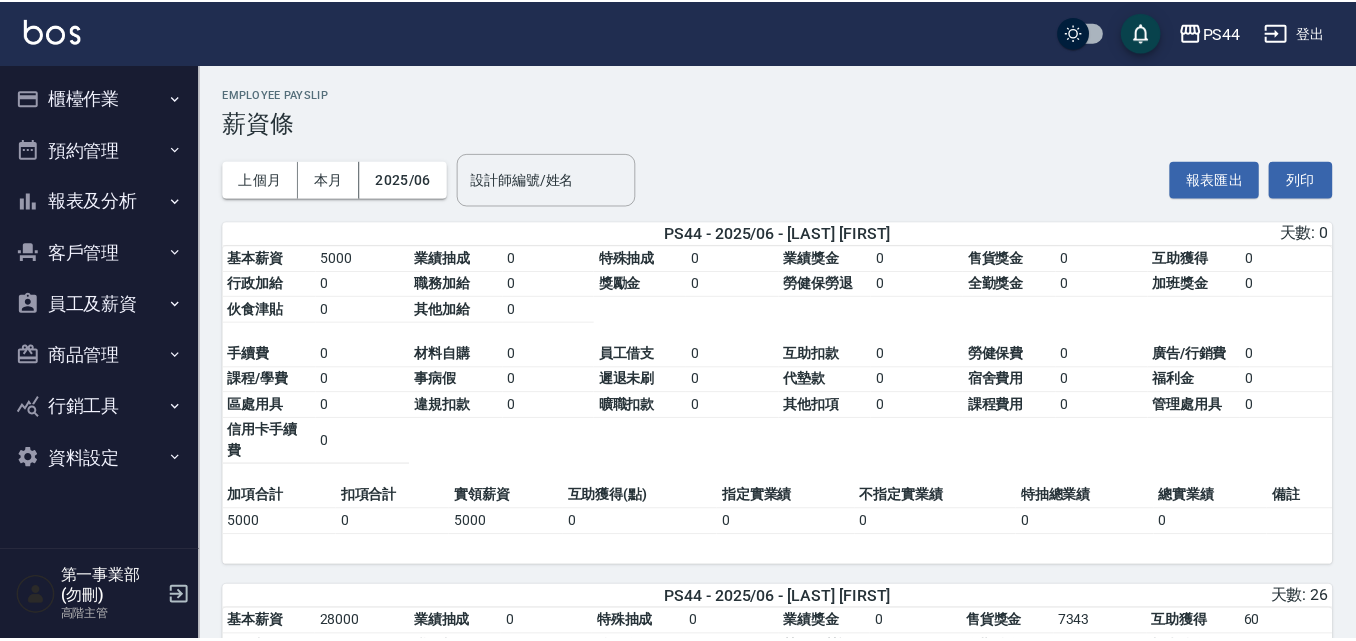 scroll, scrollTop: 0, scrollLeft: 0, axis: both 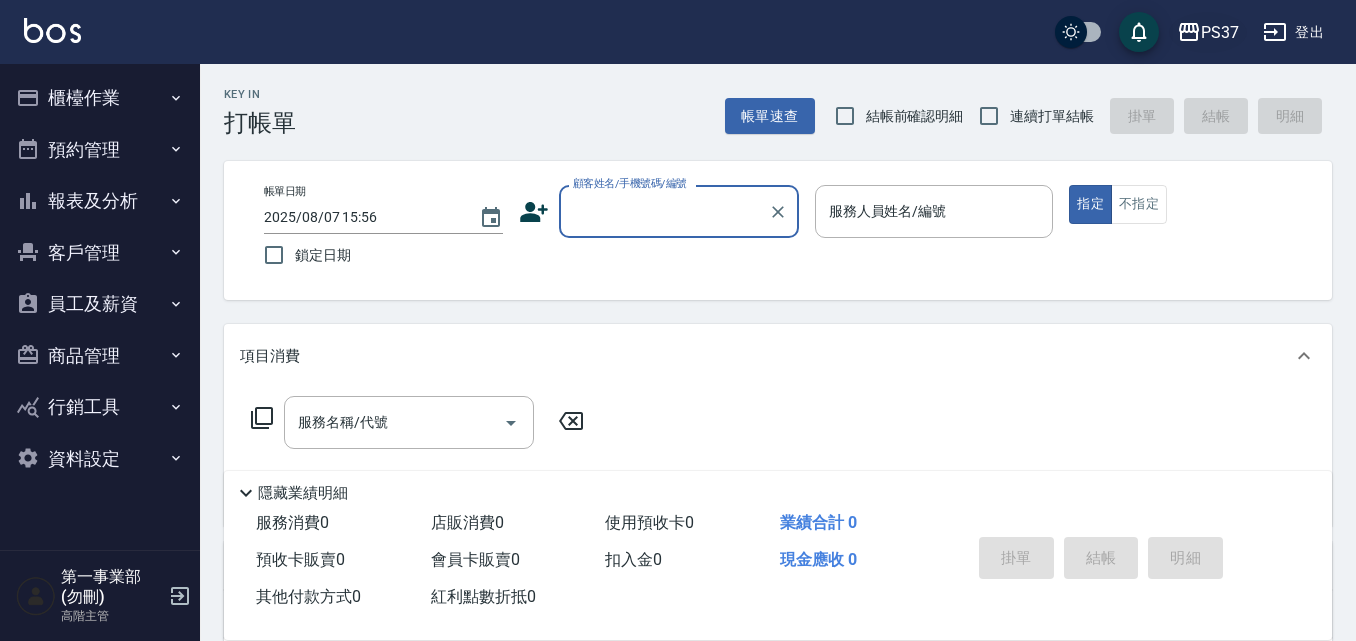 click 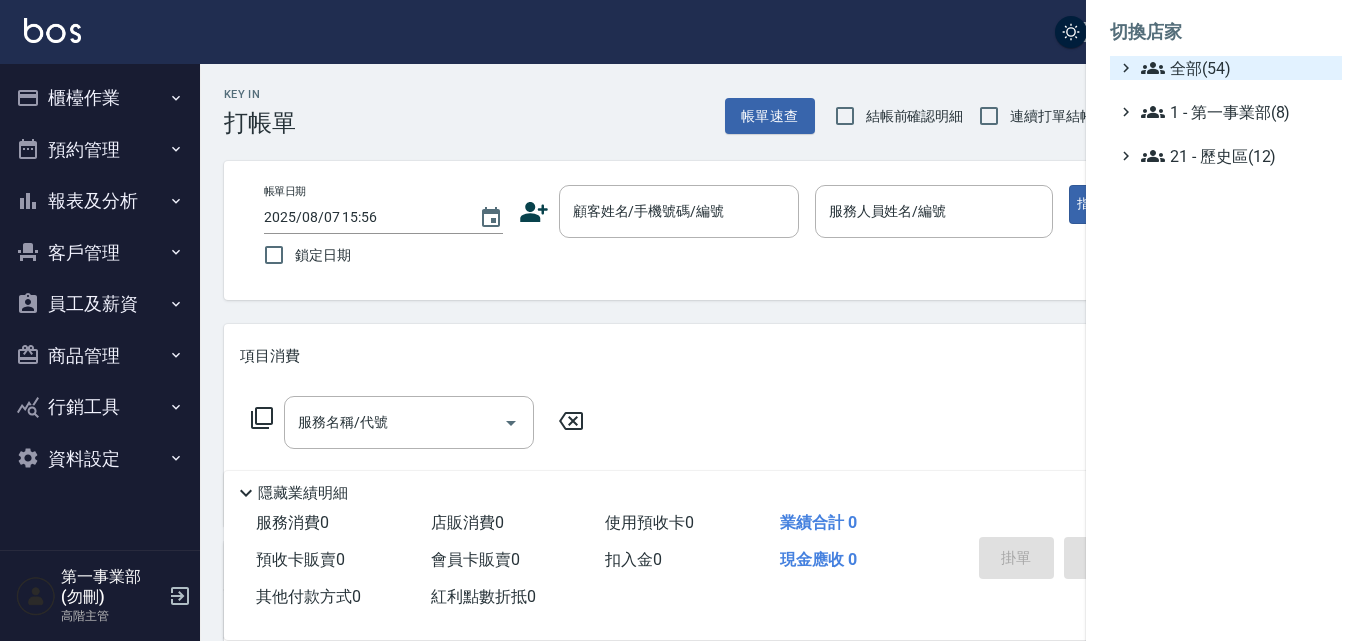 click on "全部(54)" at bounding box center (1237, 68) 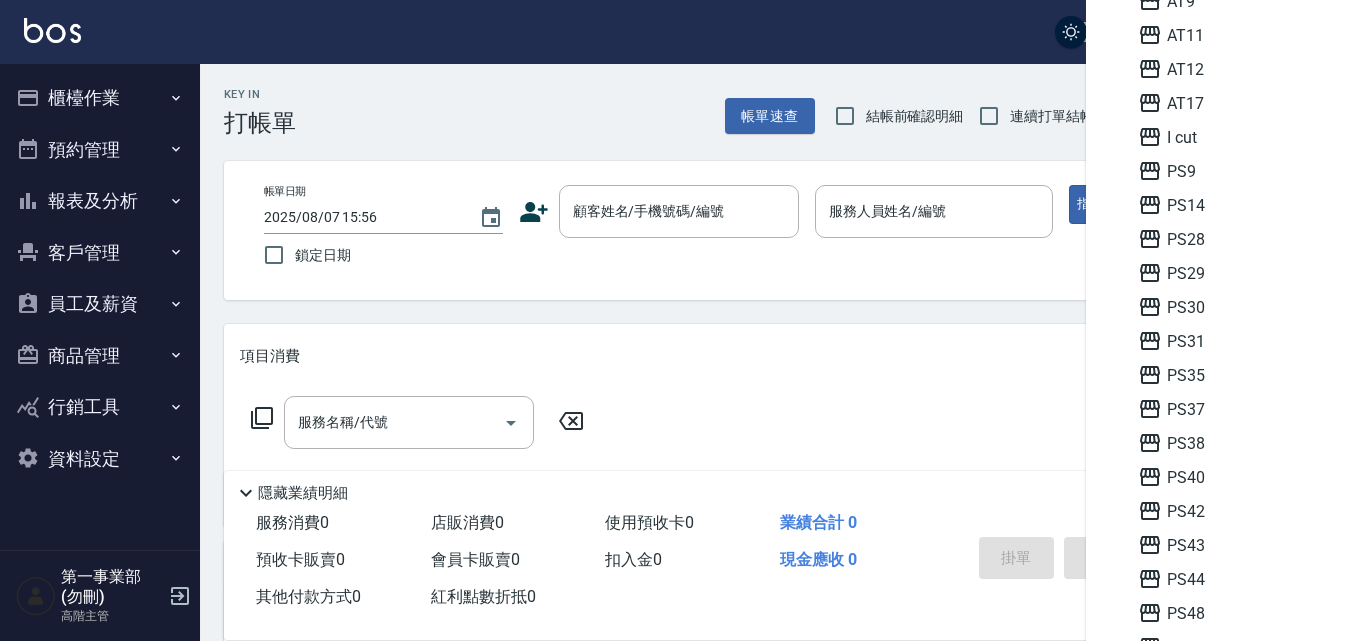 scroll, scrollTop: 200, scrollLeft: 0, axis: vertical 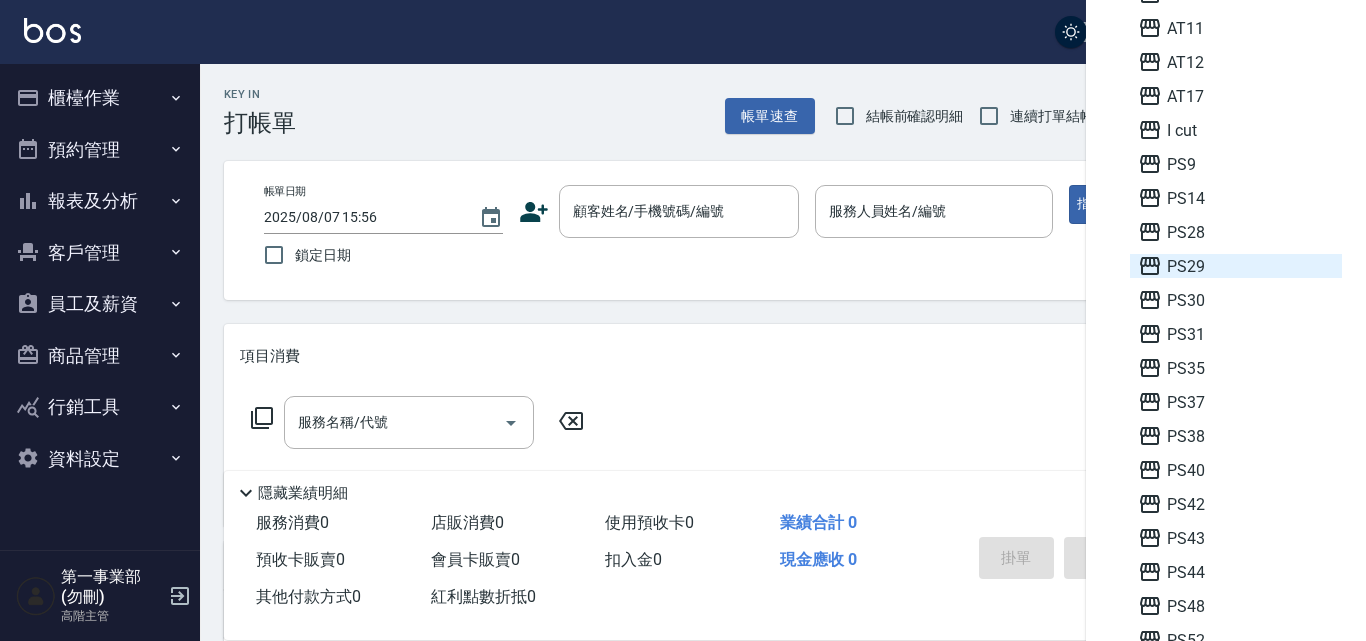 click on "PS29" at bounding box center [1236, 266] 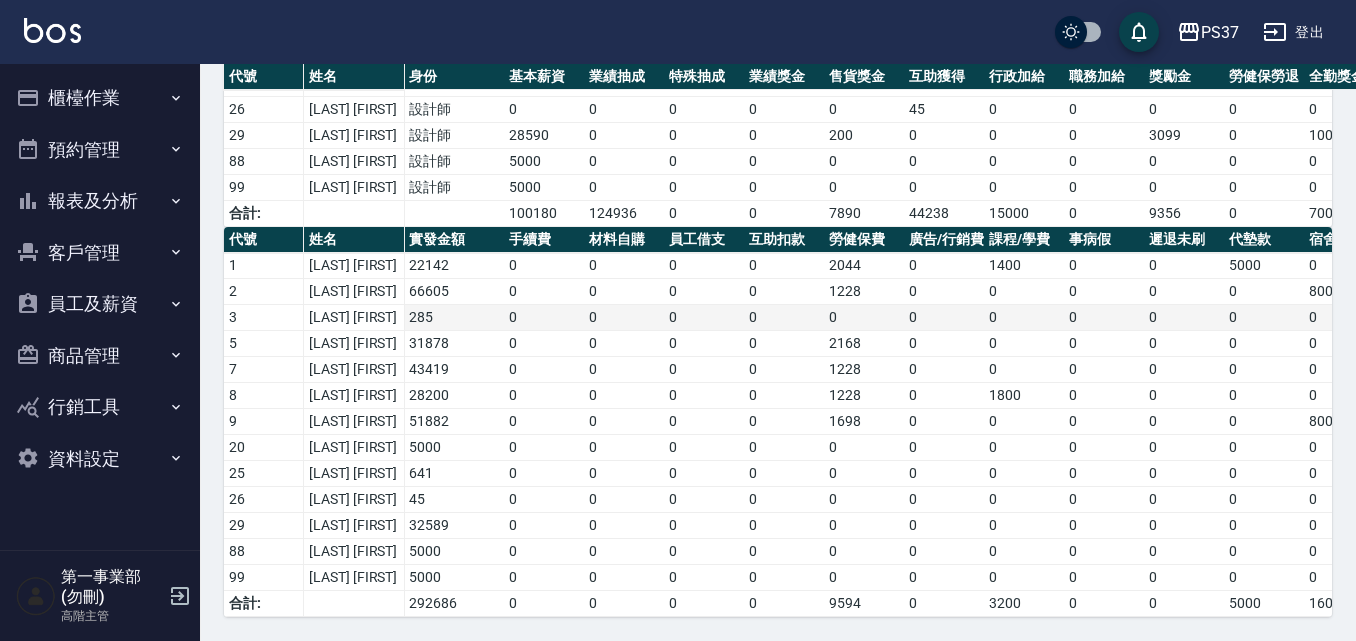 scroll, scrollTop: 401, scrollLeft: 0, axis: vertical 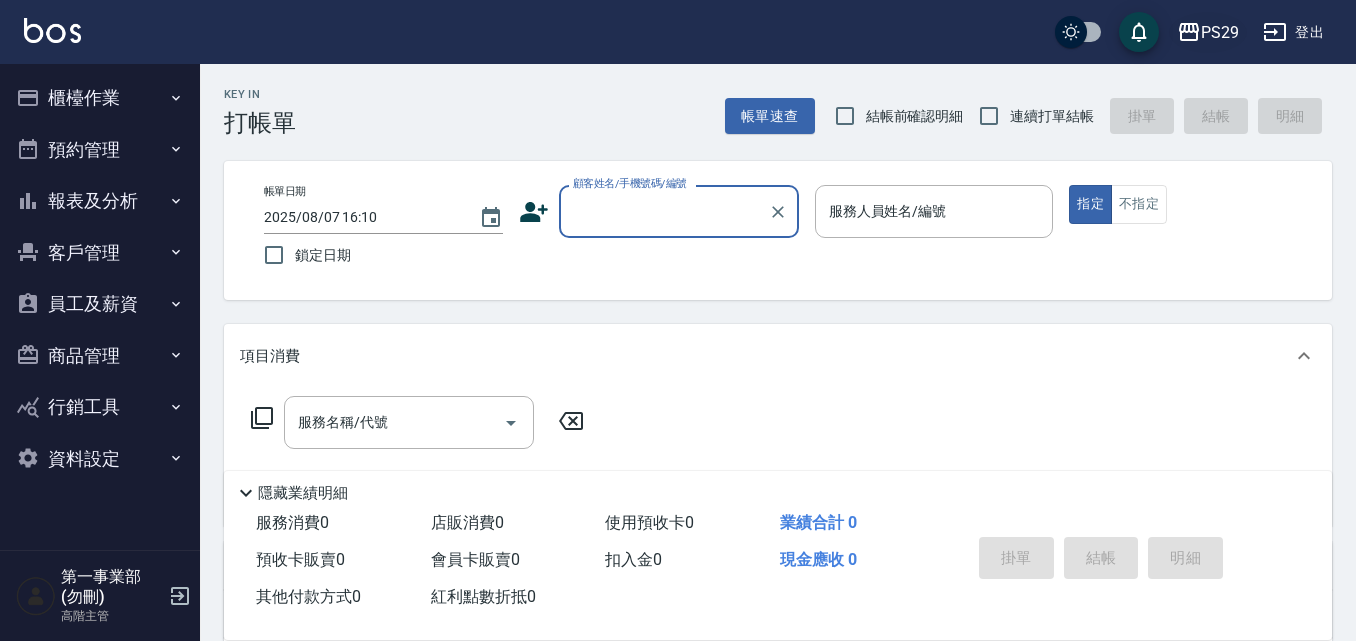 click on "PS29" at bounding box center [1220, 32] 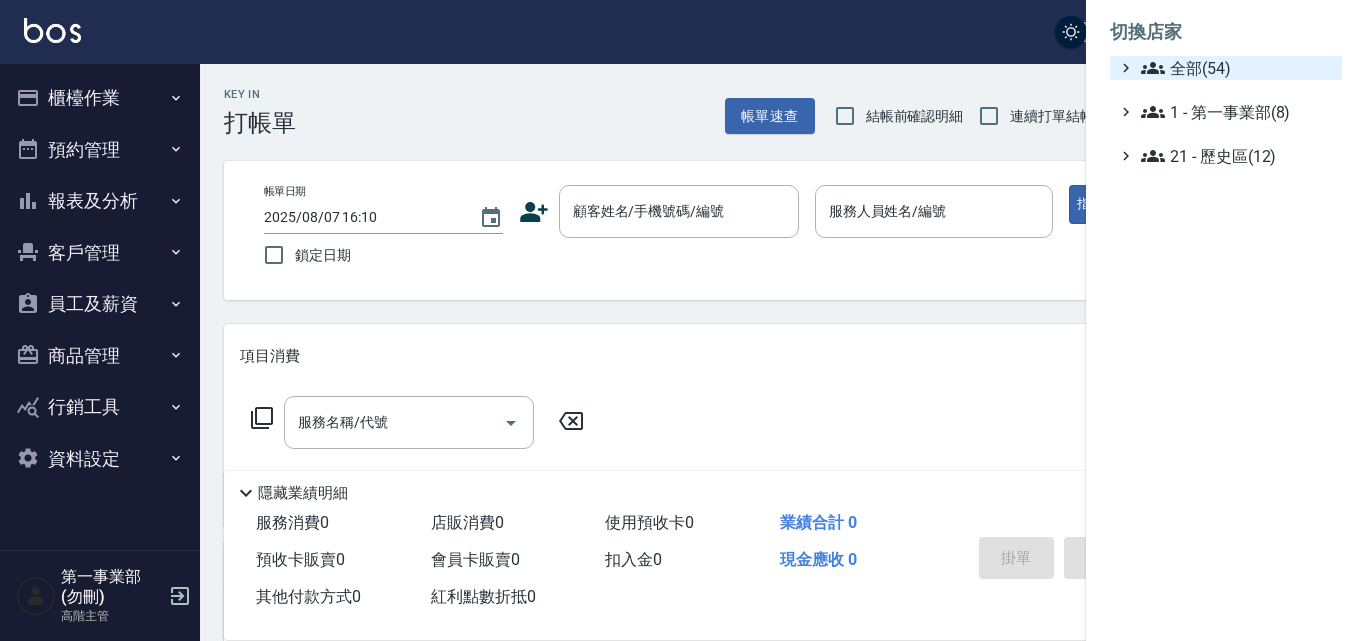 click on "全部(54)" at bounding box center [1237, 68] 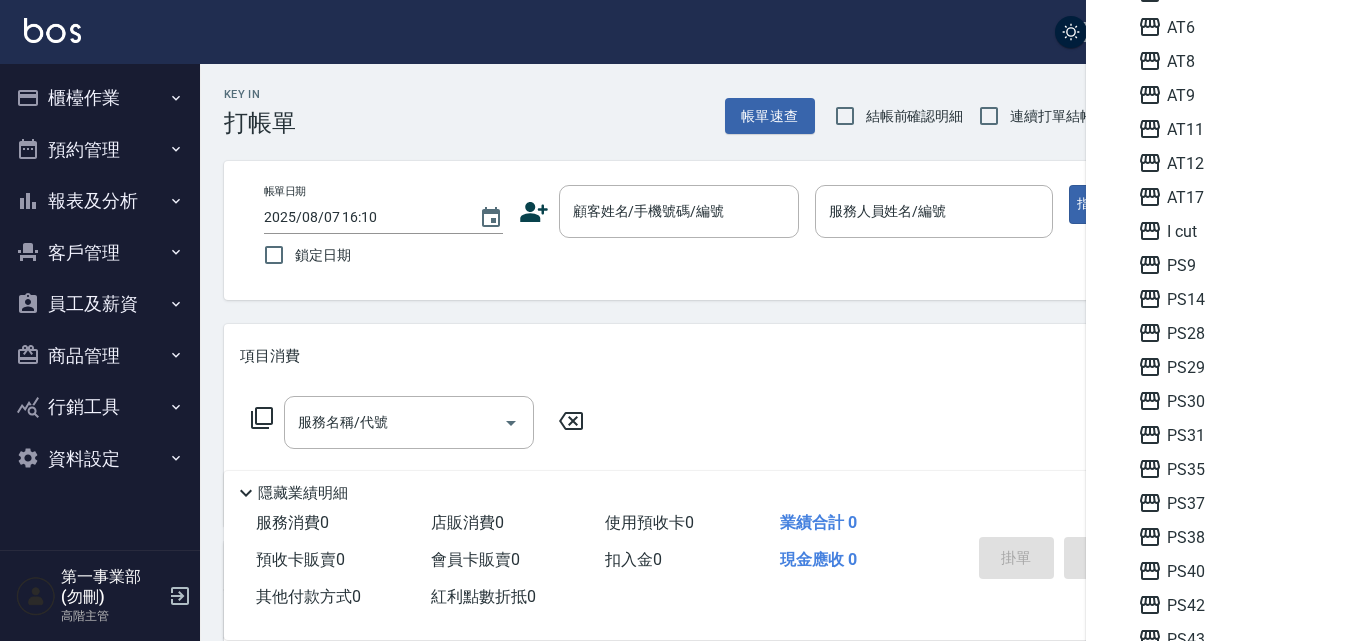 scroll, scrollTop: 100, scrollLeft: 0, axis: vertical 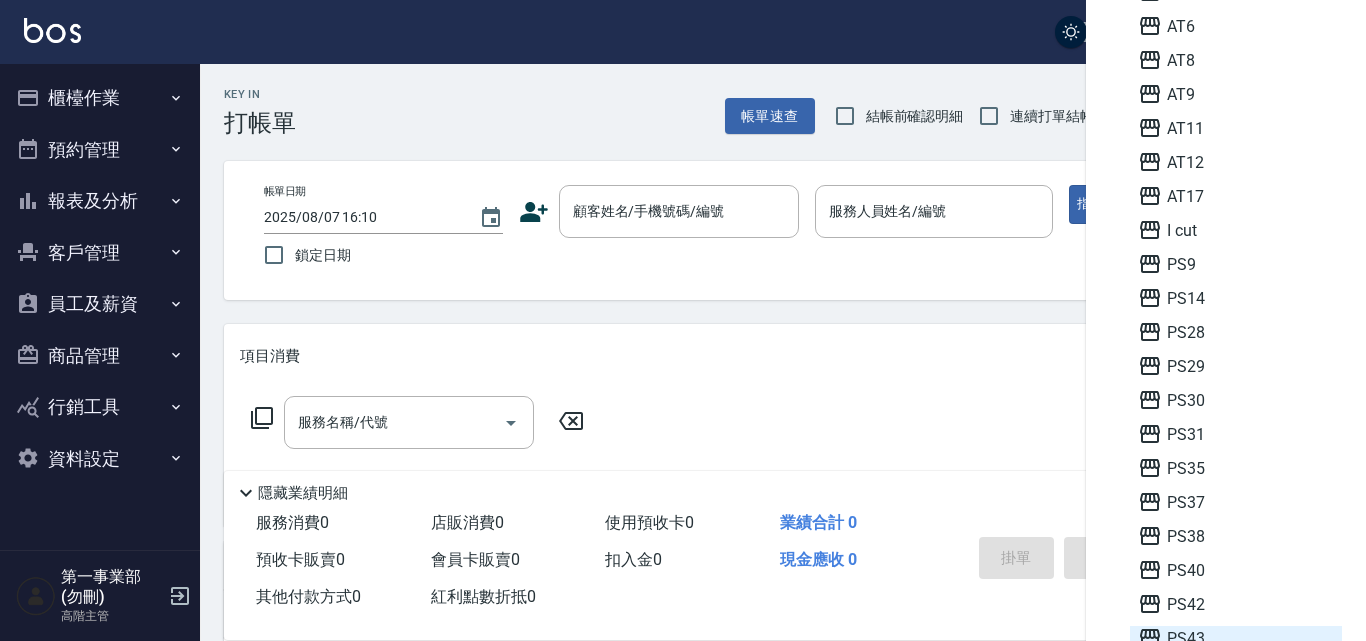 click on "PS43" at bounding box center (1236, 638) 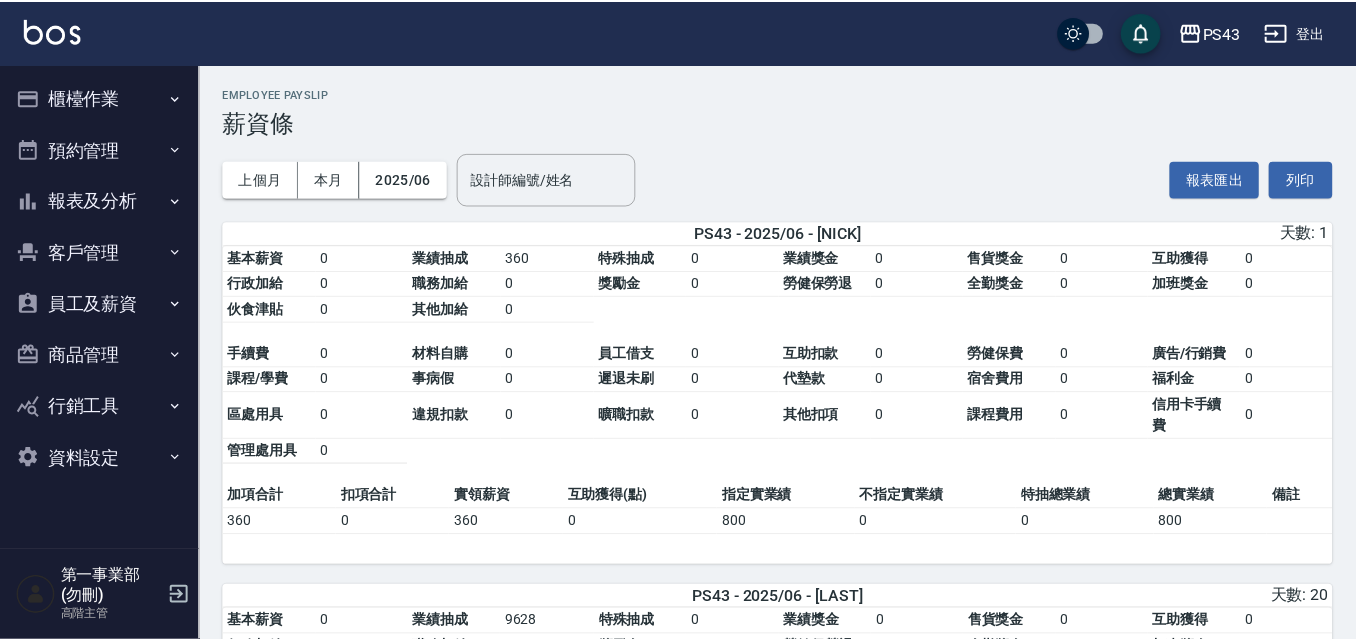 scroll, scrollTop: 0, scrollLeft: 0, axis: both 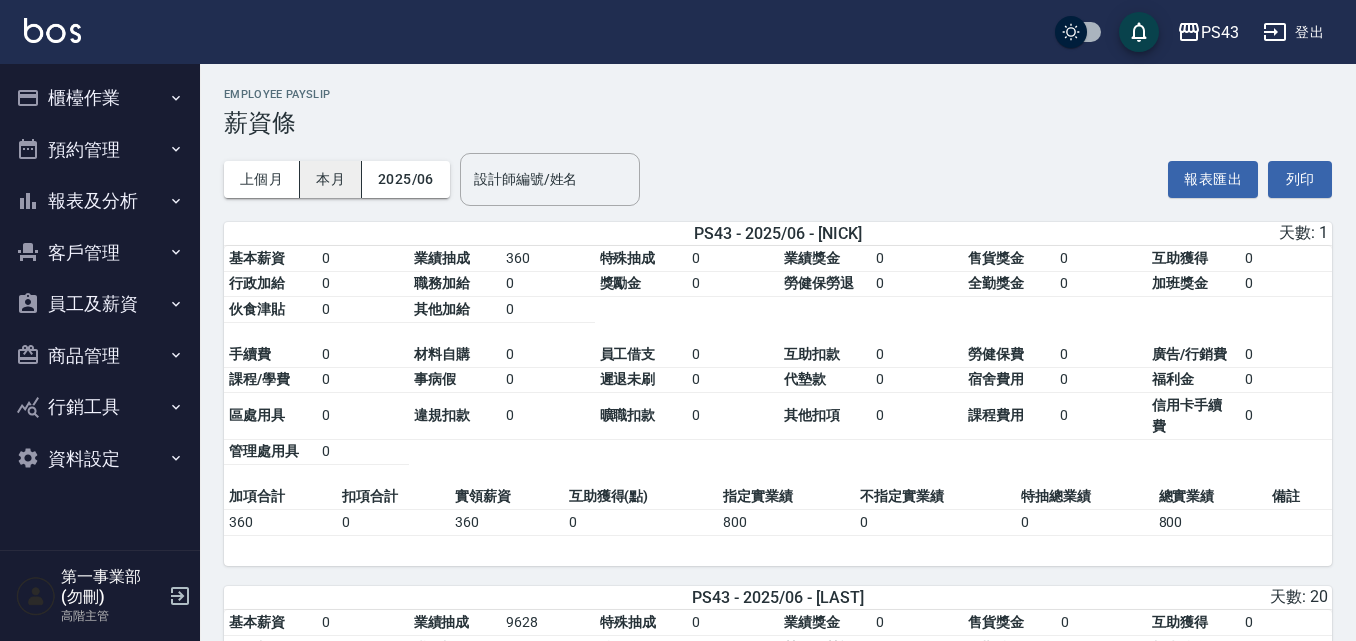 click on "本月" at bounding box center (331, 179) 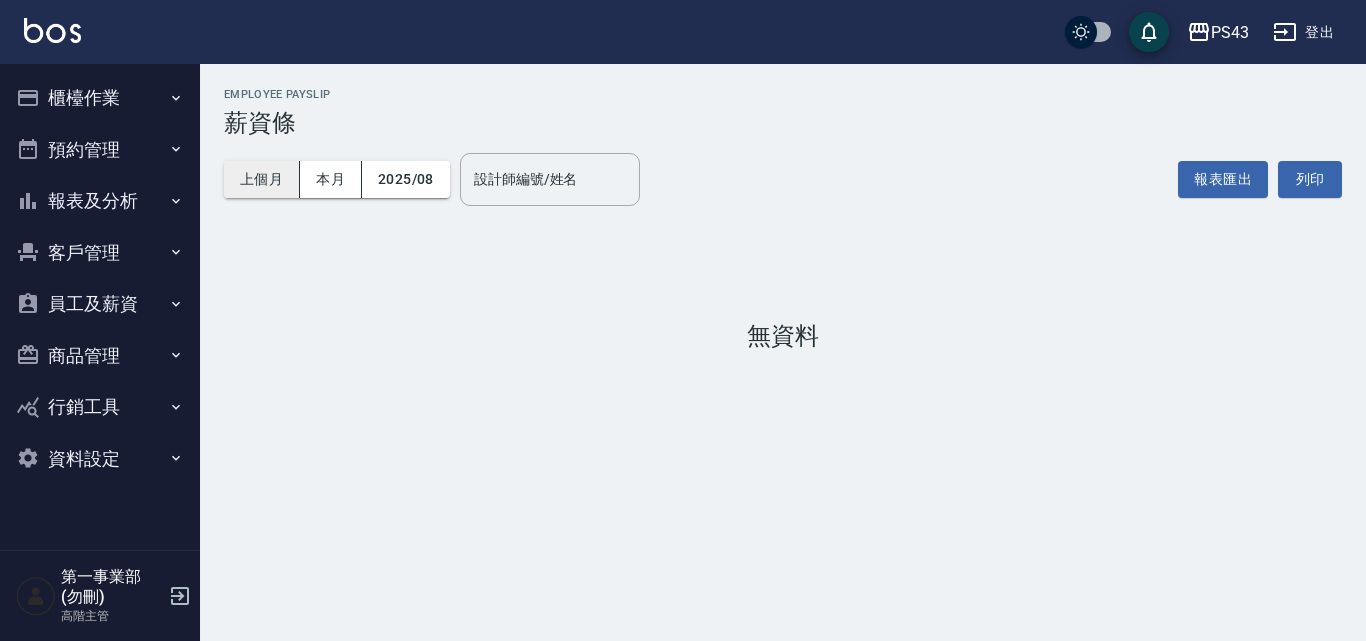 click on "上個月" at bounding box center [262, 179] 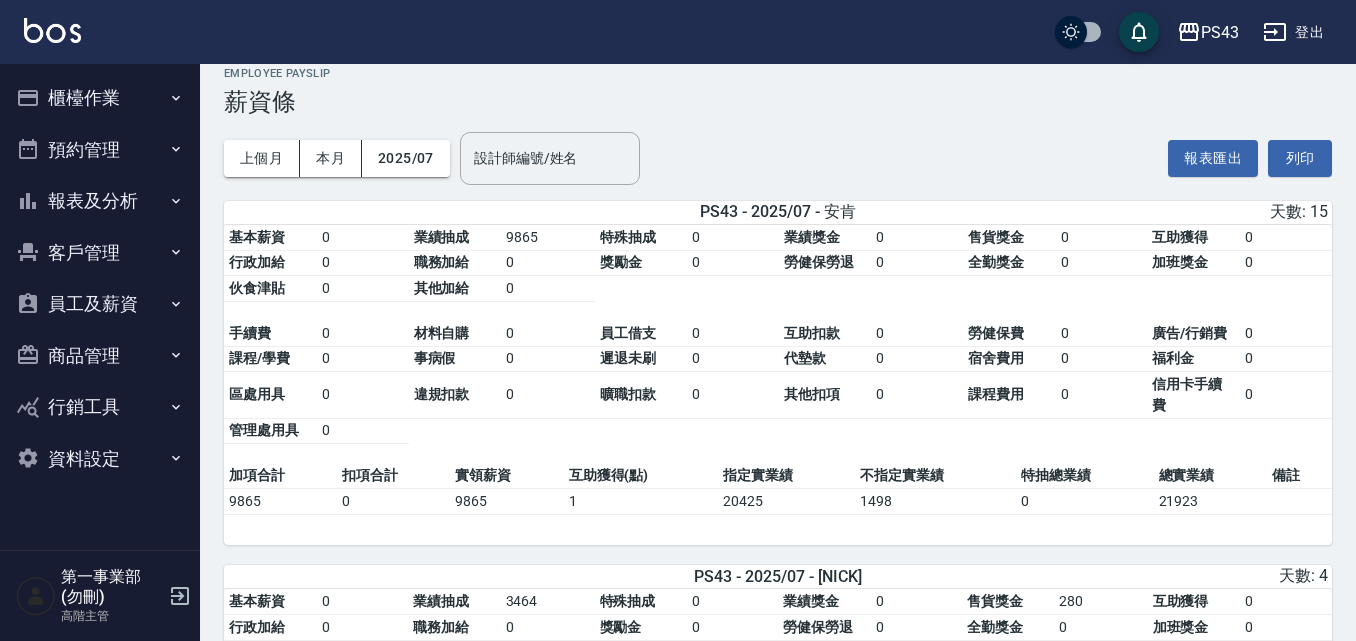 scroll, scrollTop: 0, scrollLeft: 0, axis: both 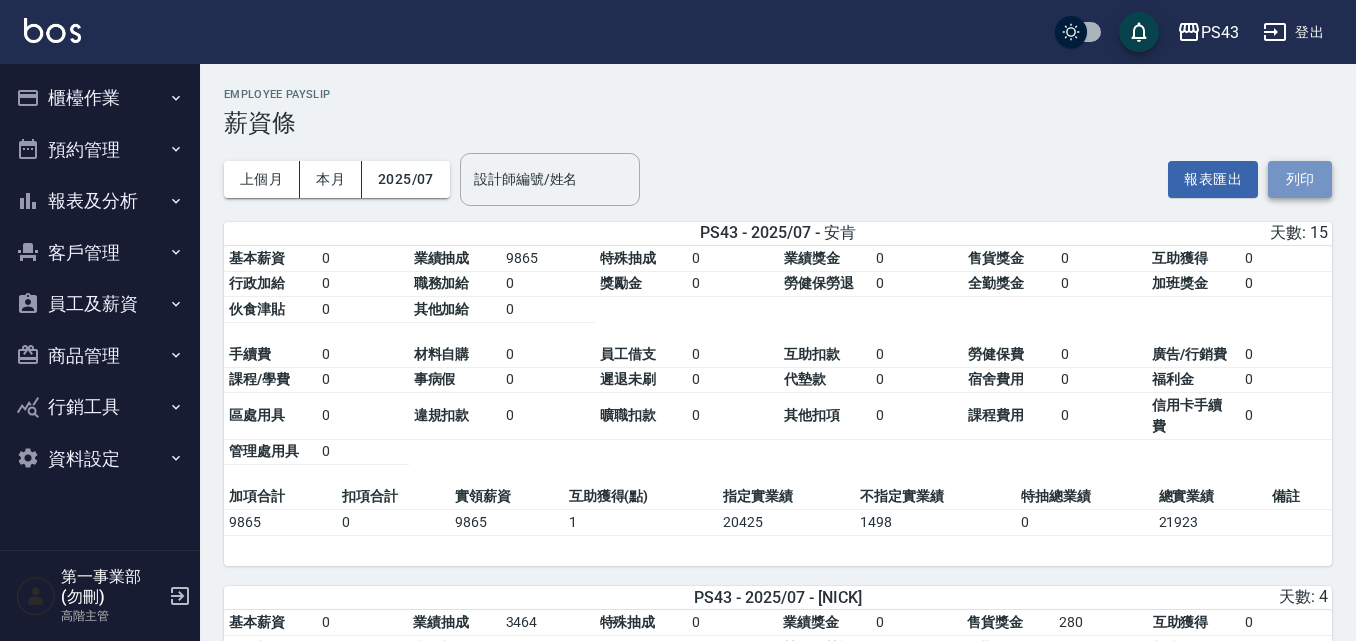 click on "列印" at bounding box center (1300, 179) 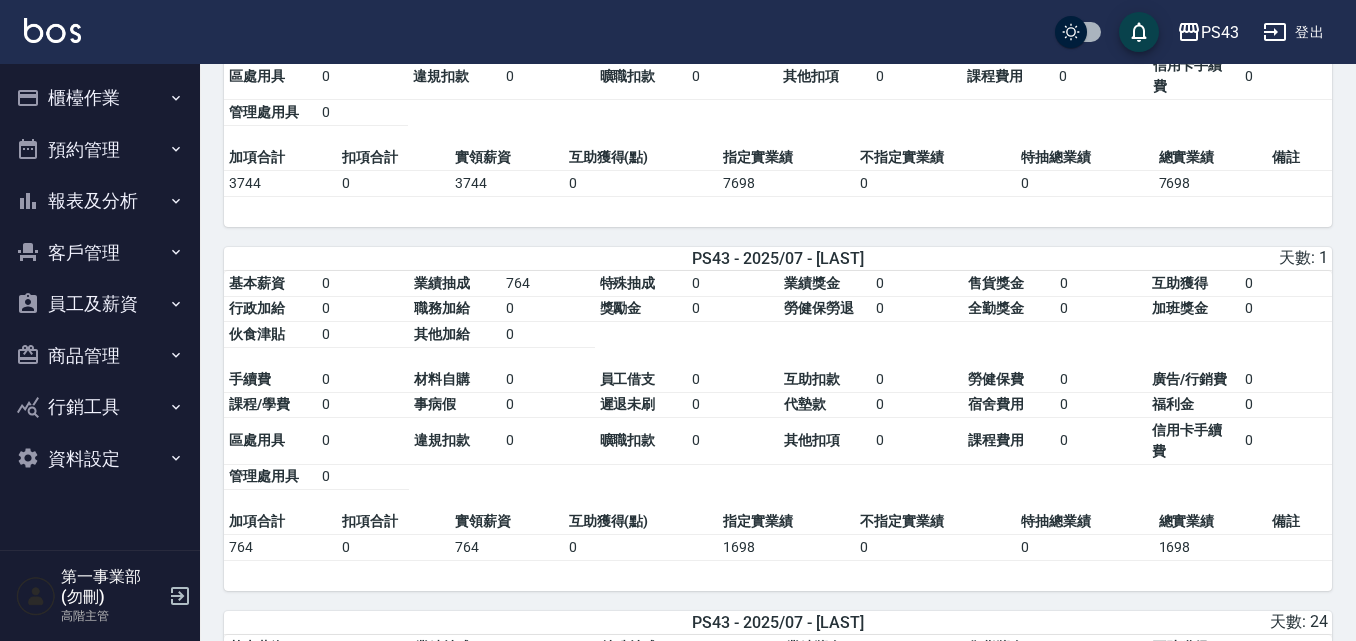 scroll, scrollTop: 800, scrollLeft: 0, axis: vertical 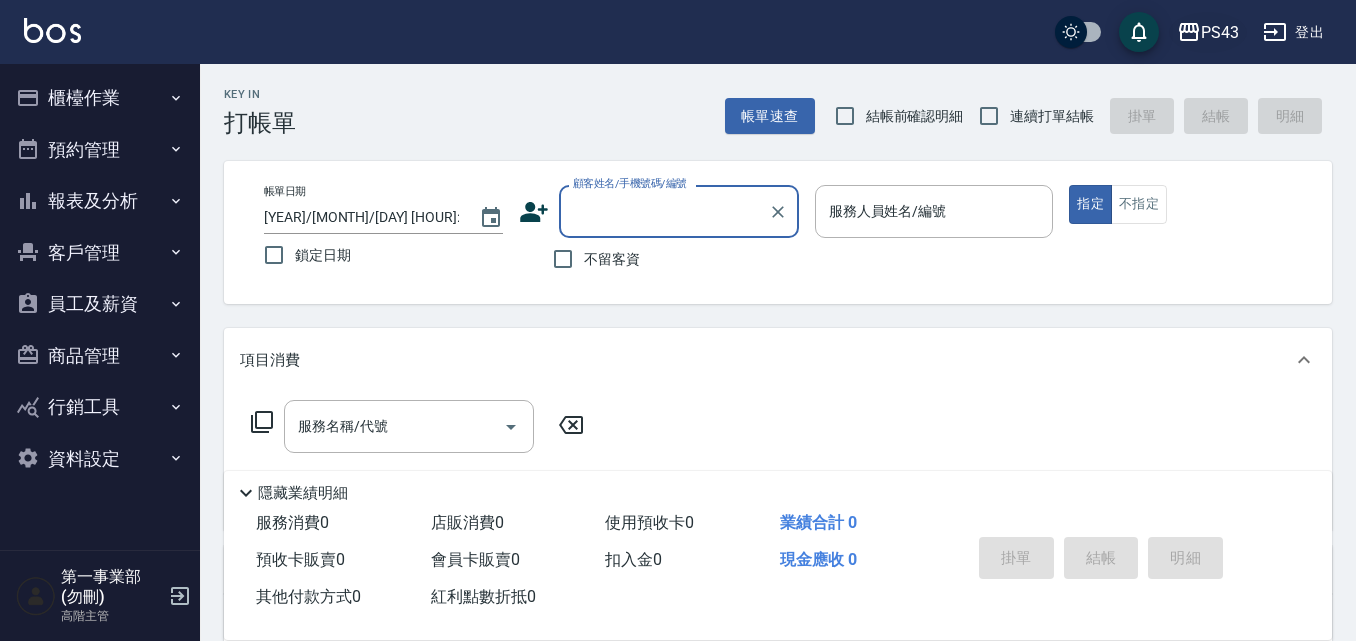 click on "PS43" at bounding box center (1220, 32) 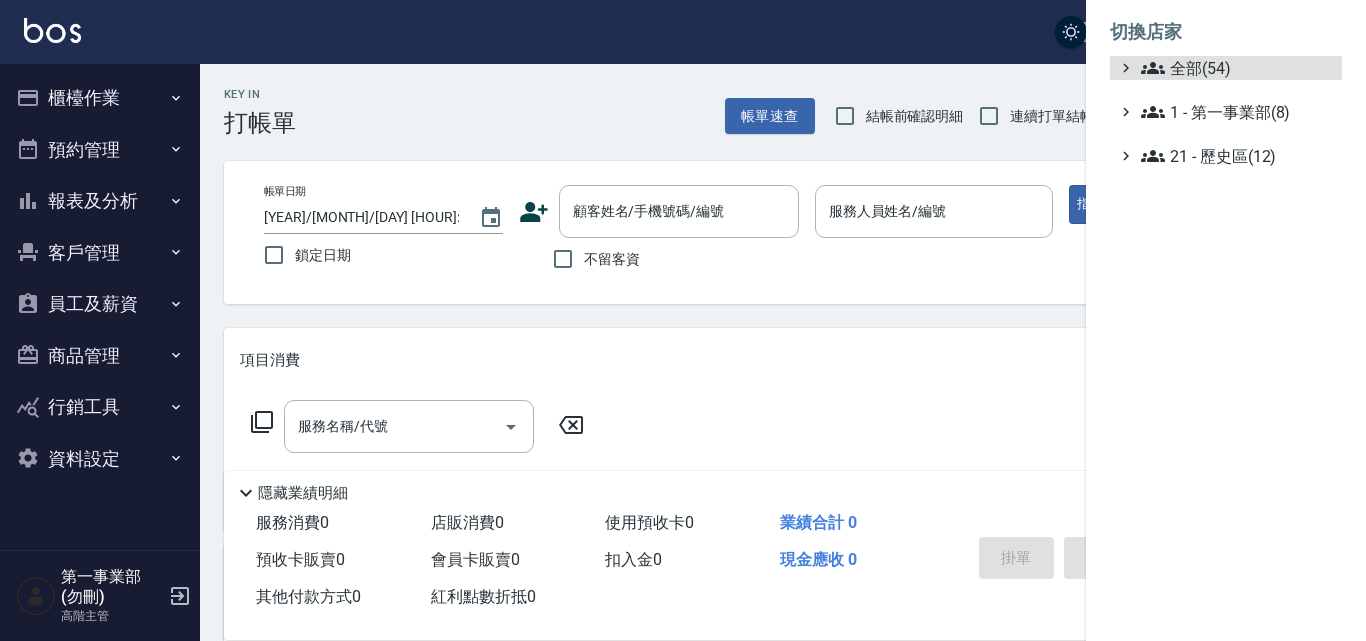 drag, startPoint x: 1243, startPoint y: 76, endPoint x: 1249, endPoint y: 105, distance: 29.614185 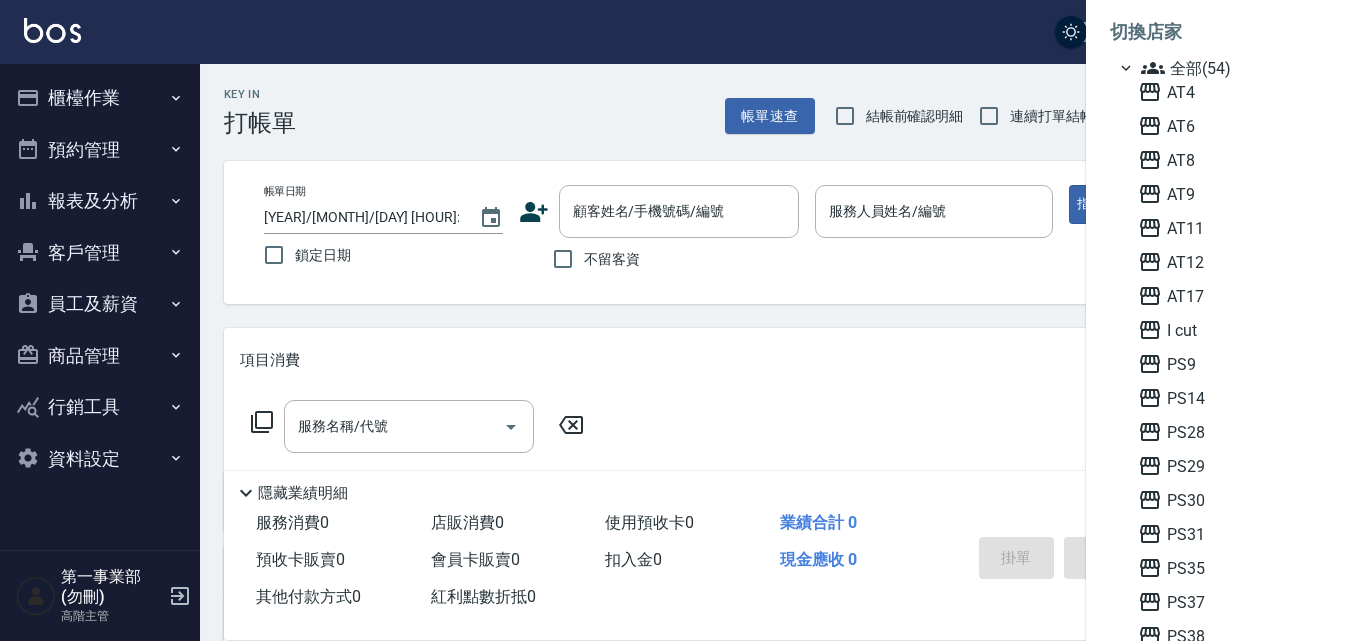 scroll, scrollTop: 100, scrollLeft: 0, axis: vertical 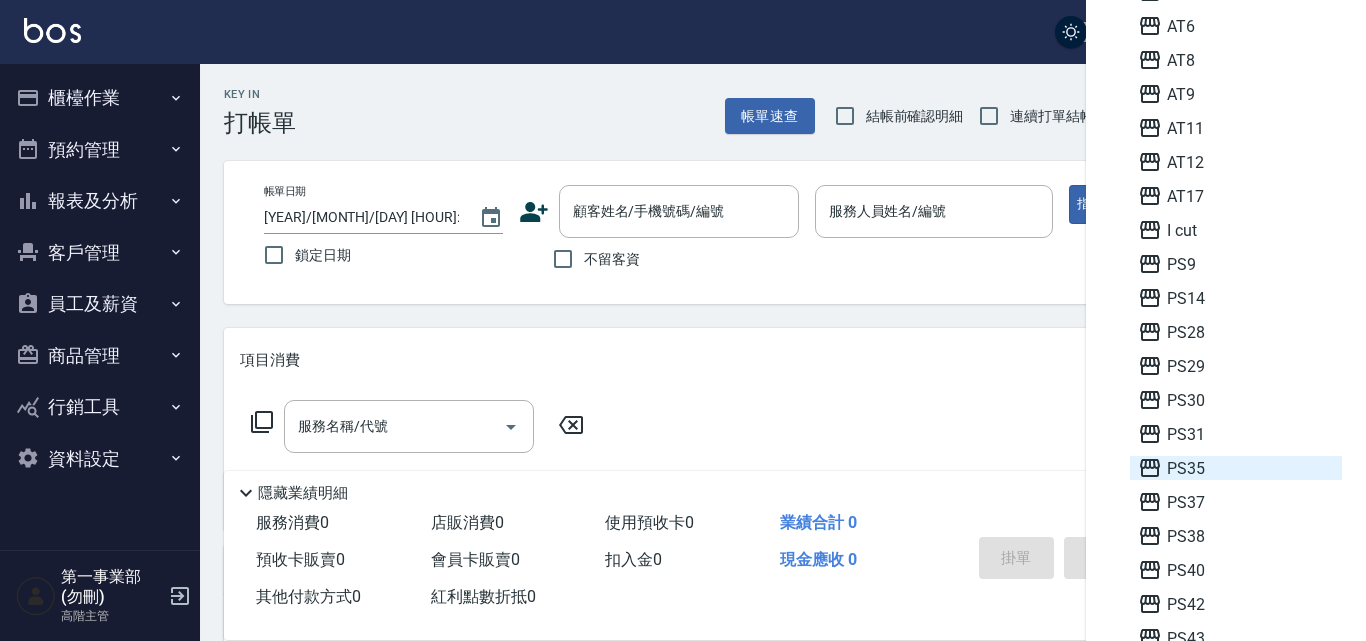 click on "PS35" at bounding box center (1236, 468) 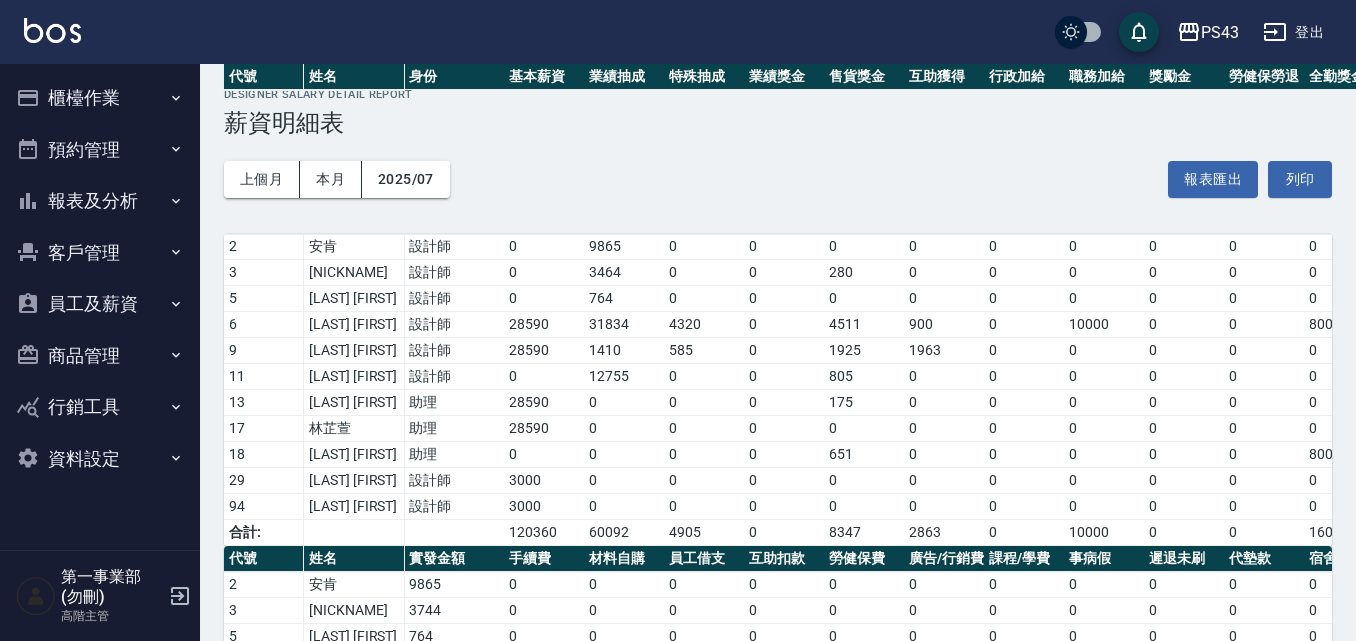 scroll, scrollTop: 297, scrollLeft: 0, axis: vertical 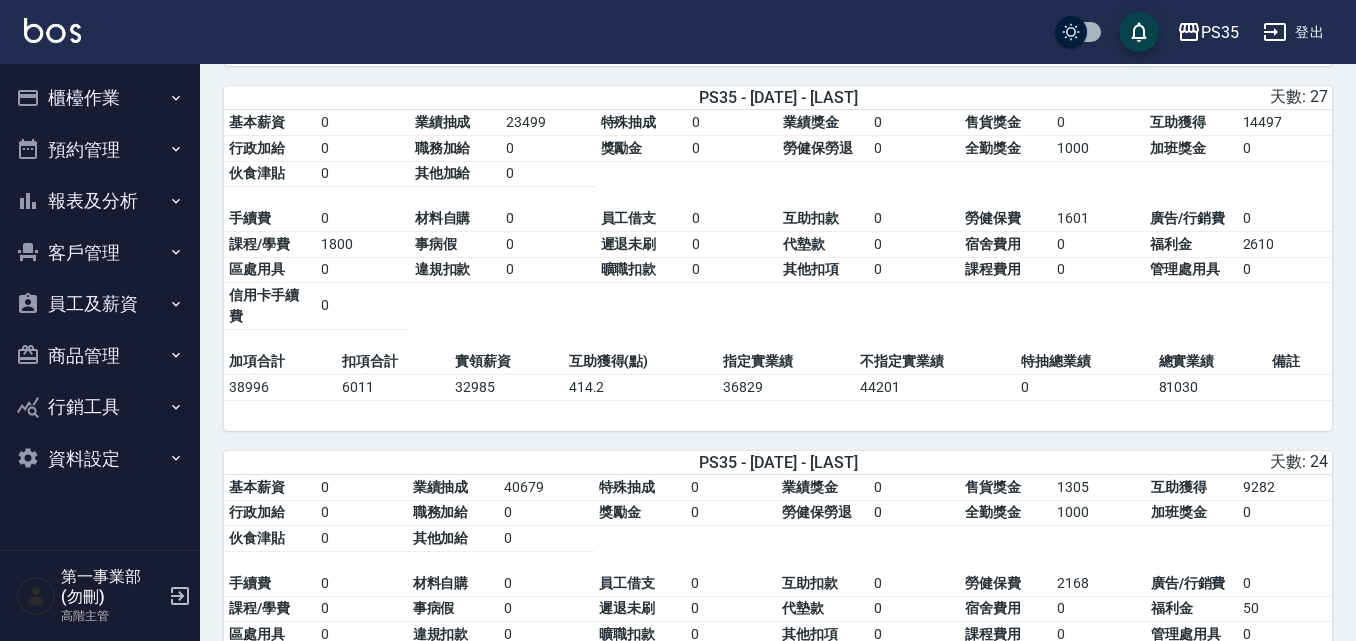 click on "報表及分析" at bounding box center [100, 201] 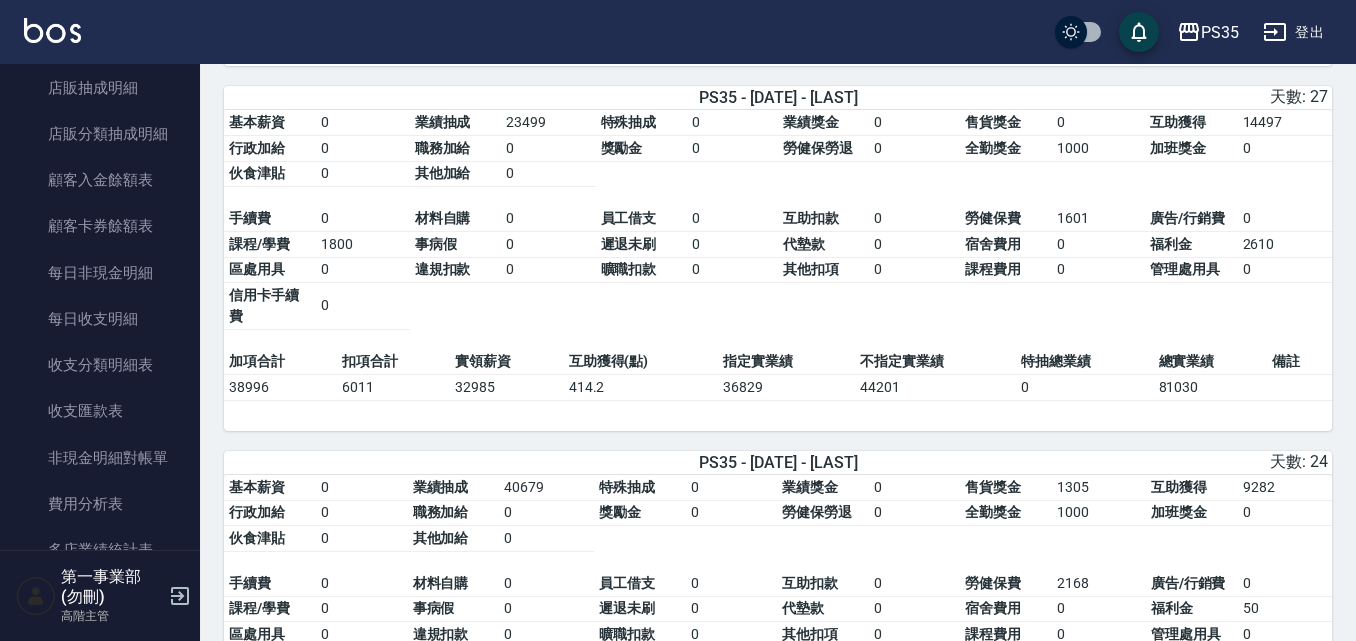 scroll, scrollTop: 1500, scrollLeft: 0, axis: vertical 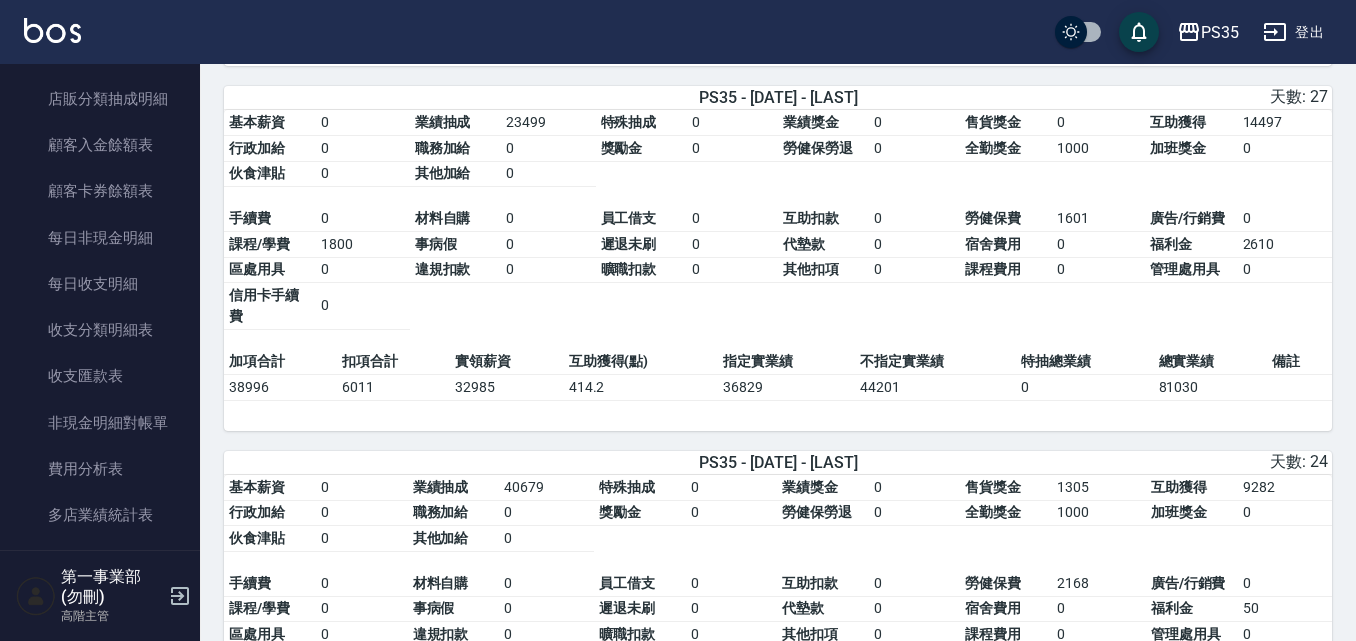 click on "PS35 登出" at bounding box center [678, 32] 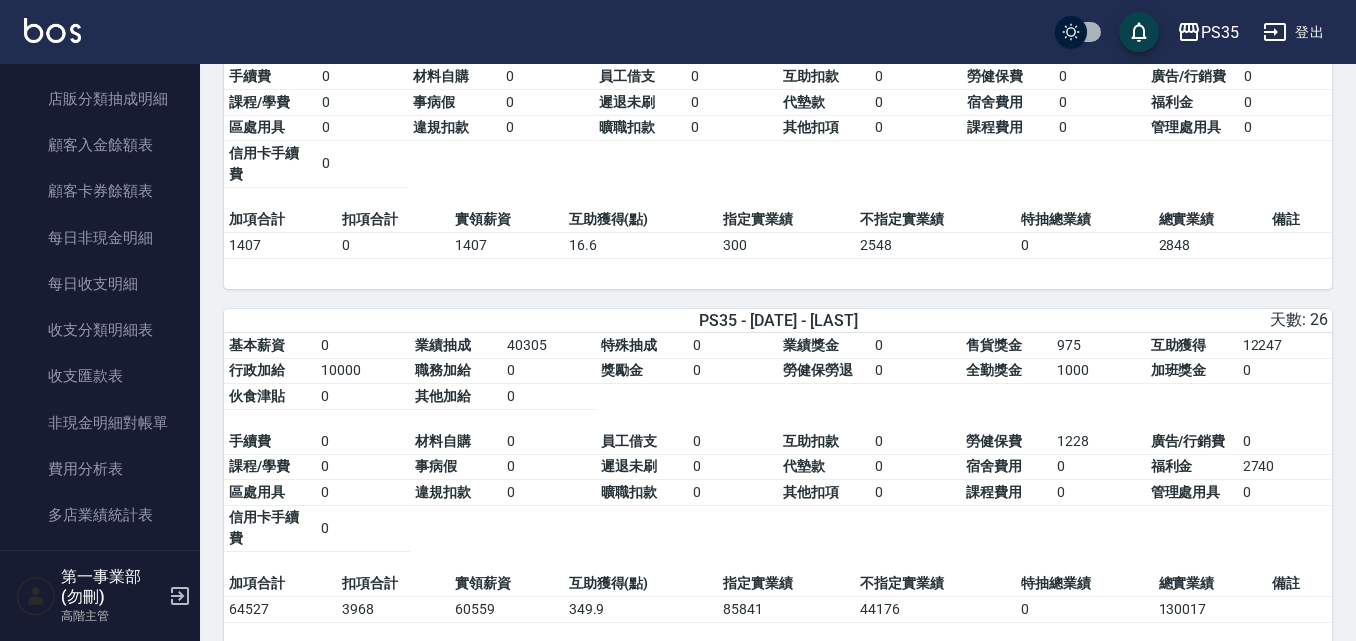 scroll, scrollTop: 2200, scrollLeft: 0, axis: vertical 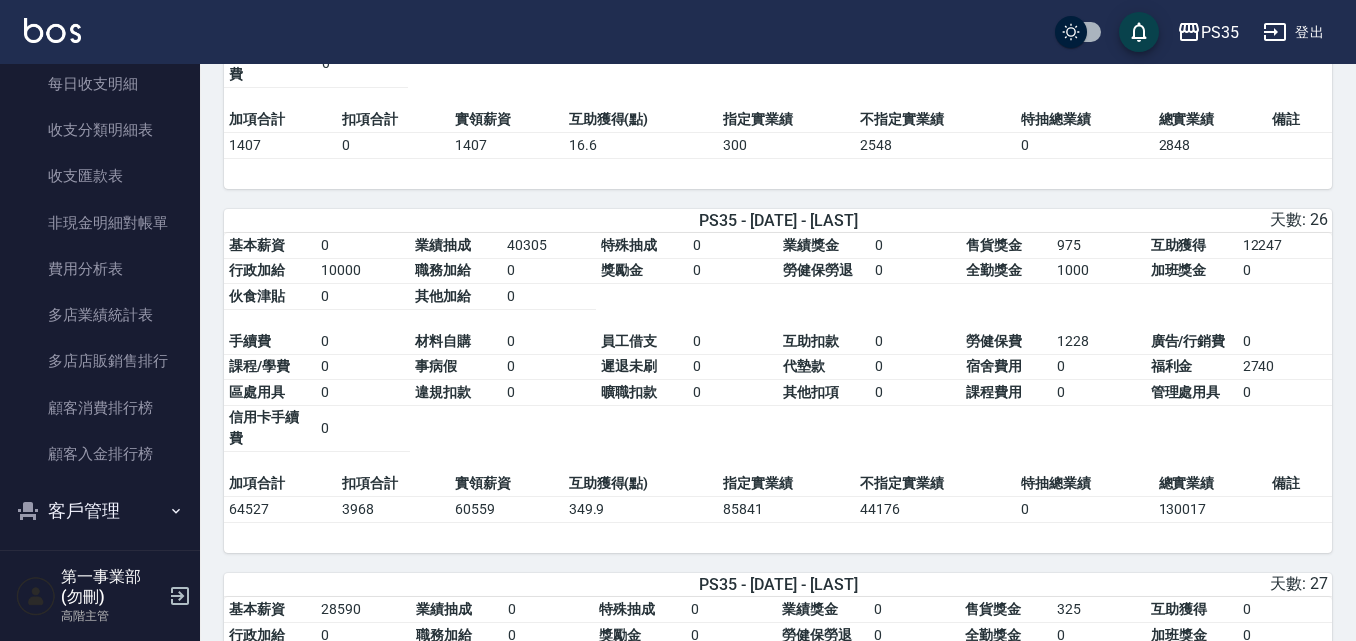 drag, startPoint x: 114, startPoint y: 257, endPoint x: 483, endPoint y: 309, distance: 372.64594 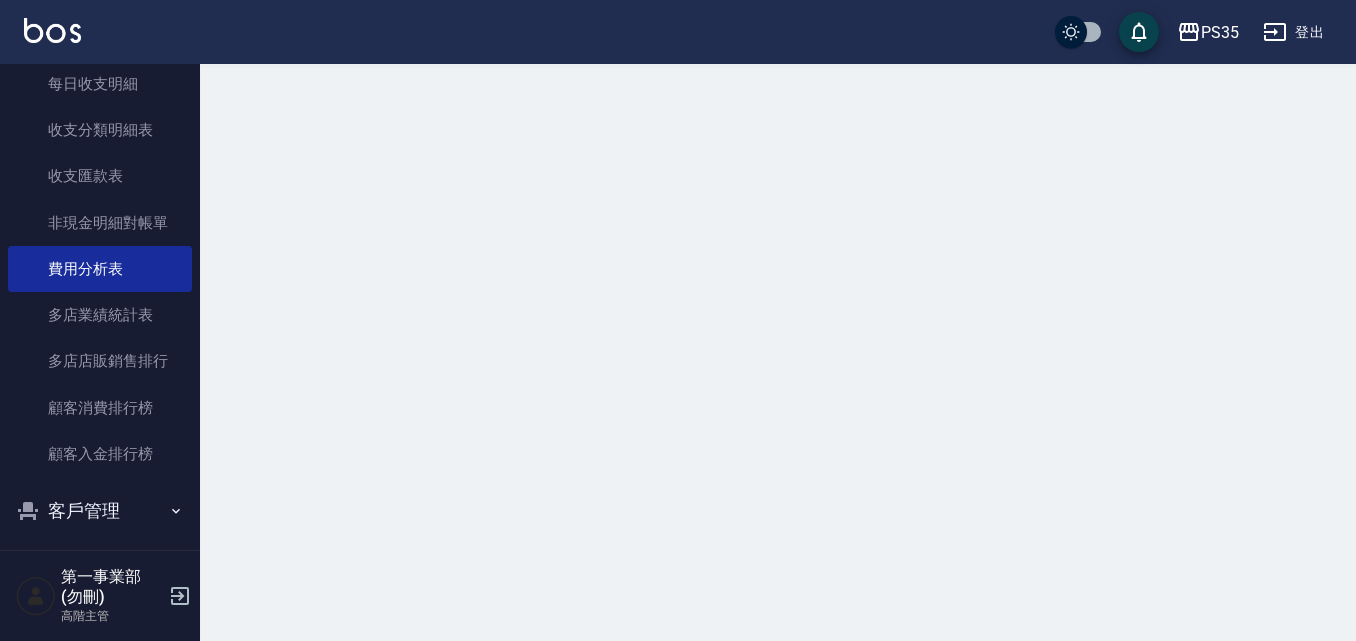 scroll, scrollTop: 0, scrollLeft: 0, axis: both 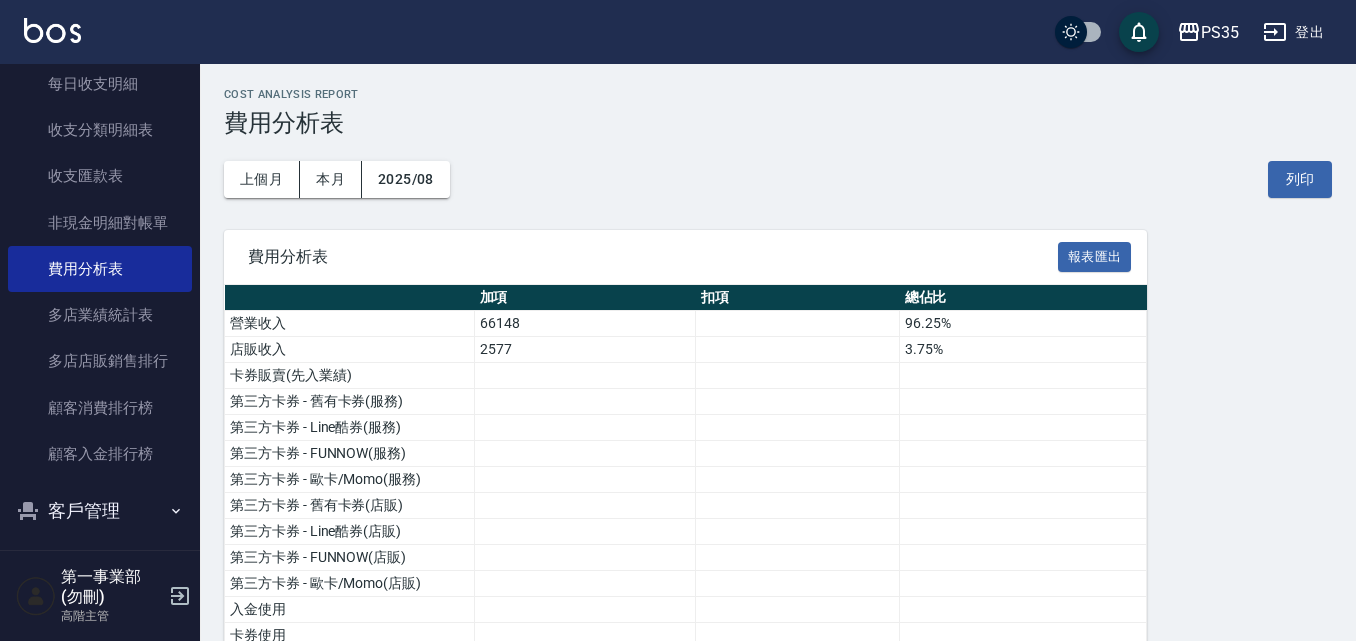 click on "上個月 本月 2025/08 列印" at bounding box center (778, 179) 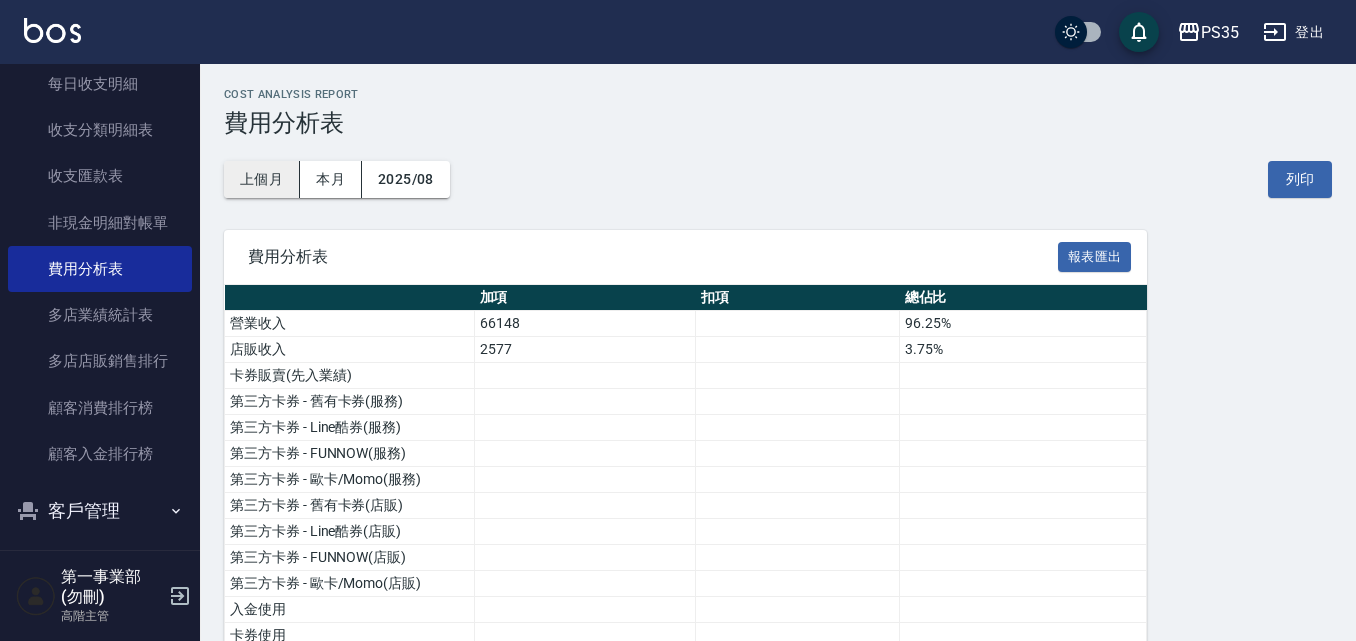 click on "上個月" at bounding box center [262, 179] 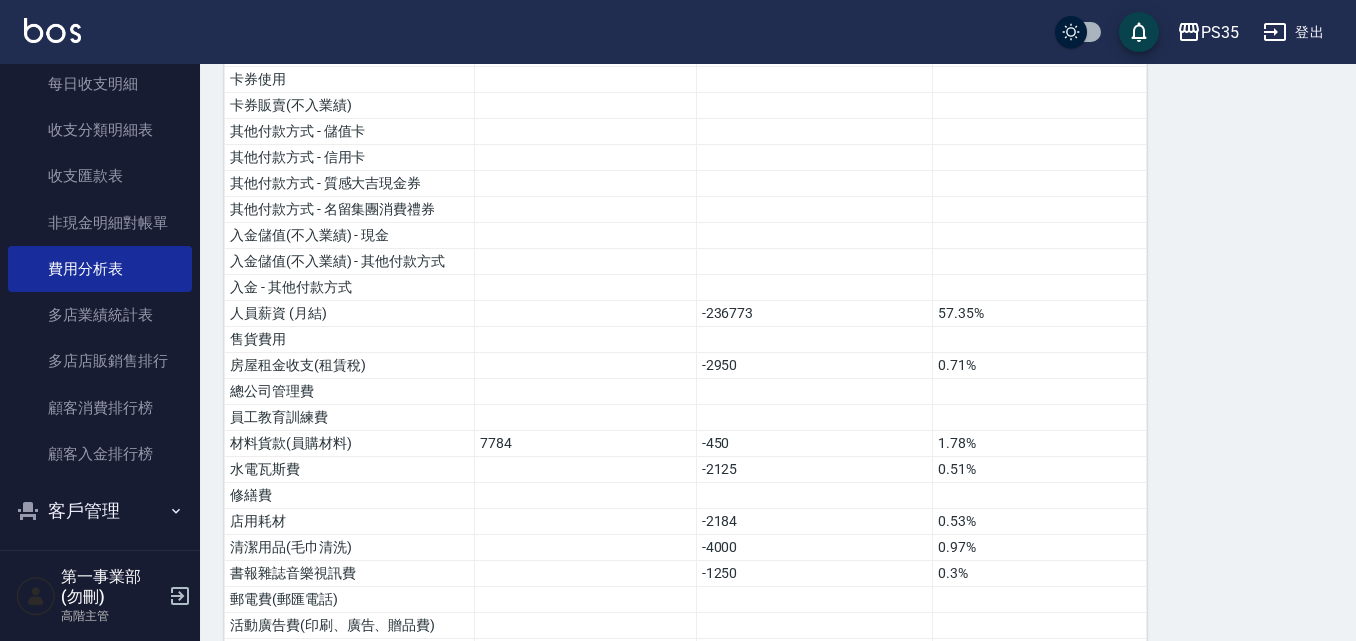 scroll, scrollTop: 552, scrollLeft: 0, axis: vertical 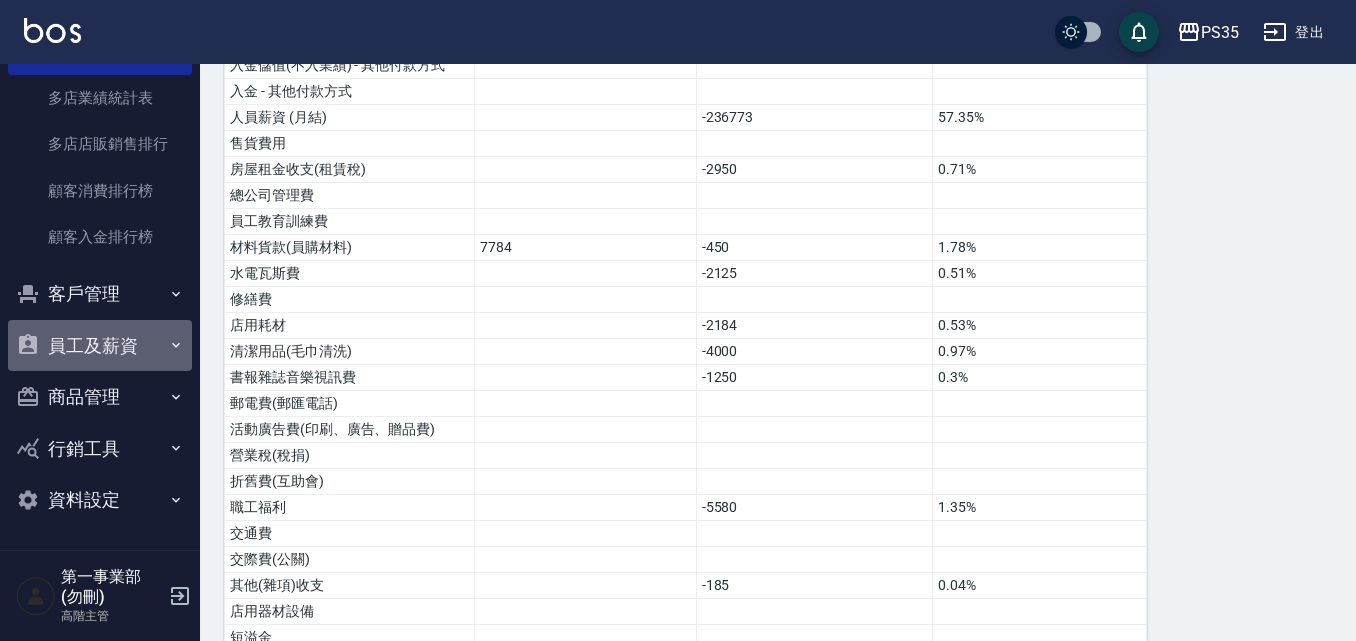 click on "員工及薪資" at bounding box center (100, 346) 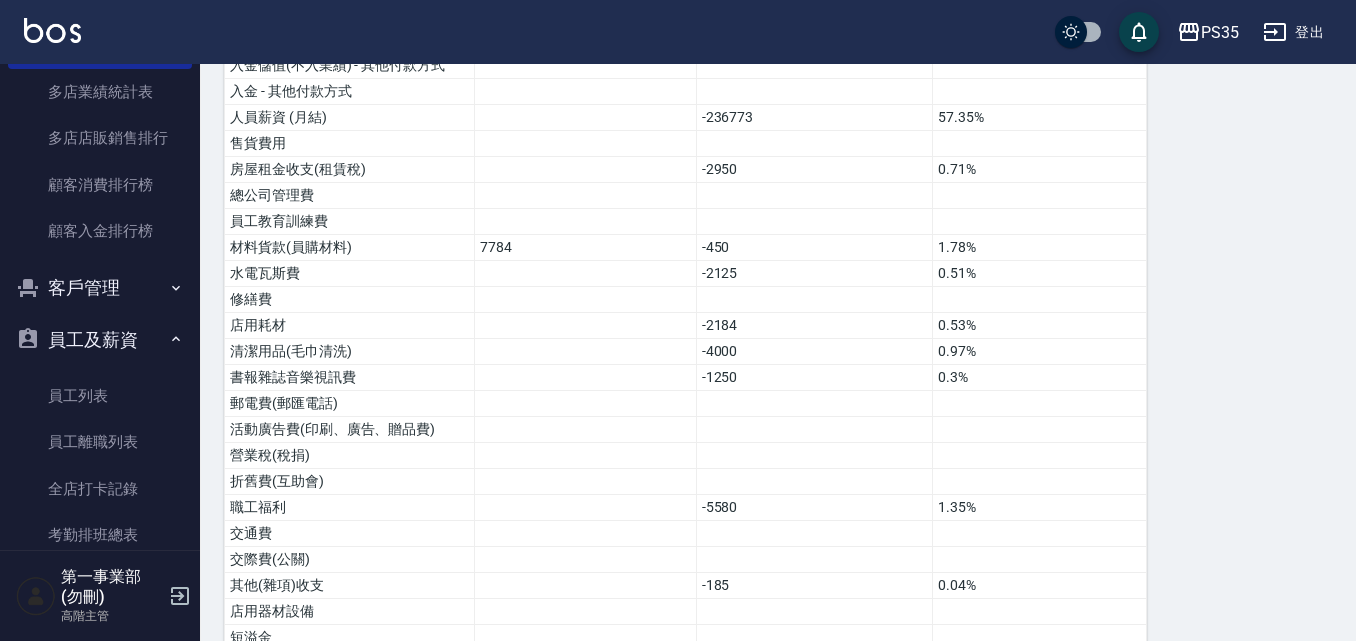 scroll, scrollTop: 1903, scrollLeft: 0, axis: vertical 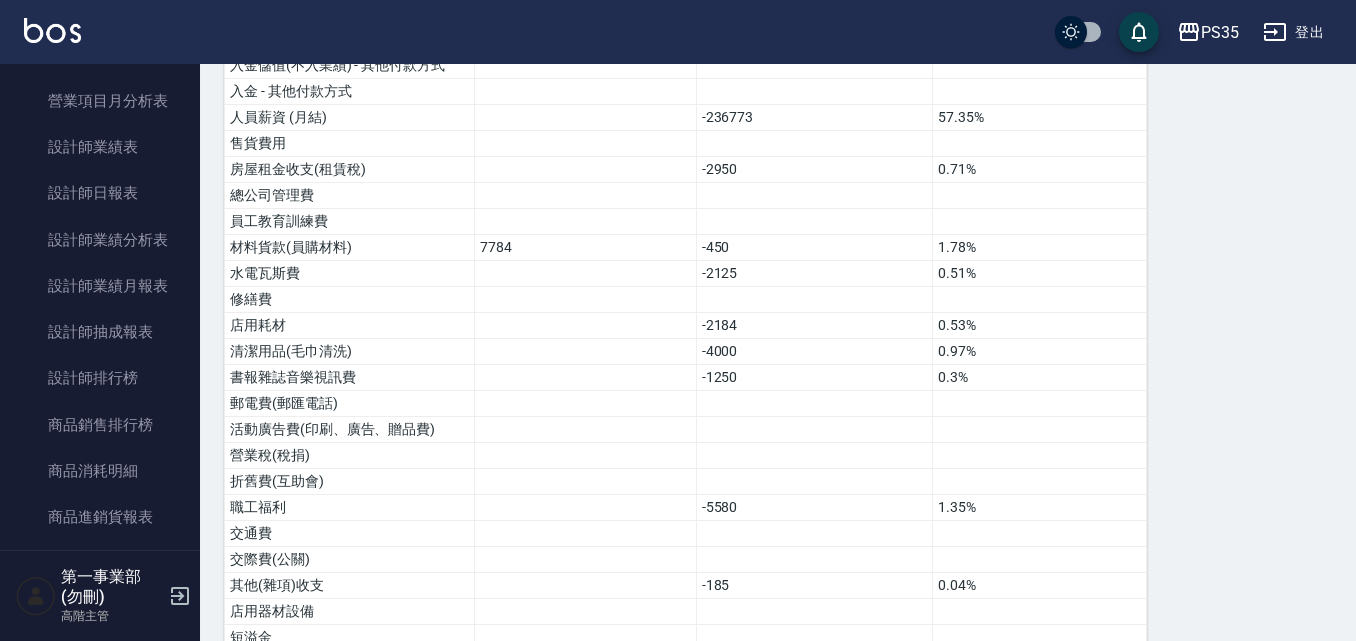 click on "費用分析表 報表匯出 加項 扣項 總佔比 營業收入 392938 95.17% 店販收入 19939 4.83% 卡券販賣(先入業績) 第三方卡券 - 舊有卡券(服務) 第三方卡券 - Line酷券(服務) 第三方卡券 - FUNNOW(服務) 第三方卡券 - 歐卡/Momo(服務) 第三方卡券 - 舊有卡券(店販) 第三方卡券 - Line酷券(店販) 第三方卡券 - FUNNOW(店販) 第三方卡券 - 歐卡/Momo(店販) 入金使用 卡券使用 卡券販賣(不入業績) 其他付款方式 - 儲值卡 其他付款方式 - 信用卡 其他付款方式 - 質感大吉現金券 其他付款方式 - 名留集團消費禮券 入金儲值(不入業績) - 現金 入金儲值(不入業績) - 其他付款方式 入金 - 其他付款方式 人員薪資 (月結) -236773 57.35% 售貨費用 房屋租金收支(租賃稅) -2950 0.71% 總公司管理費 員工教育訓練費 材料貨款(員購材料) 7784 -450 1.78% 水電瓦斯費 -2125 0.51% 修繕費 店用耗材 -2184 0.53% 清潔用品(毛巾清洗) -4000 0.97% 0.3%" at bounding box center (778, 298) 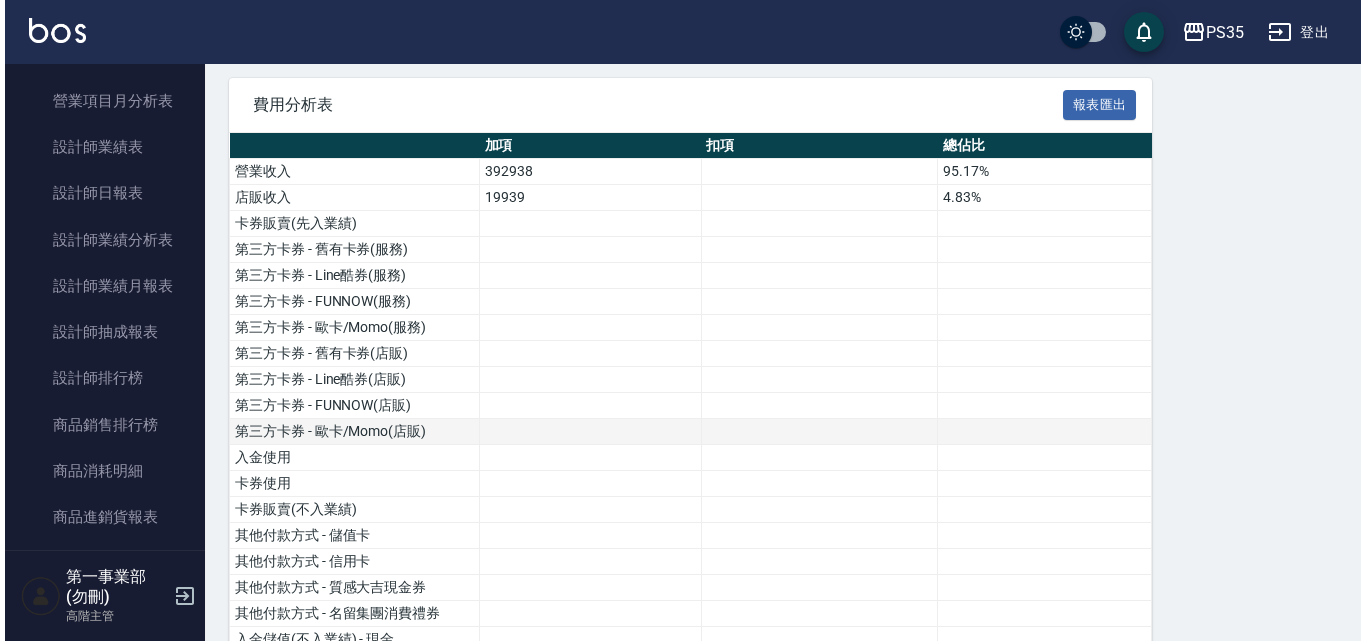 scroll, scrollTop: 252, scrollLeft: 0, axis: vertical 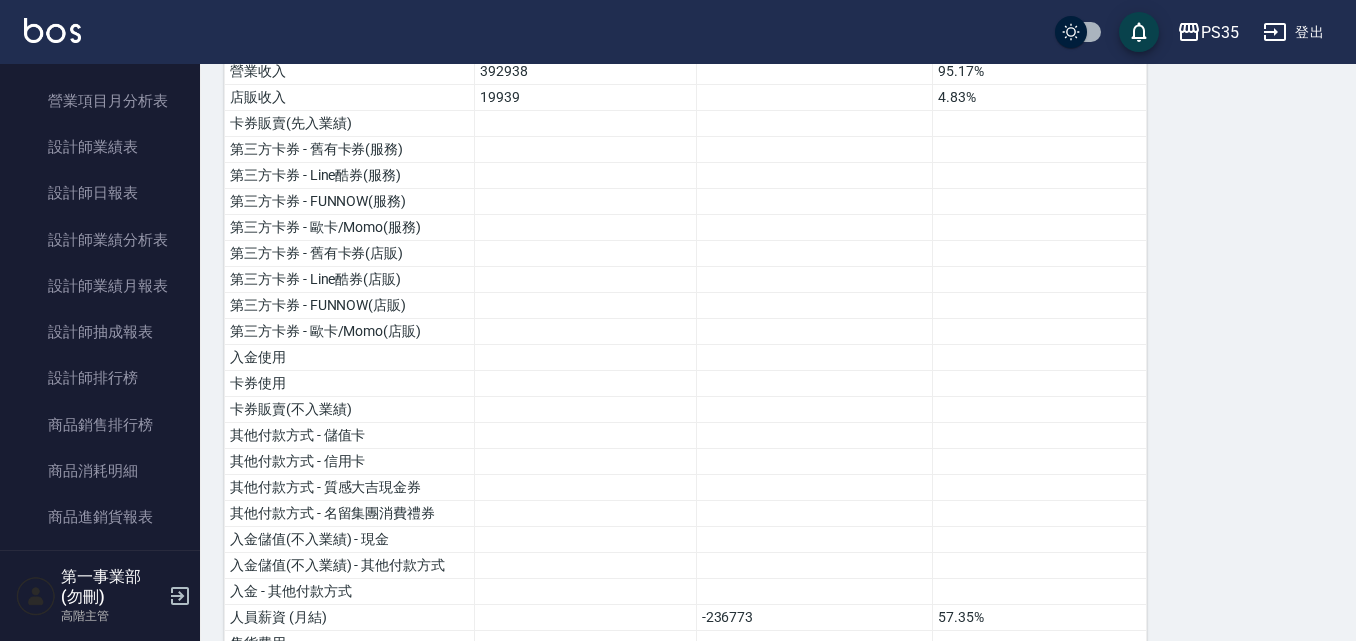 click on "PS35 登出" at bounding box center [678, 32] 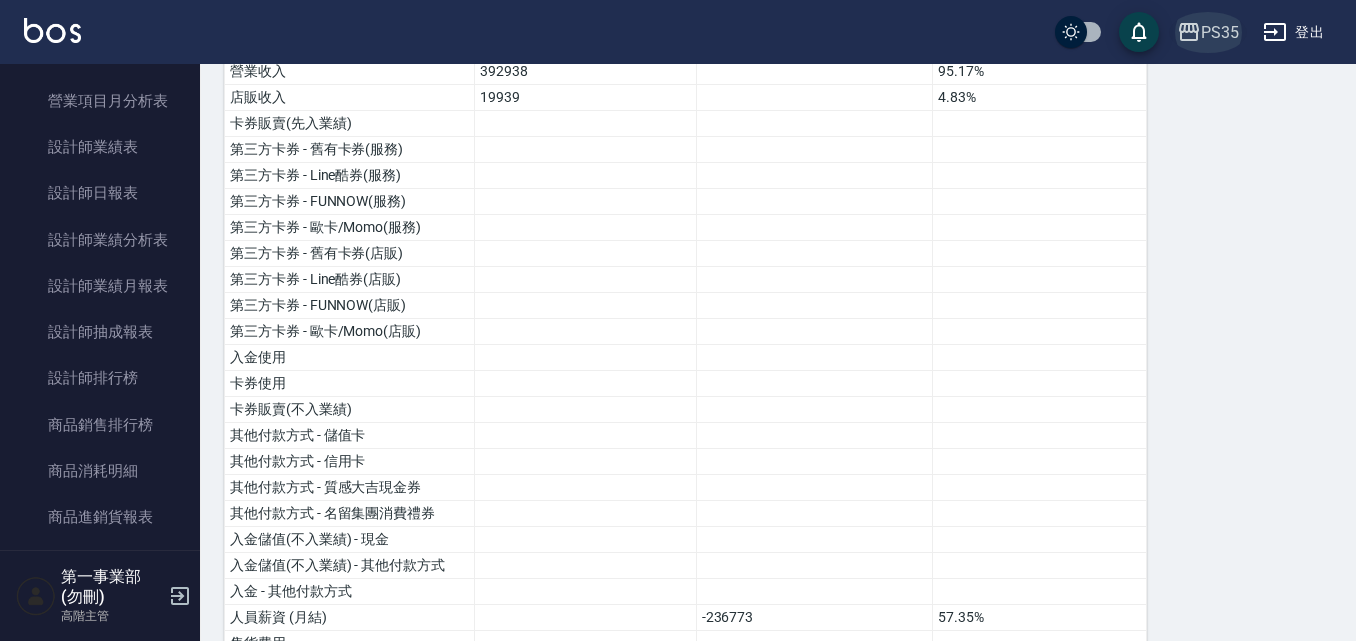 click on "PS35" at bounding box center [1220, 32] 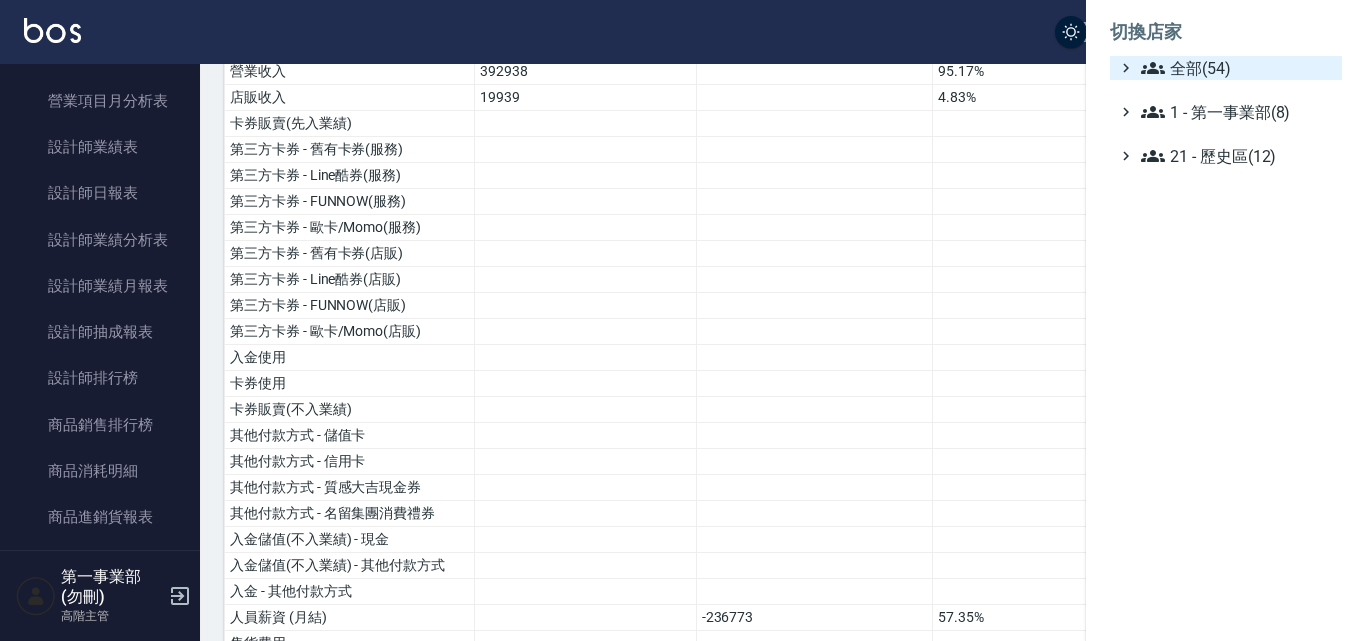 click on "全部(54)" at bounding box center (1237, 68) 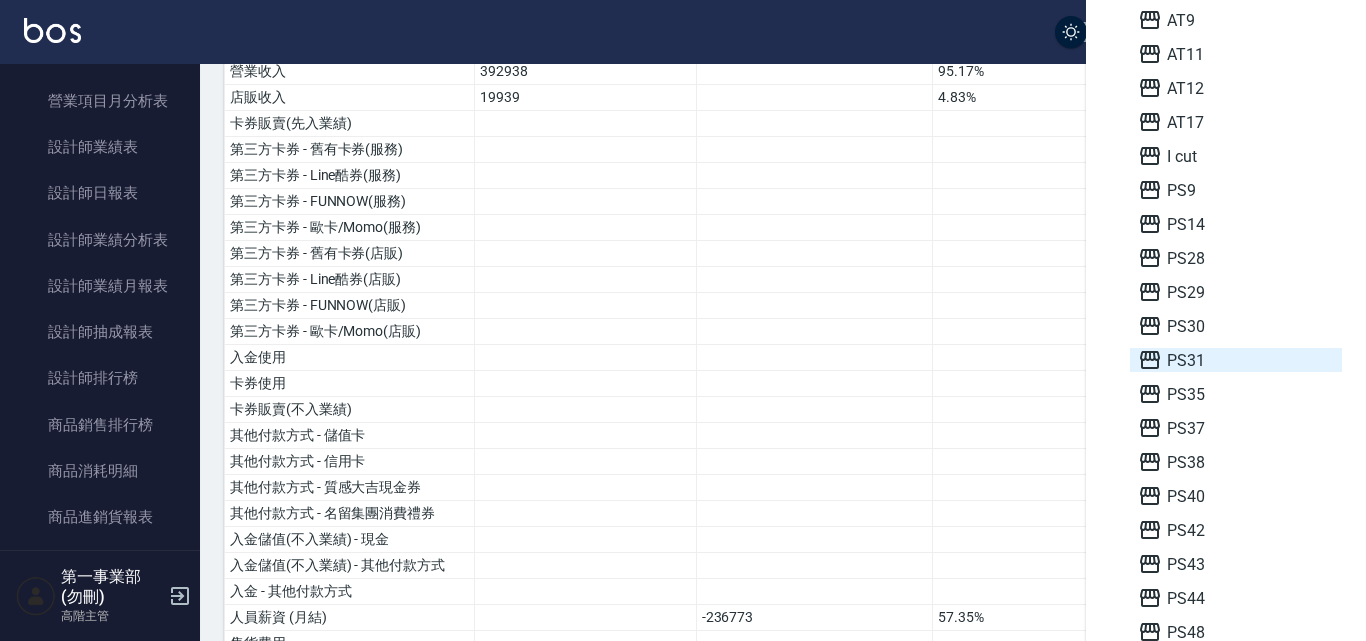 scroll, scrollTop: 200, scrollLeft: 0, axis: vertical 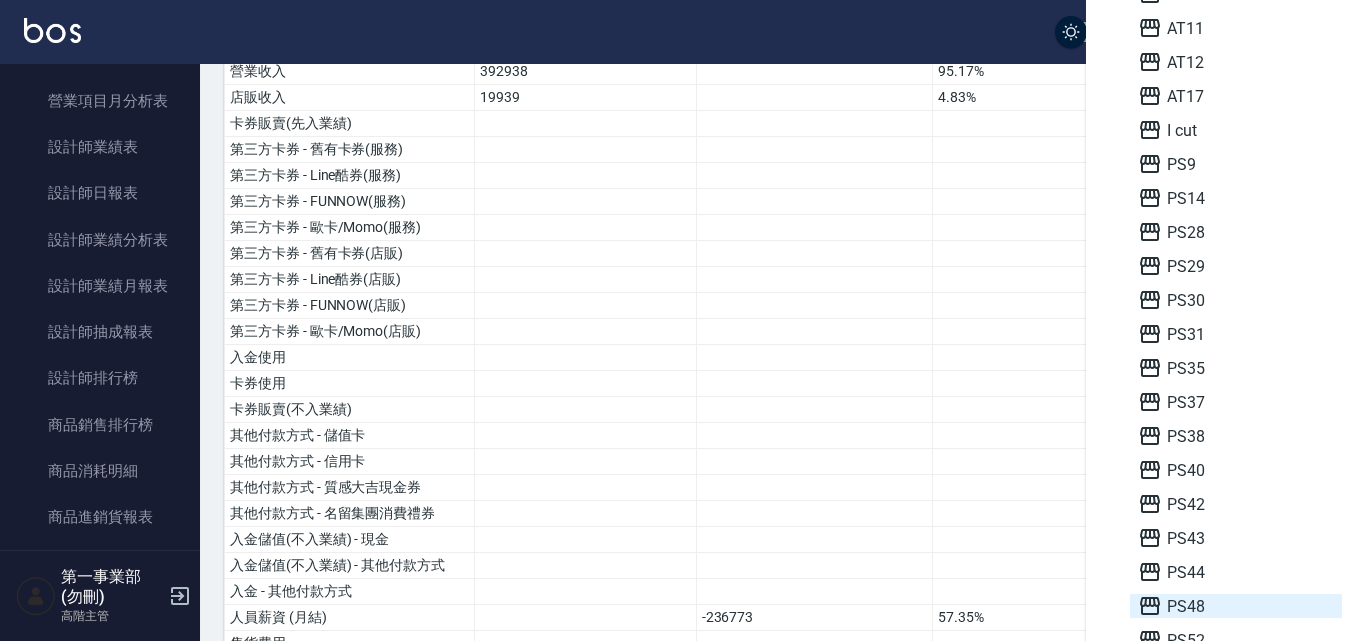 click on "PS48" at bounding box center (1236, 606) 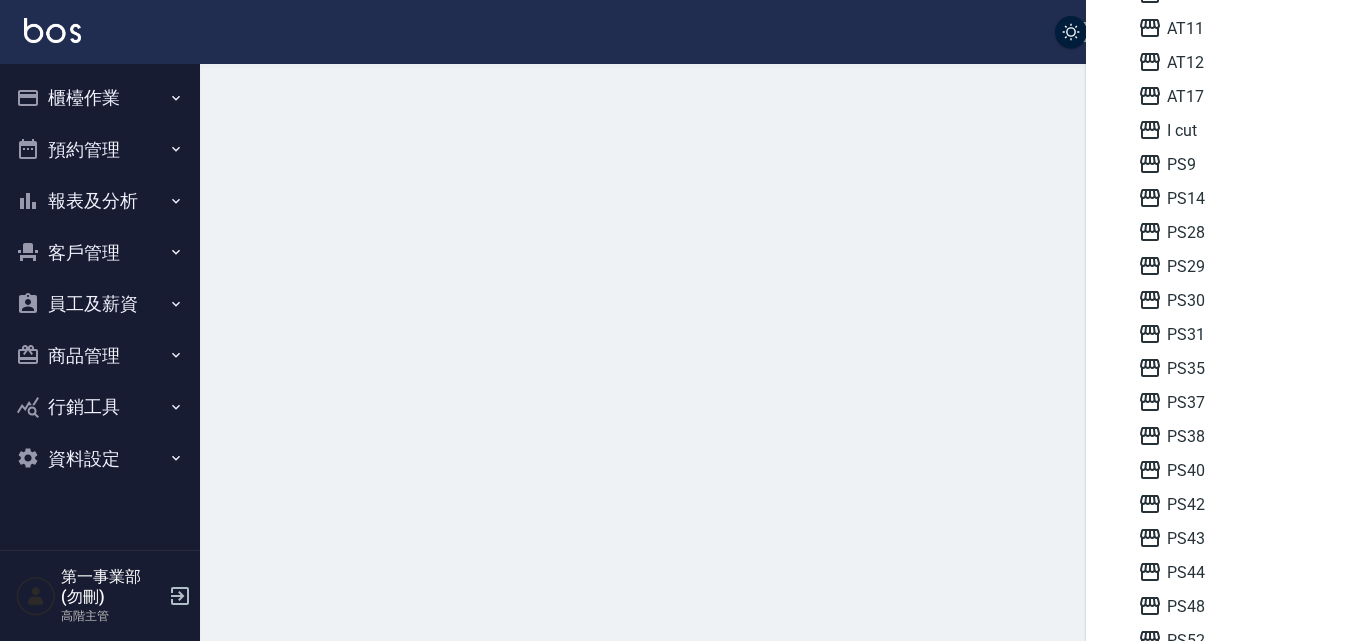 scroll, scrollTop: 0, scrollLeft: 0, axis: both 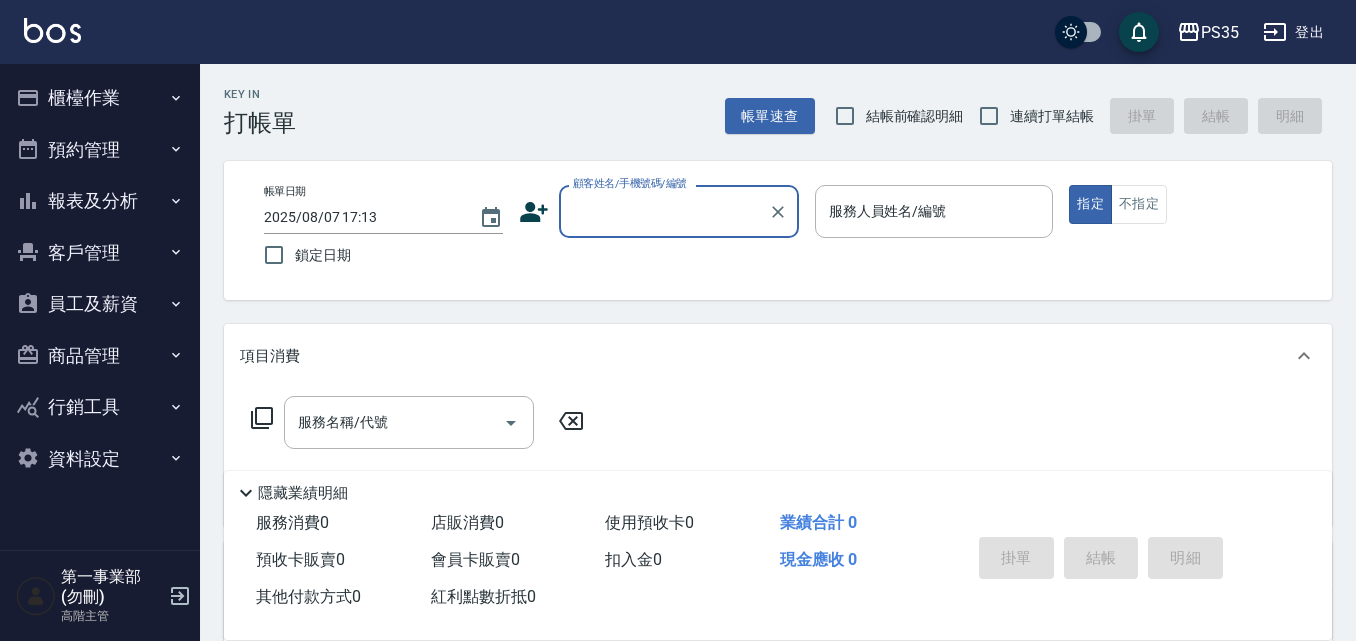 click on "櫃檯作業" at bounding box center [100, 98] 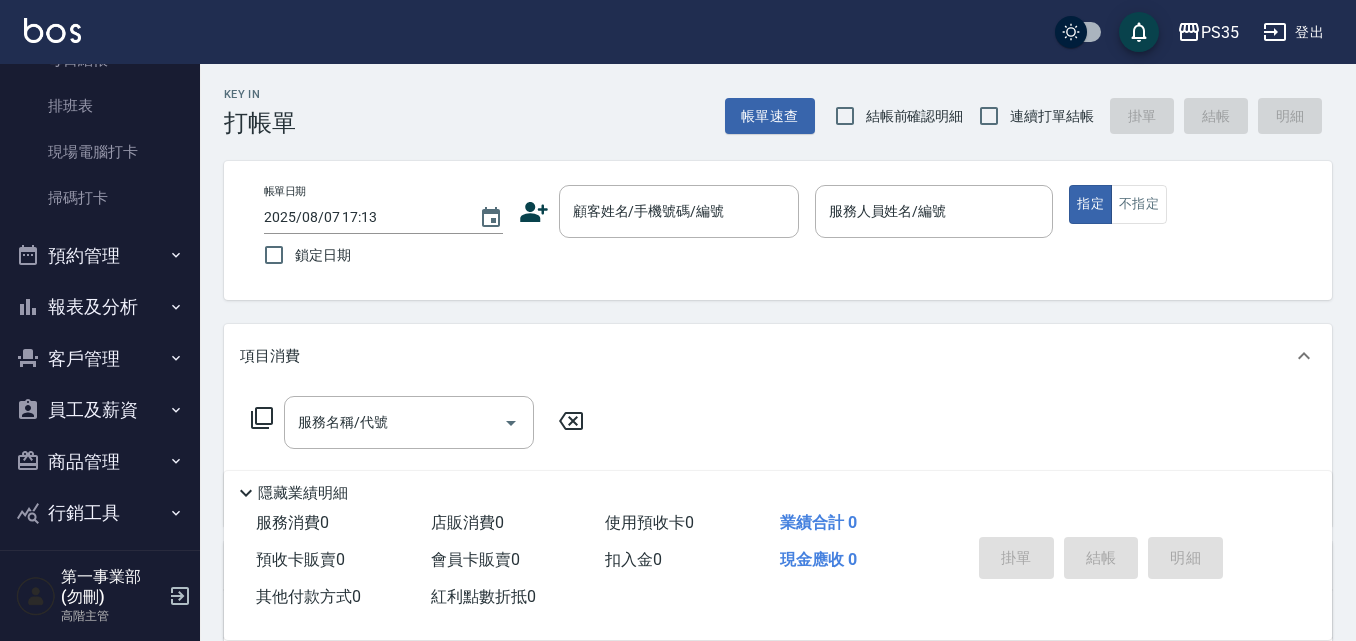 scroll, scrollTop: 500, scrollLeft: 0, axis: vertical 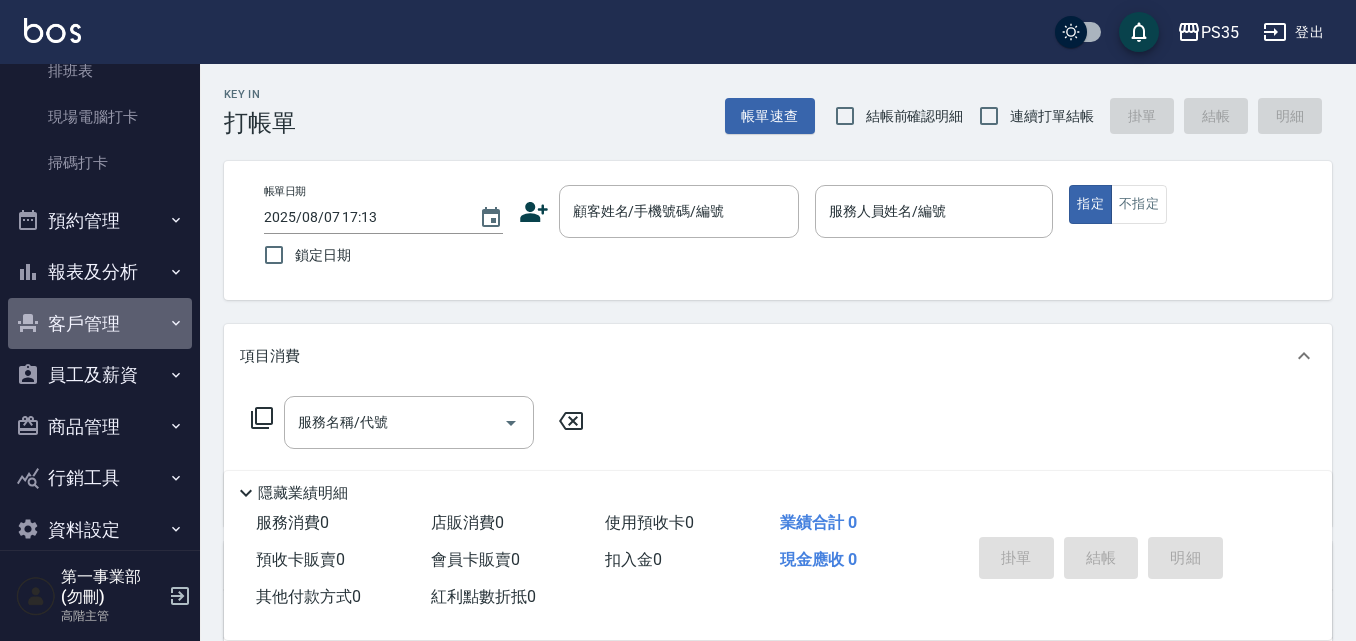 click on "客戶管理" at bounding box center [100, 324] 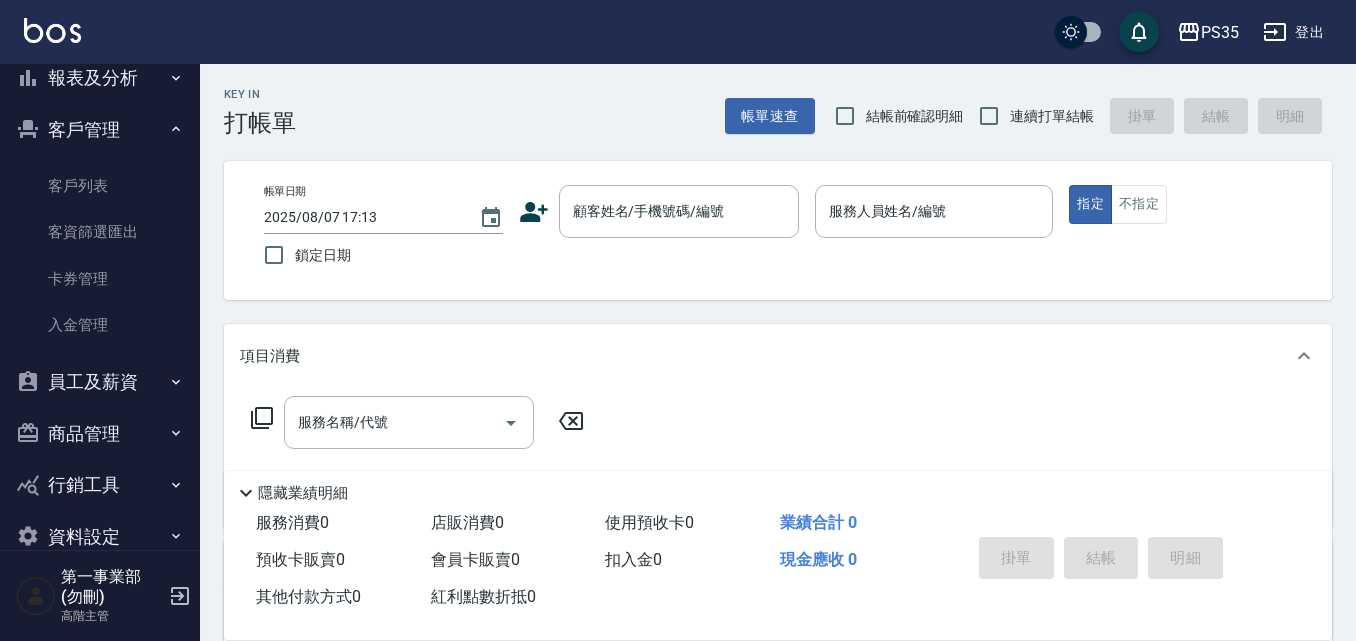 scroll, scrollTop: 700, scrollLeft: 0, axis: vertical 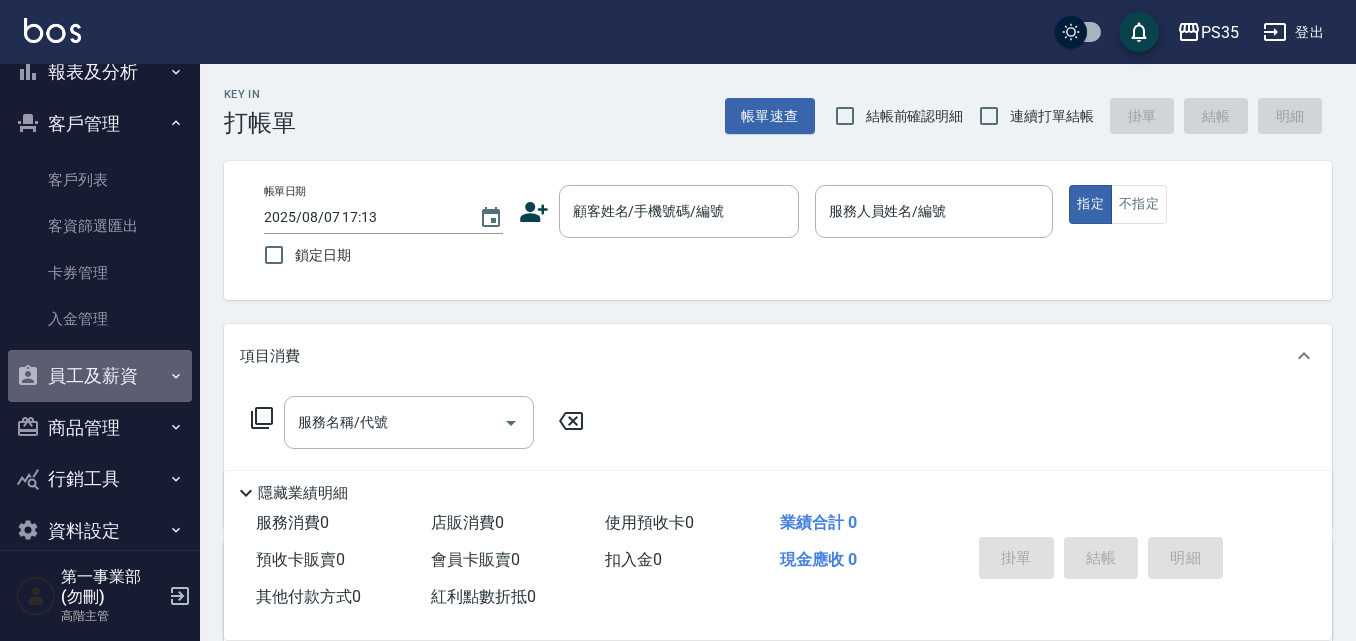 click on "員工及薪資" at bounding box center (100, 376) 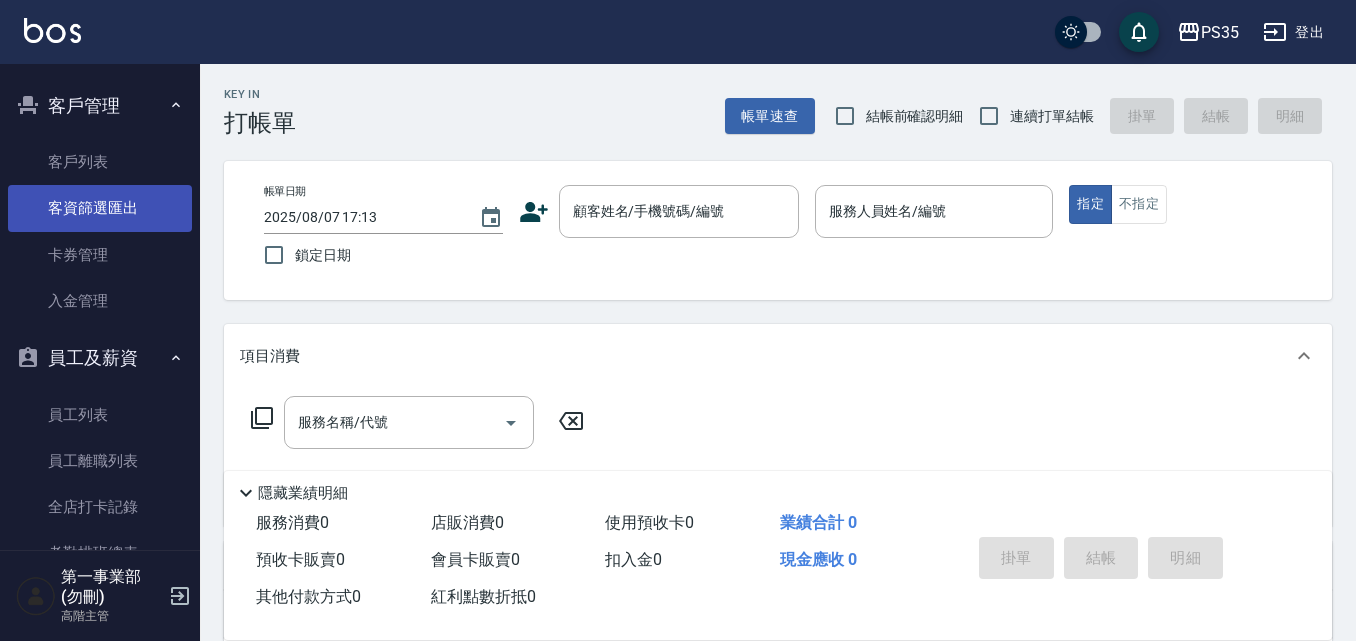 scroll, scrollTop: 716, scrollLeft: 0, axis: vertical 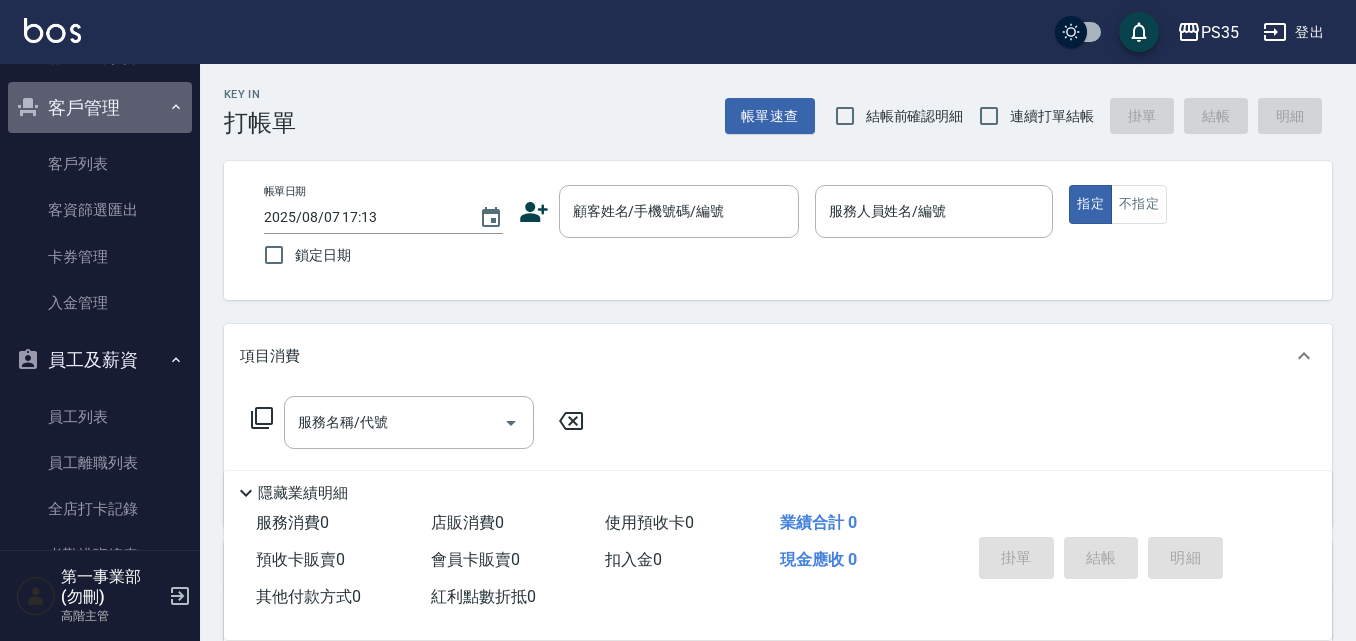 click on "客戶管理" at bounding box center (100, 108) 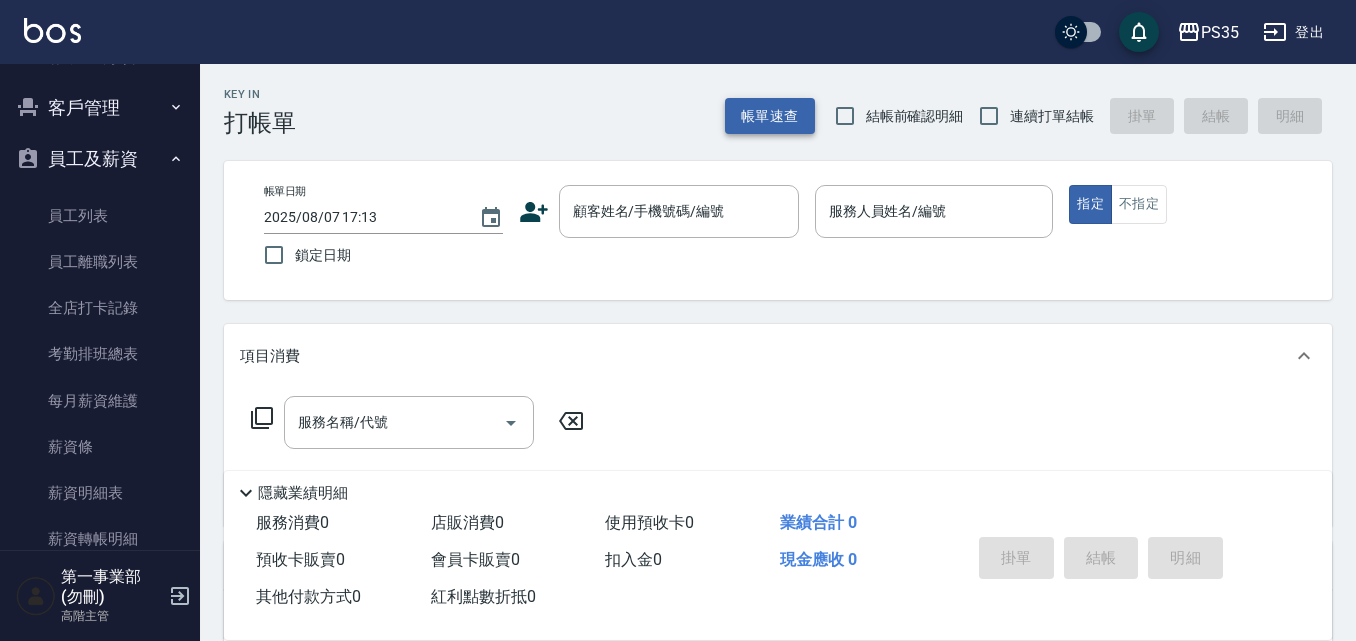 click on "帳單速查" at bounding box center [770, 116] 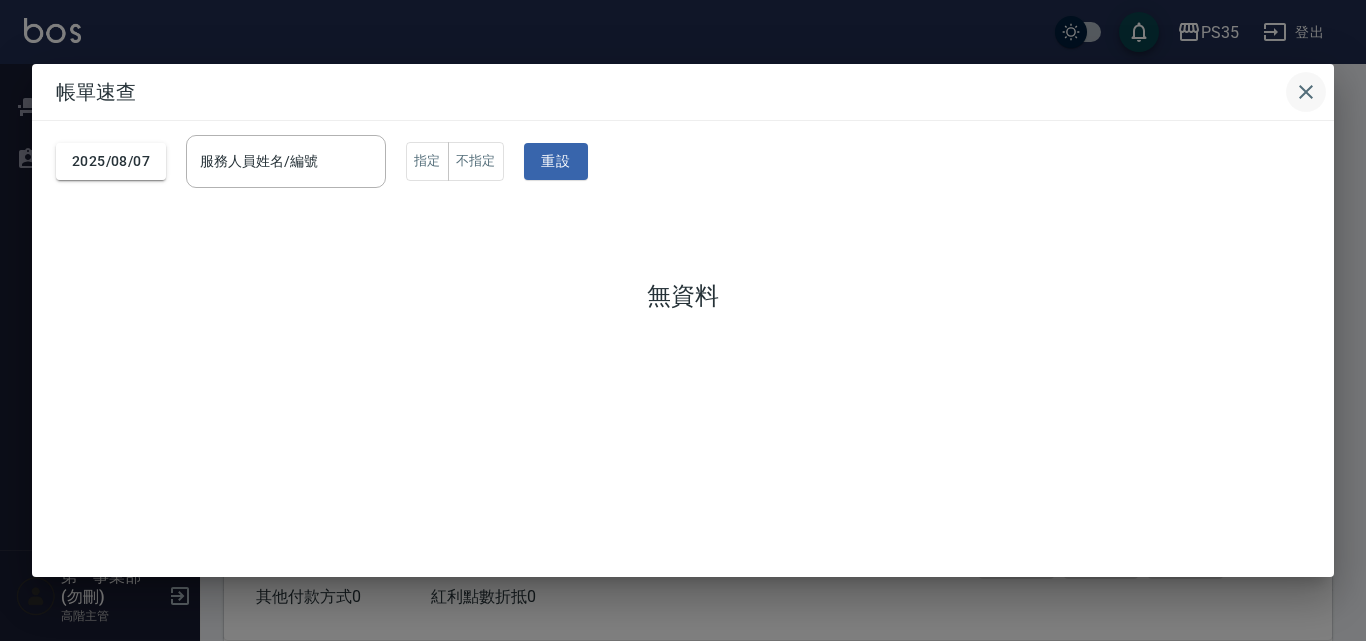 click at bounding box center [1306, 92] 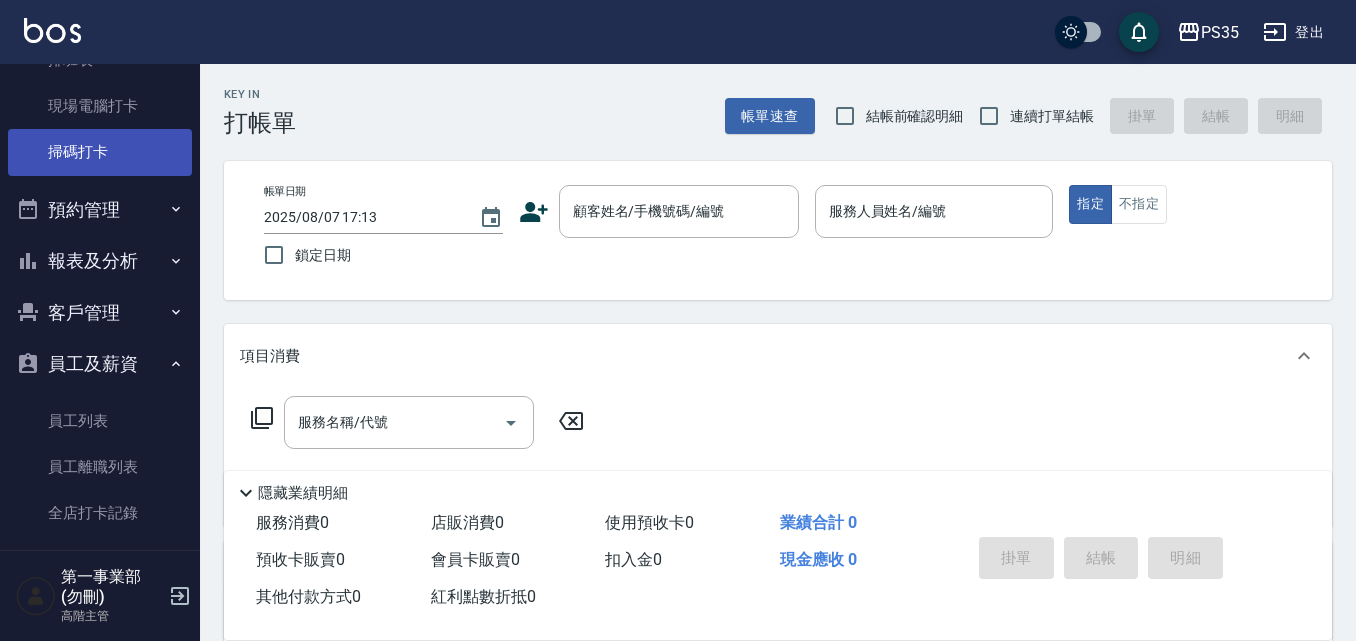 scroll, scrollTop: 415, scrollLeft: 0, axis: vertical 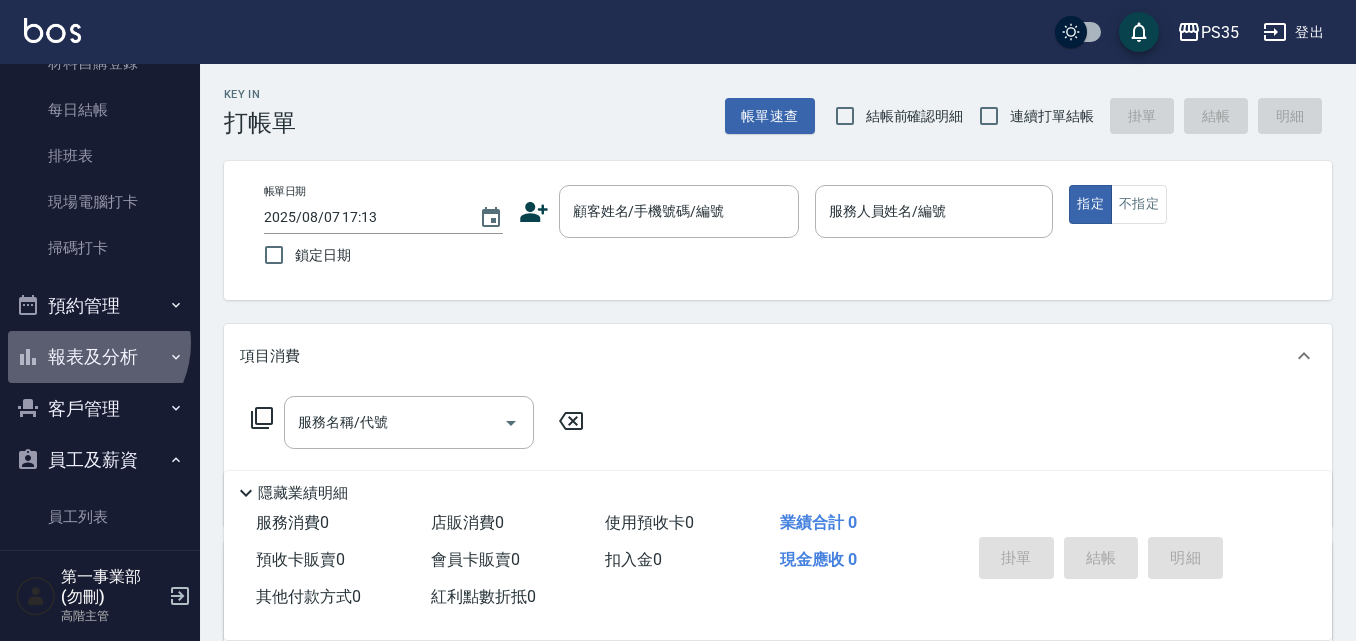 click on "報表及分析" at bounding box center (100, 357) 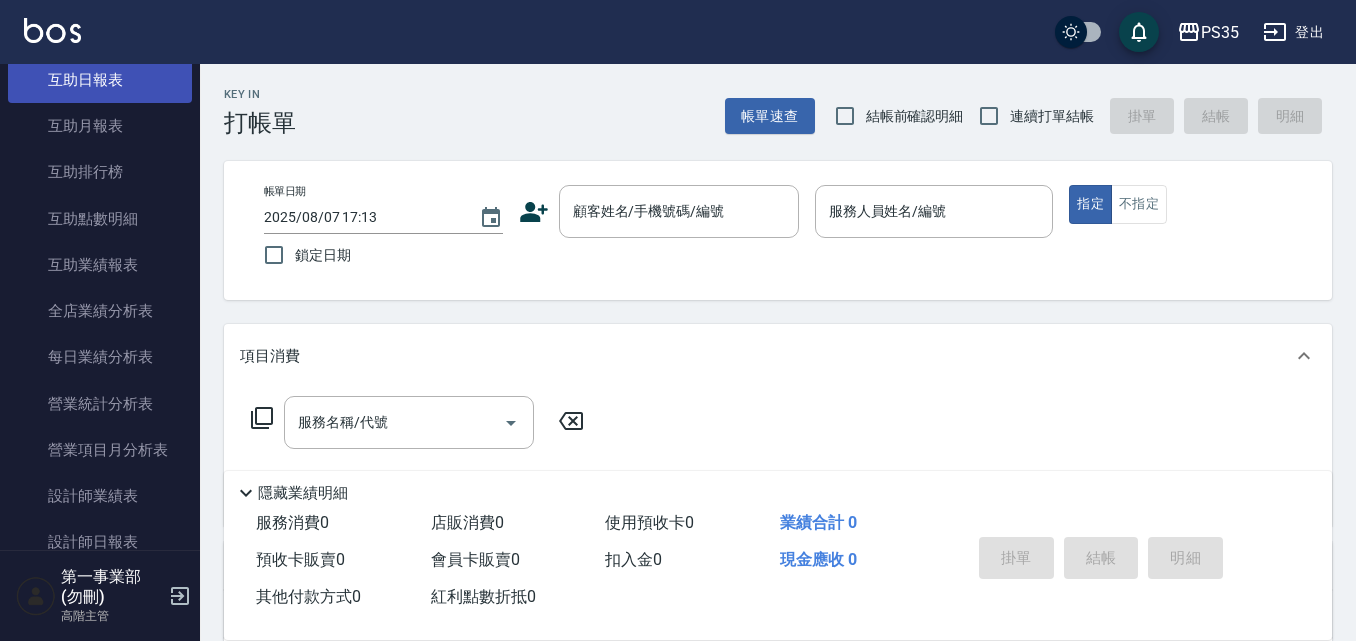 scroll, scrollTop: 1015, scrollLeft: 0, axis: vertical 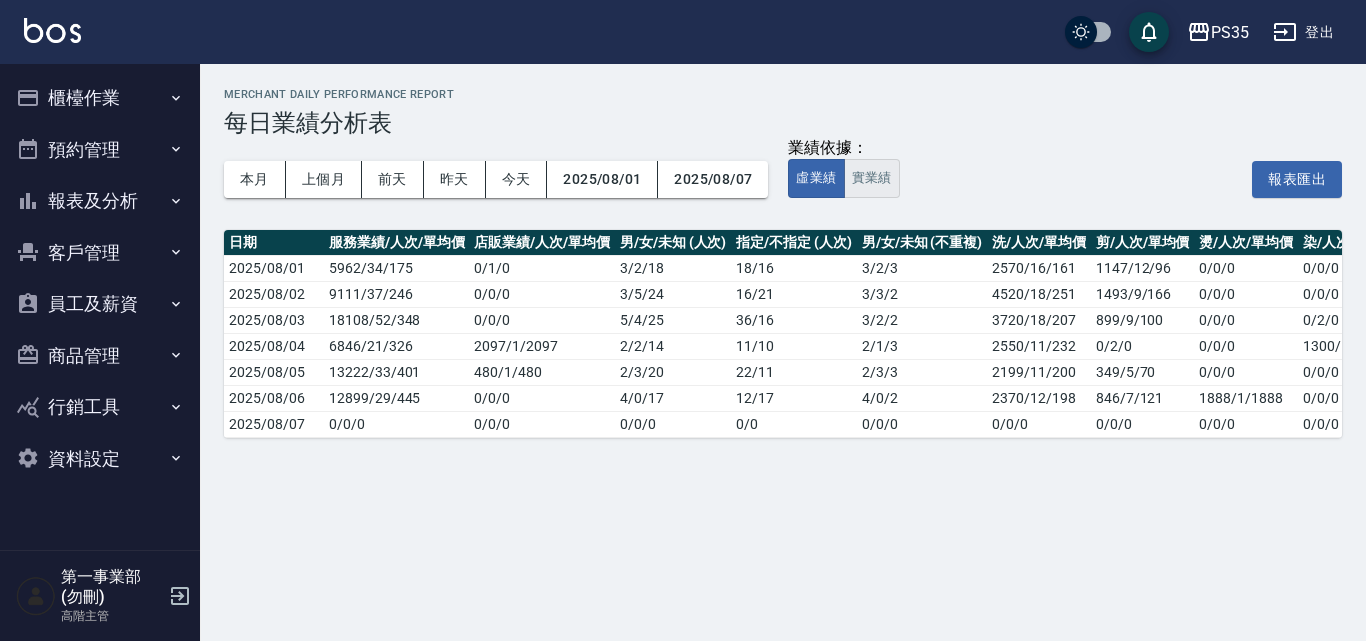 click on "實業績" at bounding box center (872, 178) 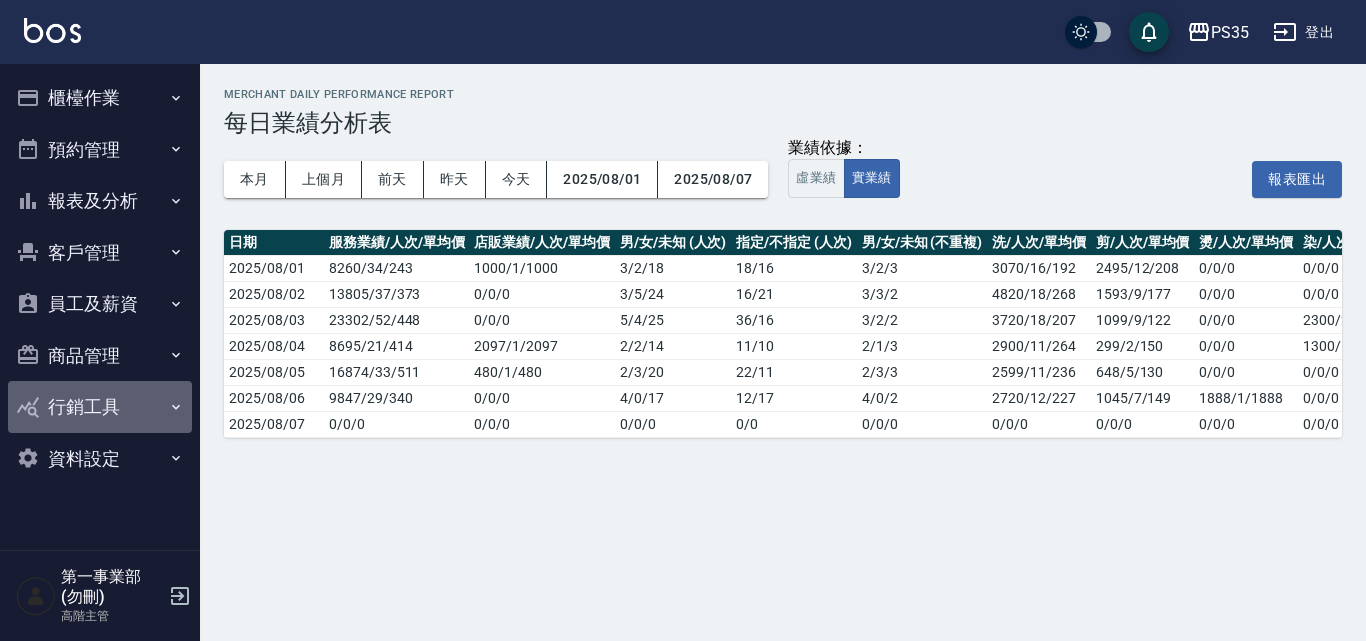 click on "行銷工具" at bounding box center (100, 407) 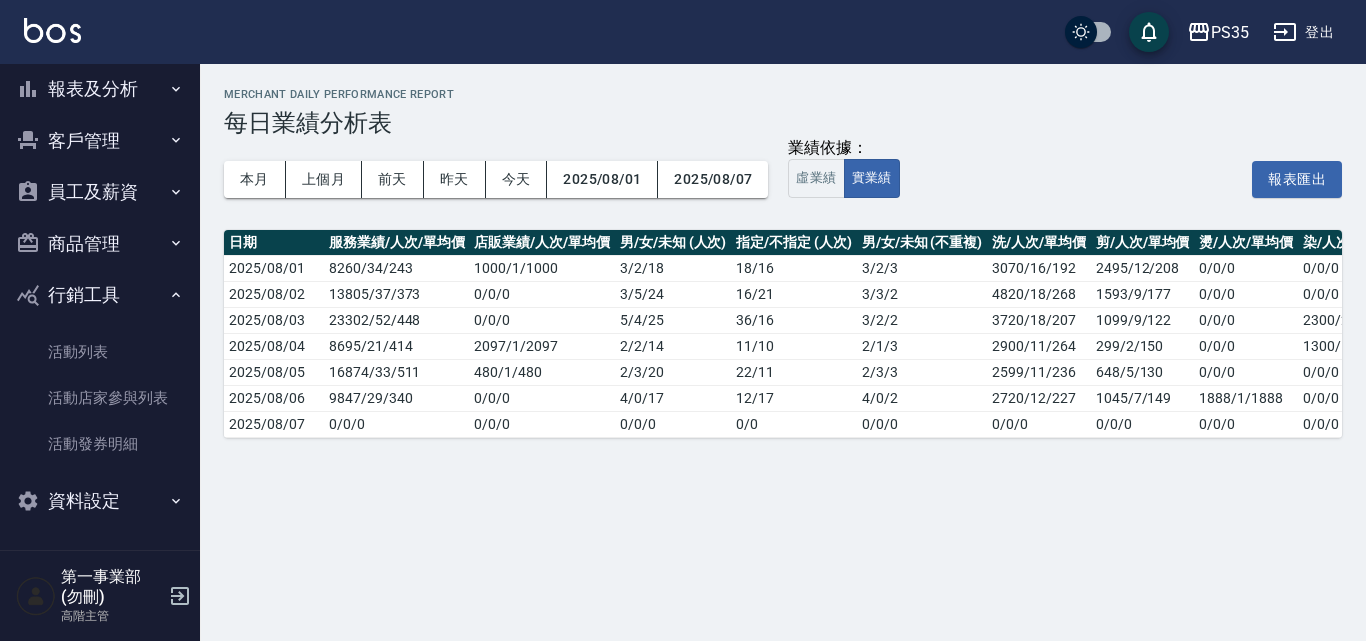 scroll, scrollTop: 113, scrollLeft: 0, axis: vertical 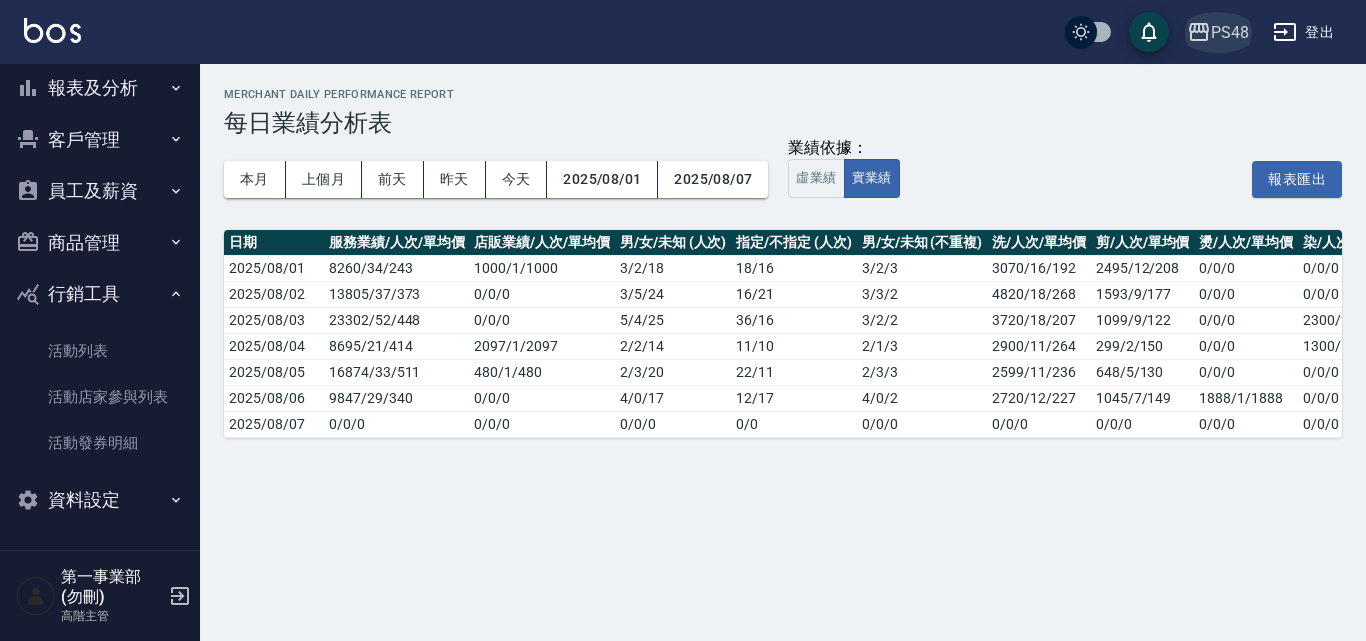 click 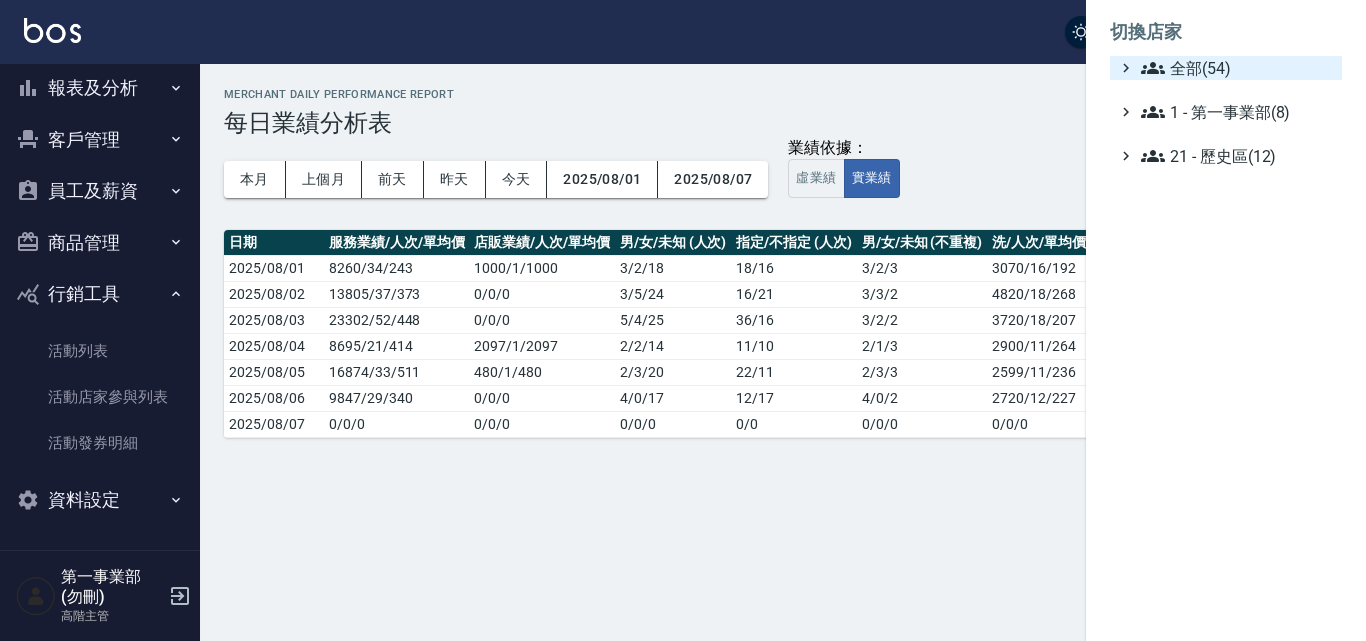 click on "全部(54)" at bounding box center (1237, 68) 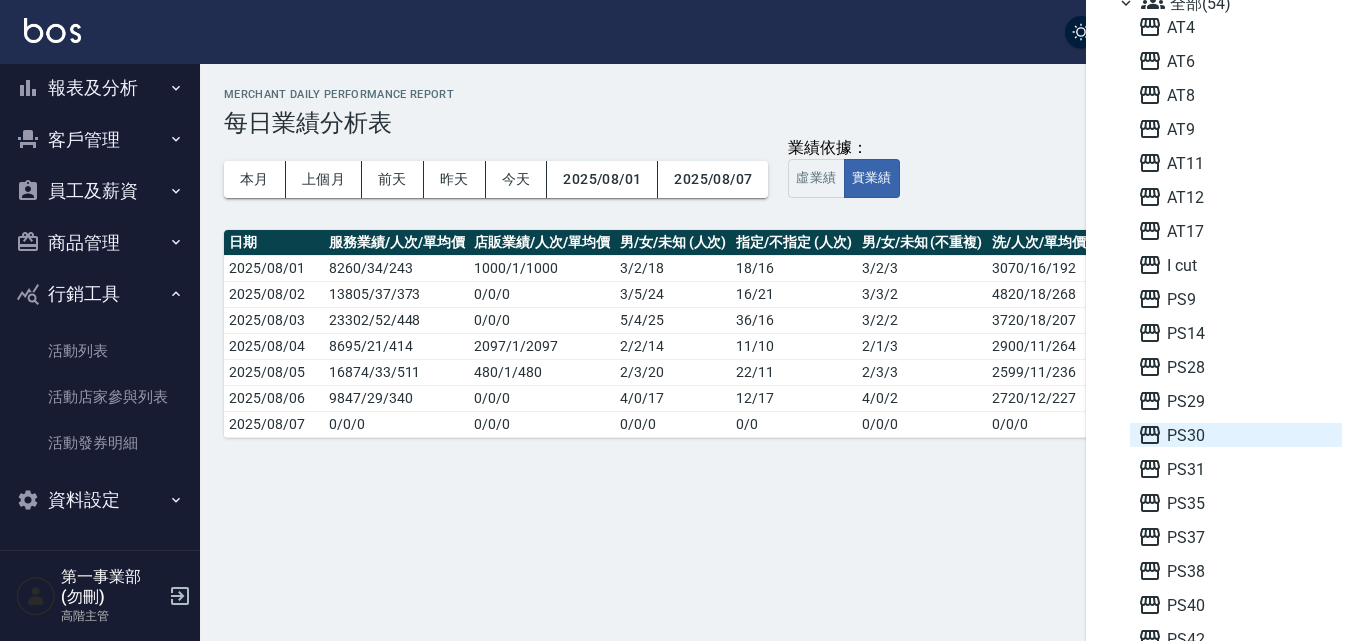 scroll, scrollTop: 100, scrollLeft: 0, axis: vertical 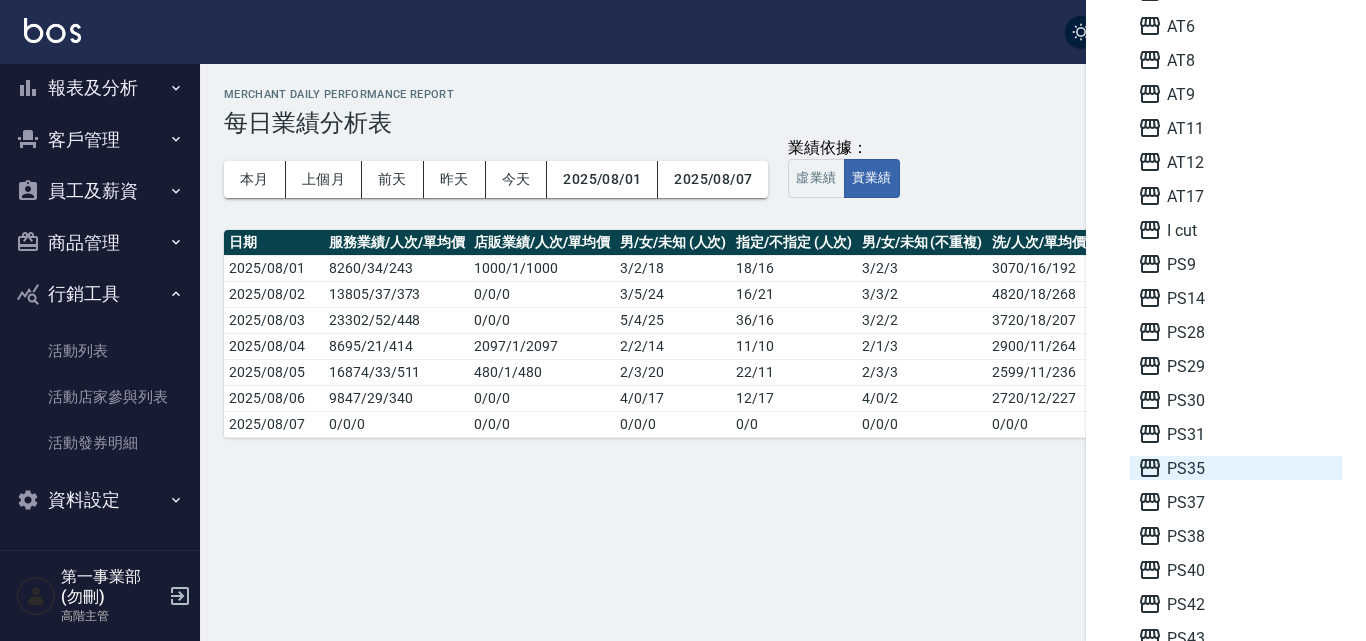 click on "PS35" at bounding box center [1236, 468] 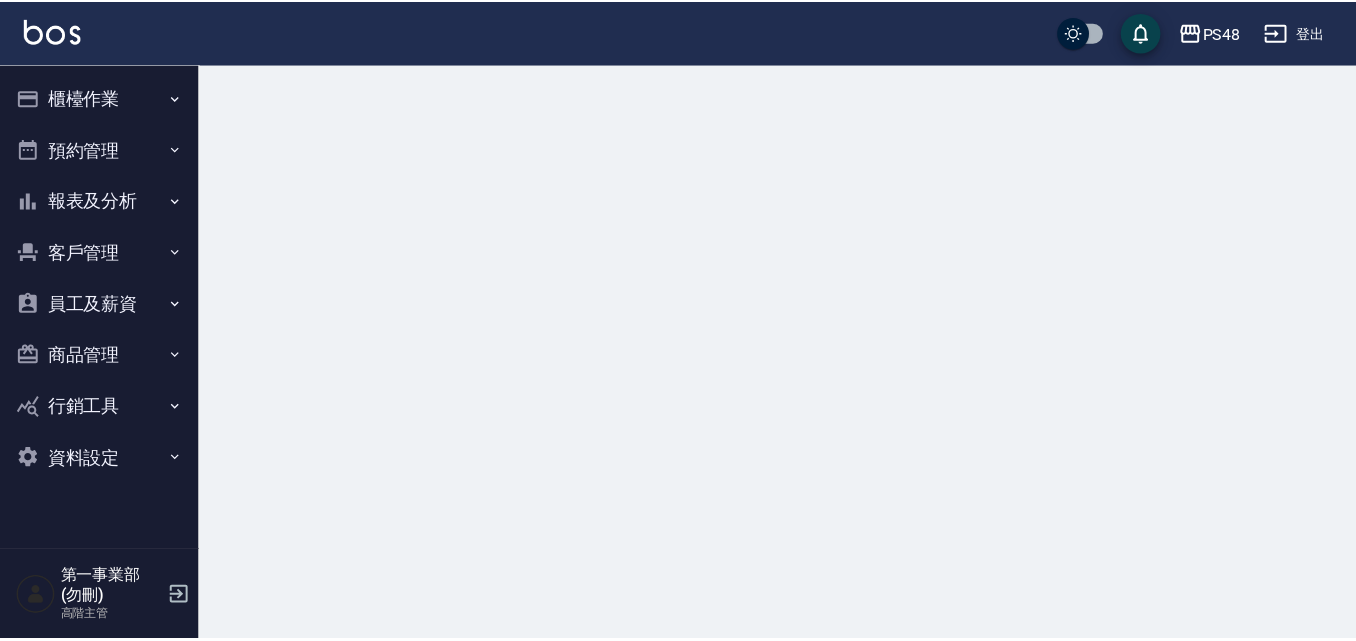 scroll, scrollTop: 0, scrollLeft: 0, axis: both 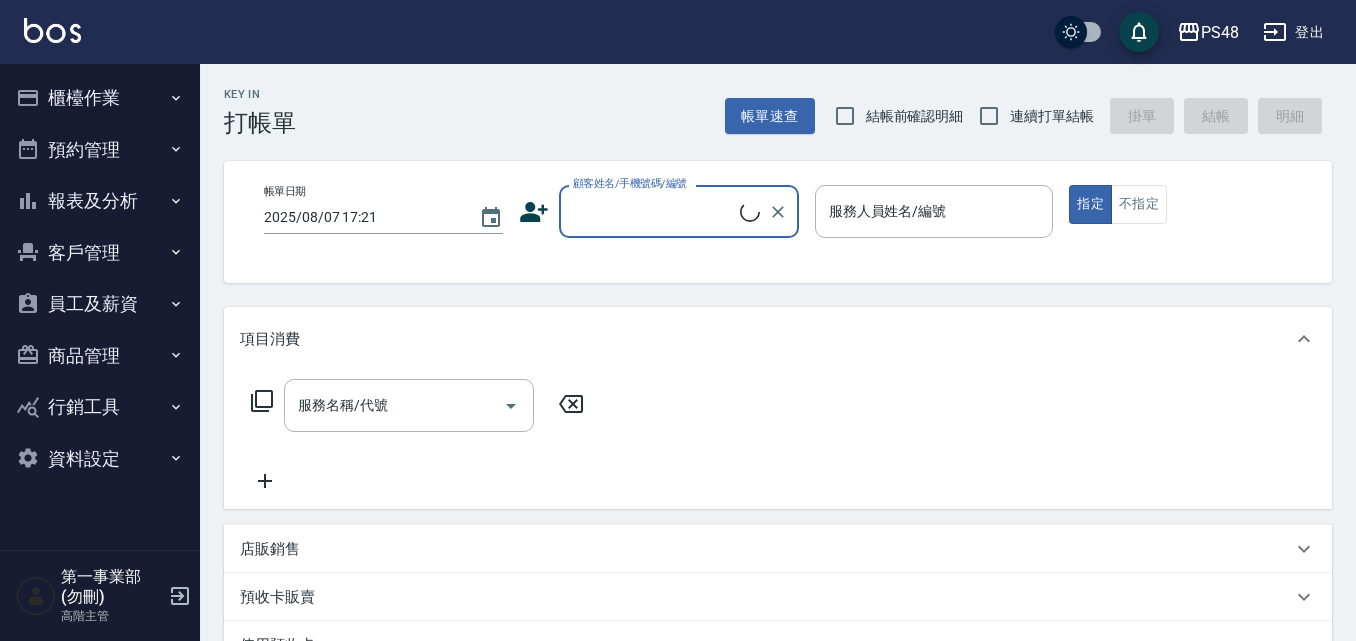 click on "員工及薪資" at bounding box center (100, 304) 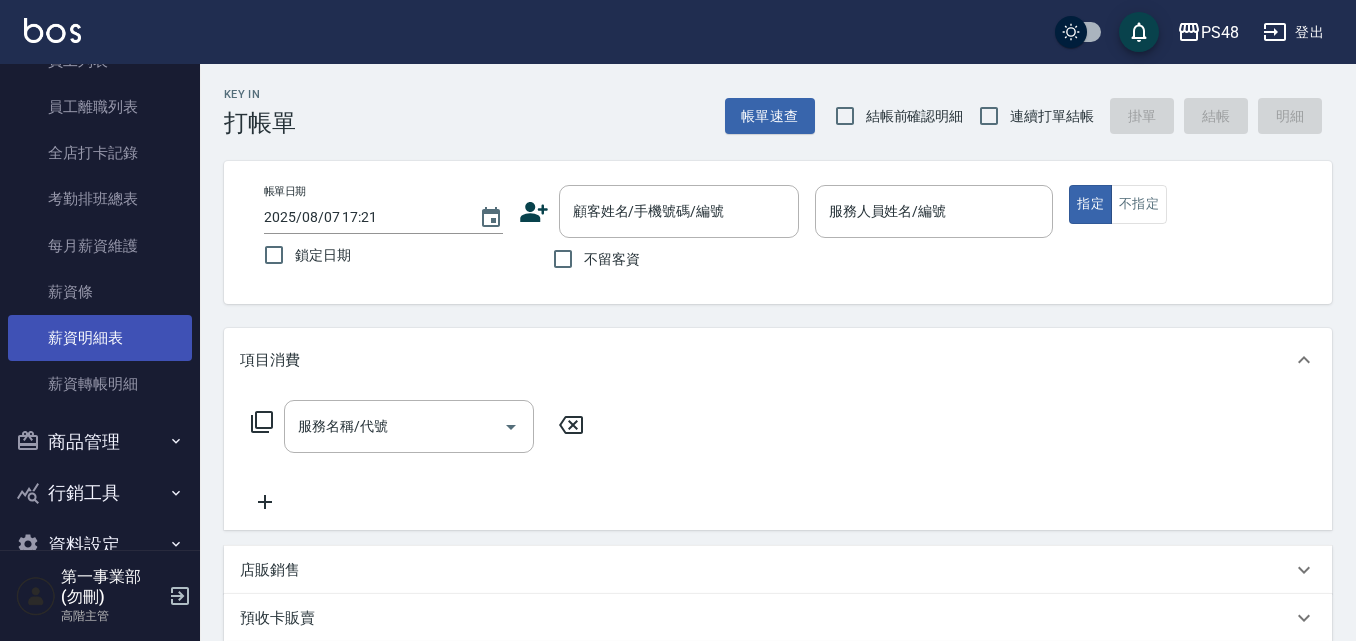 scroll, scrollTop: 344, scrollLeft: 0, axis: vertical 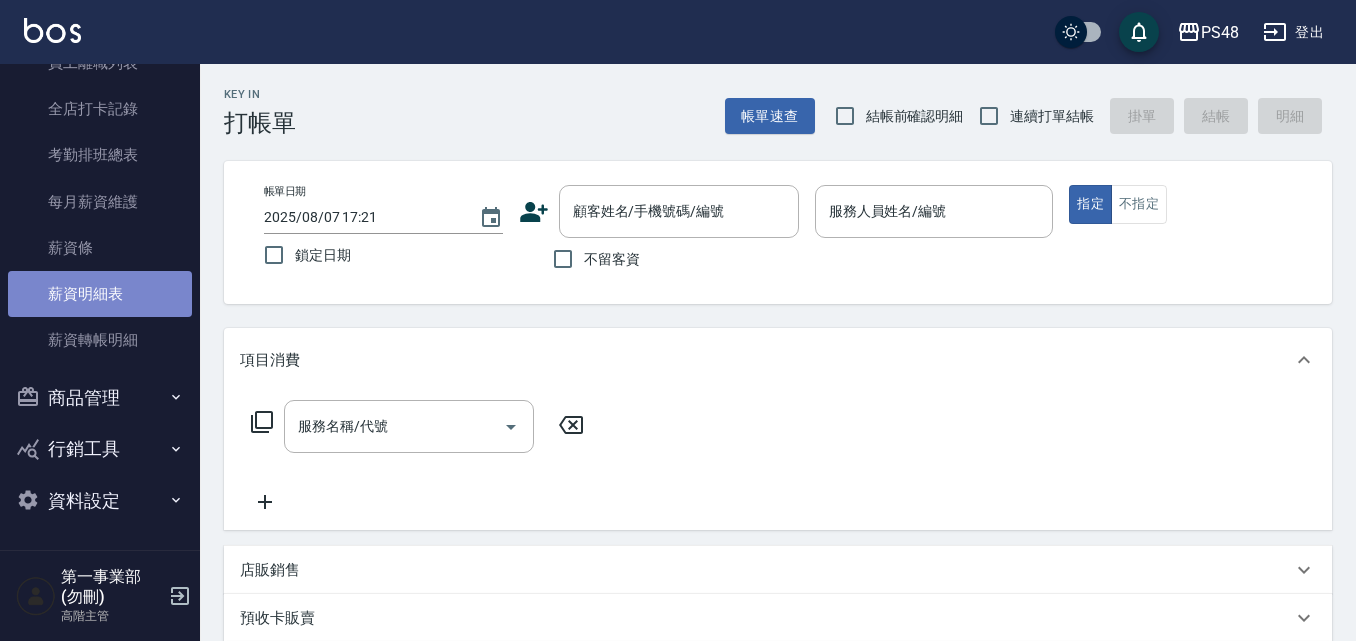 click on "薪資明細表" at bounding box center (100, 294) 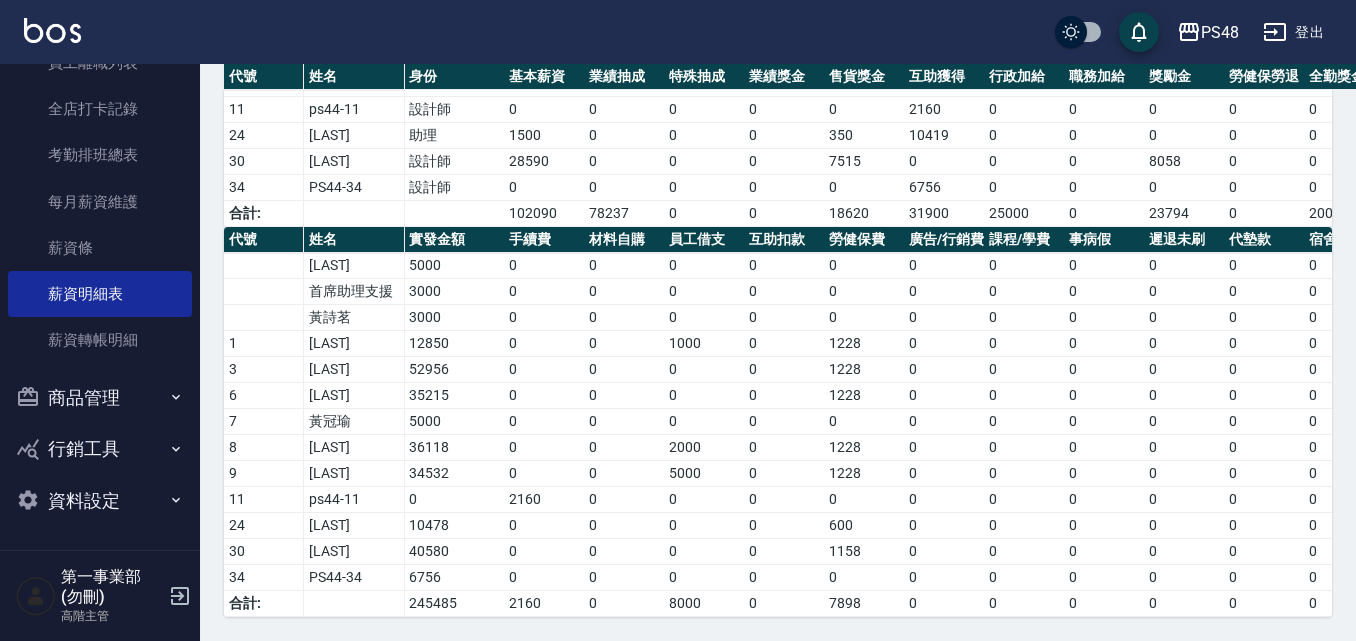 scroll, scrollTop: 401, scrollLeft: 0, axis: vertical 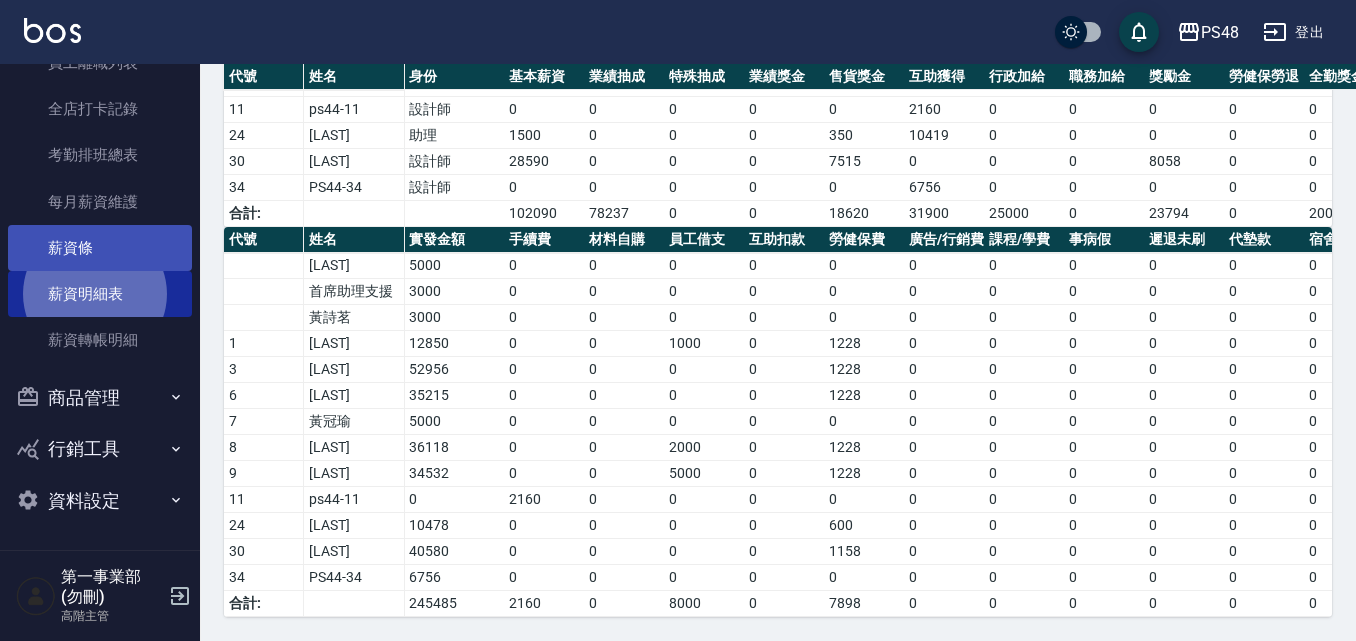 click on "薪資條" at bounding box center (100, 248) 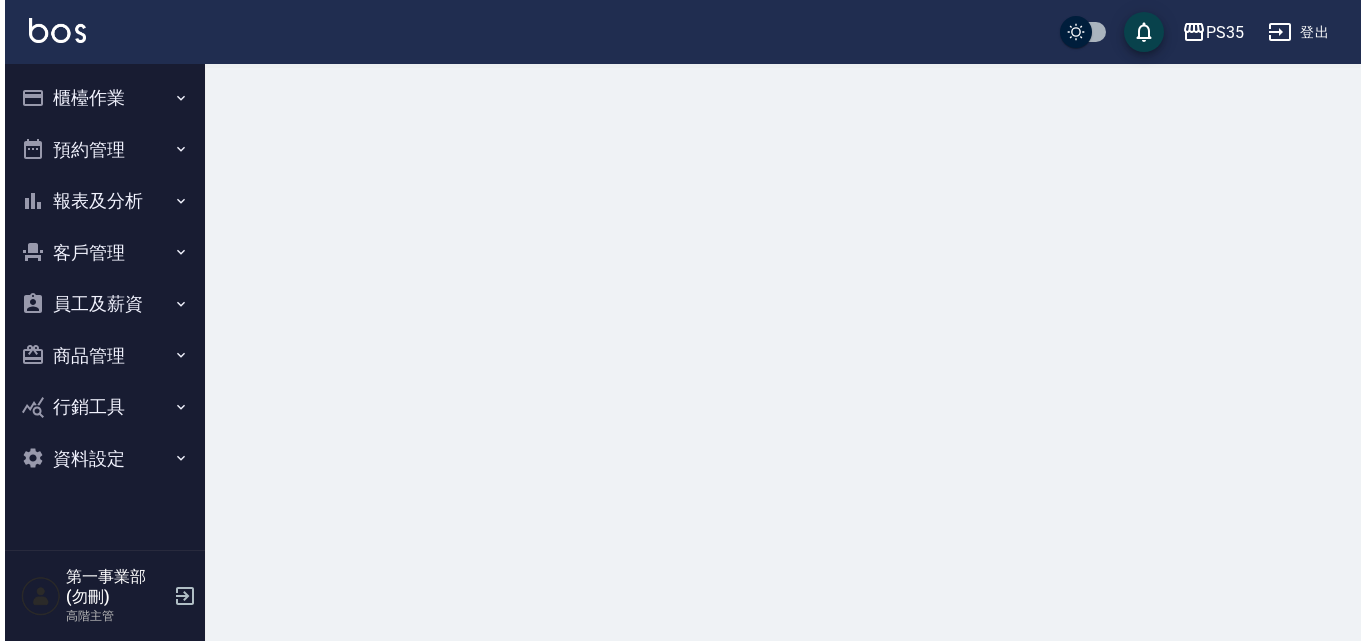 scroll, scrollTop: 0, scrollLeft: 0, axis: both 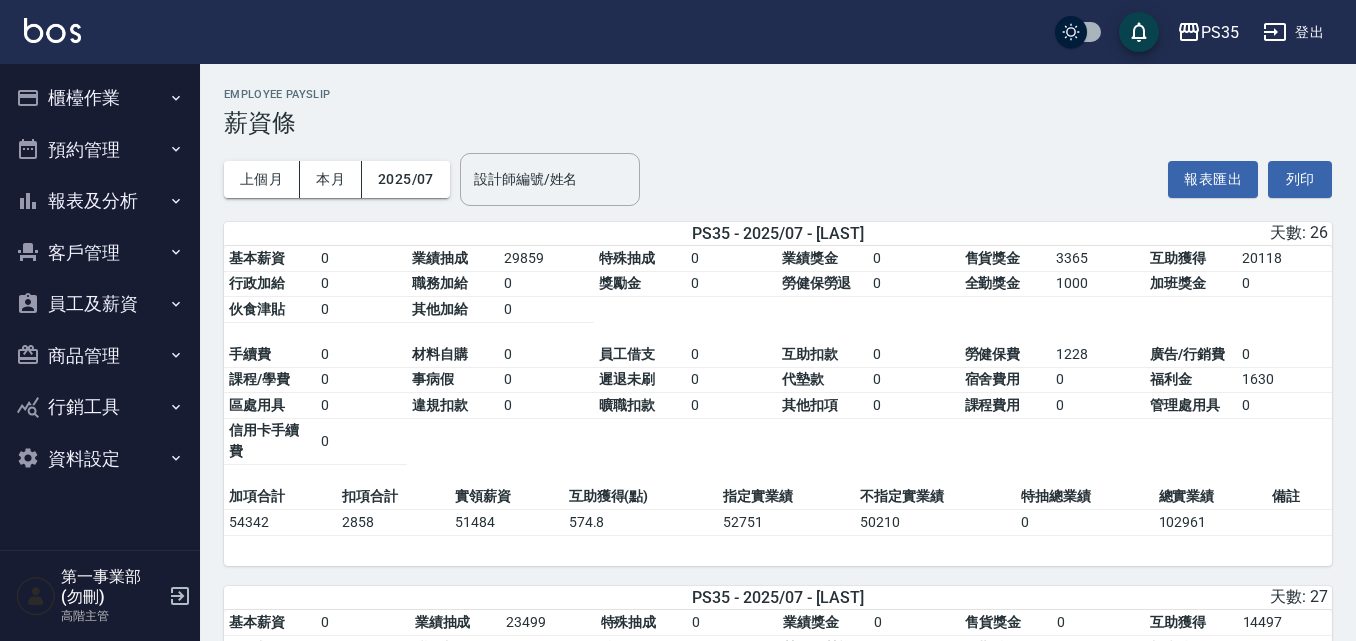 click on "報表及分析" at bounding box center (100, 201) 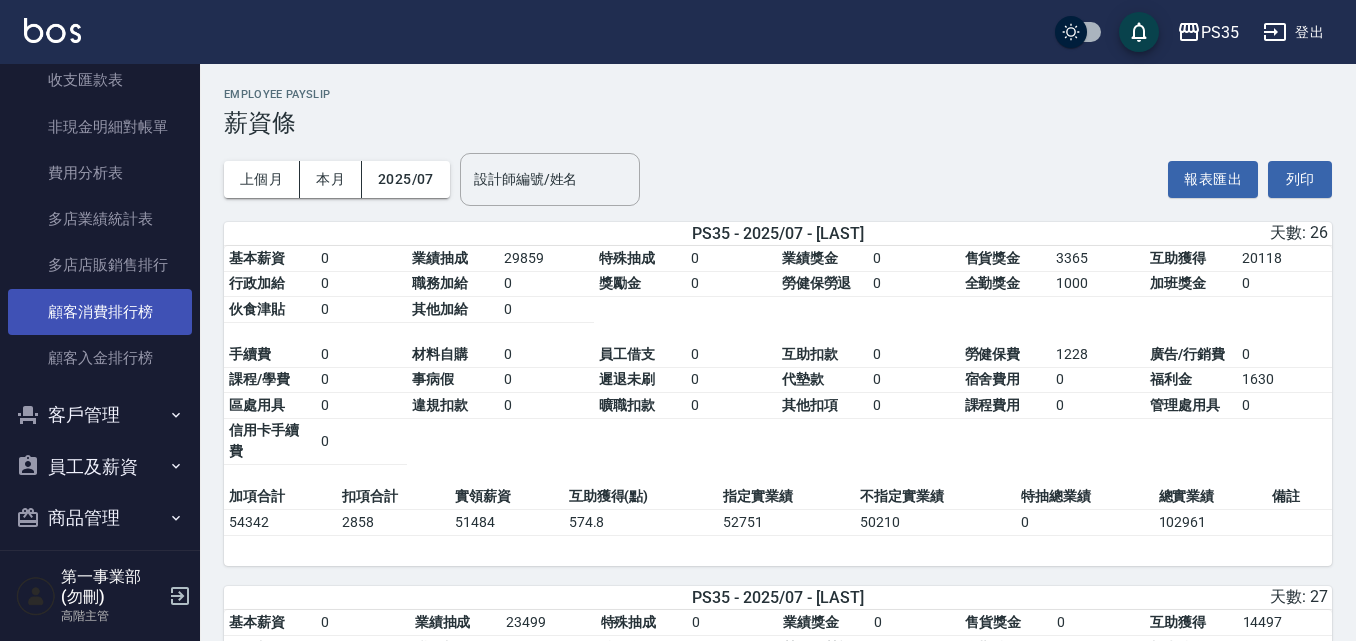 scroll, scrollTop: 1917, scrollLeft: 0, axis: vertical 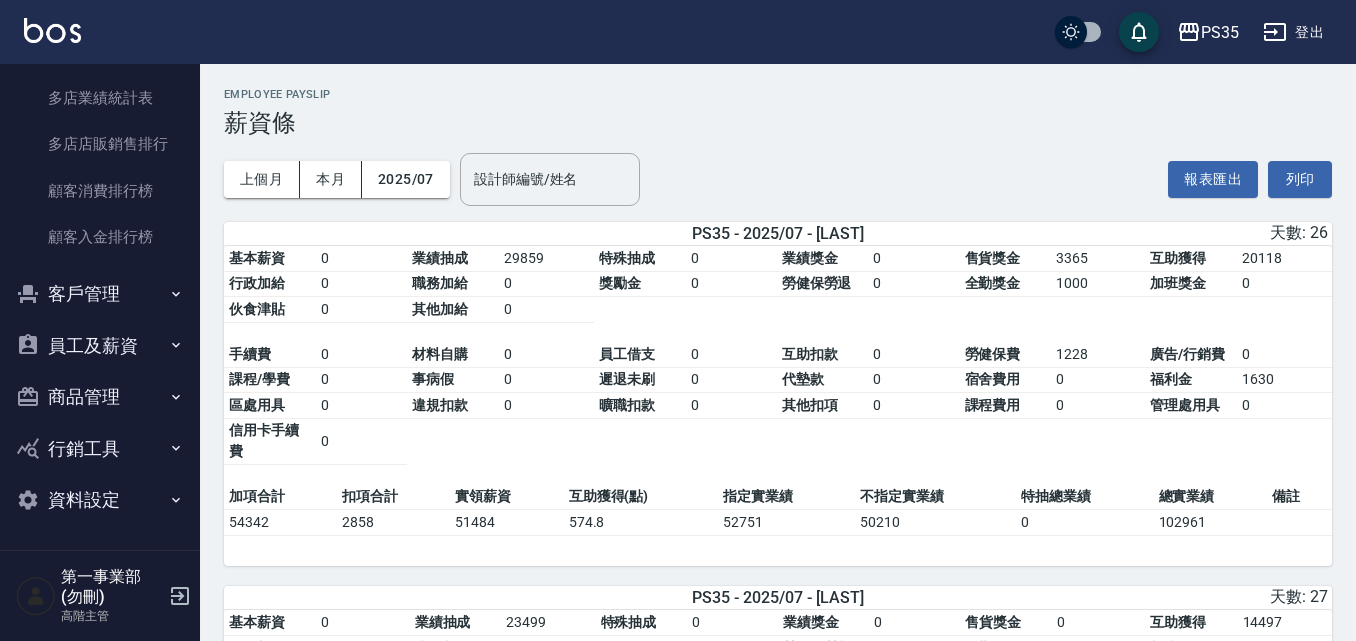 click on "員工及薪資" at bounding box center (100, 346) 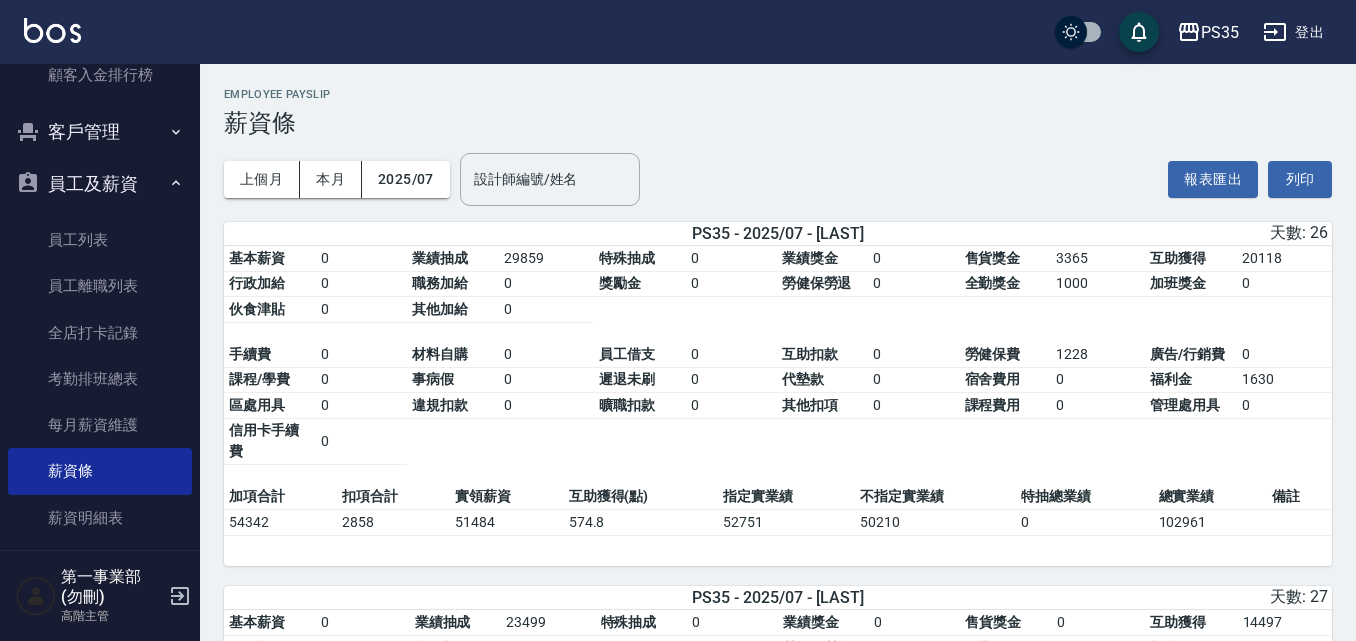 scroll, scrollTop: 2296, scrollLeft: 0, axis: vertical 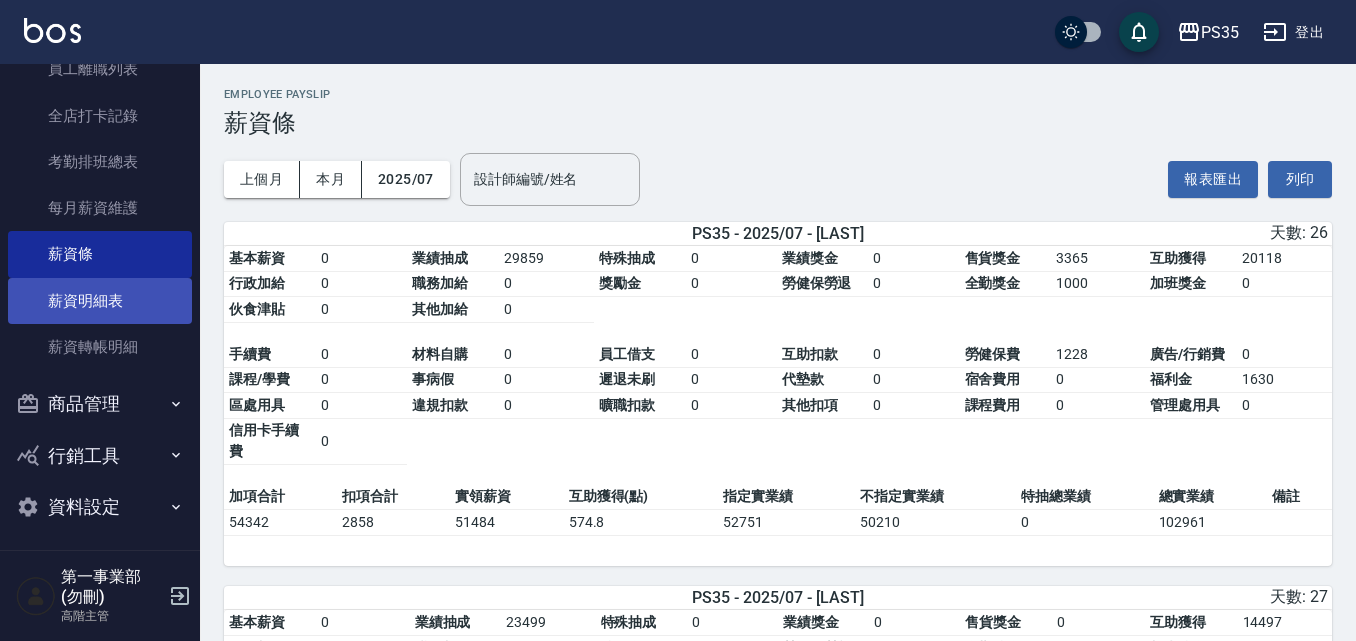 click on "薪資明細表" at bounding box center (100, 301) 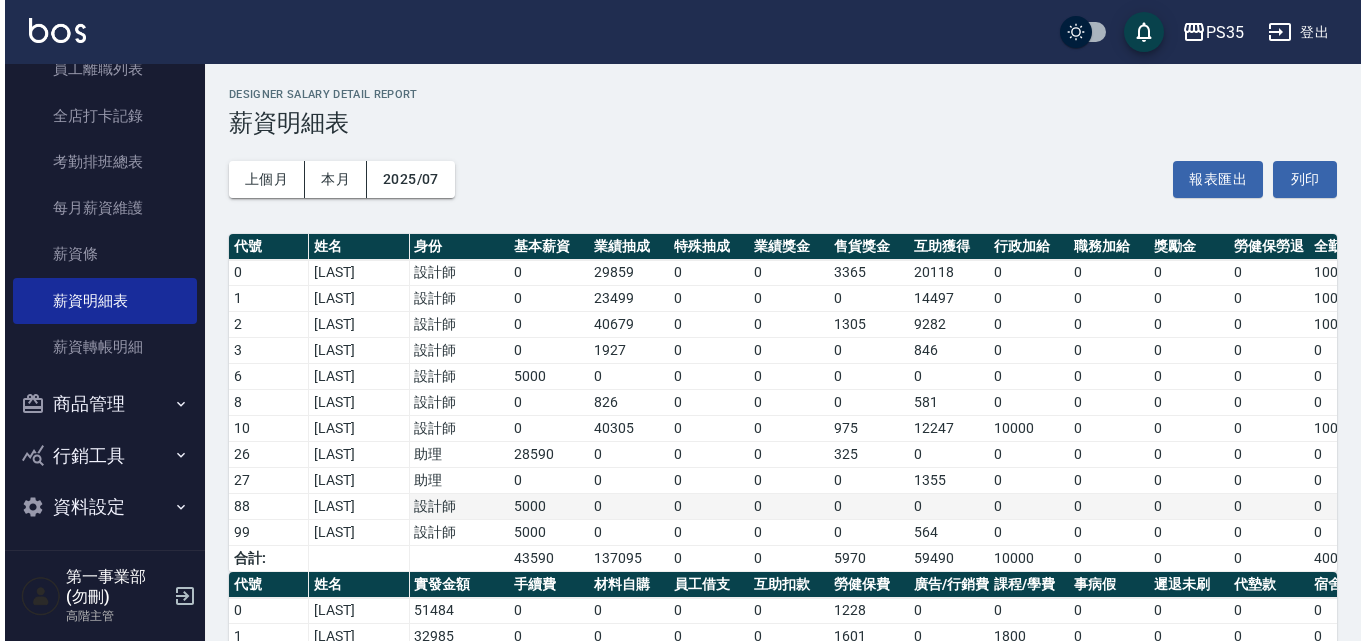 scroll, scrollTop: 297, scrollLeft: 0, axis: vertical 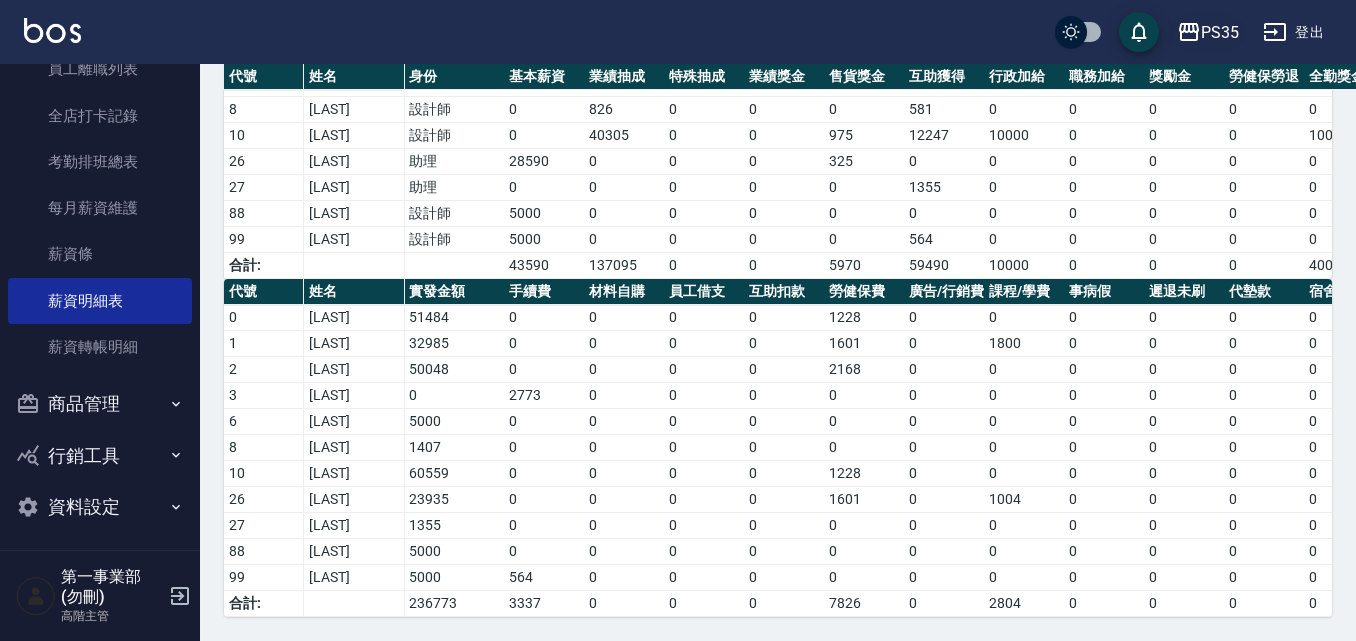 click on "PS35" at bounding box center (1208, 32) 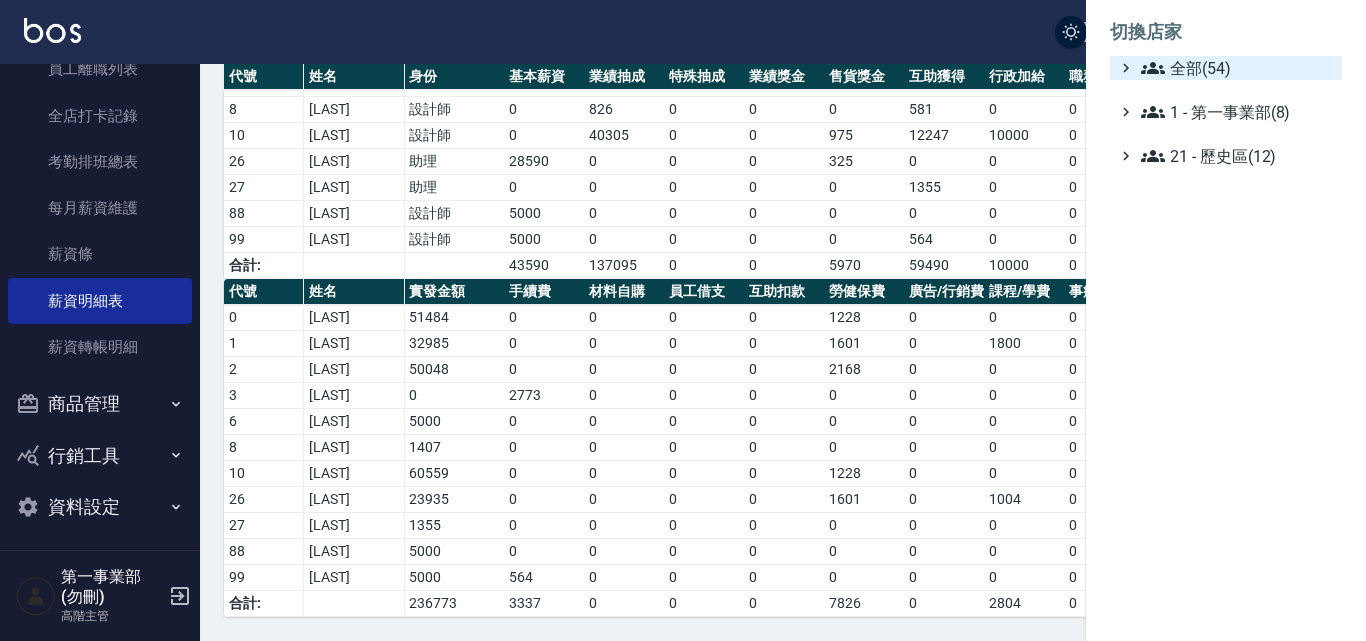 click on "全部(54)" at bounding box center [1237, 68] 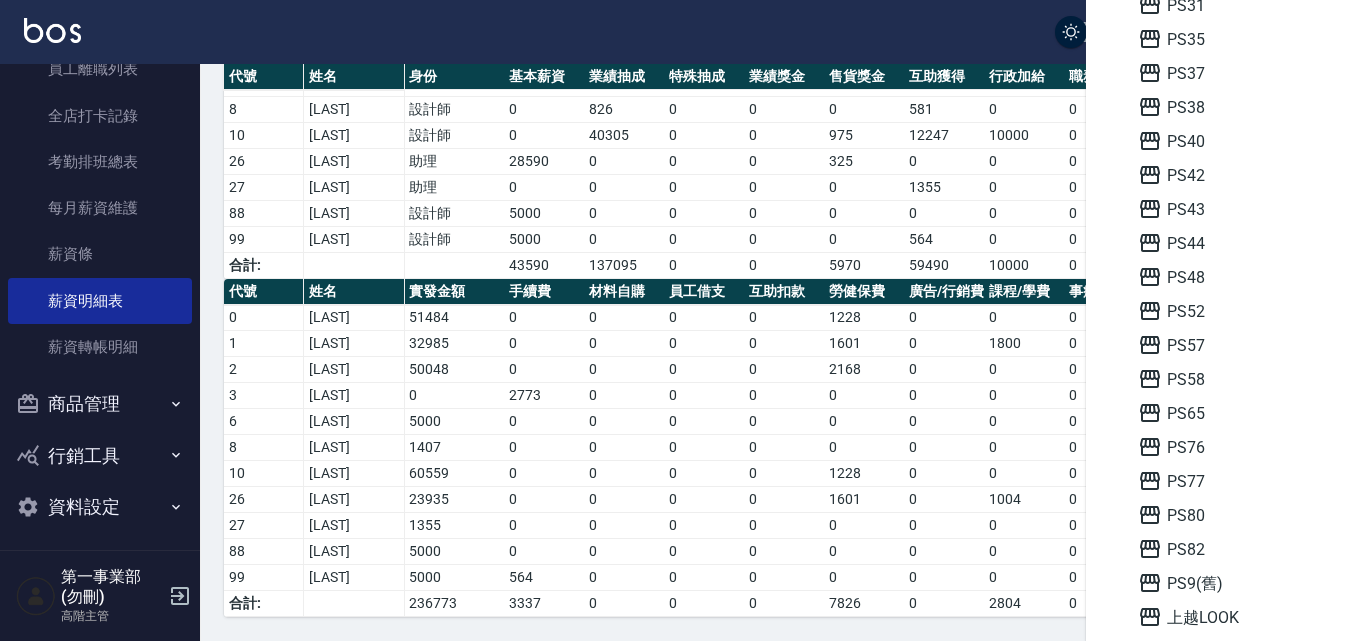 scroll, scrollTop: 600, scrollLeft: 0, axis: vertical 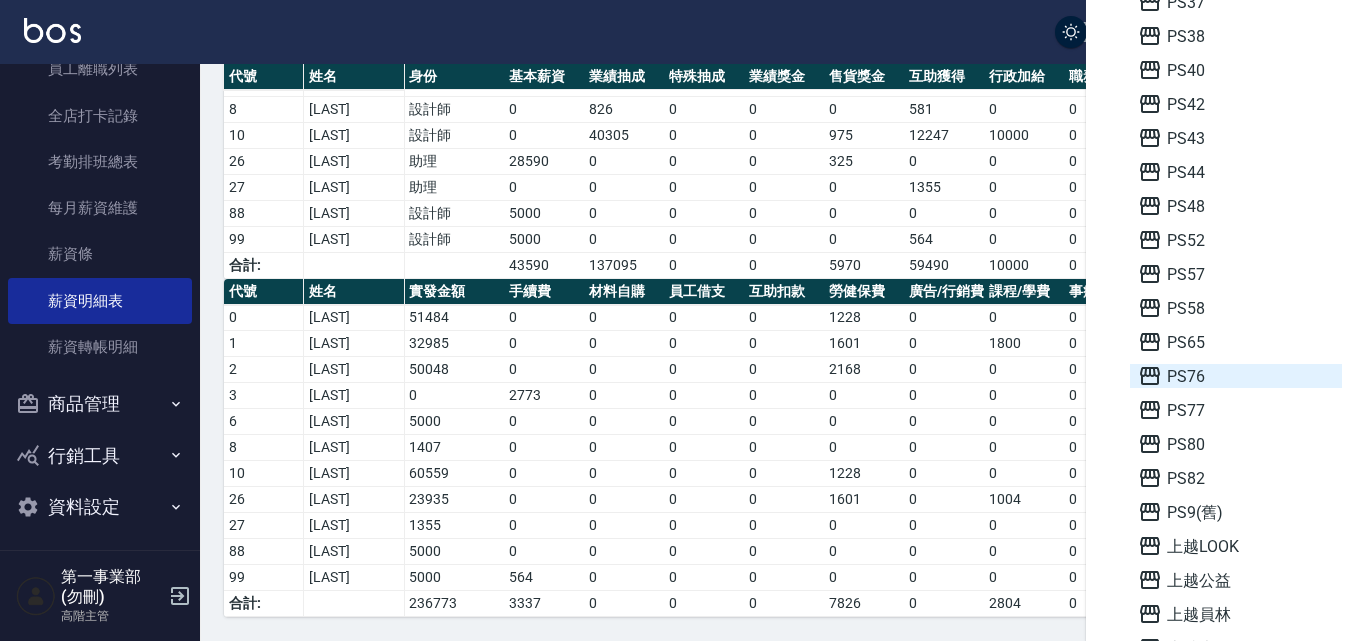 click on "PS76" at bounding box center [1236, 376] 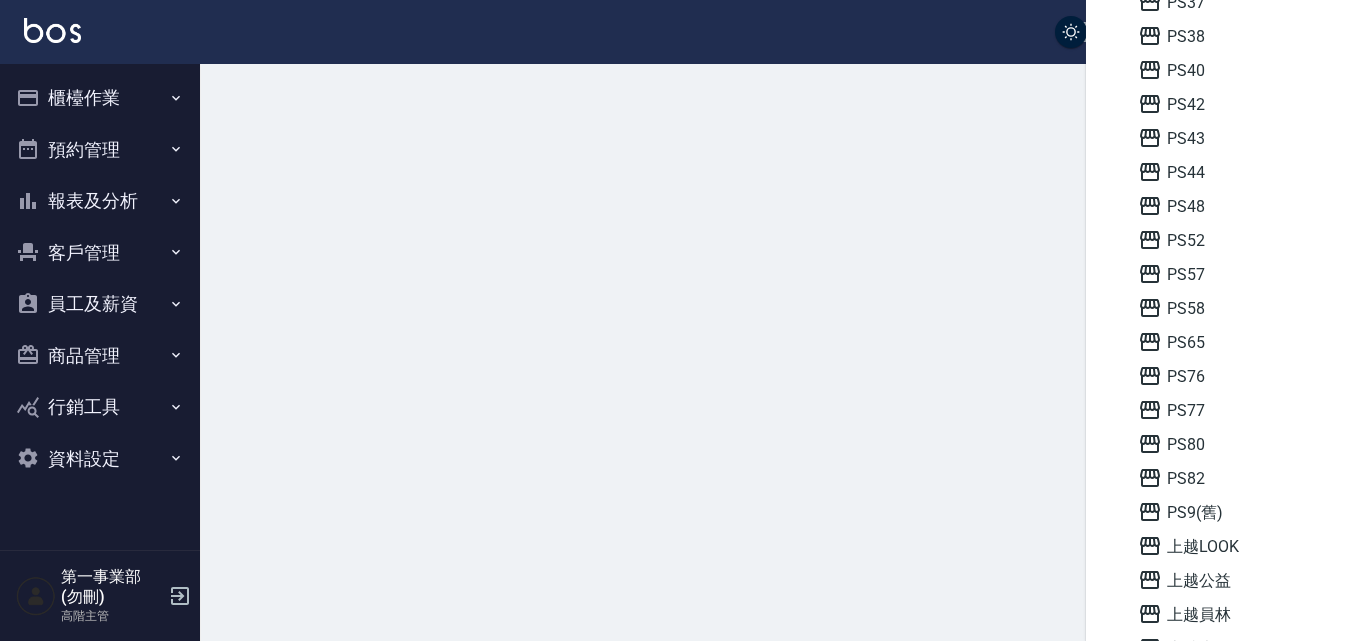 scroll, scrollTop: 0, scrollLeft: 0, axis: both 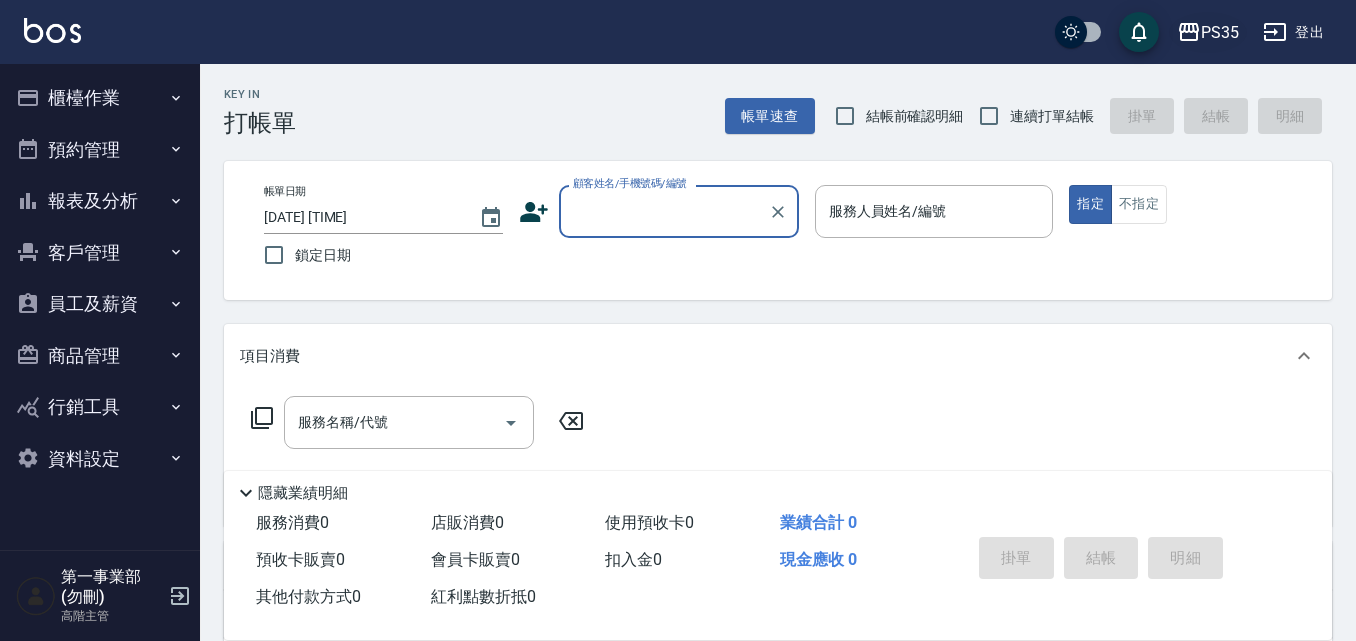 click on "PS35" at bounding box center [1220, 32] 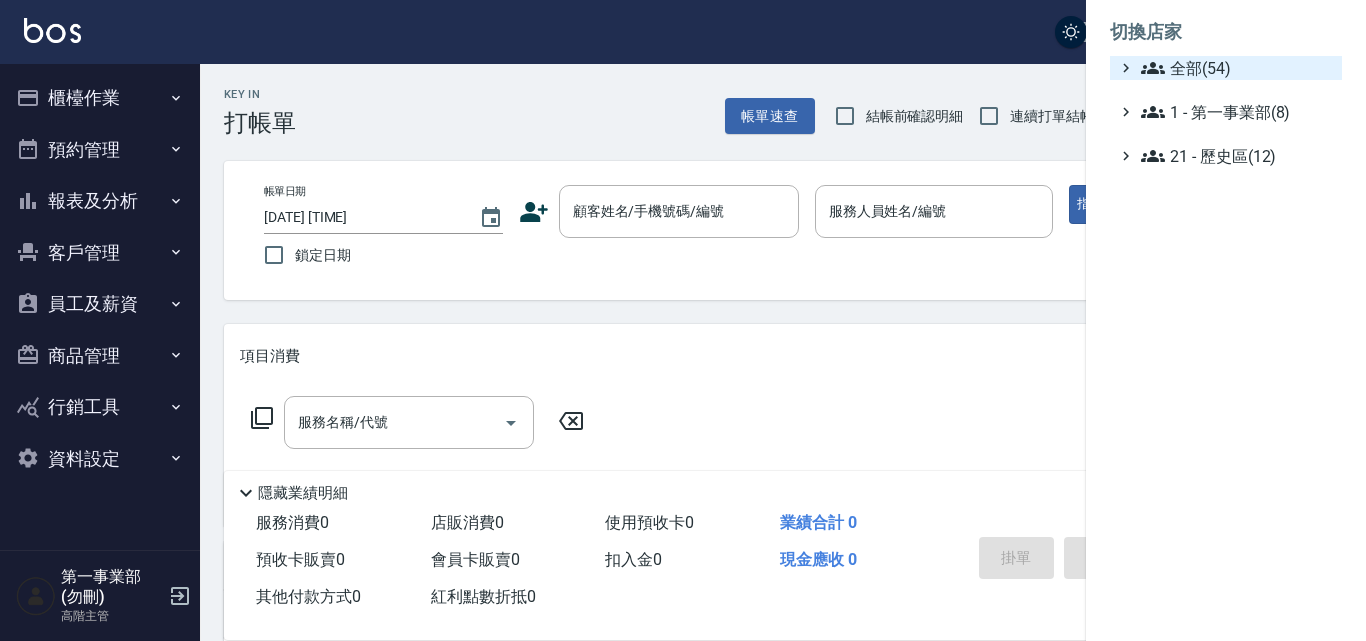 click on "全部(54)" at bounding box center [1237, 68] 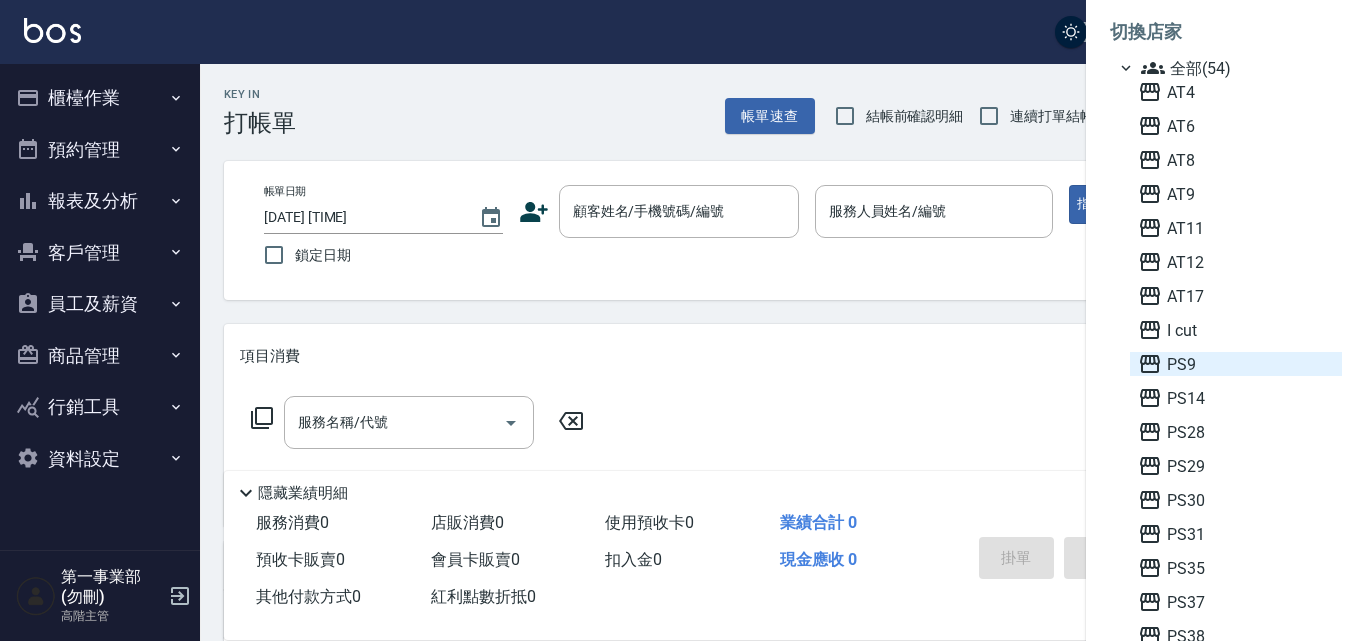 scroll, scrollTop: 100, scrollLeft: 0, axis: vertical 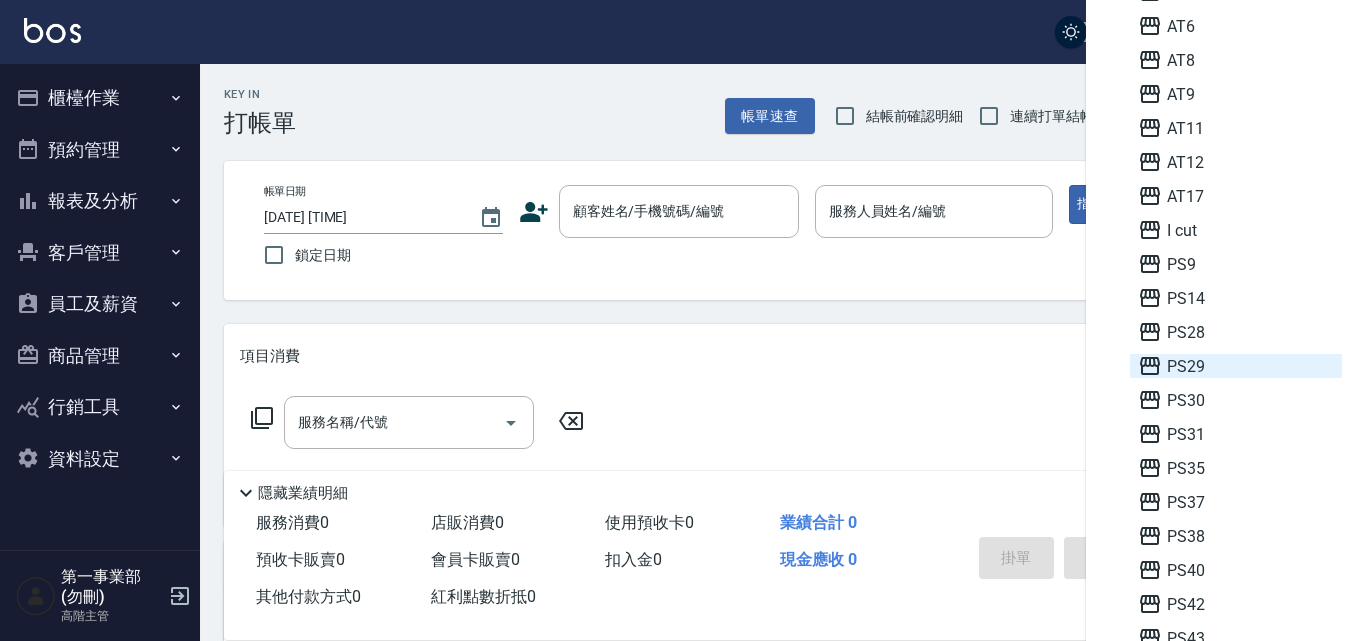 click on "PS29" at bounding box center (1236, 366) 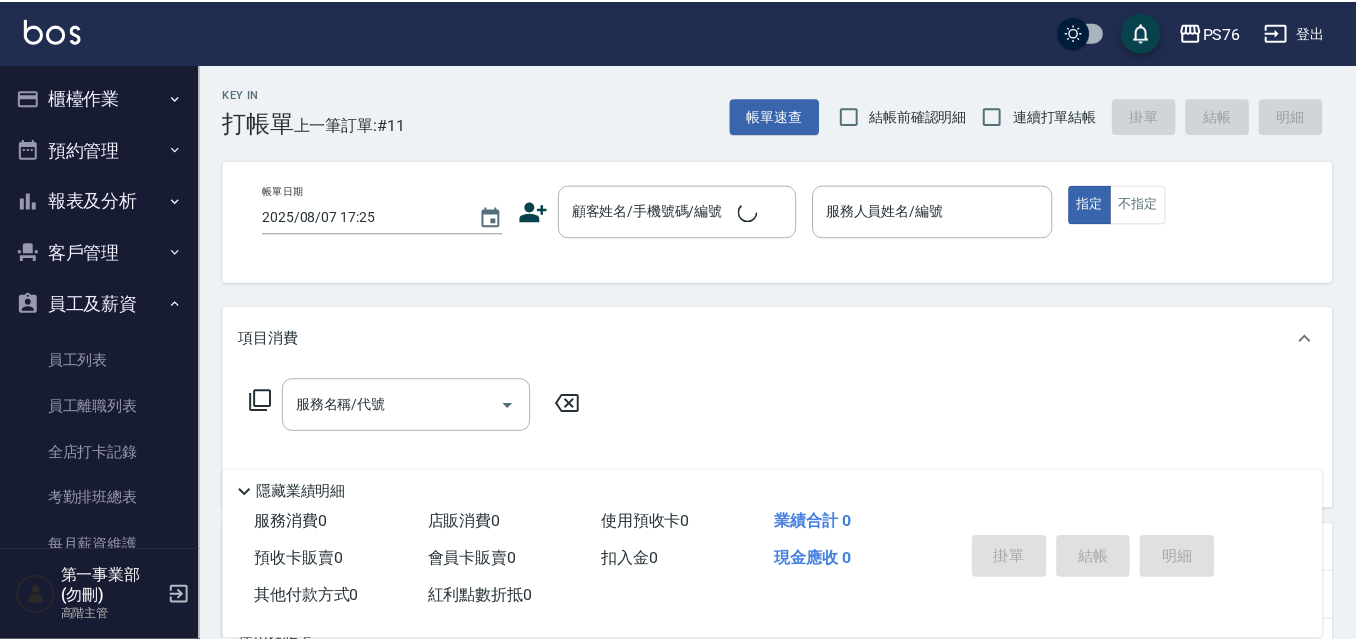 scroll, scrollTop: 0, scrollLeft: 0, axis: both 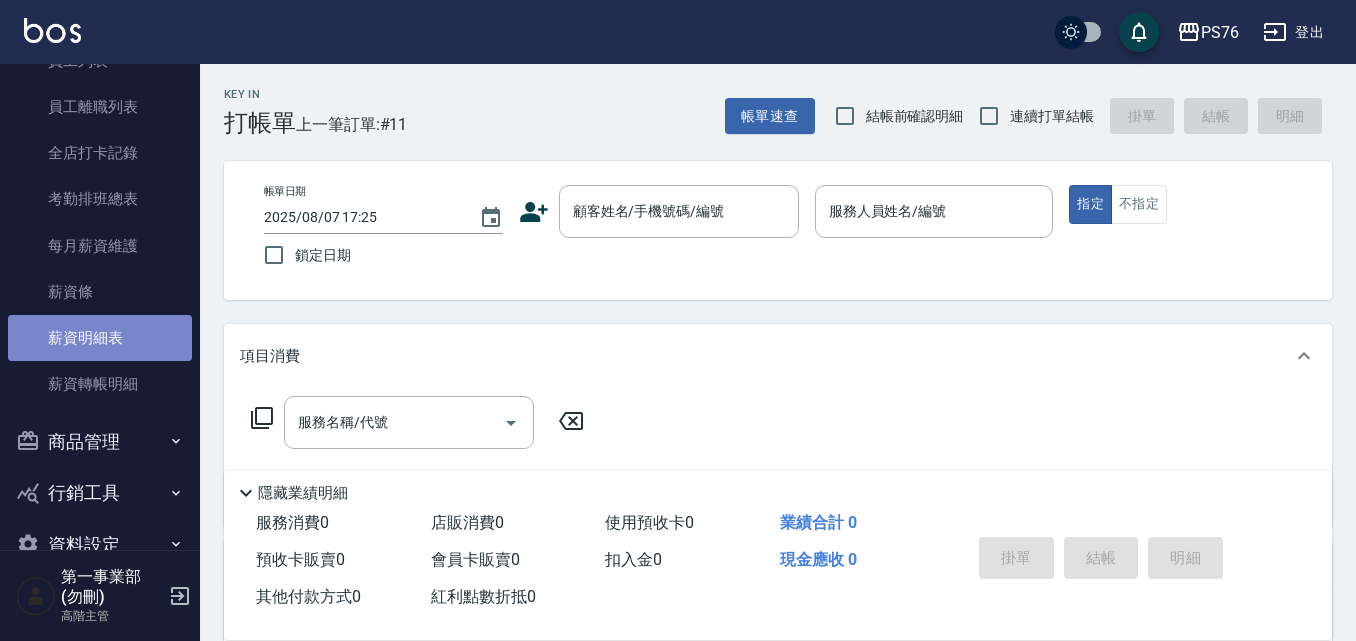 click on "薪資明細表" at bounding box center (100, 338) 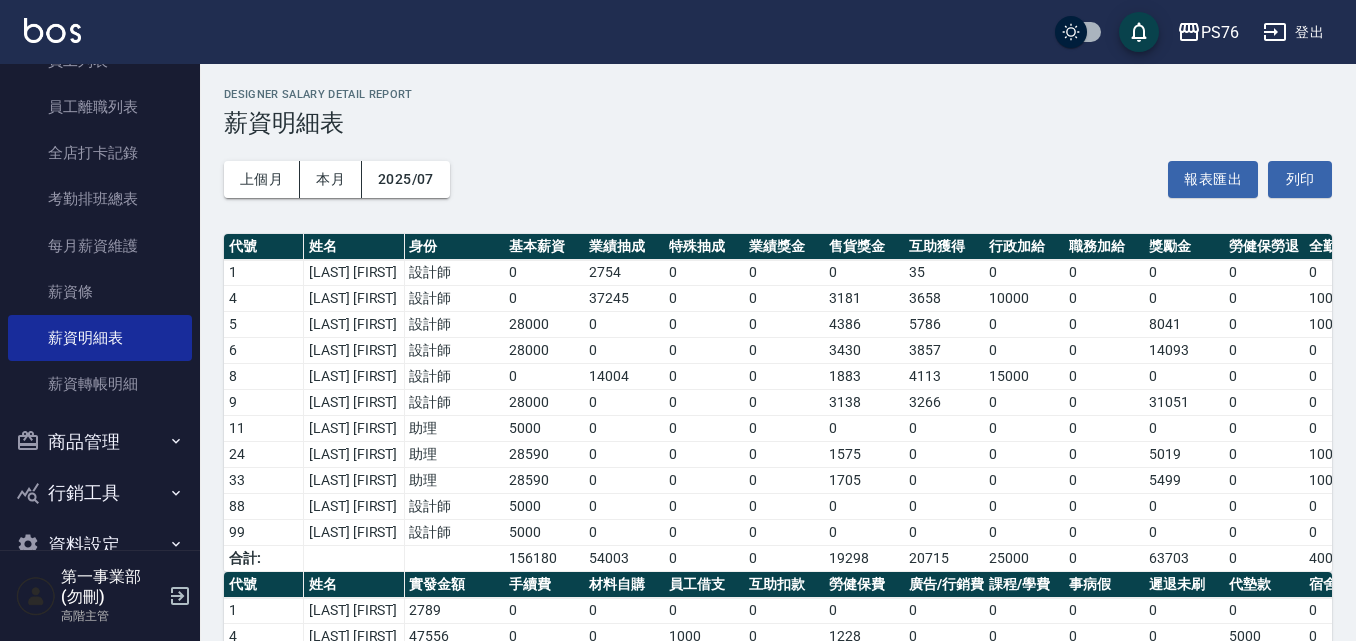 scroll, scrollTop: 297, scrollLeft: 0, axis: vertical 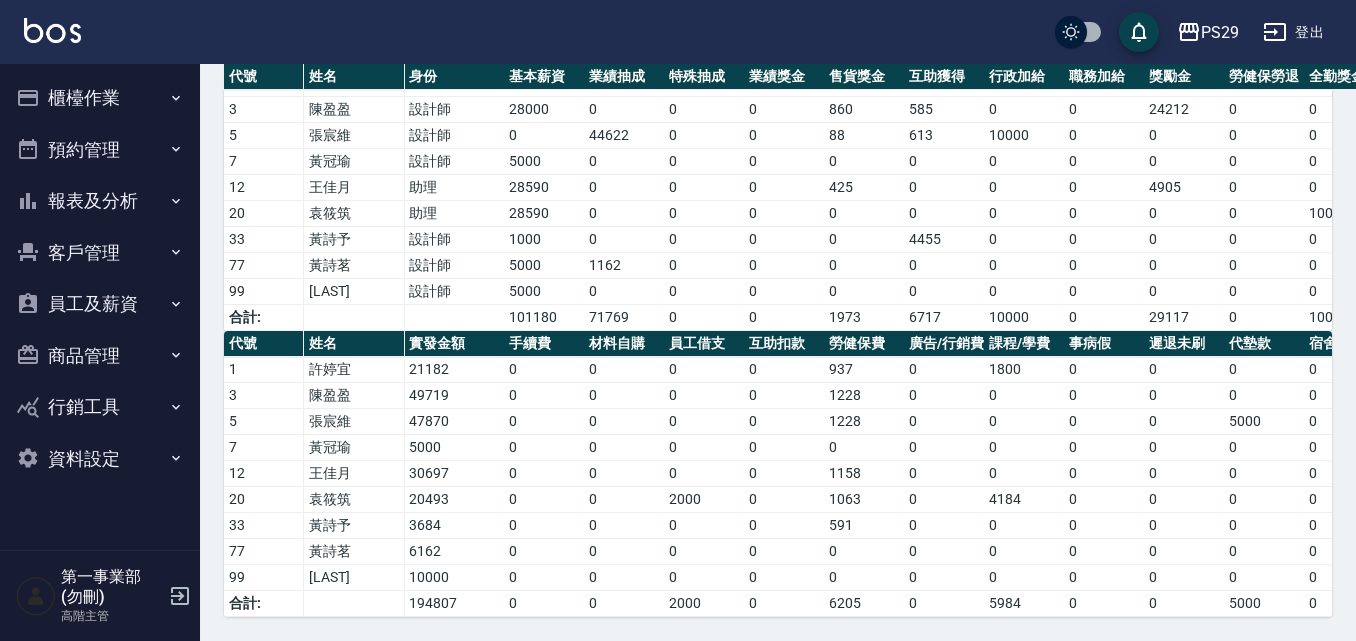 click on "報表及分析" at bounding box center (100, 201) 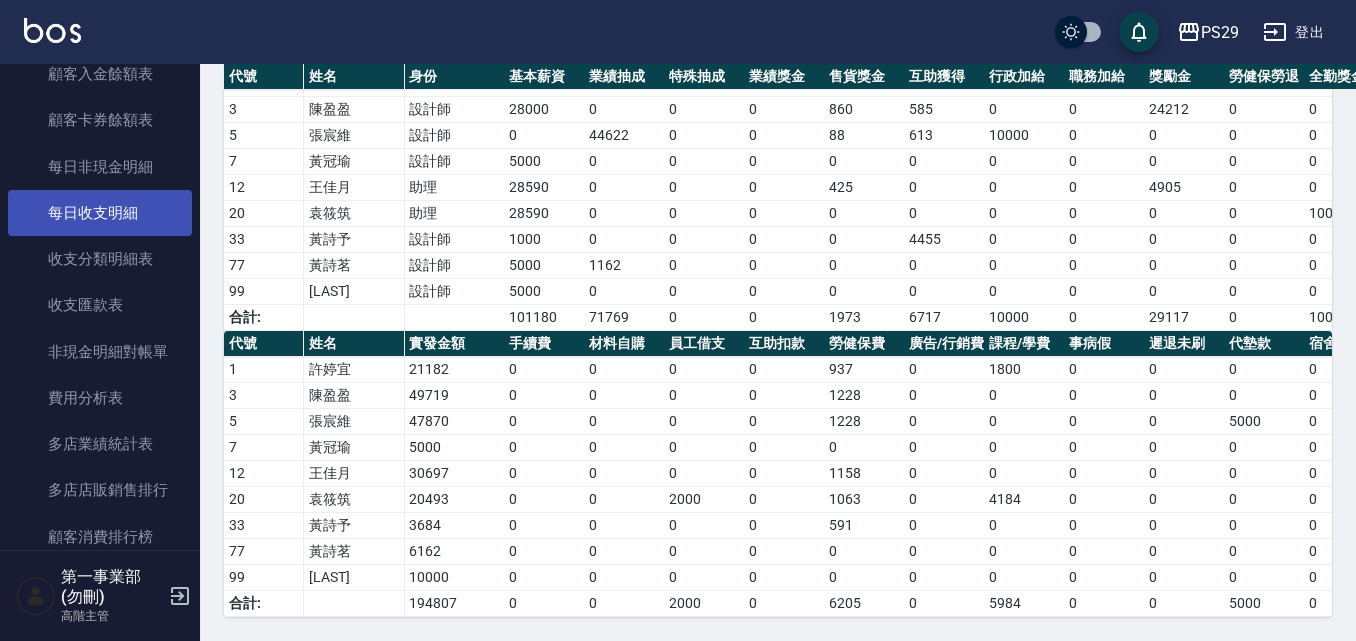 scroll, scrollTop: 1600, scrollLeft: 0, axis: vertical 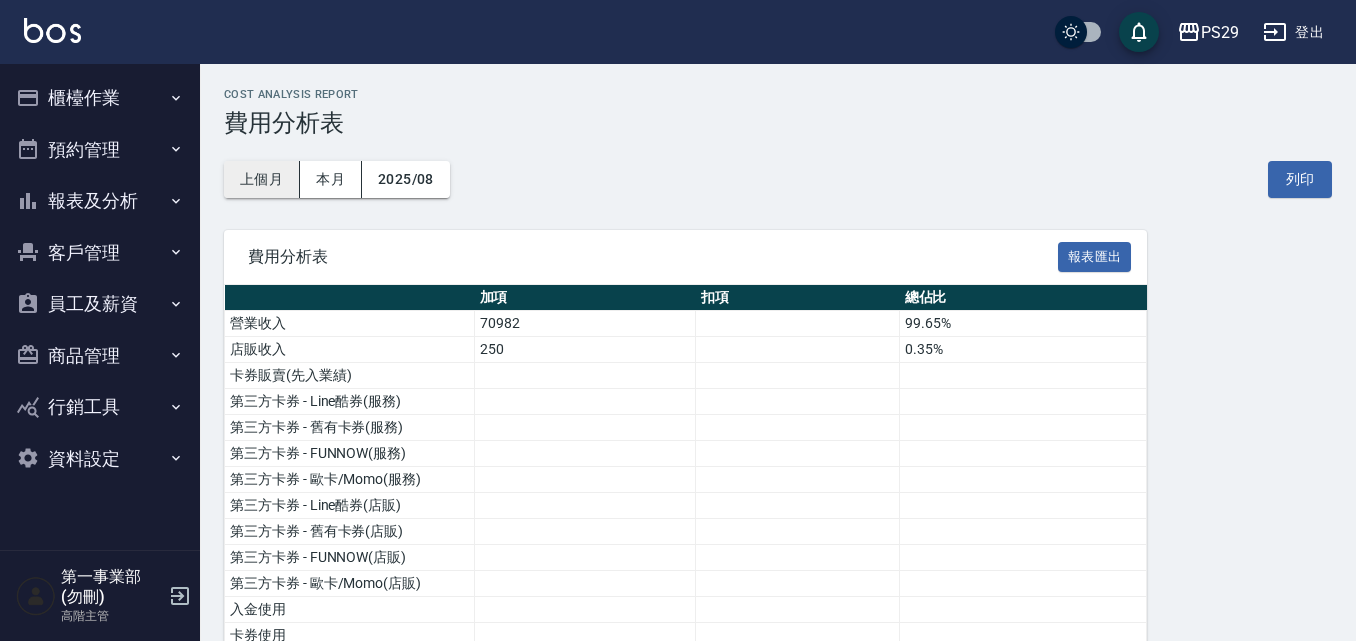 click on "上個月" at bounding box center [262, 179] 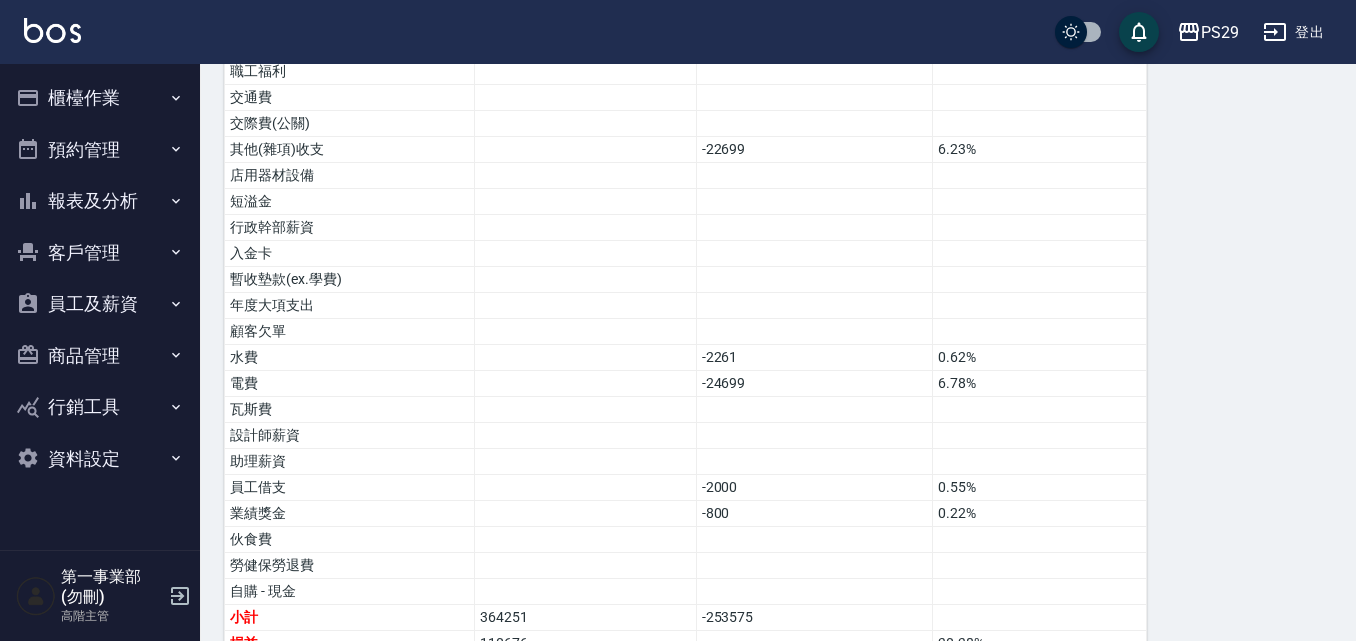 scroll, scrollTop: 1278, scrollLeft: 0, axis: vertical 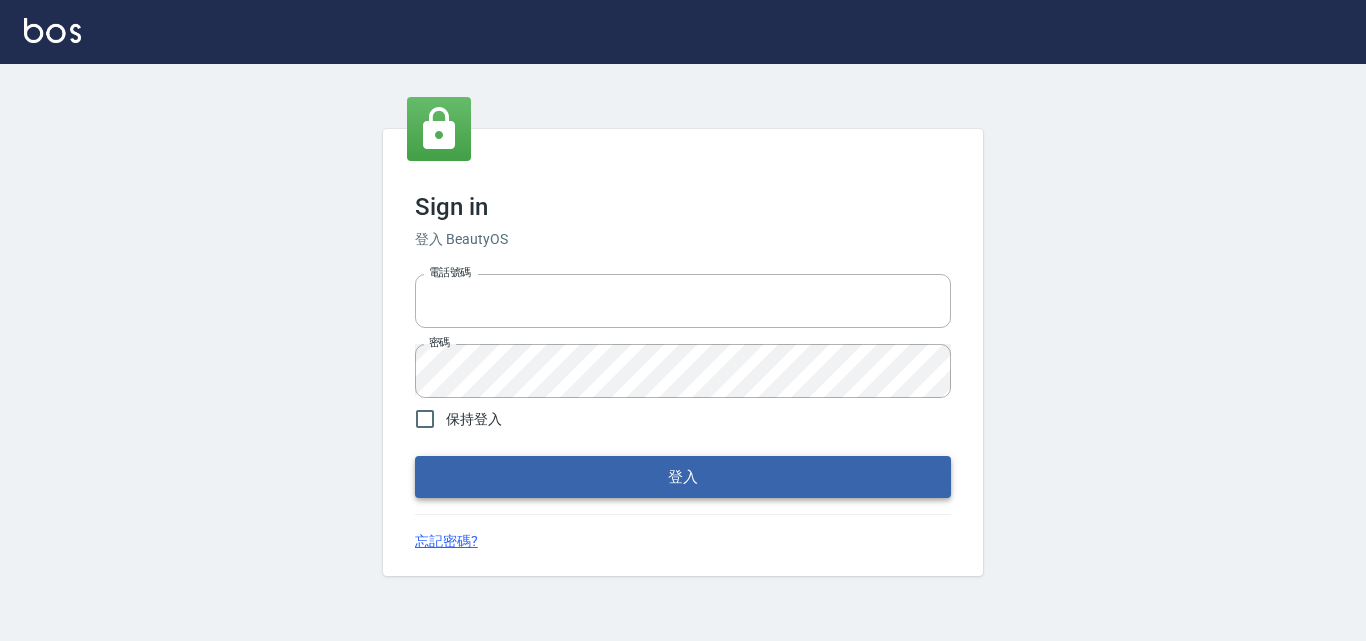 type on "[PHONE]" 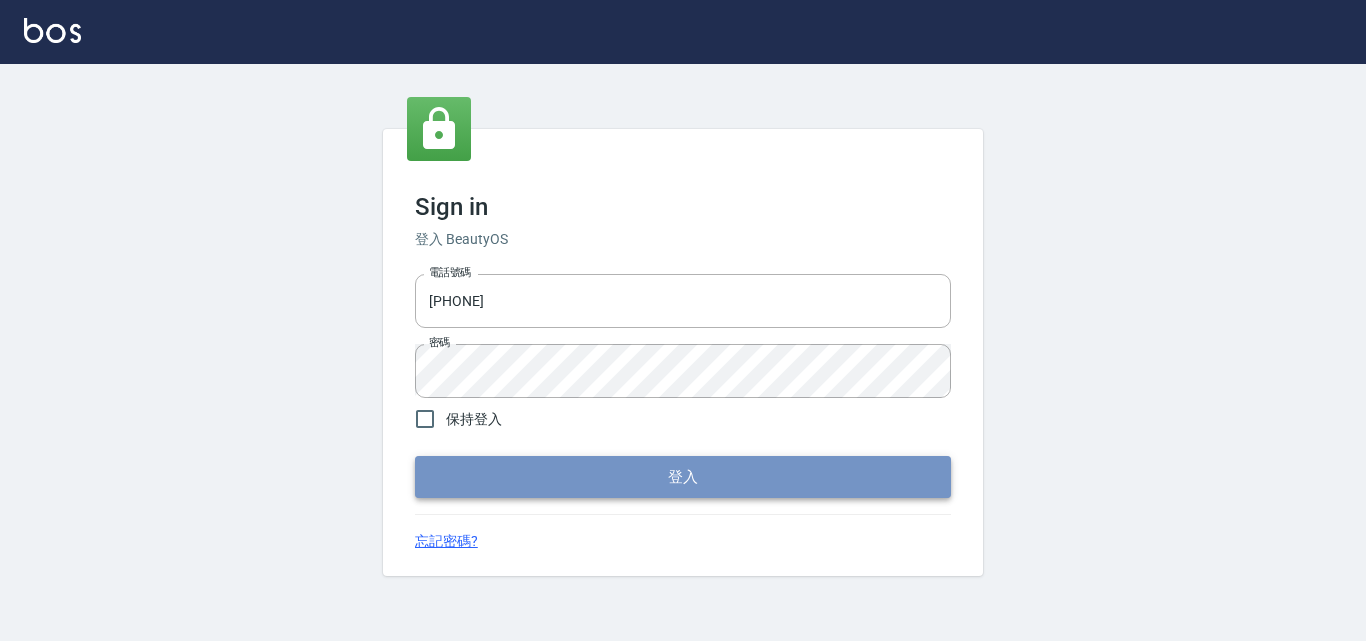click on "登入" at bounding box center [683, 477] 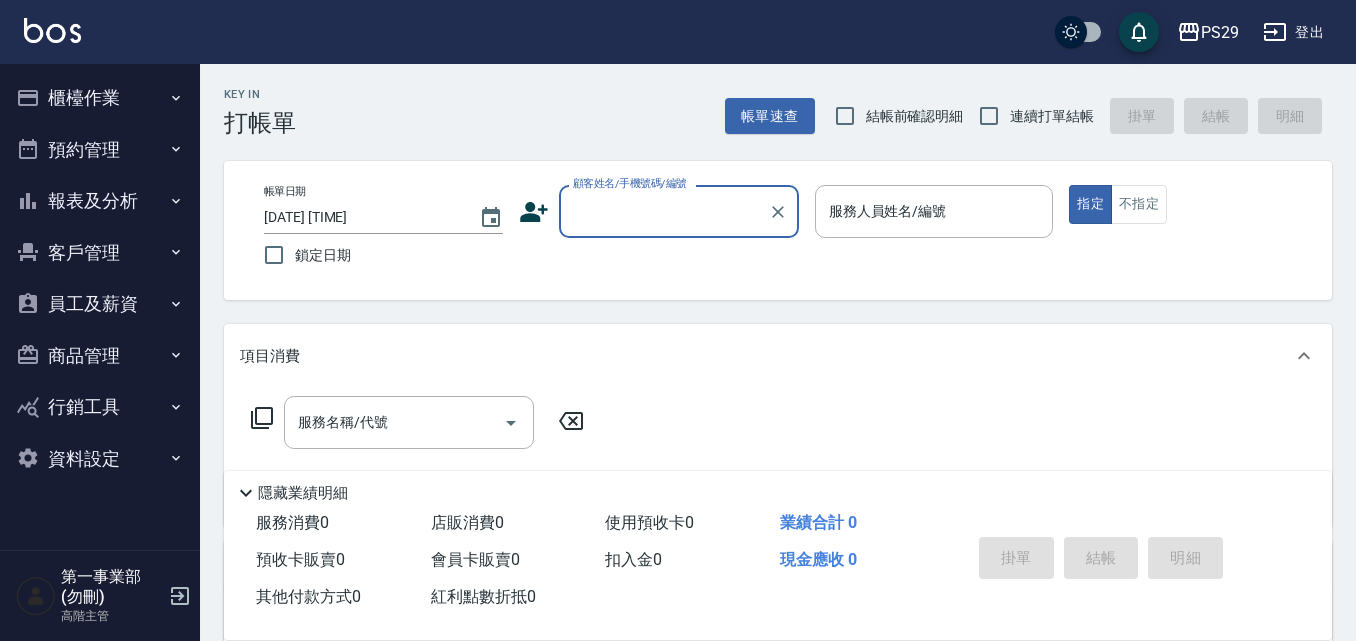 click on "報表及分析" at bounding box center (100, 201) 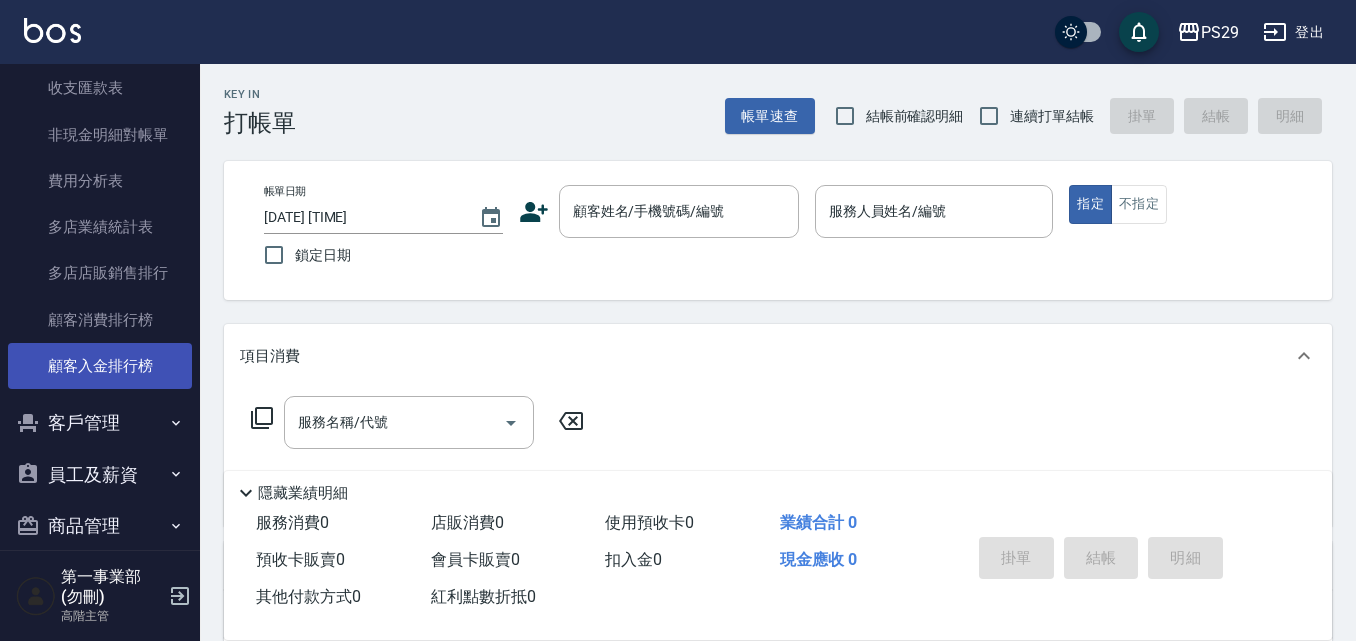 scroll, scrollTop: 1800, scrollLeft: 0, axis: vertical 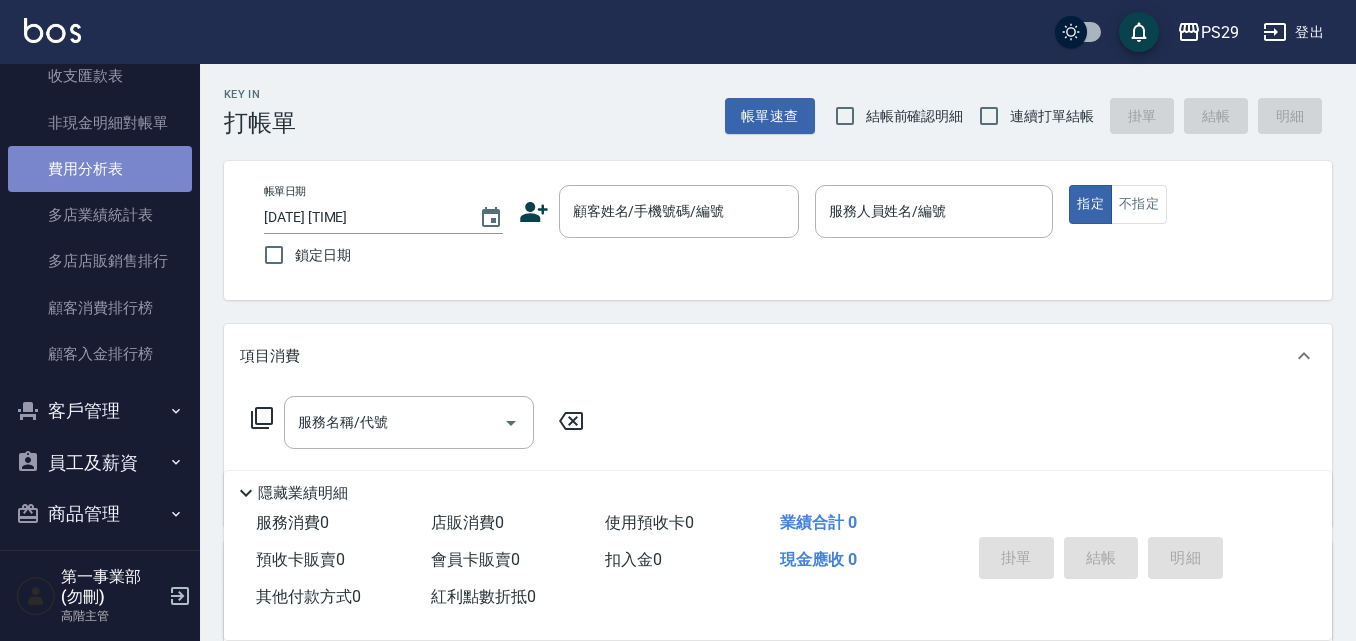 click on "費用分析表" at bounding box center (100, 169) 